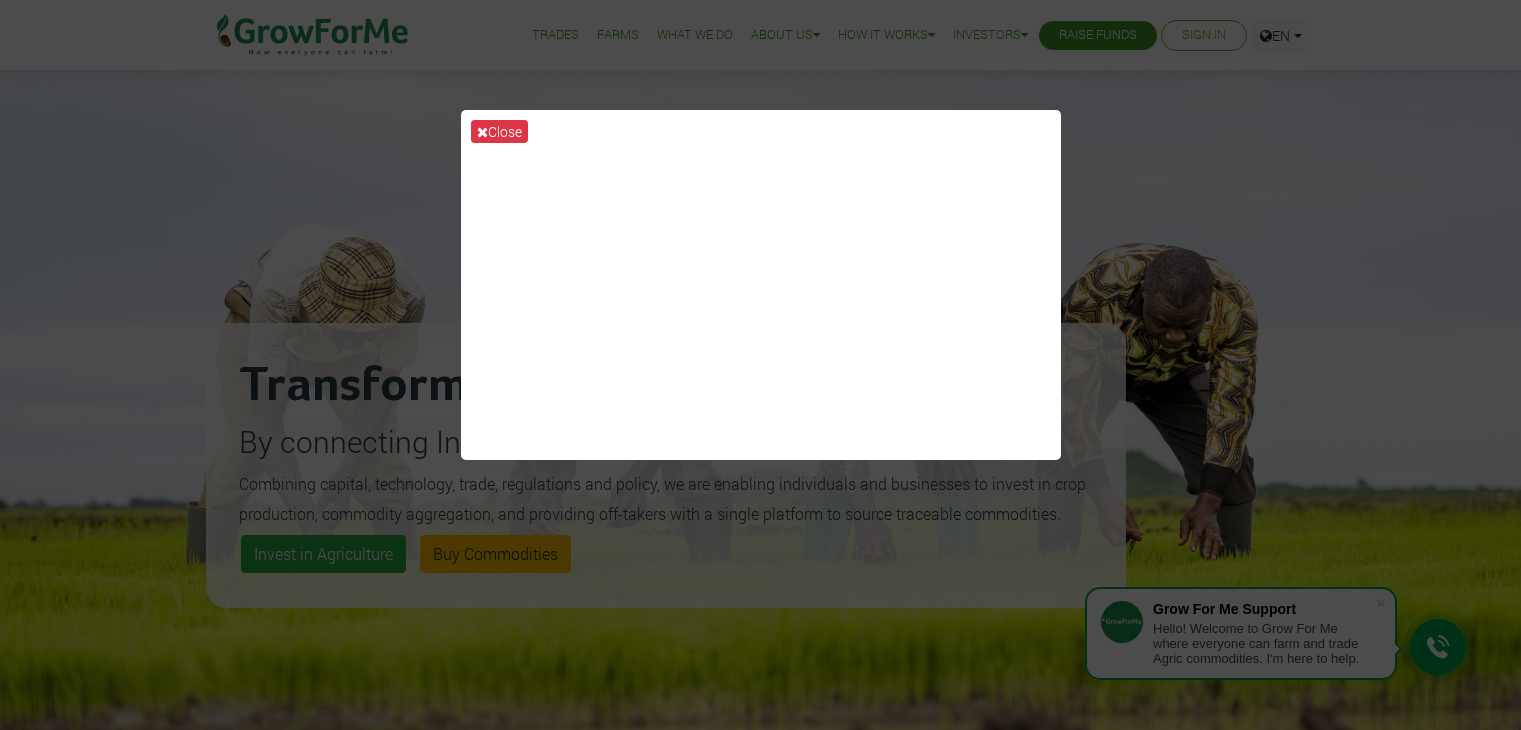 scroll, scrollTop: 0, scrollLeft: 0, axis: both 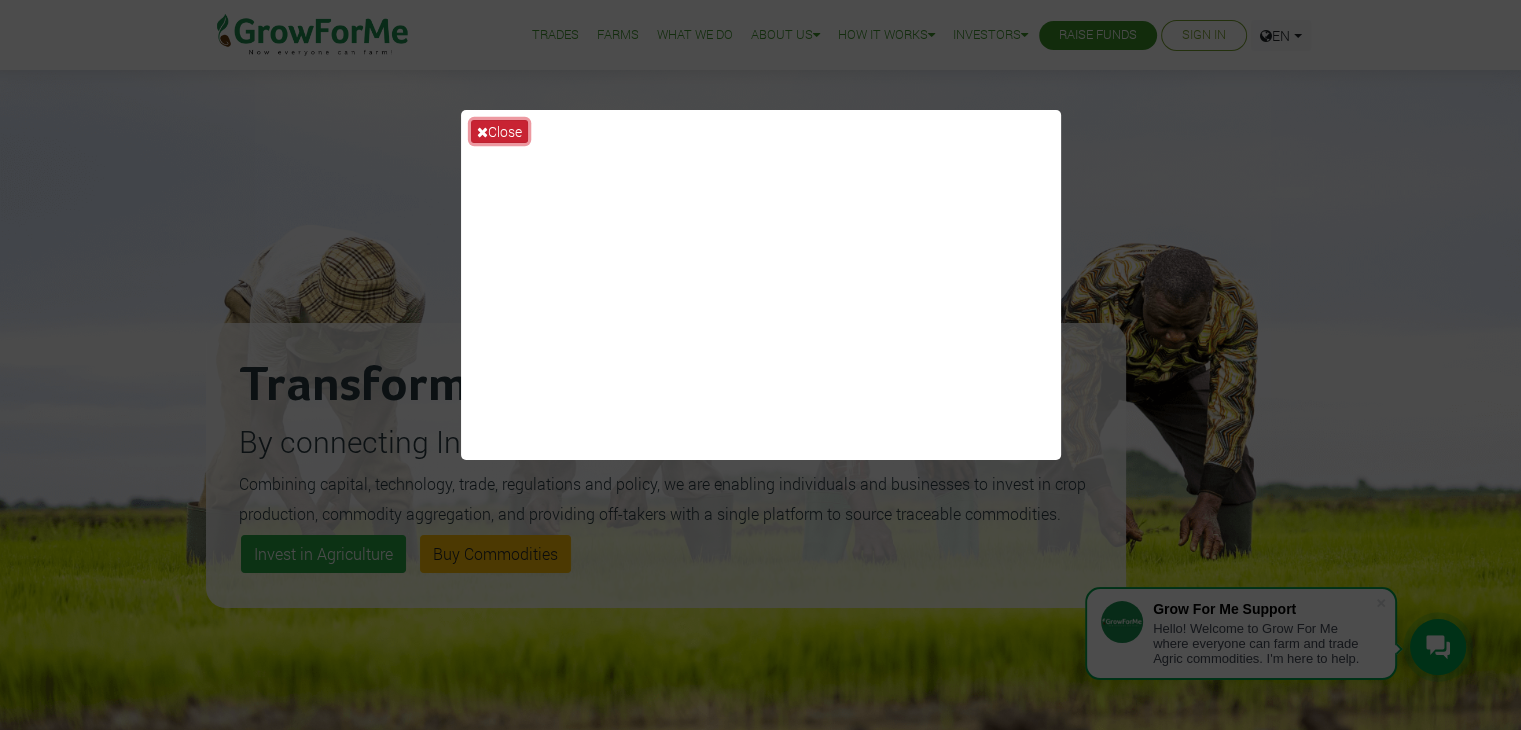 click on "Close" at bounding box center (499, 131) 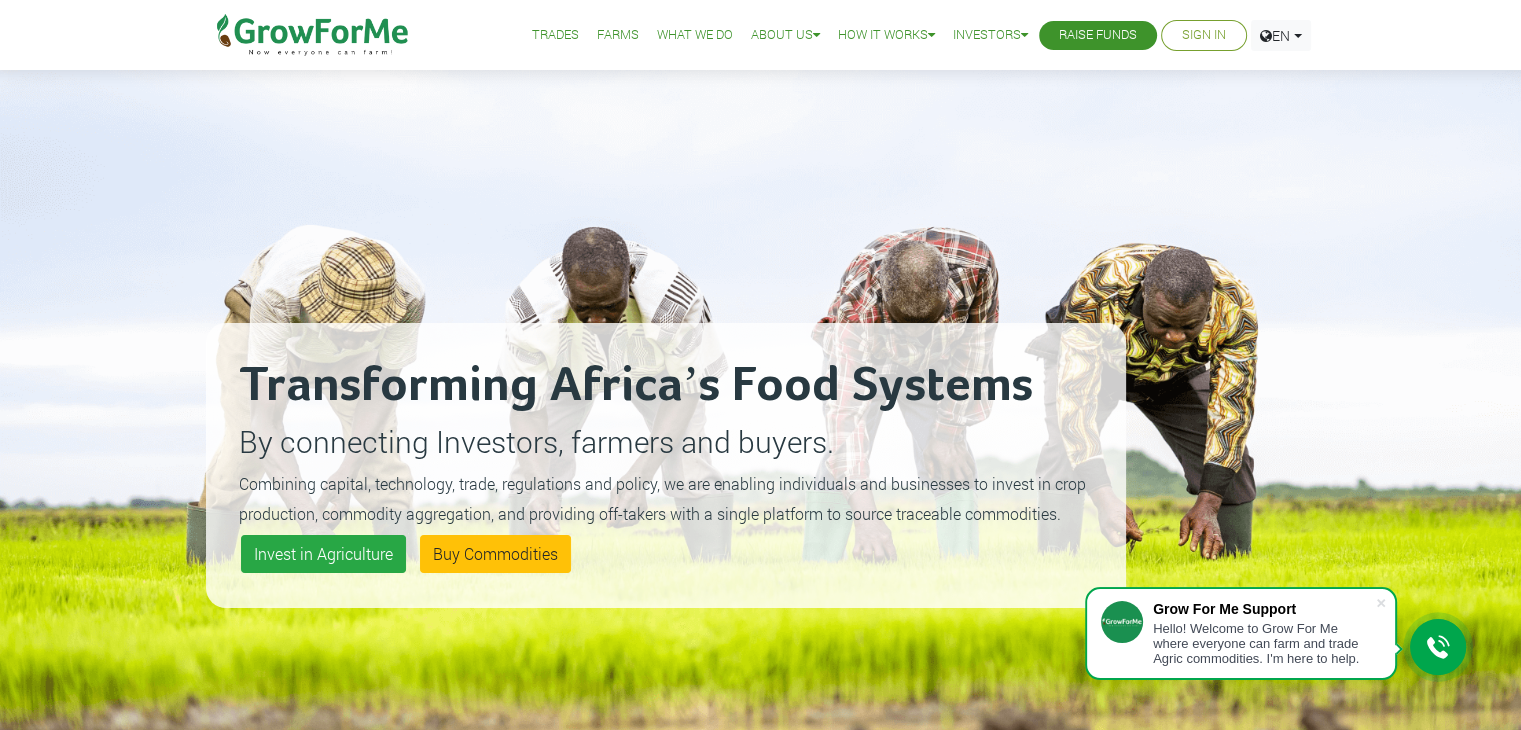 click on "Sign In" at bounding box center (1204, 35) 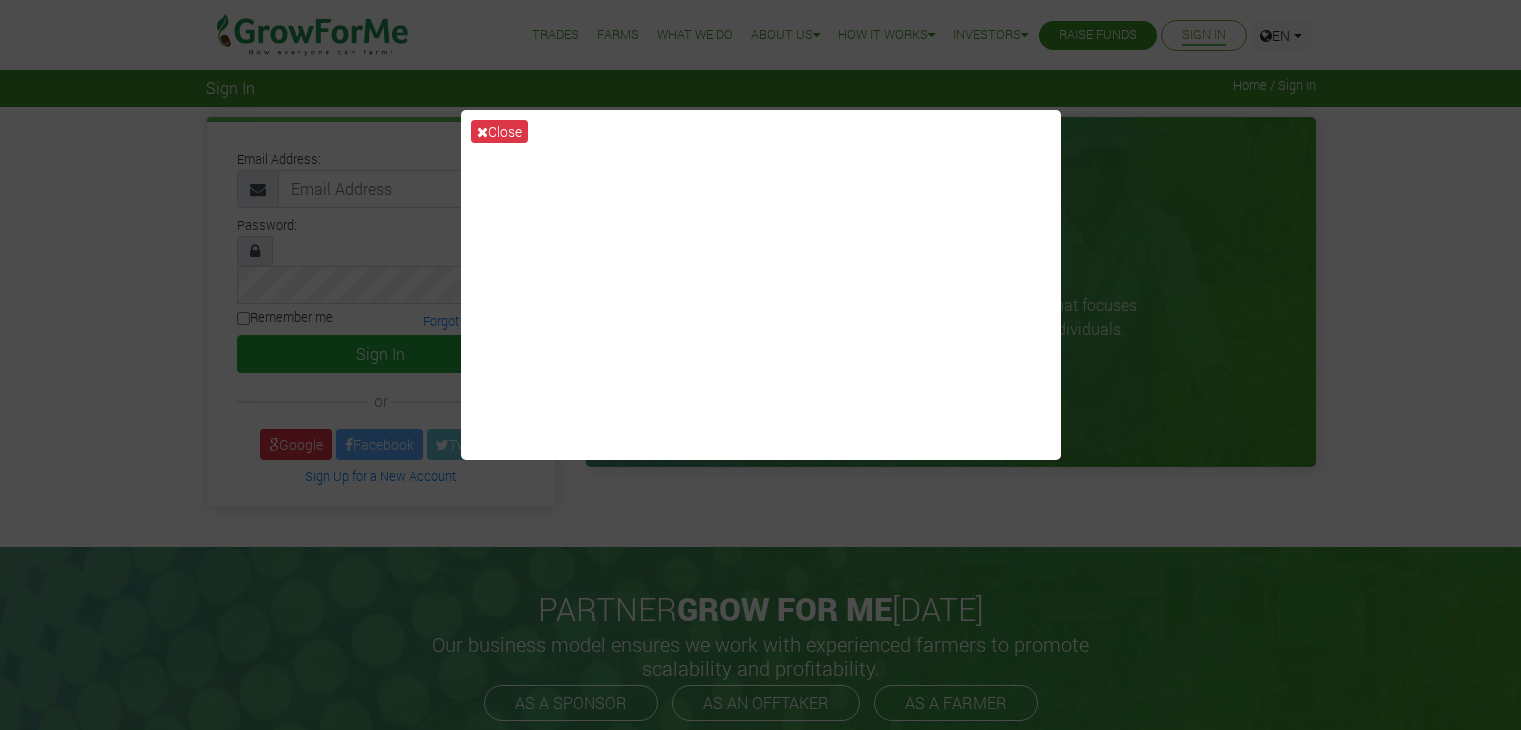 scroll, scrollTop: 0, scrollLeft: 0, axis: both 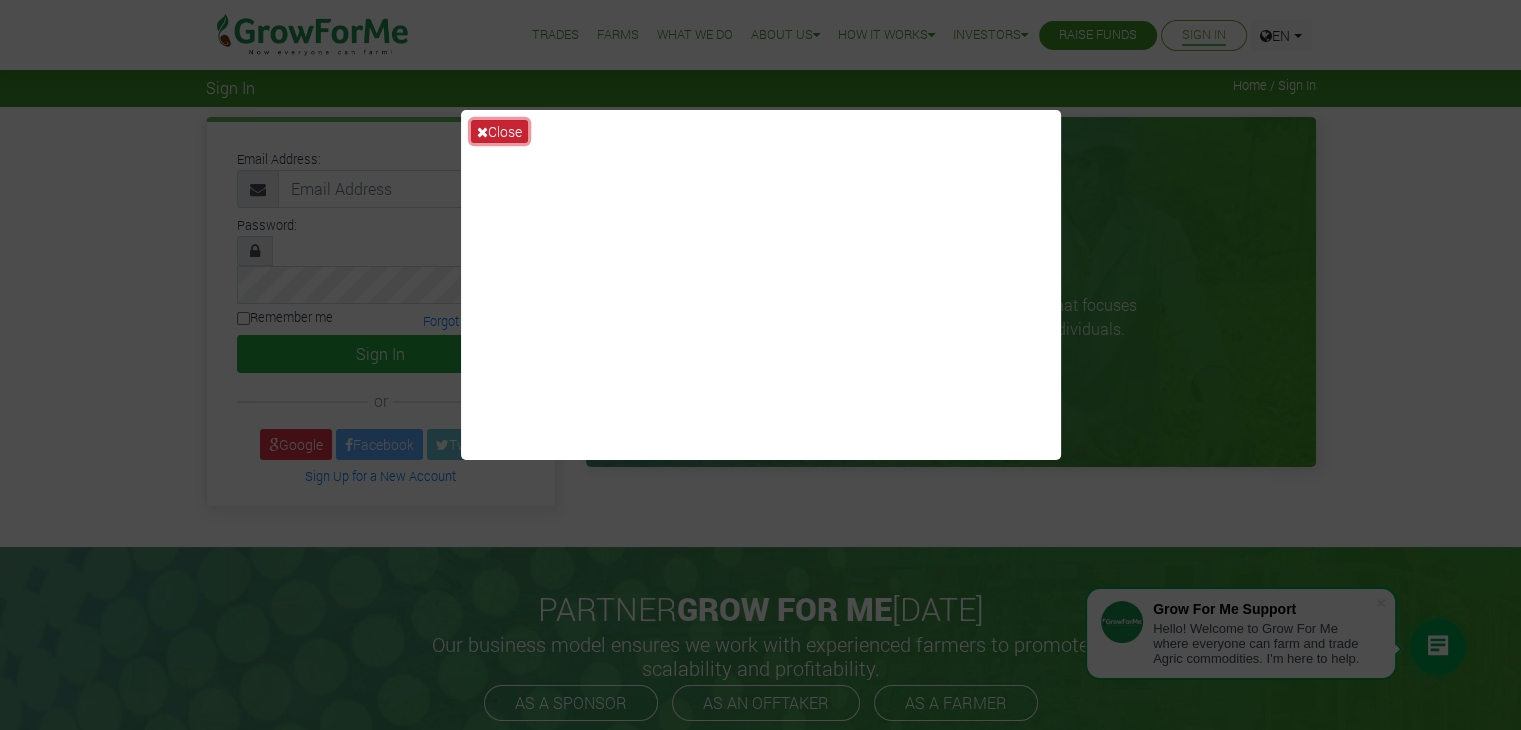 click on "Close" at bounding box center [499, 131] 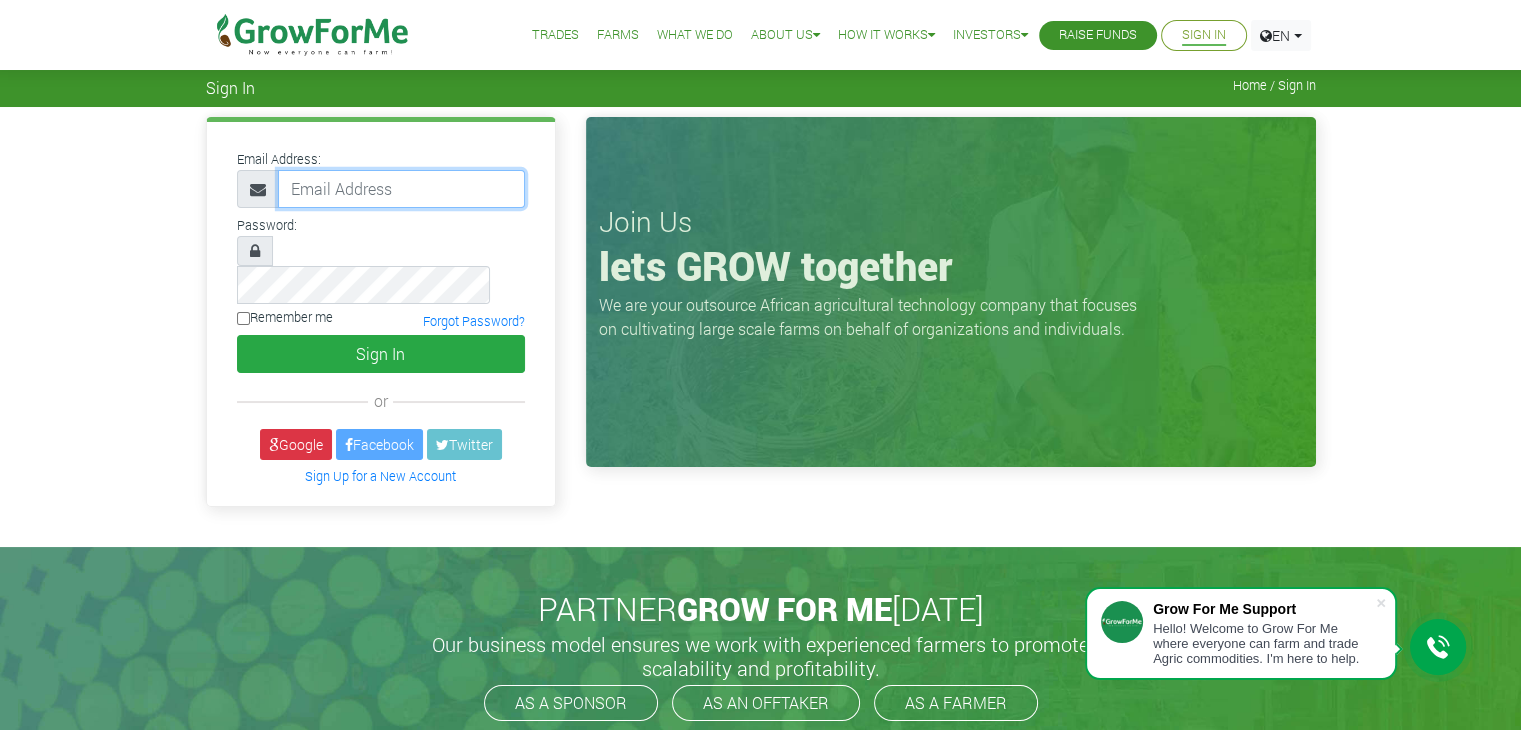 click at bounding box center (401, 189) 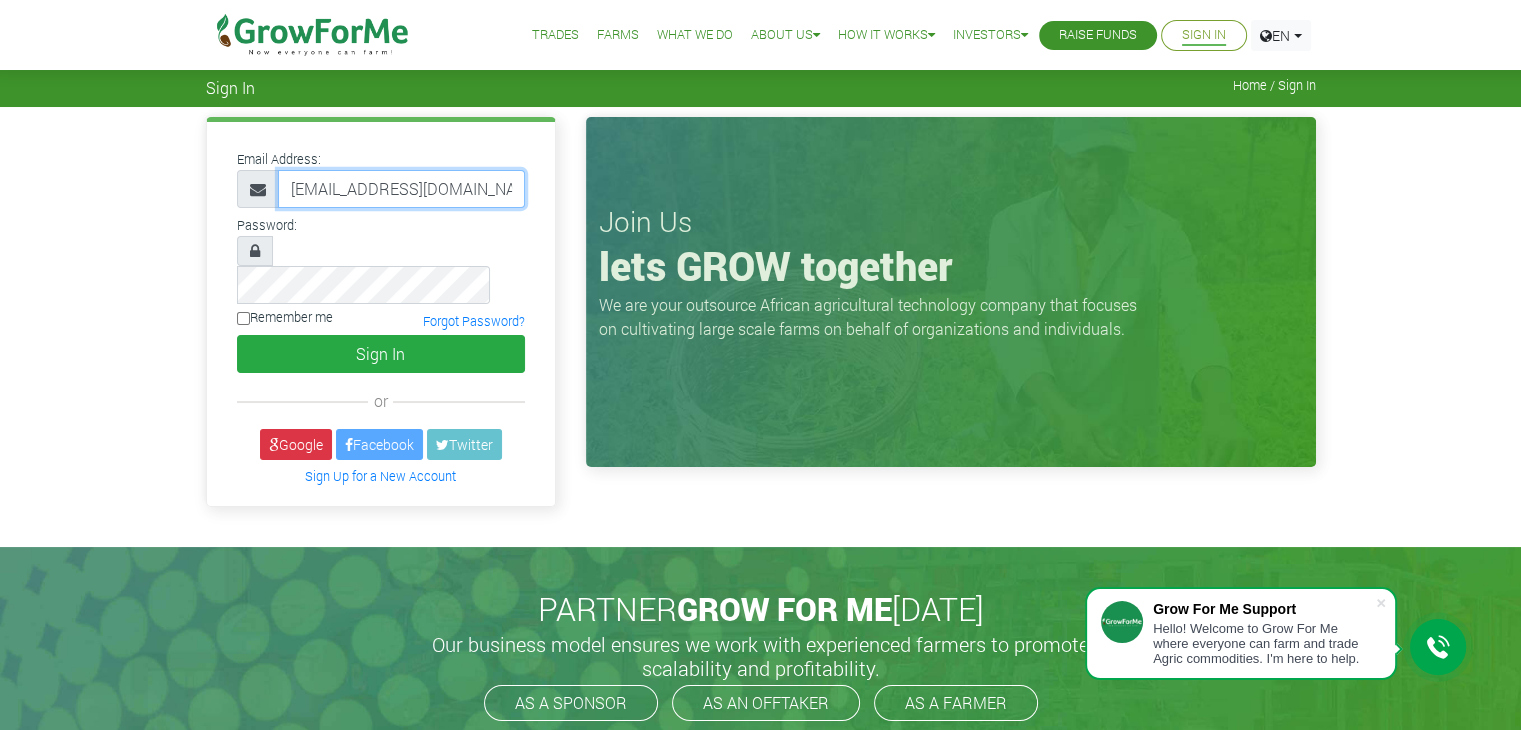 scroll, scrollTop: 0, scrollLeft: 11, axis: horizontal 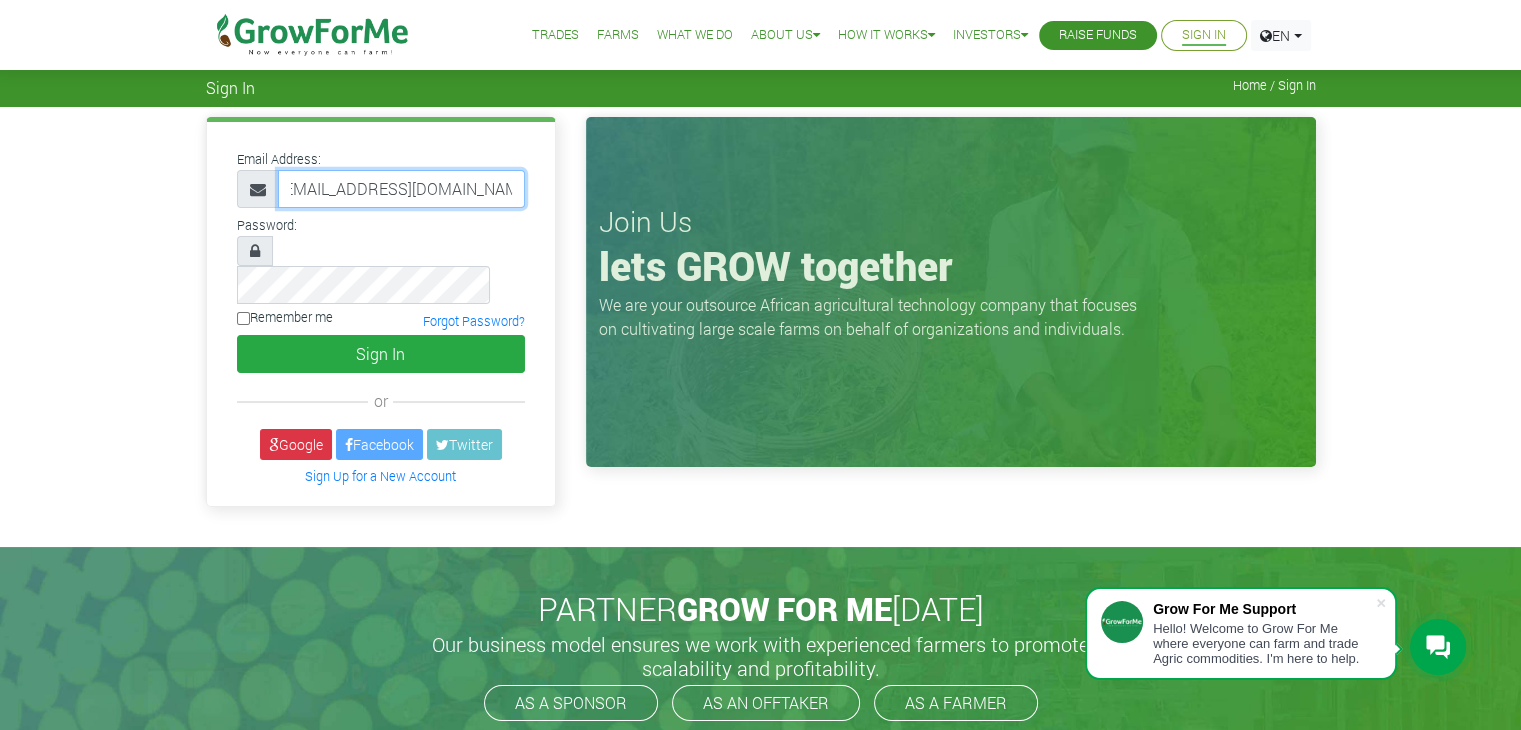 type on "233244279311@growforme.com" 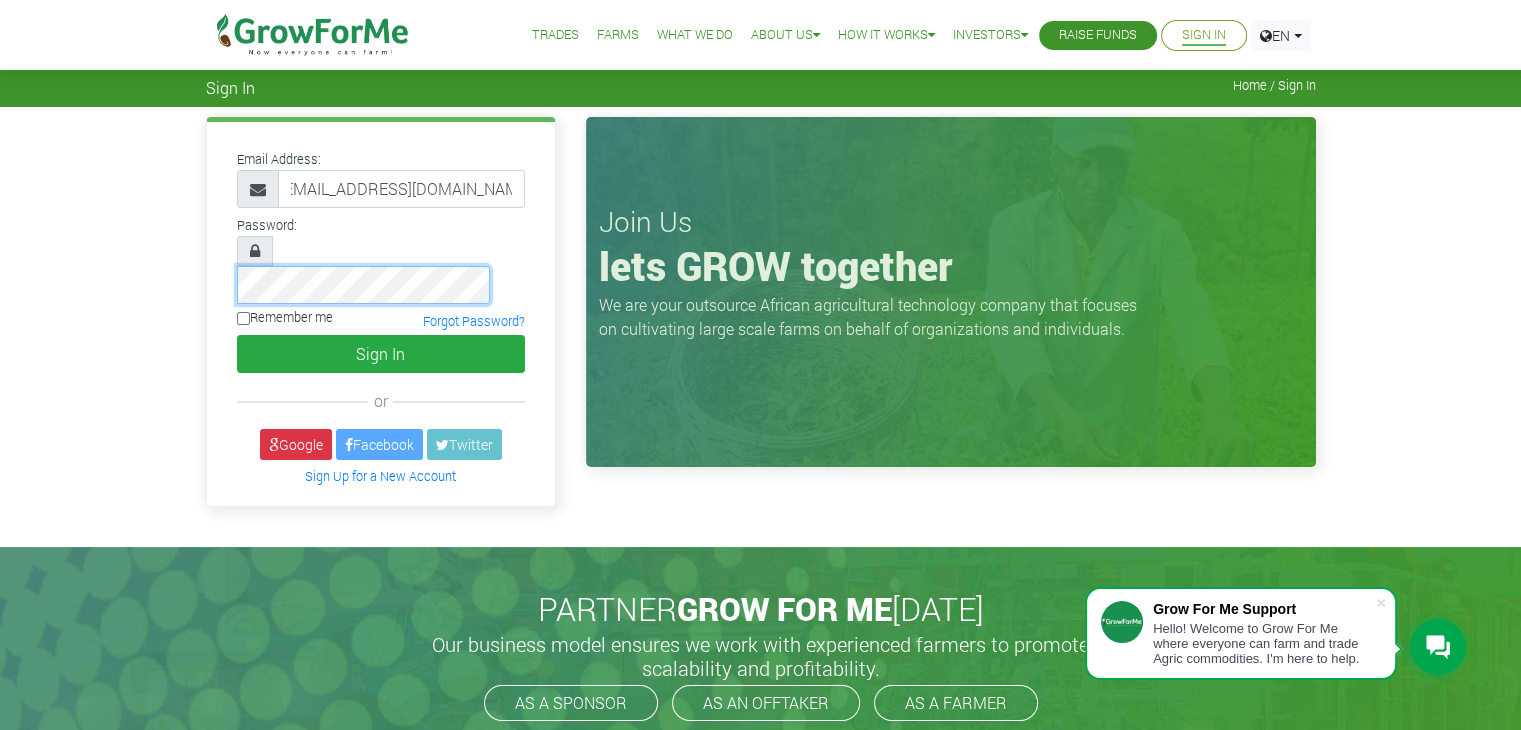 scroll, scrollTop: 0, scrollLeft: 0, axis: both 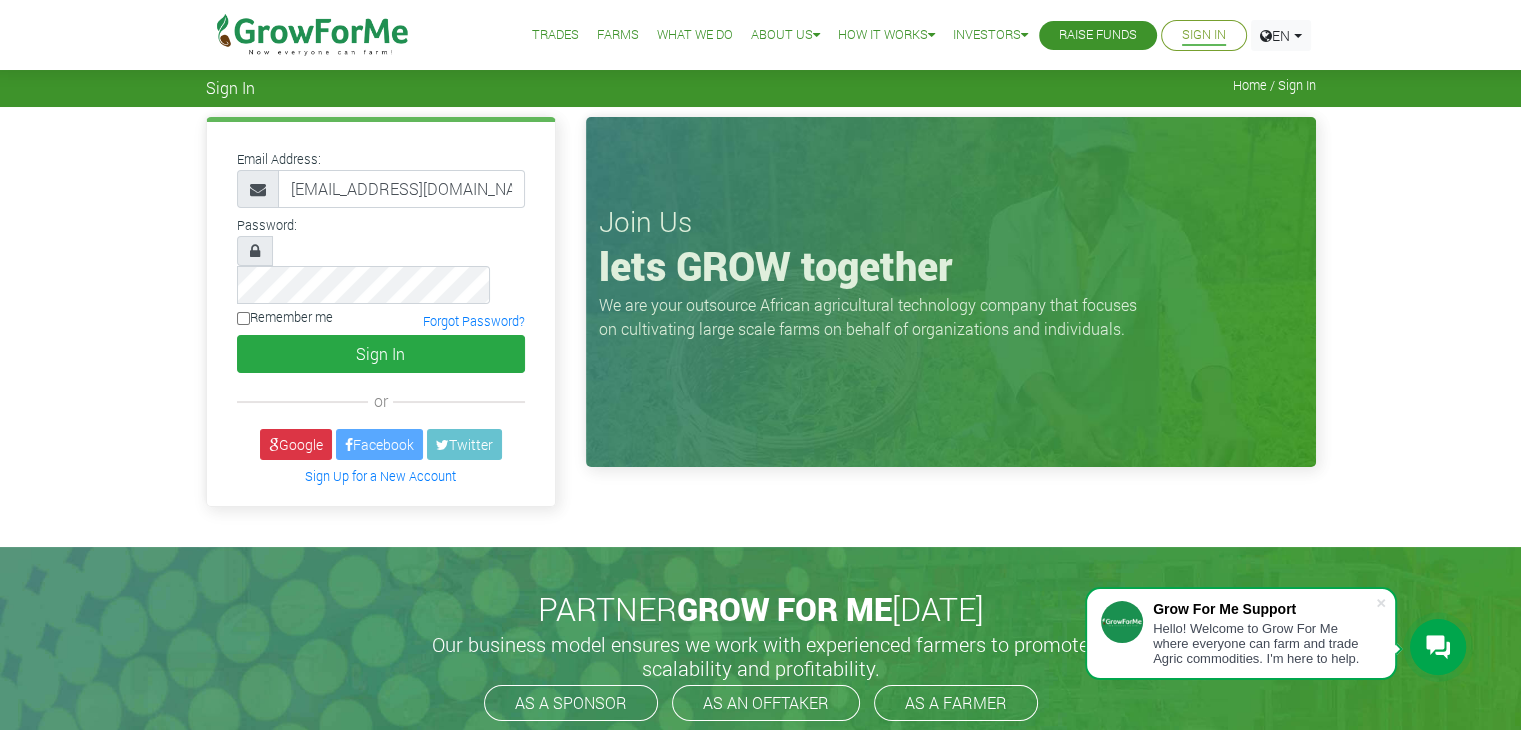 click on "Remember me" at bounding box center [243, 318] 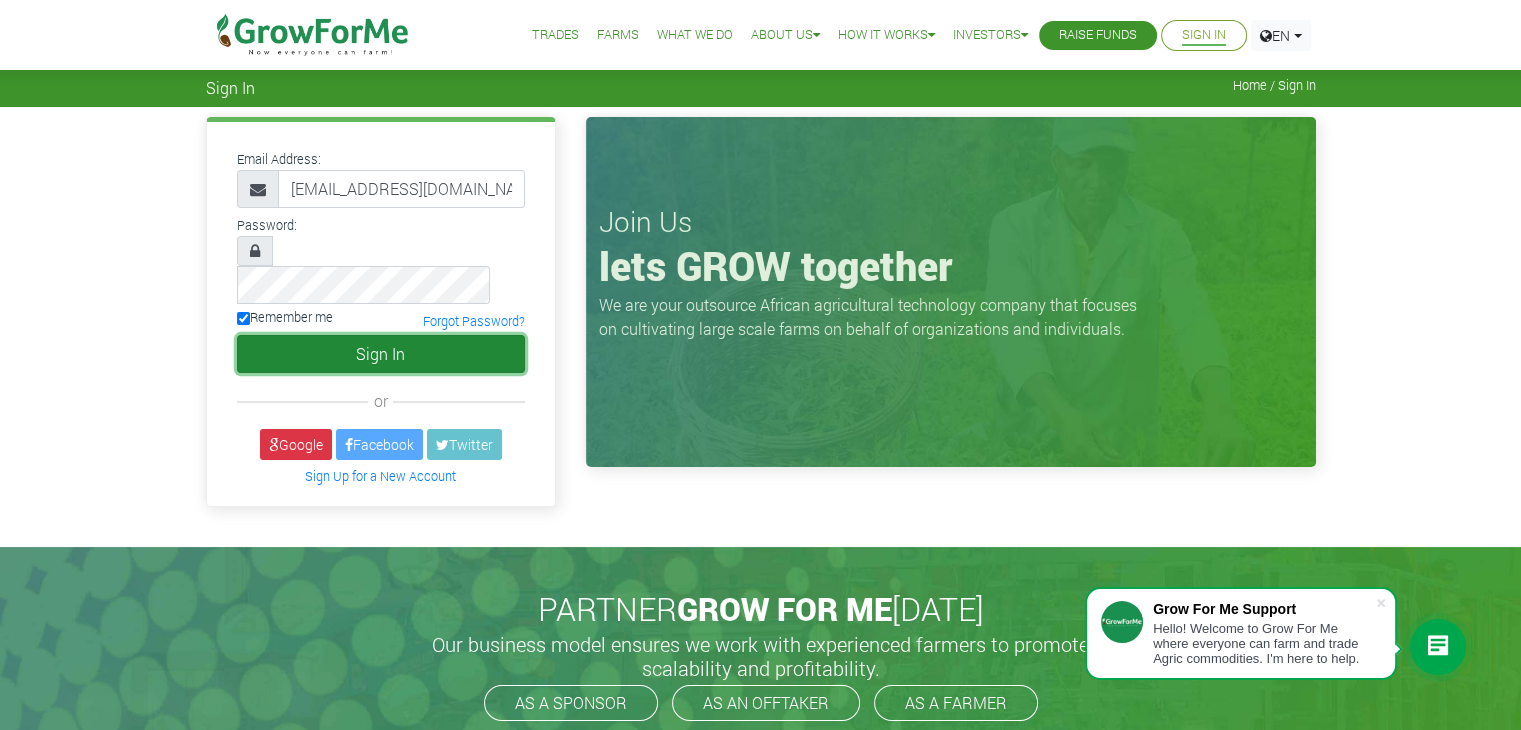 click on "Sign In" at bounding box center (381, 354) 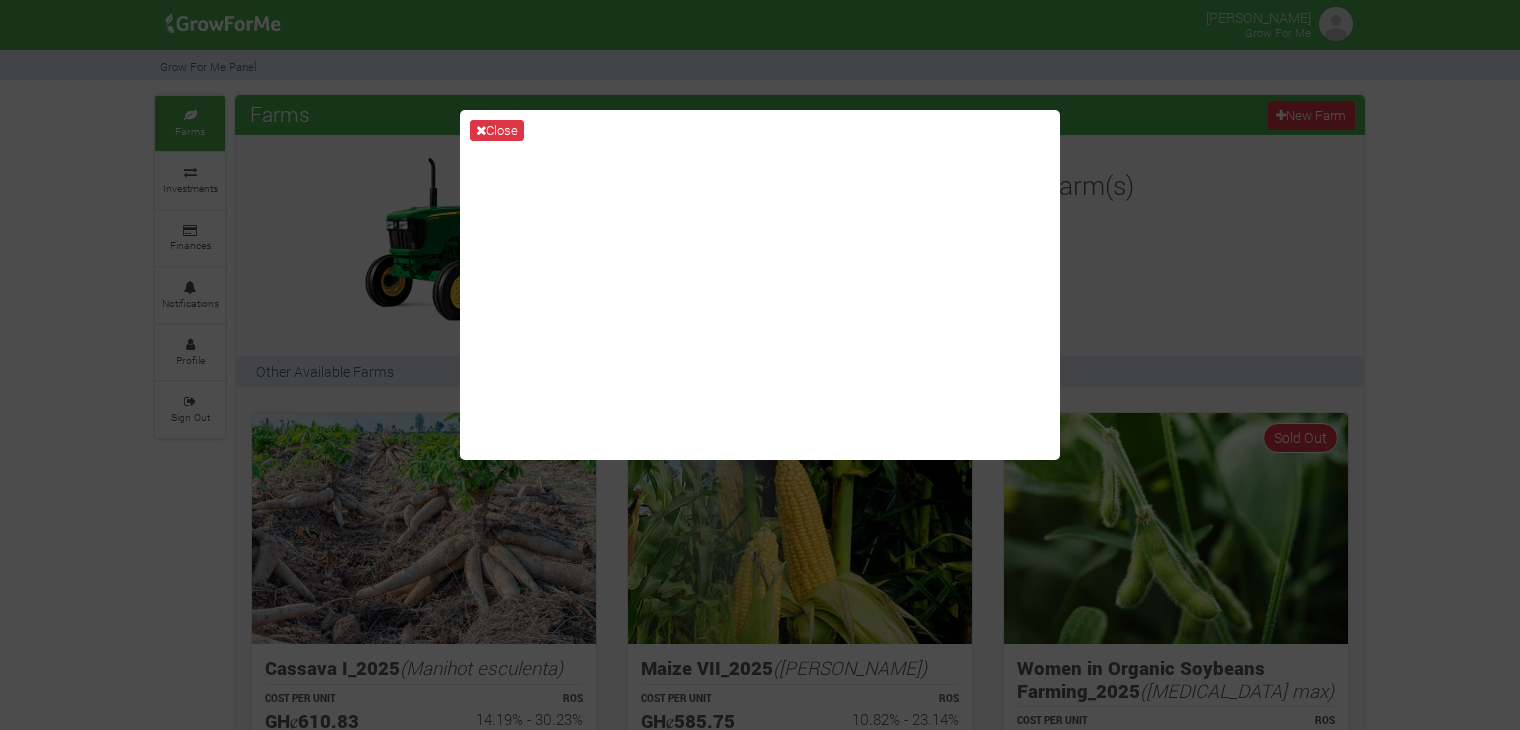 scroll, scrollTop: 0, scrollLeft: 0, axis: both 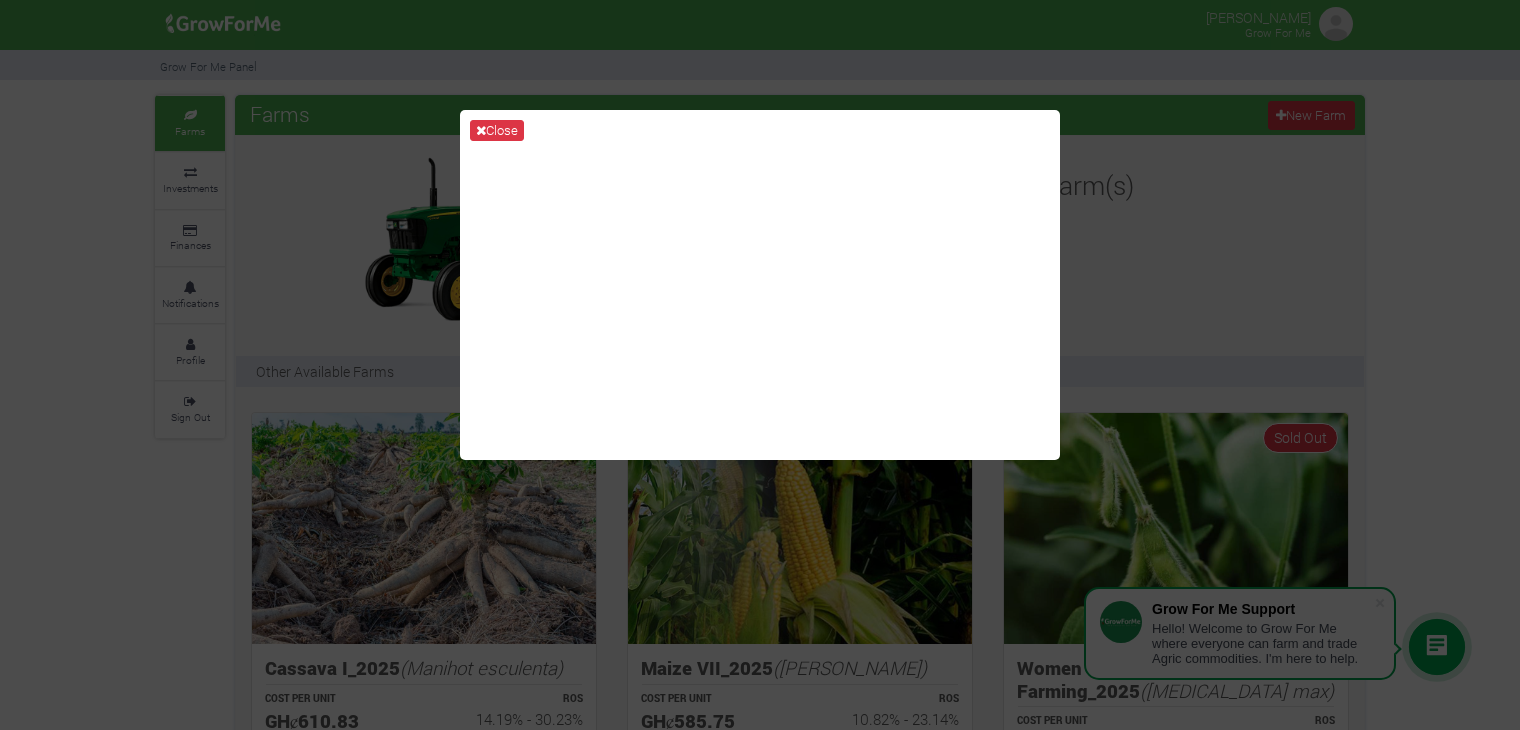 click on "Close" at bounding box center [760, 365] 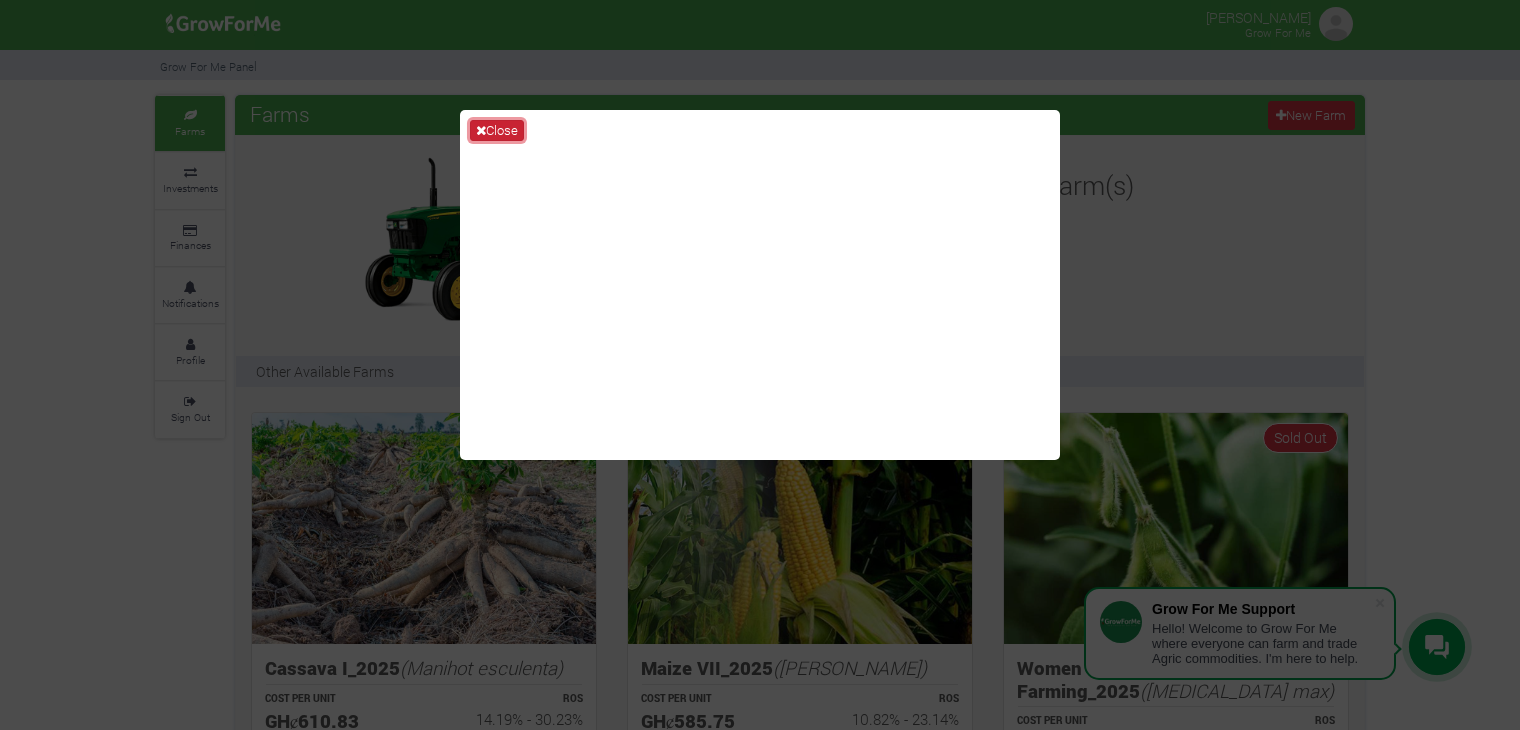 click on "Close" at bounding box center [497, 131] 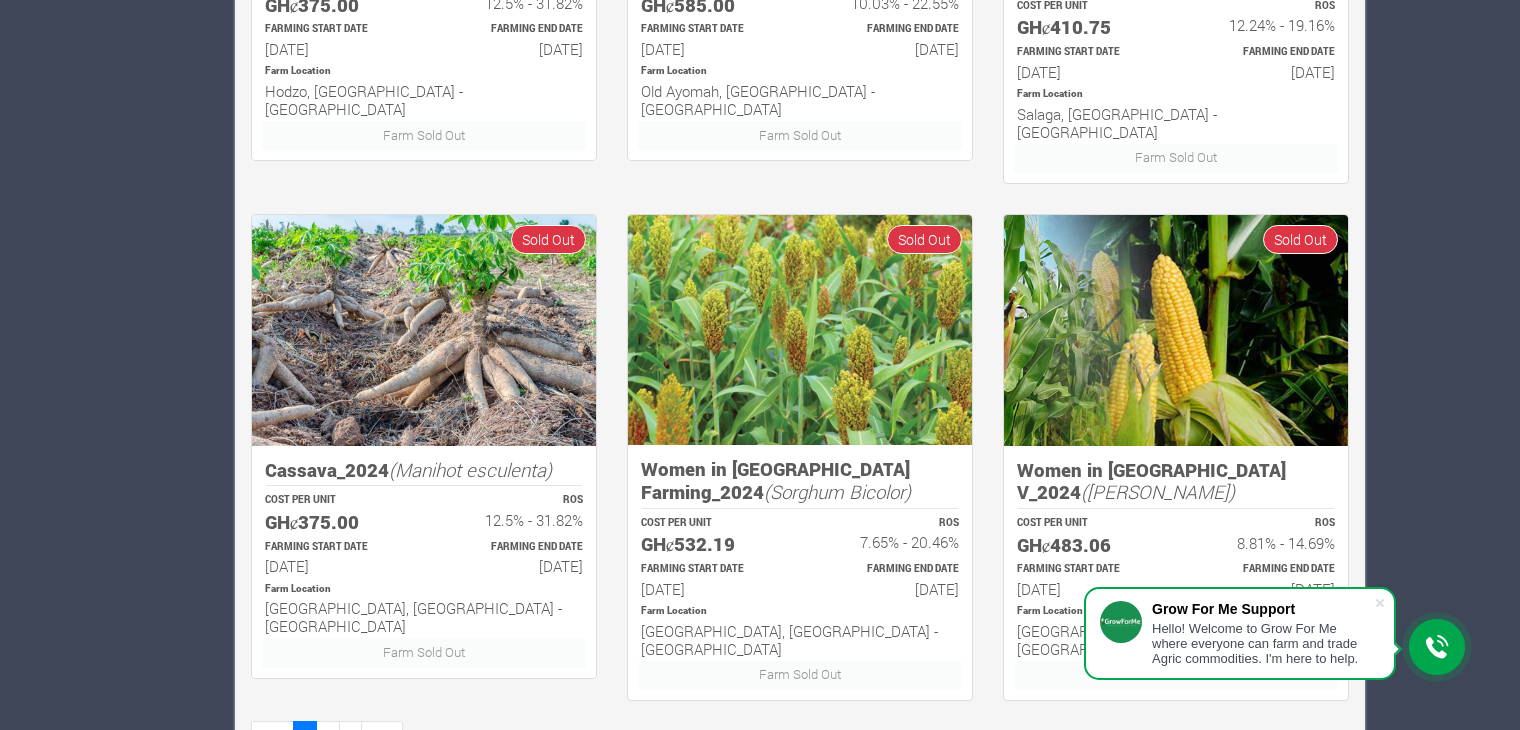 scroll, scrollTop: 1242, scrollLeft: 0, axis: vertical 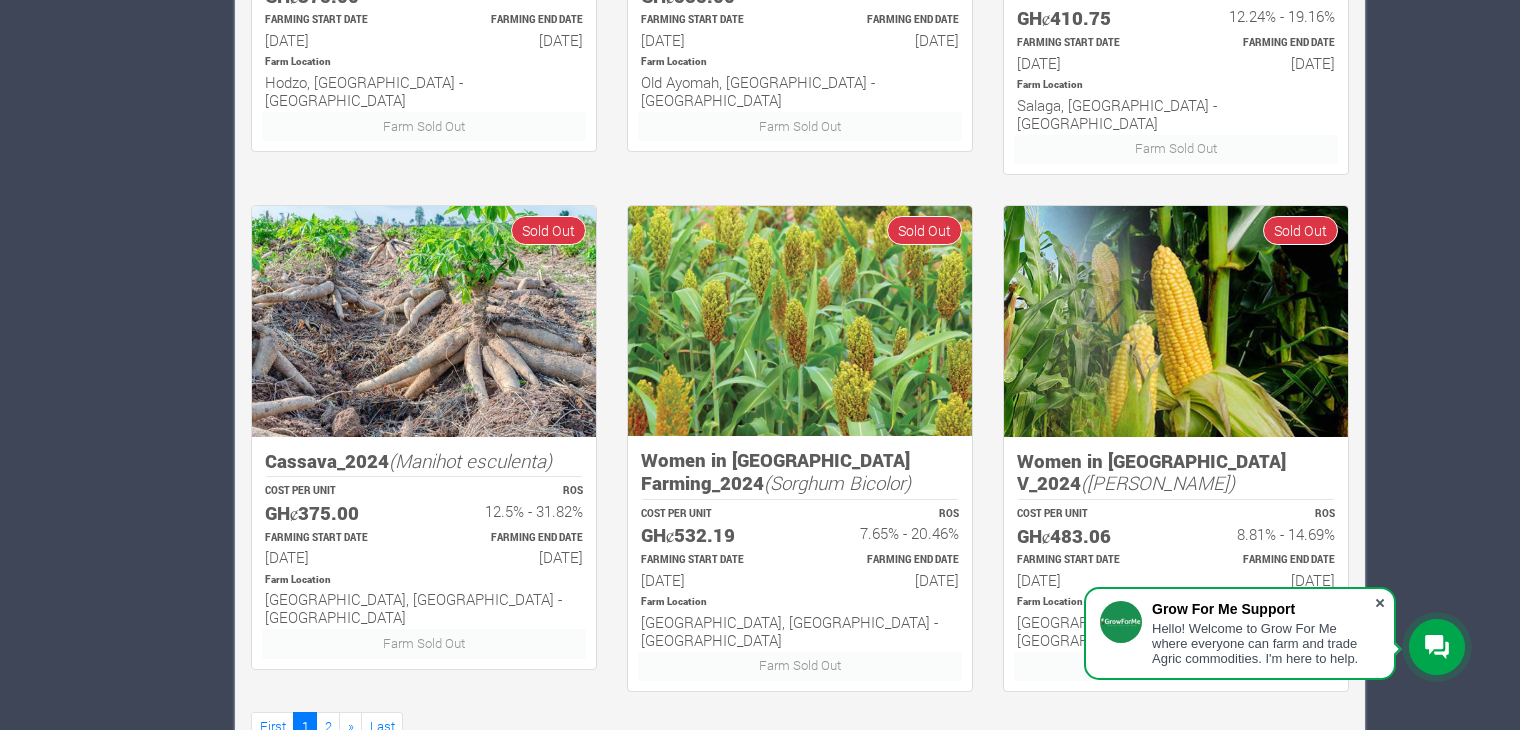 click at bounding box center (1380, 603) 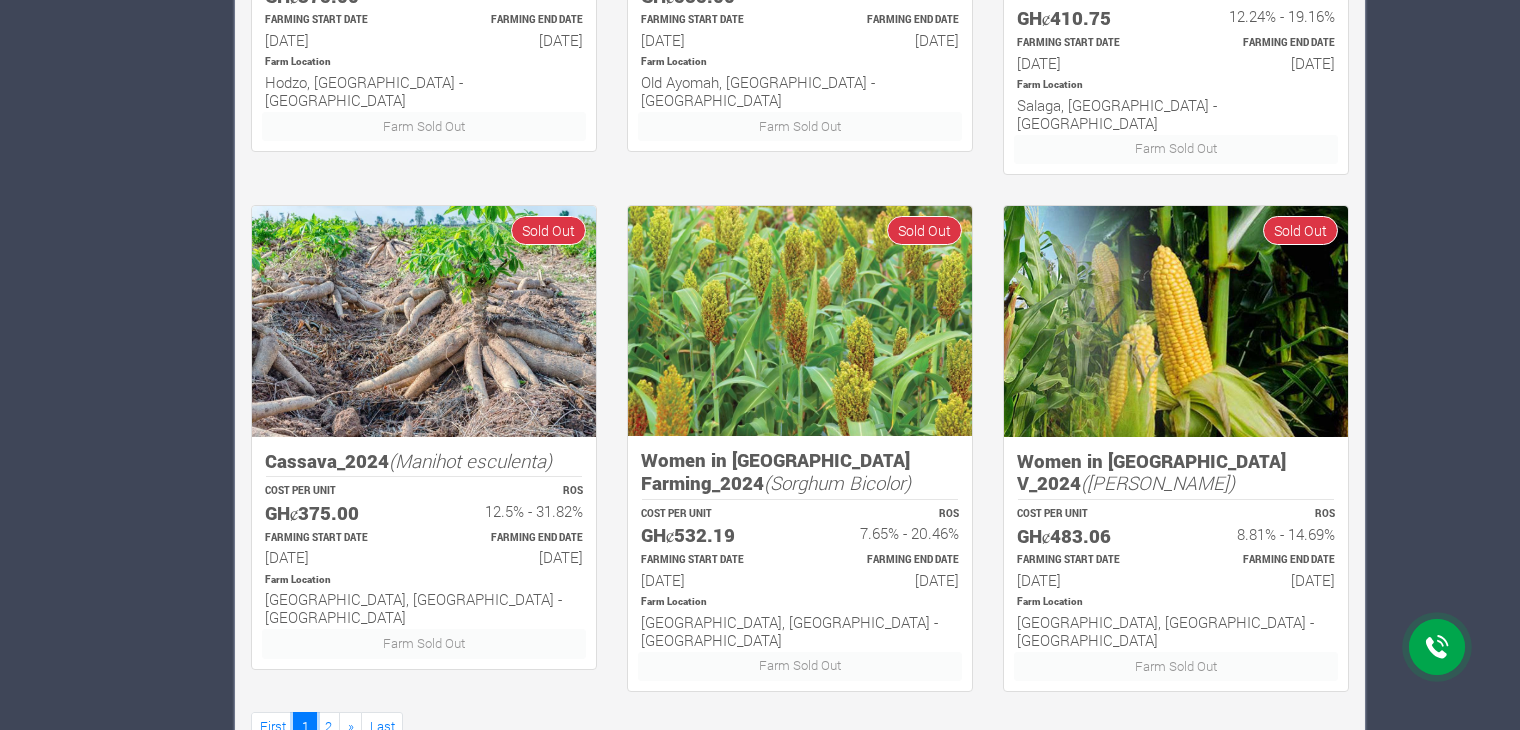 click on "1" at bounding box center [305, 726] 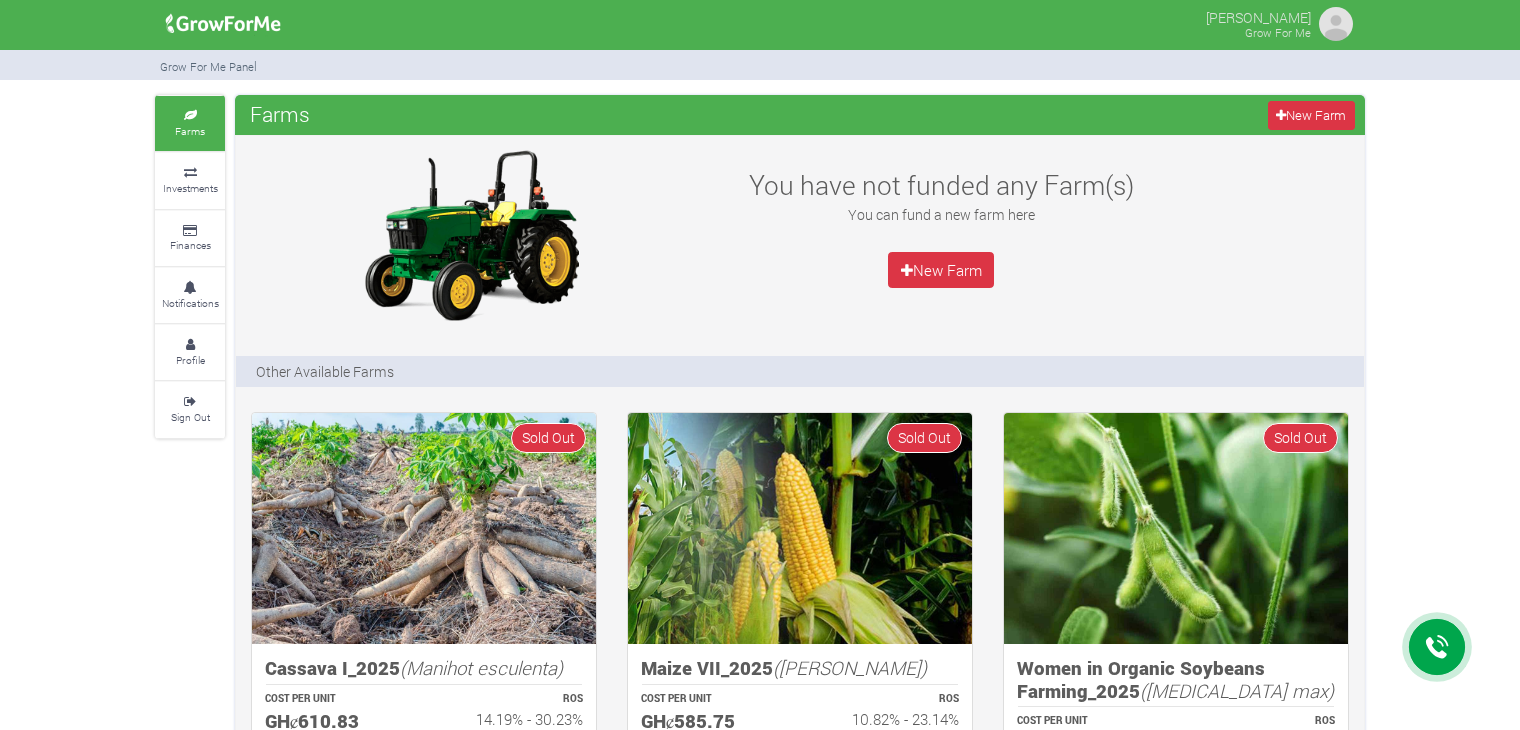 scroll, scrollTop: 0, scrollLeft: 0, axis: both 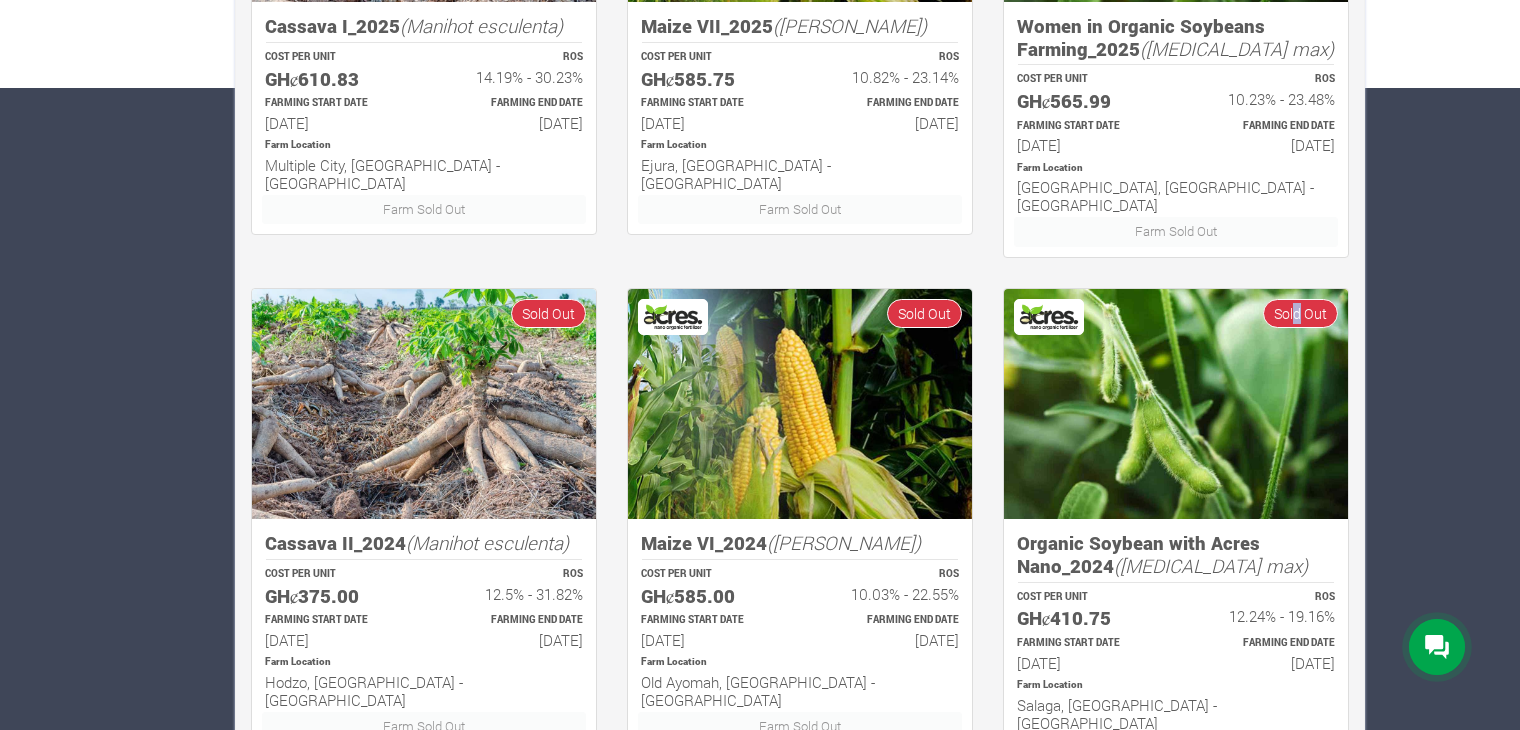 click on "Sold Out" at bounding box center [1300, 313] 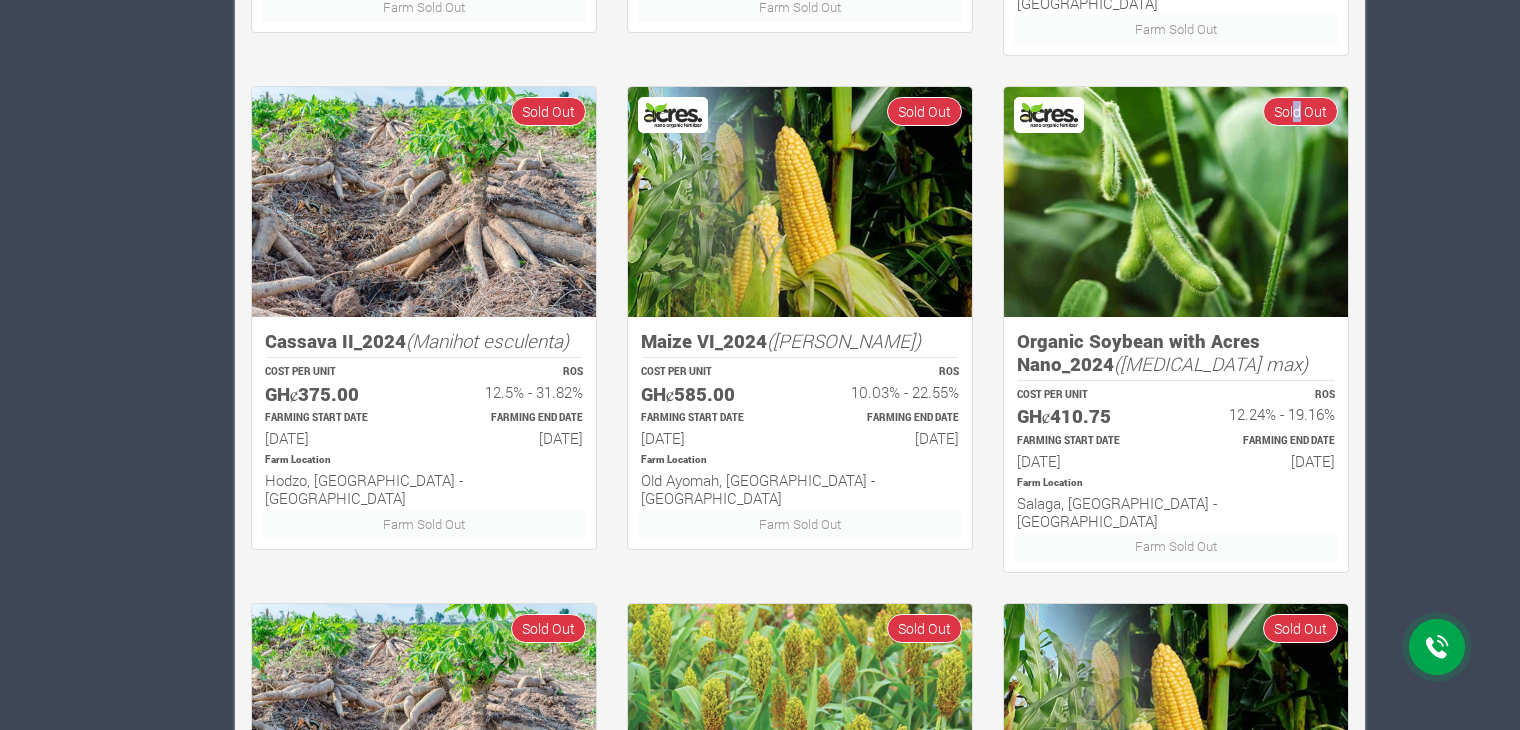 scroll, scrollTop: 1242, scrollLeft: 0, axis: vertical 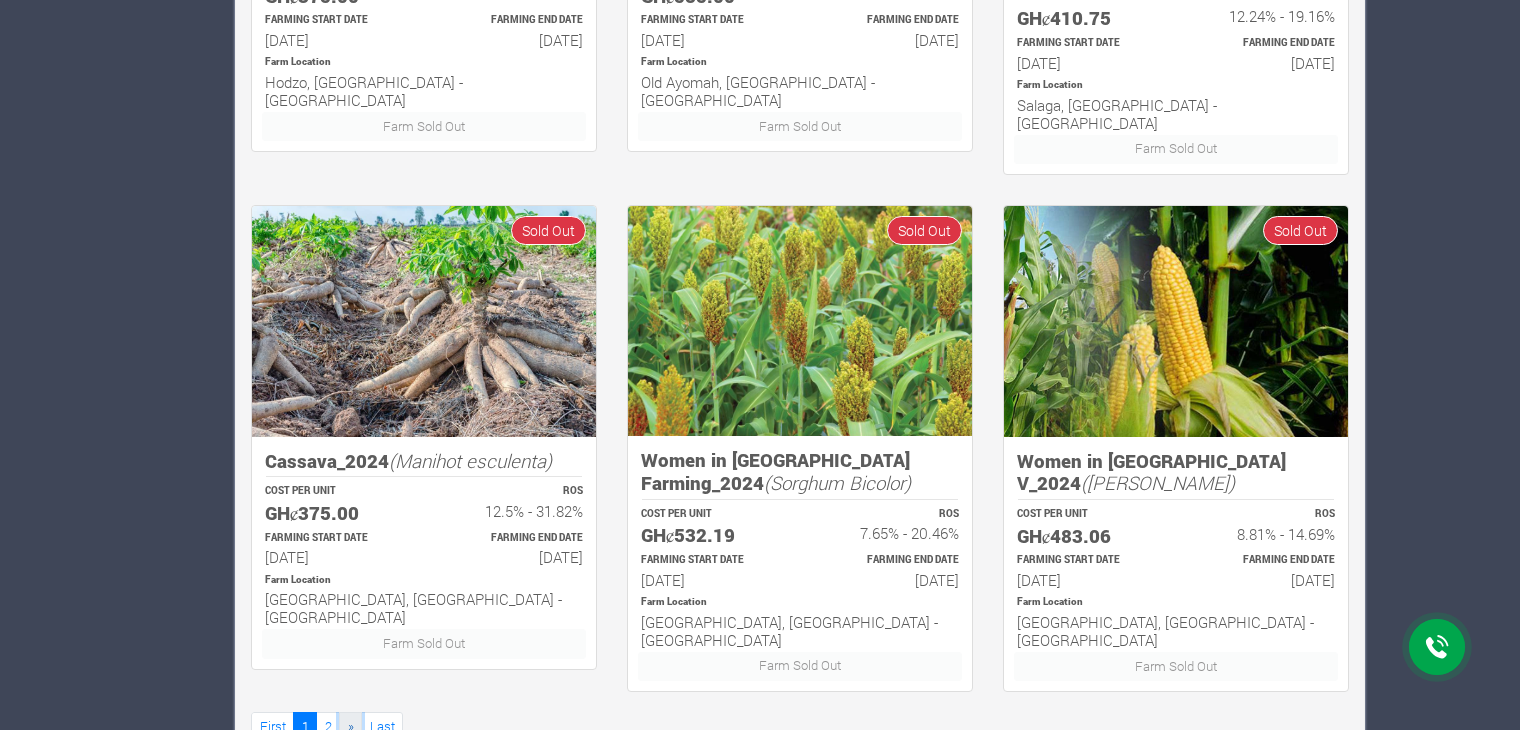 click on "»" at bounding box center (351, 726) 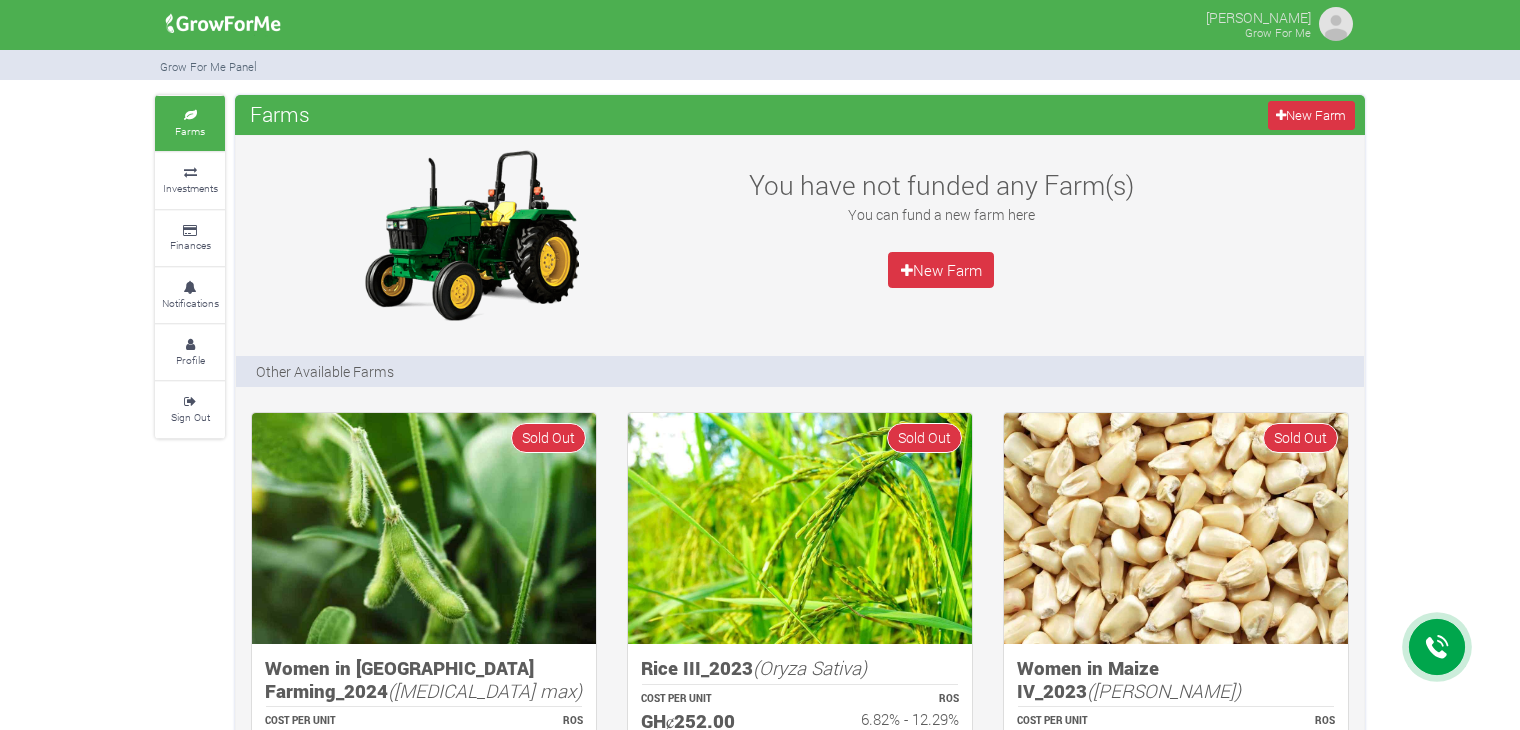 scroll, scrollTop: 0, scrollLeft: 0, axis: both 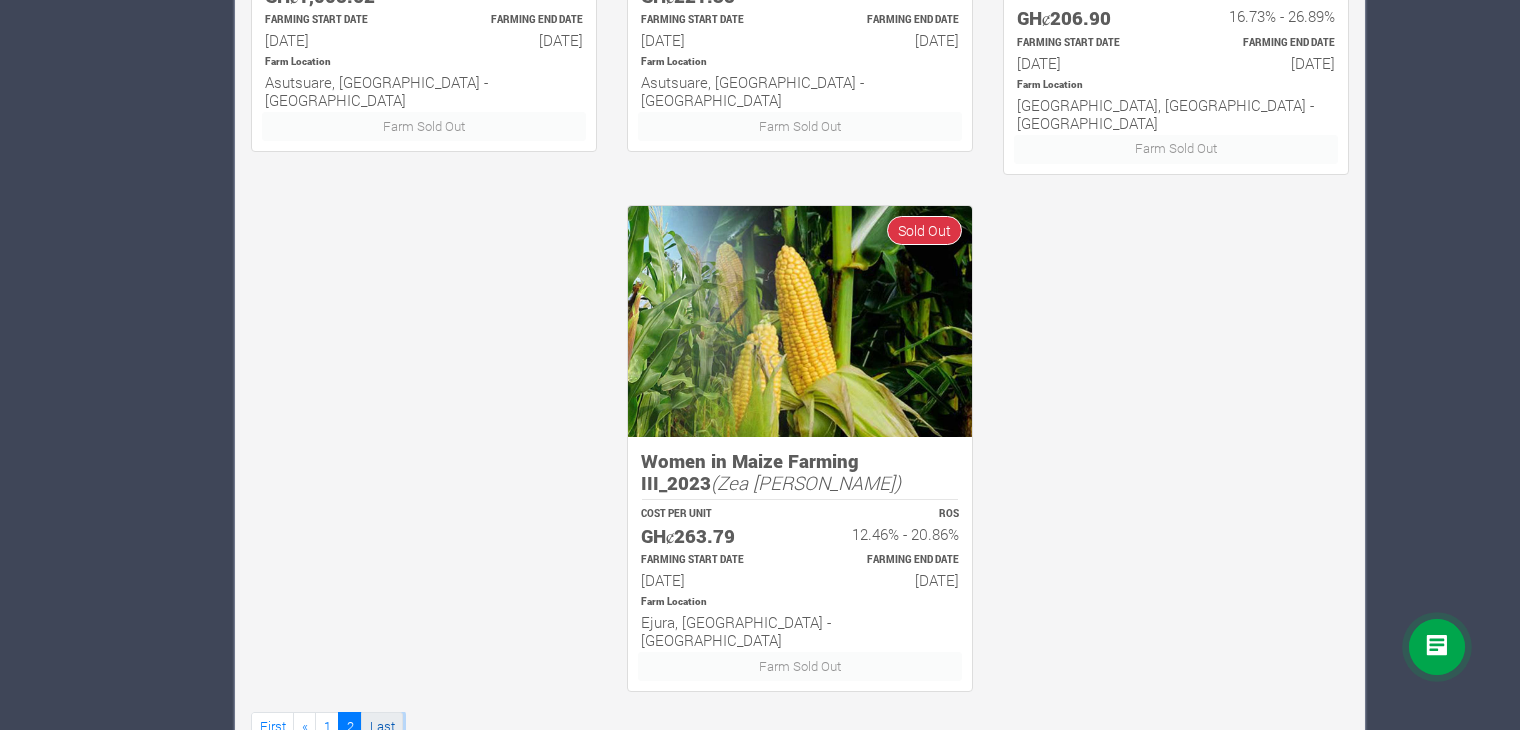 click on "Last" at bounding box center (382, 726) 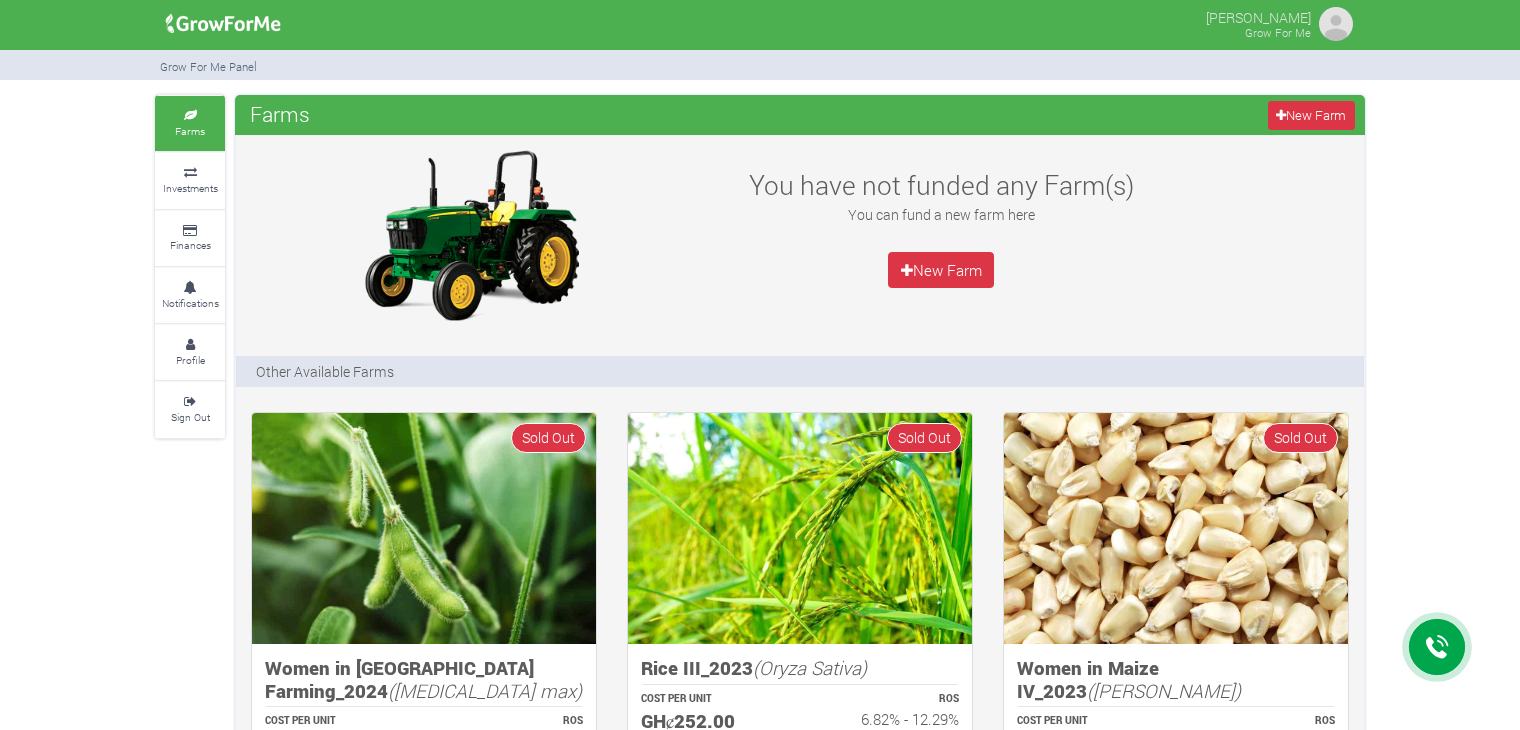 scroll, scrollTop: 0, scrollLeft: 0, axis: both 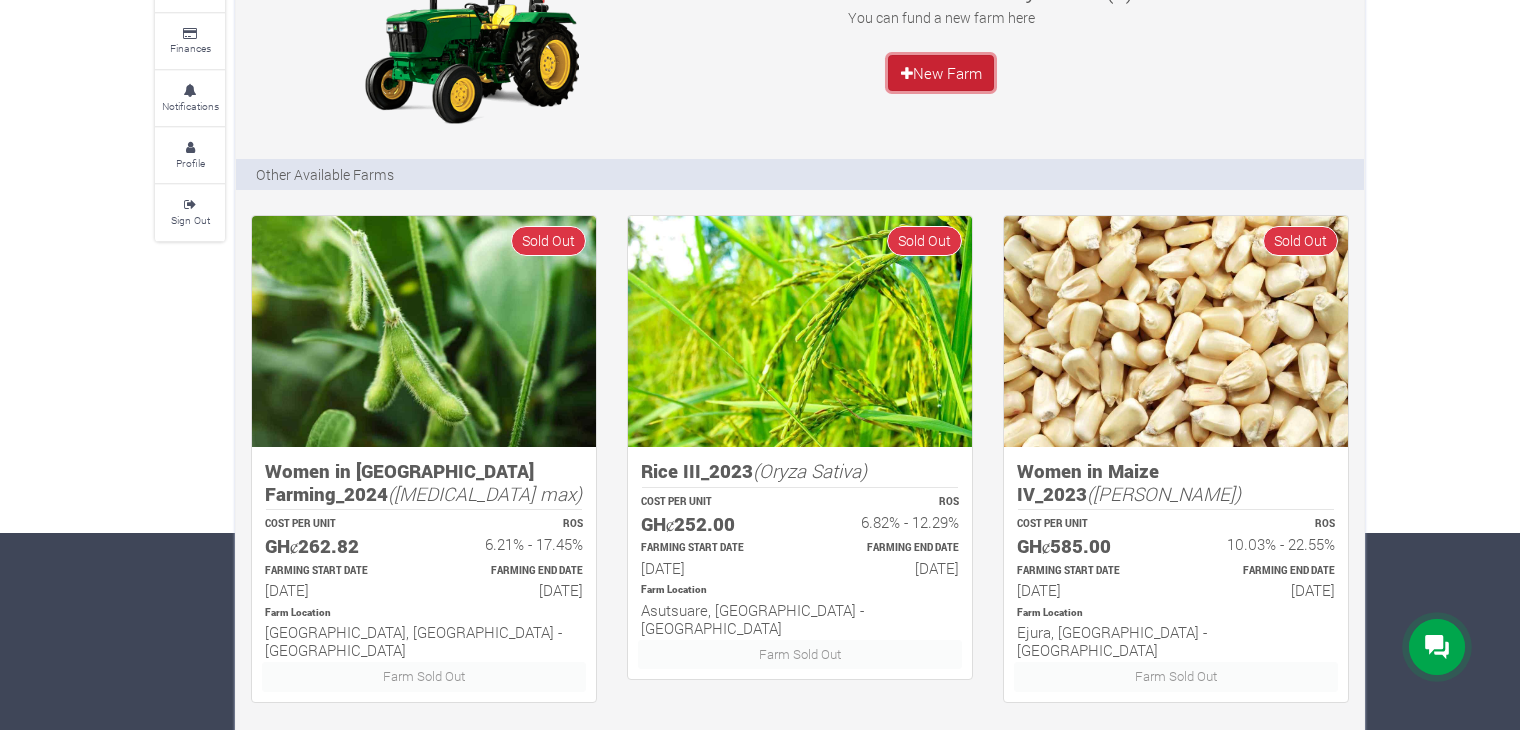 click on "New Farm" at bounding box center [941, 73] 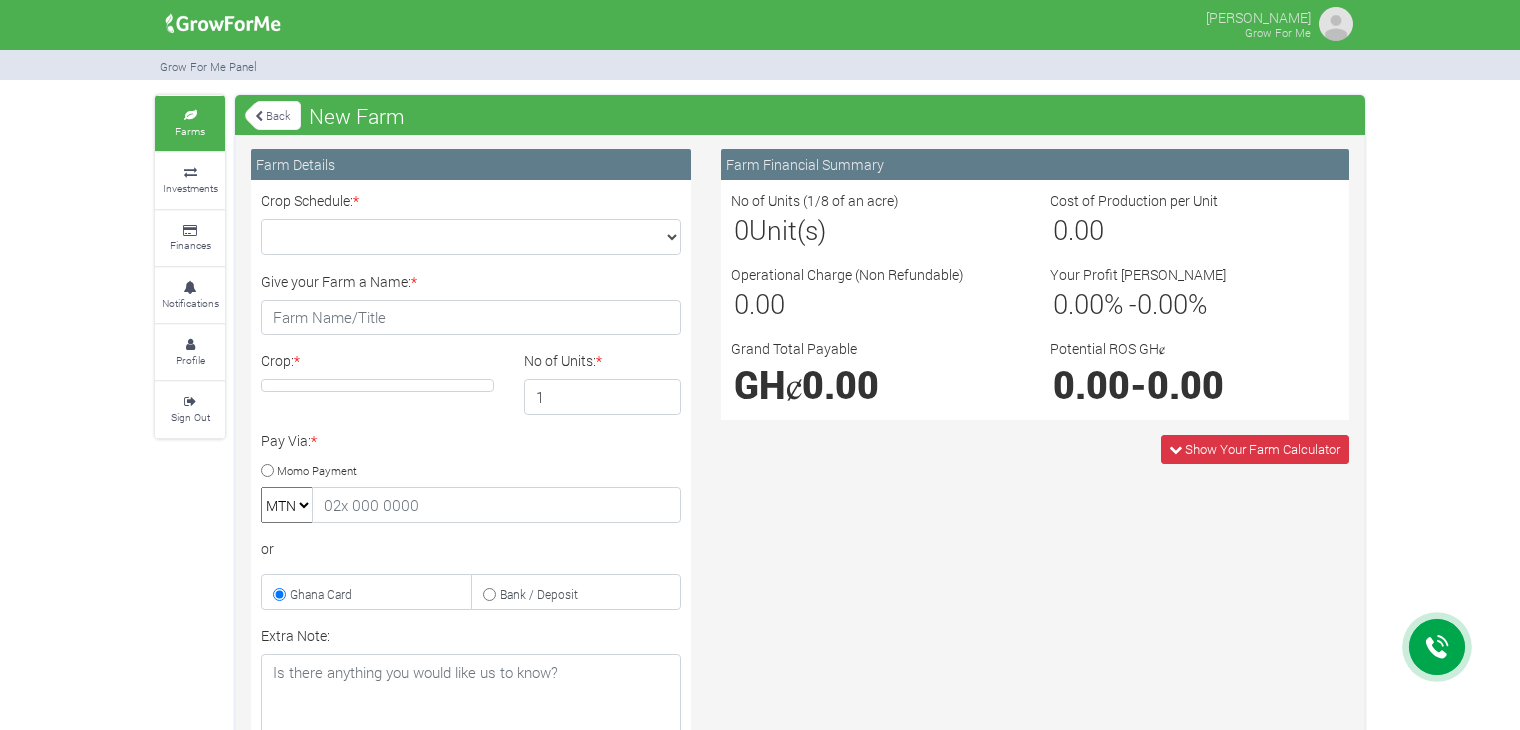 scroll, scrollTop: 0, scrollLeft: 0, axis: both 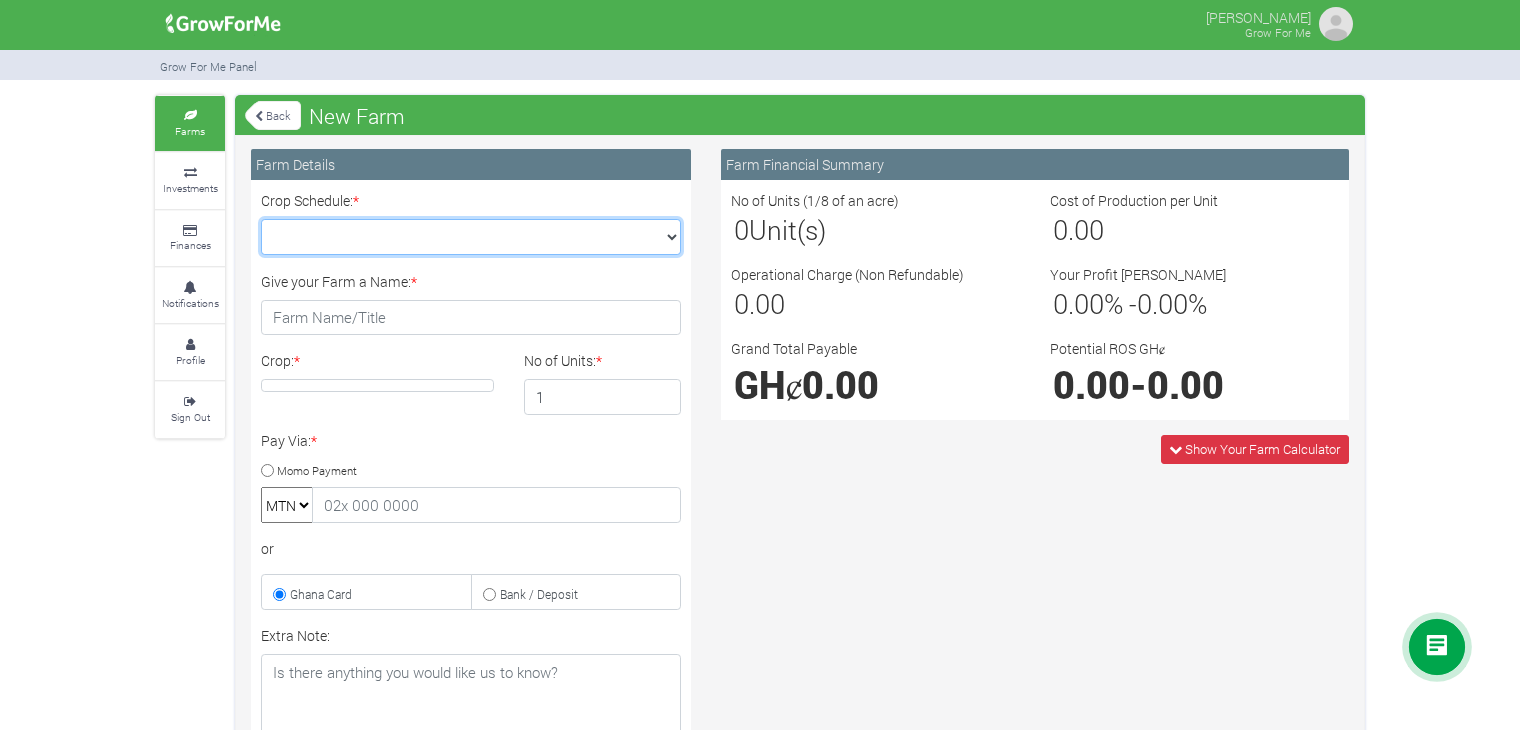 click on "Crop Schedule:  *" at bounding box center [471, 237] 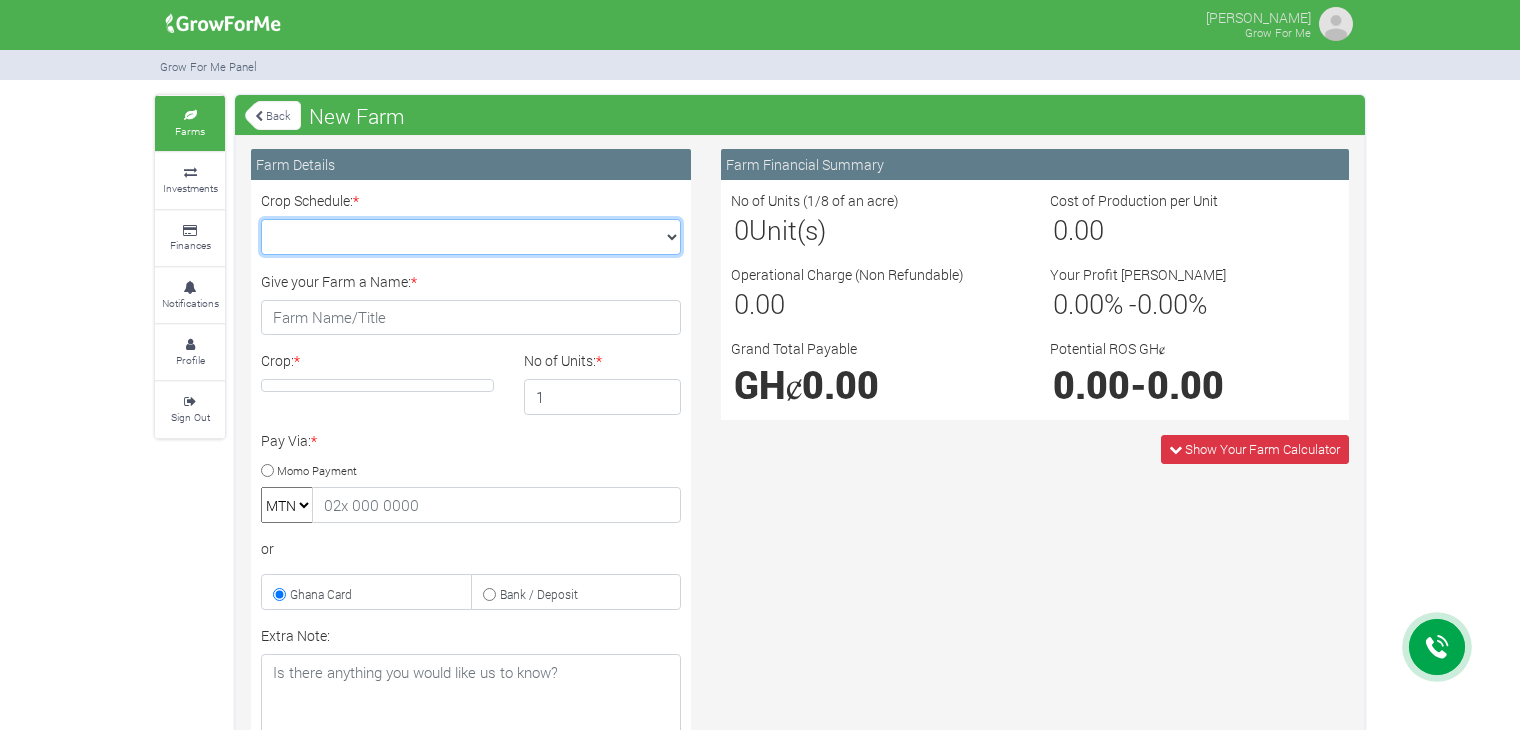click on "Crop Schedule:  *" at bounding box center (471, 237) 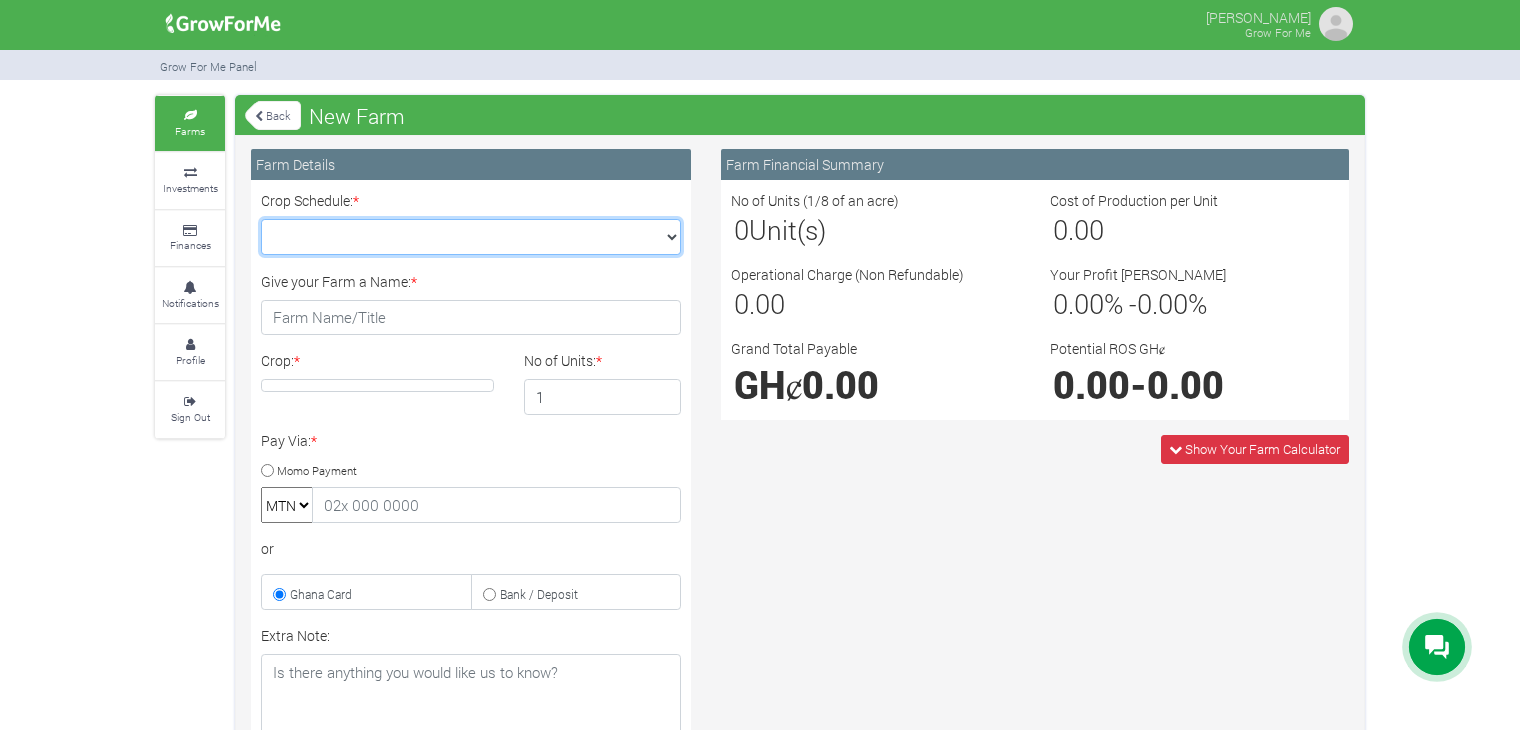 click on "Crop Schedule:  *" at bounding box center (471, 237) 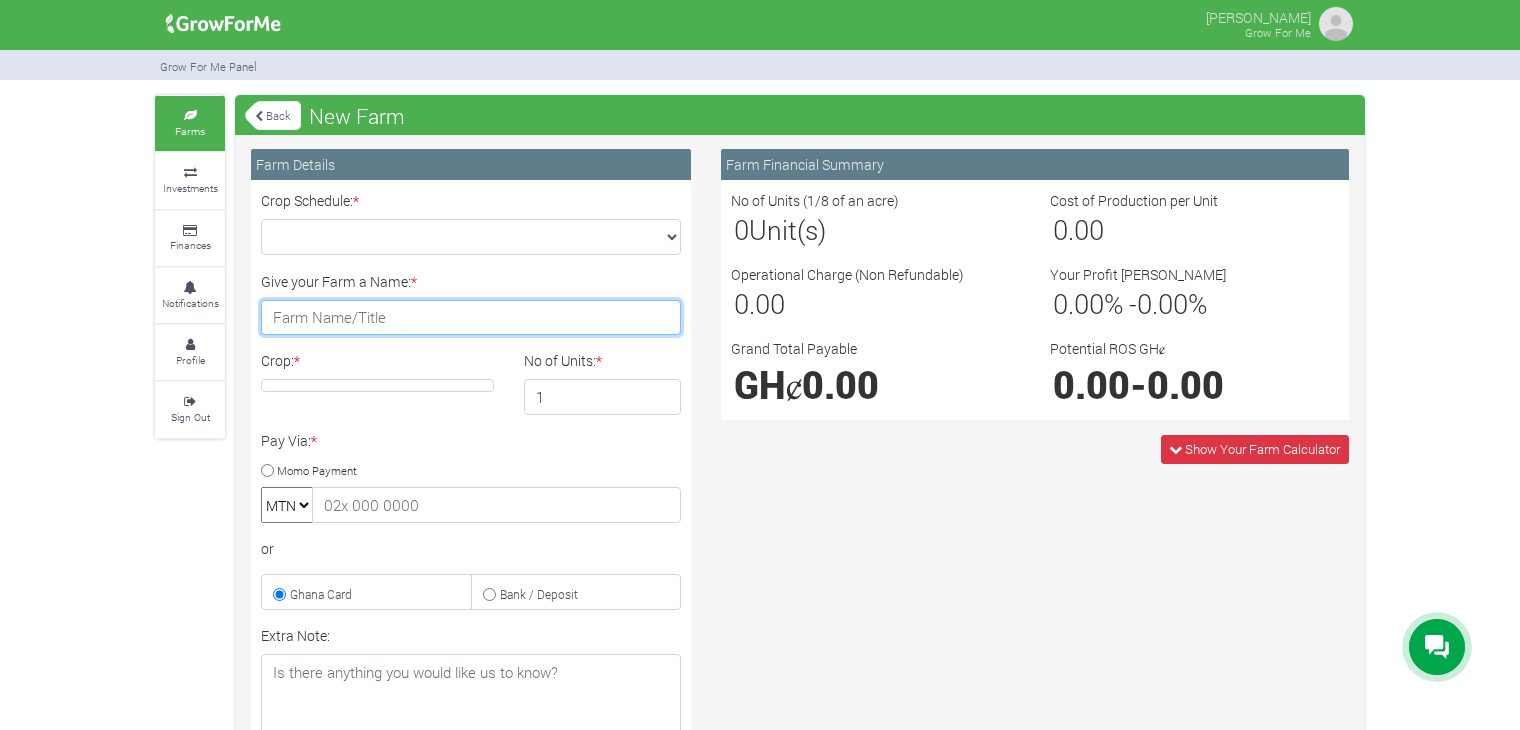 click on "Give your Farm a Name:  *" at bounding box center (471, 318) 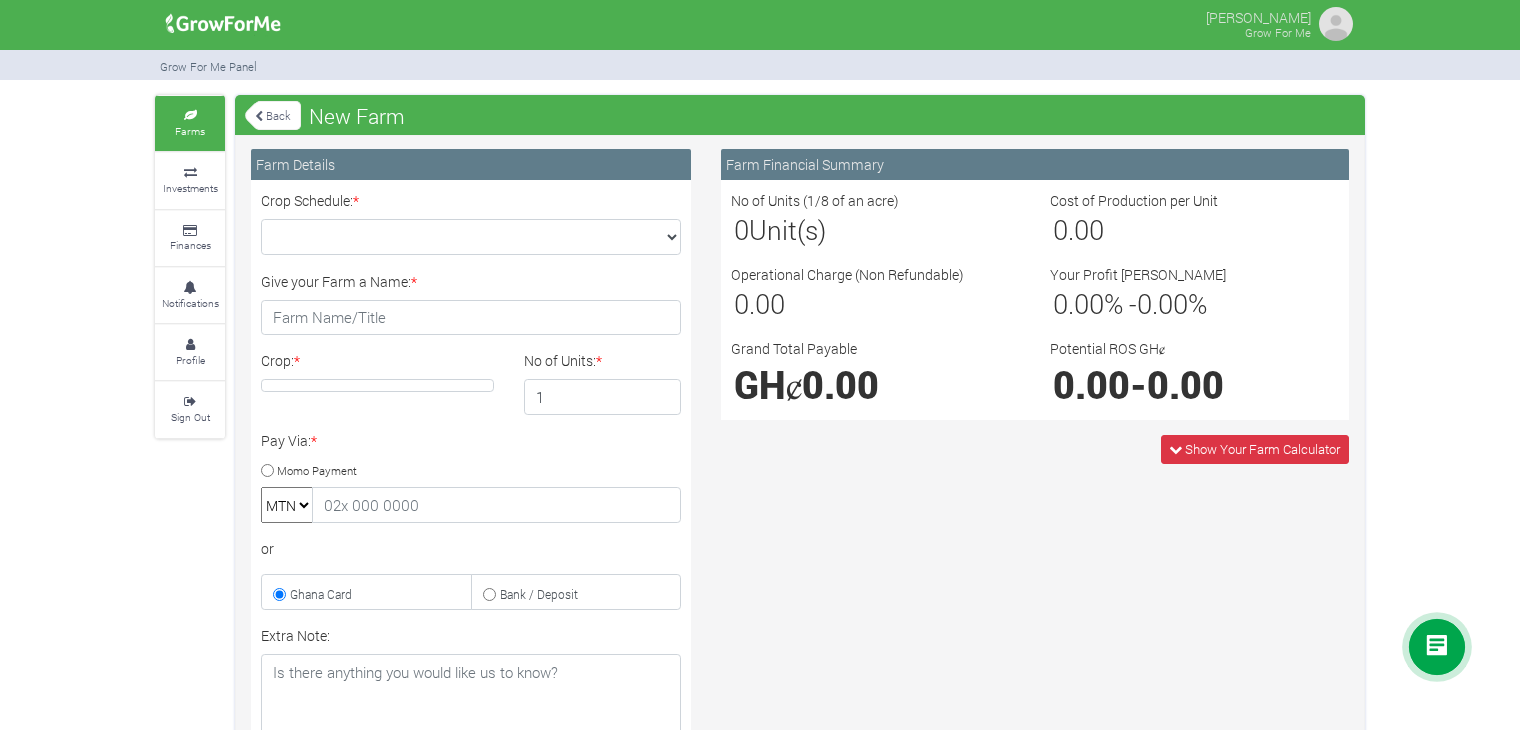 click at bounding box center (377, 385) 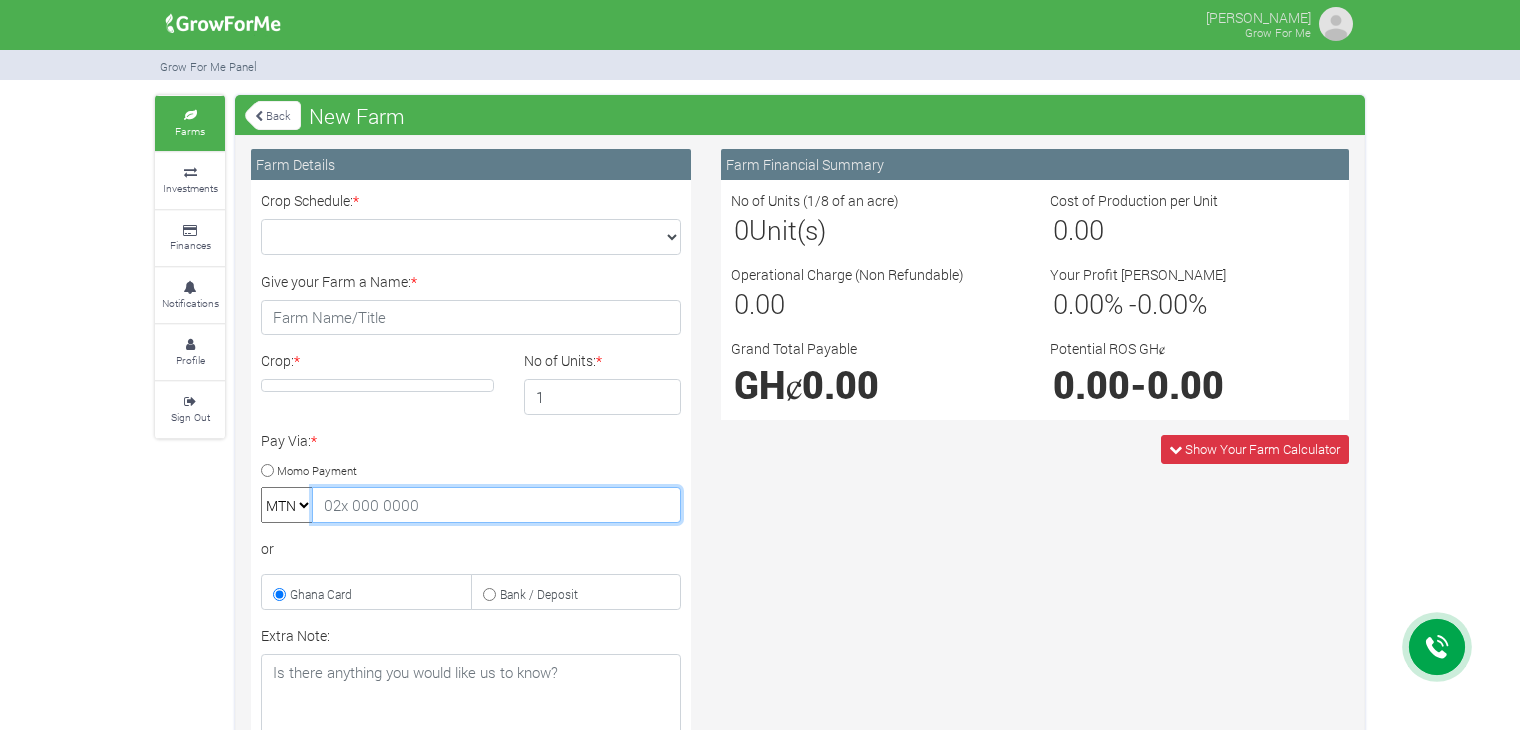 drag, startPoint x: 583, startPoint y: 513, endPoint x: 761, endPoint y: 373, distance: 226.45972 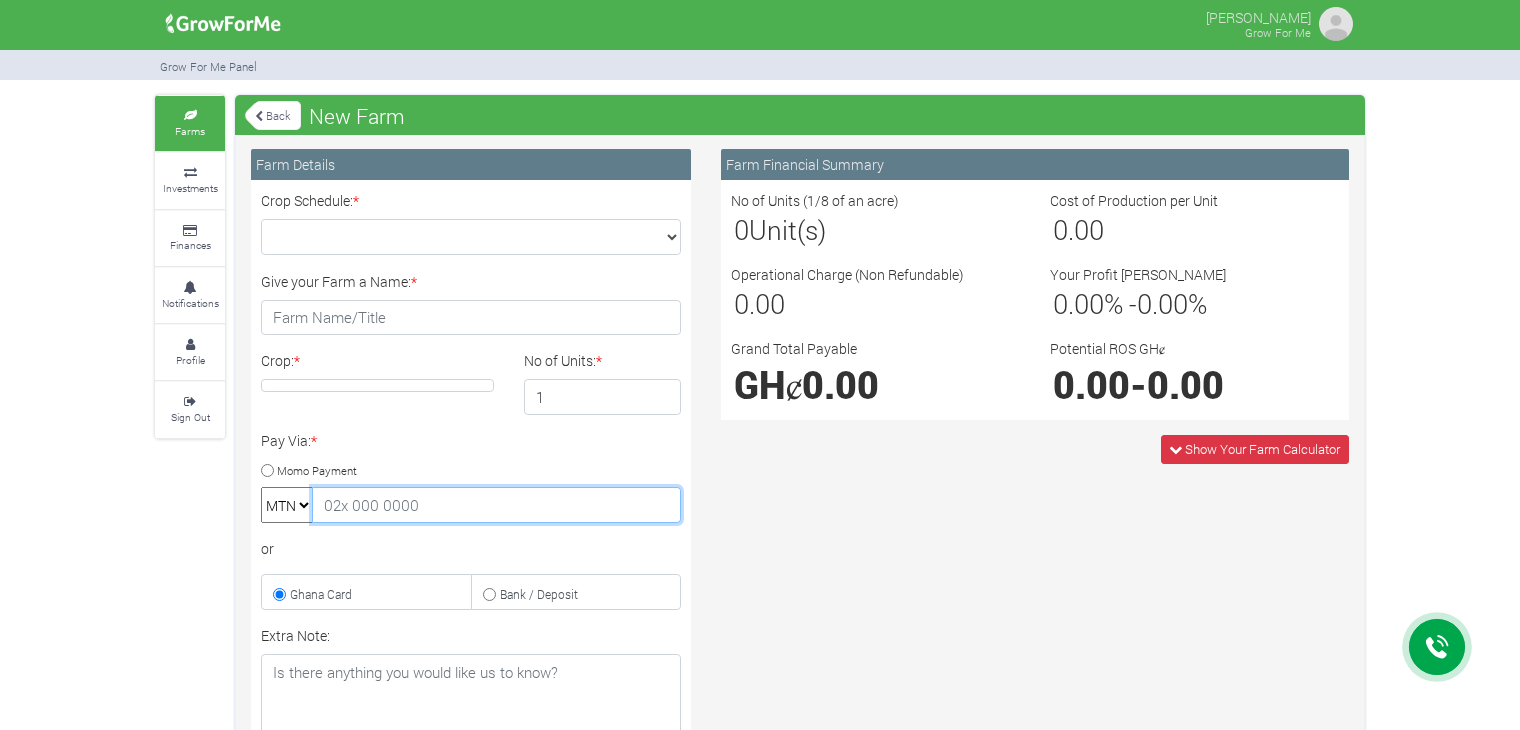 click on "Farm Details
Crop Schedule:  *
×
Give your Farm a Name:  * Crop:  * No of Units:  * 1 *" at bounding box center (800, 574) 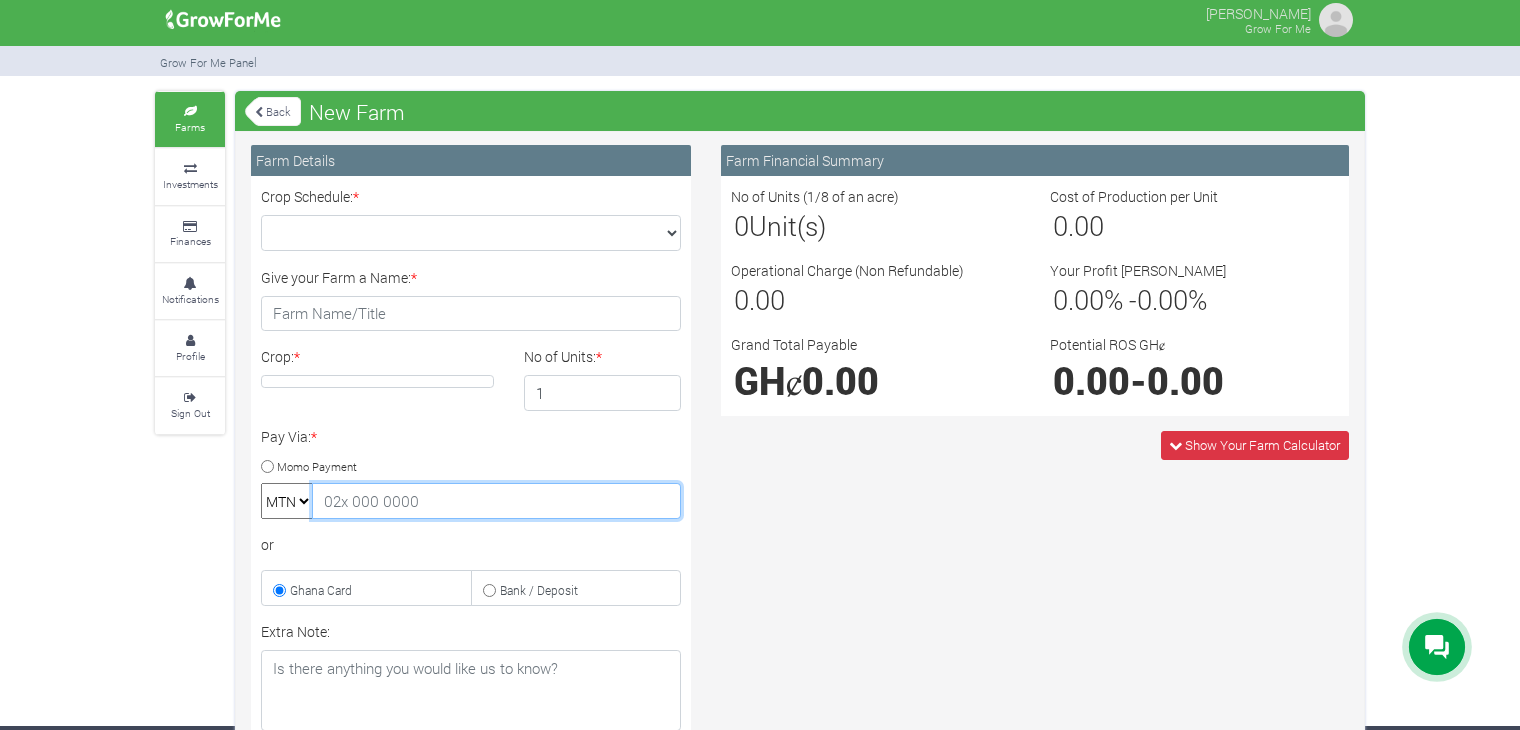 scroll, scrollTop: 0, scrollLeft: 0, axis: both 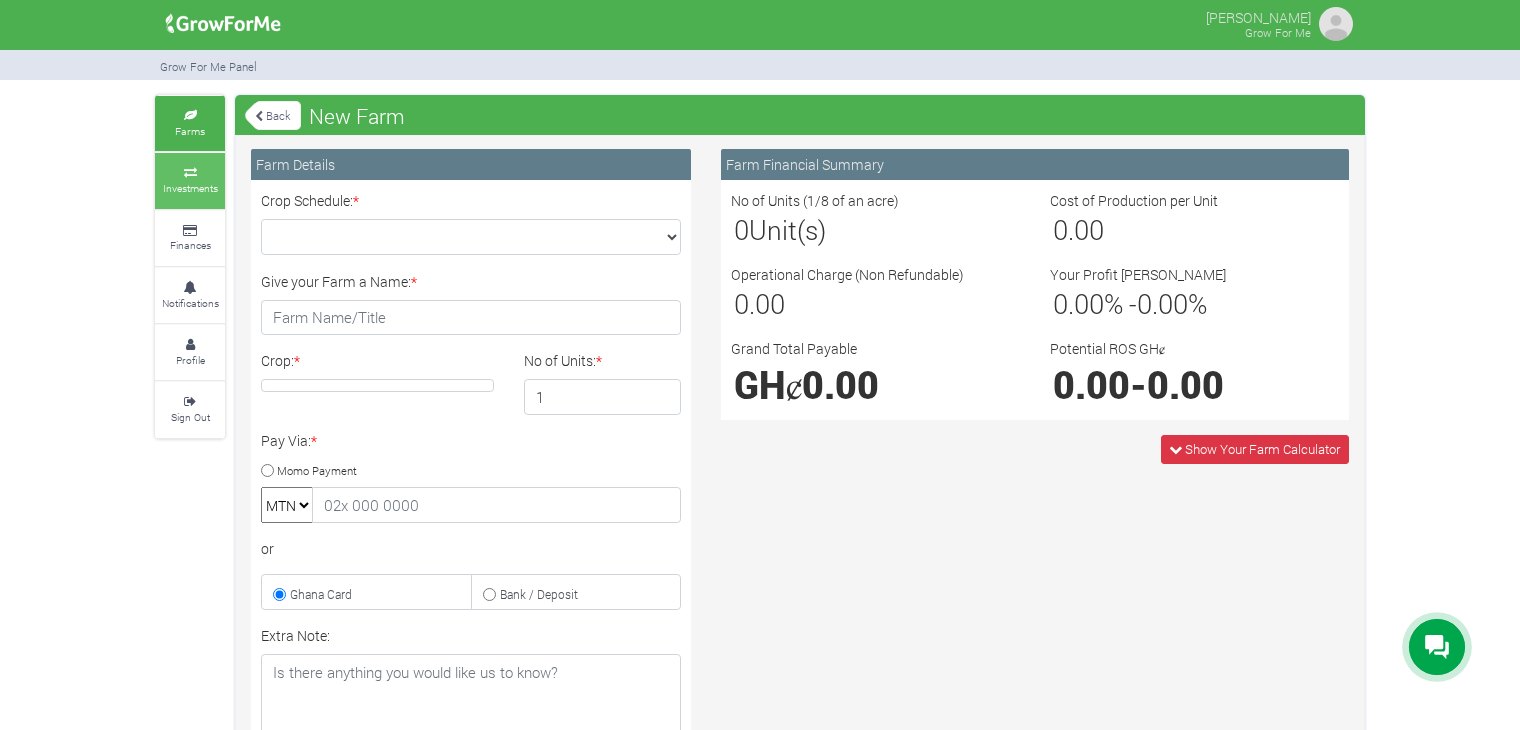click on "Investments" at bounding box center [190, 188] 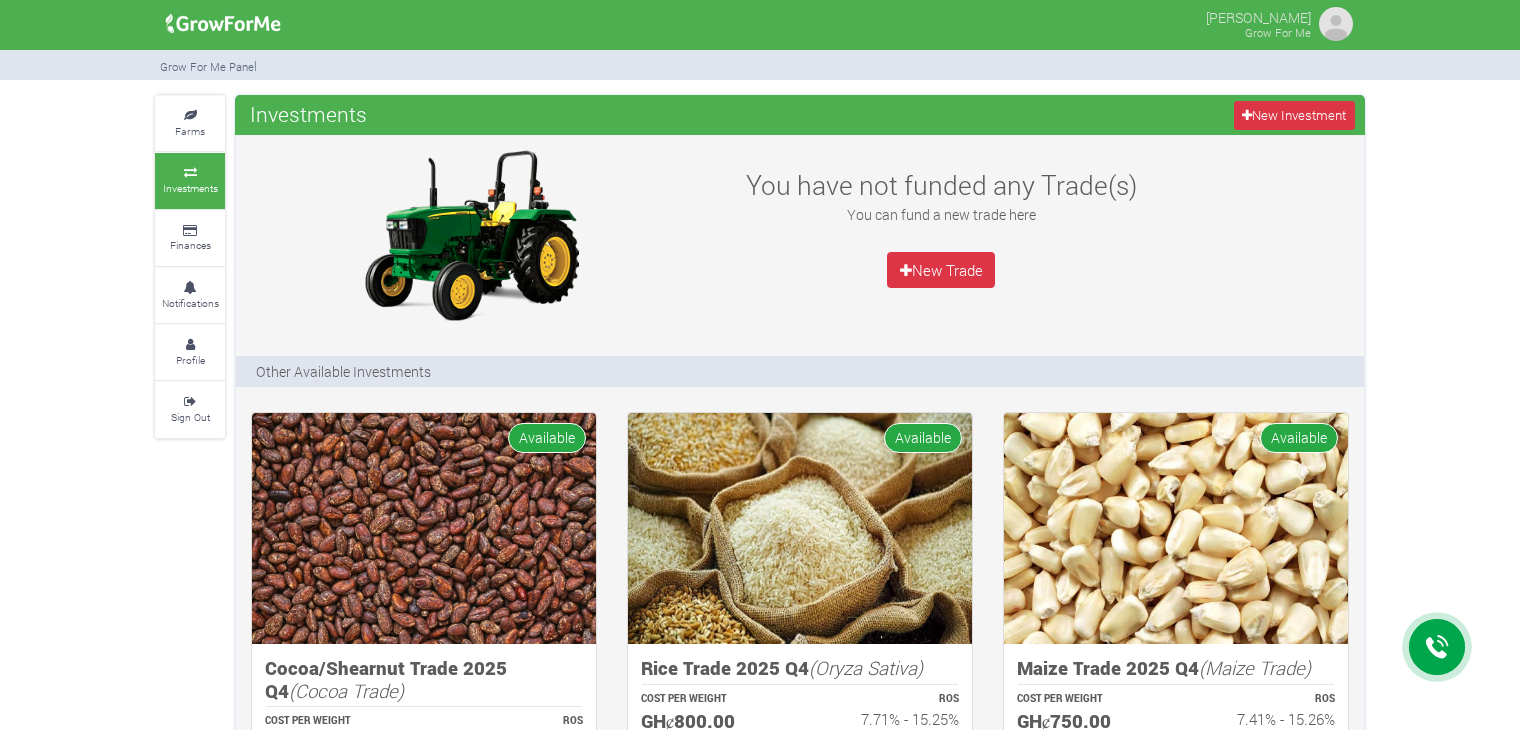 scroll, scrollTop: 0, scrollLeft: 0, axis: both 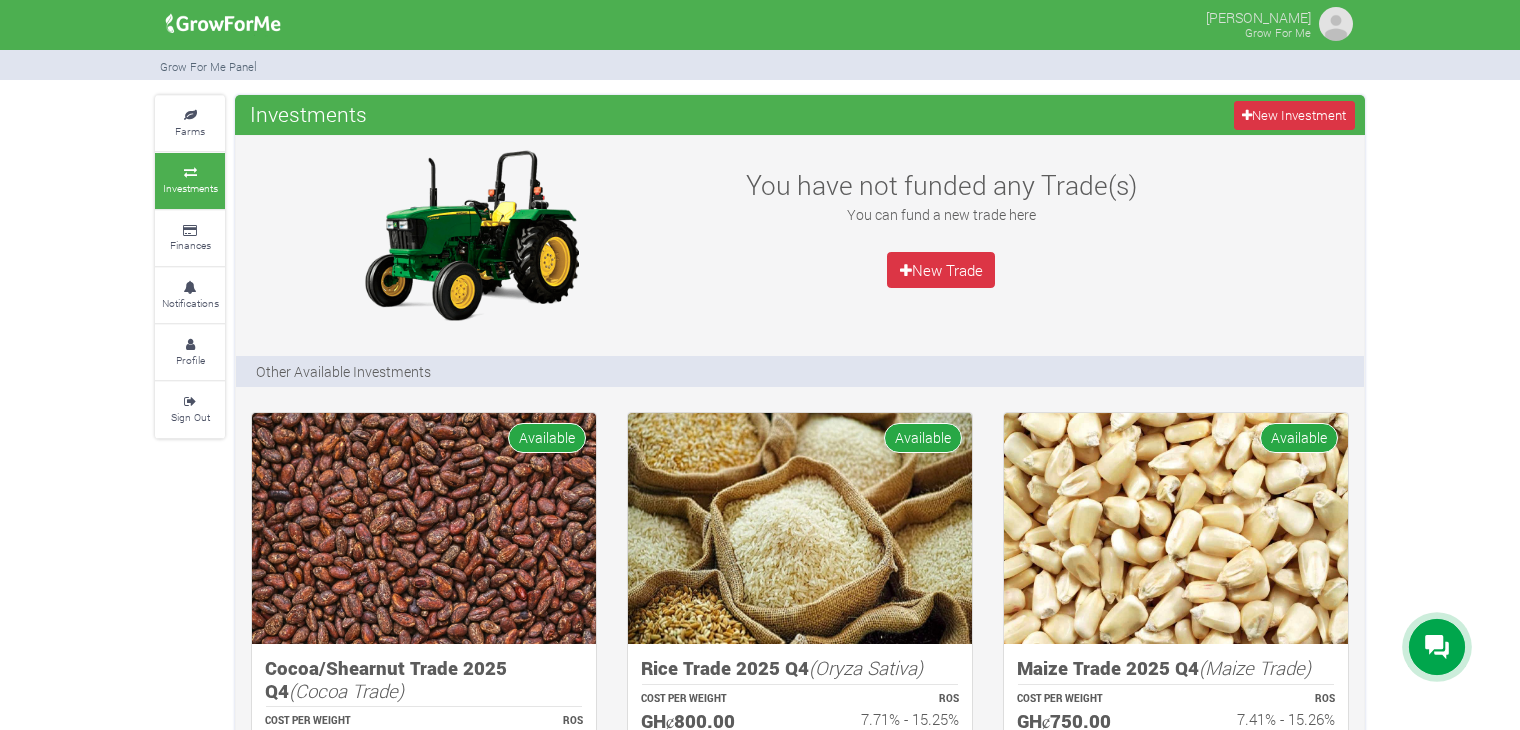 click at bounding box center [1336, 24] 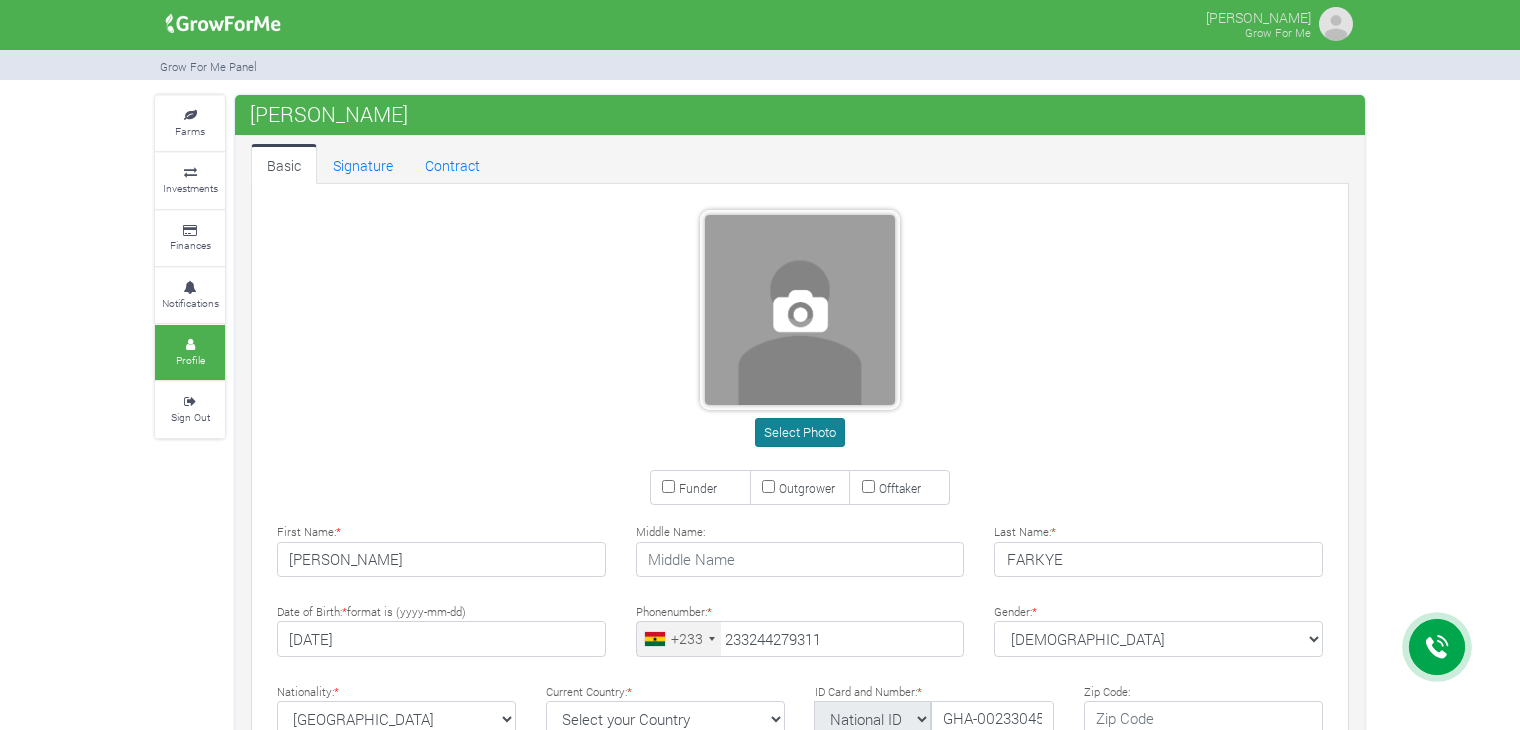 scroll, scrollTop: 0, scrollLeft: 0, axis: both 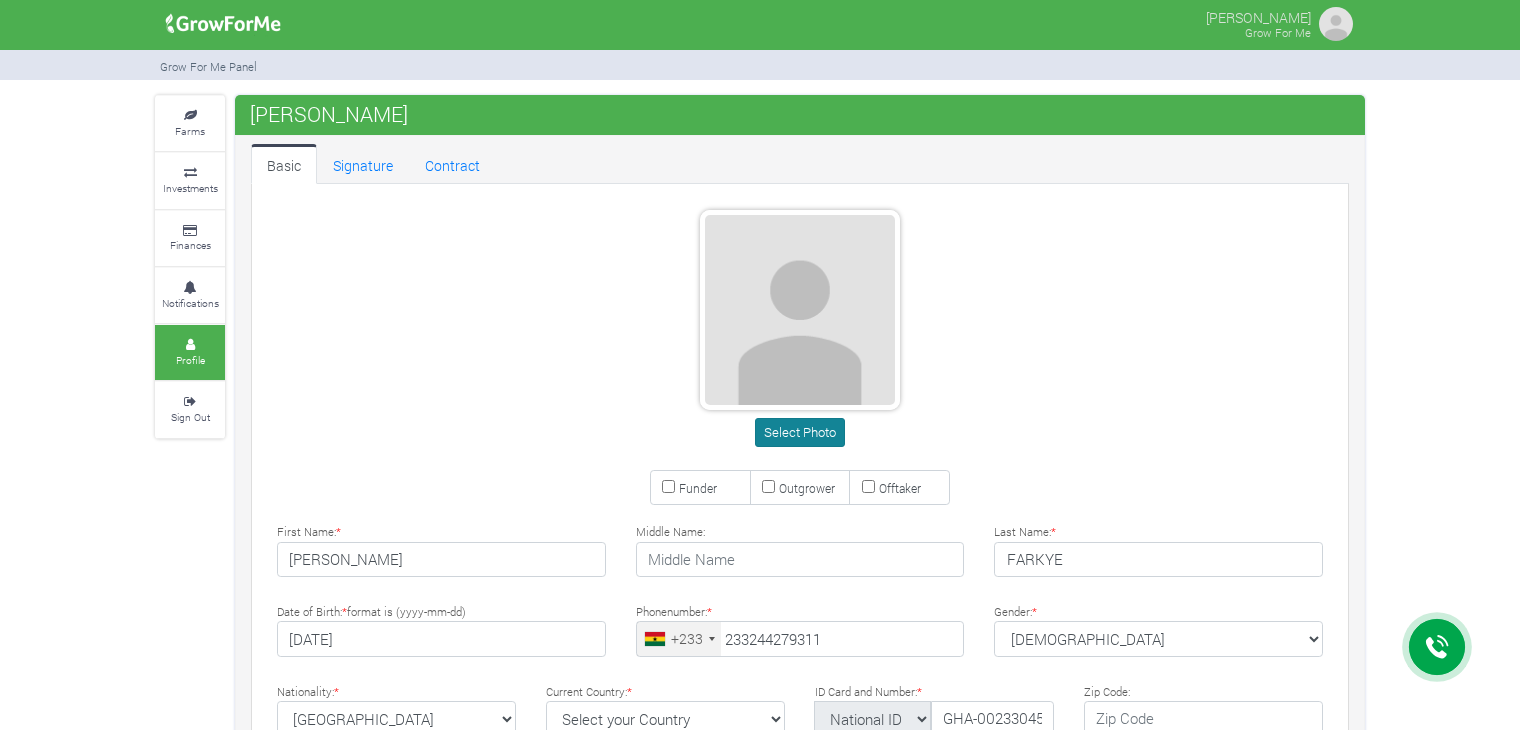 type on "24 427 9311" 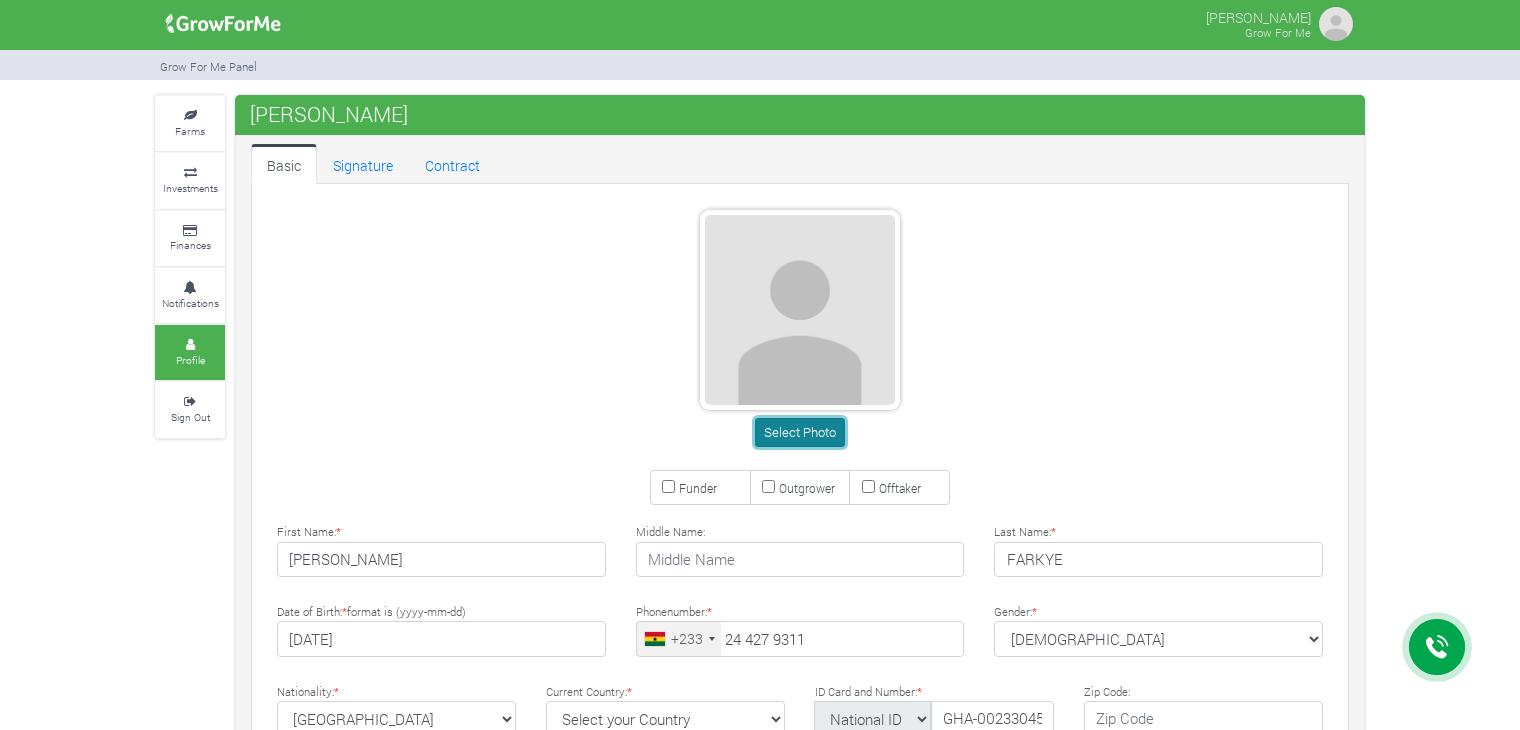 click on "Select Photo" at bounding box center [799, 432] 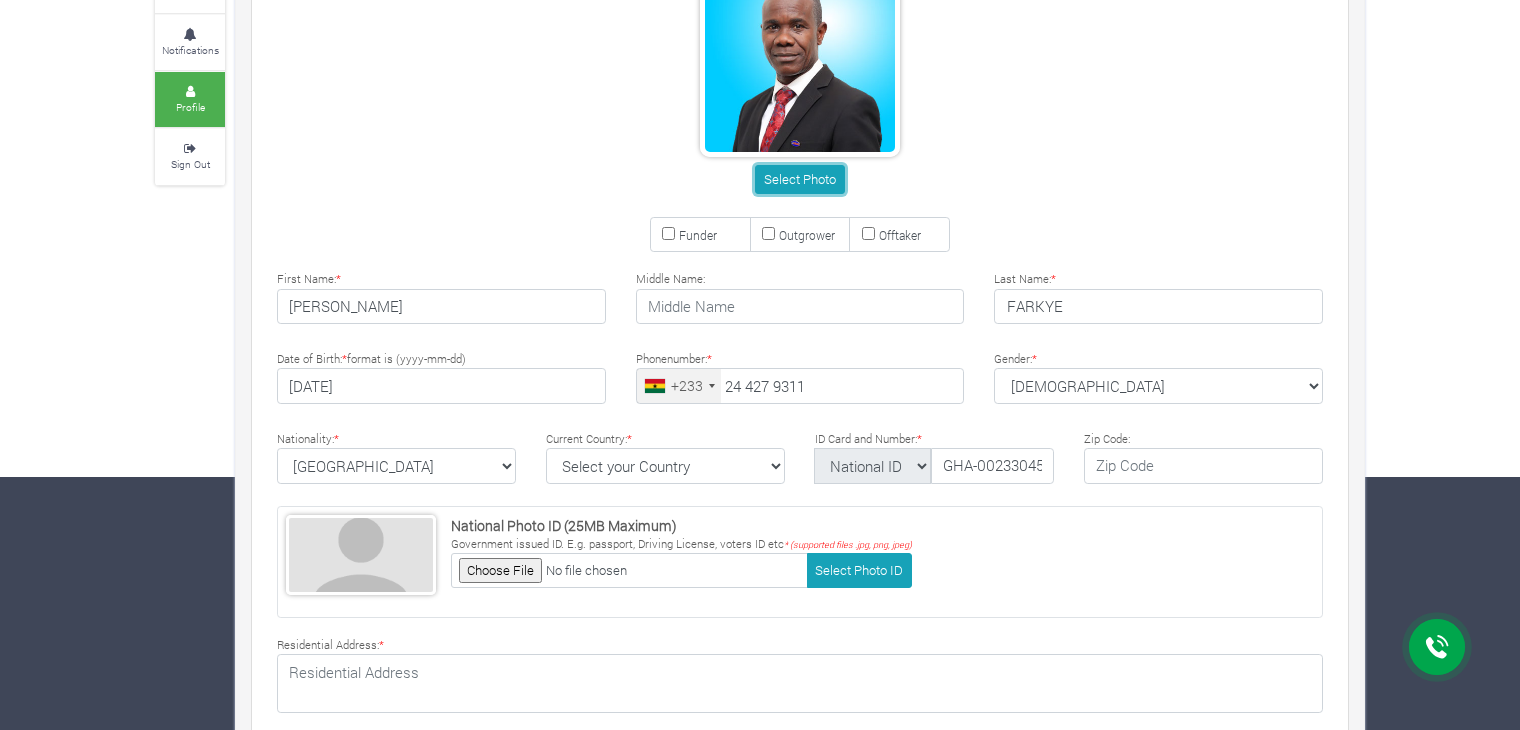 scroll, scrollTop: 256, scrollLeft: 0, axis: vertical 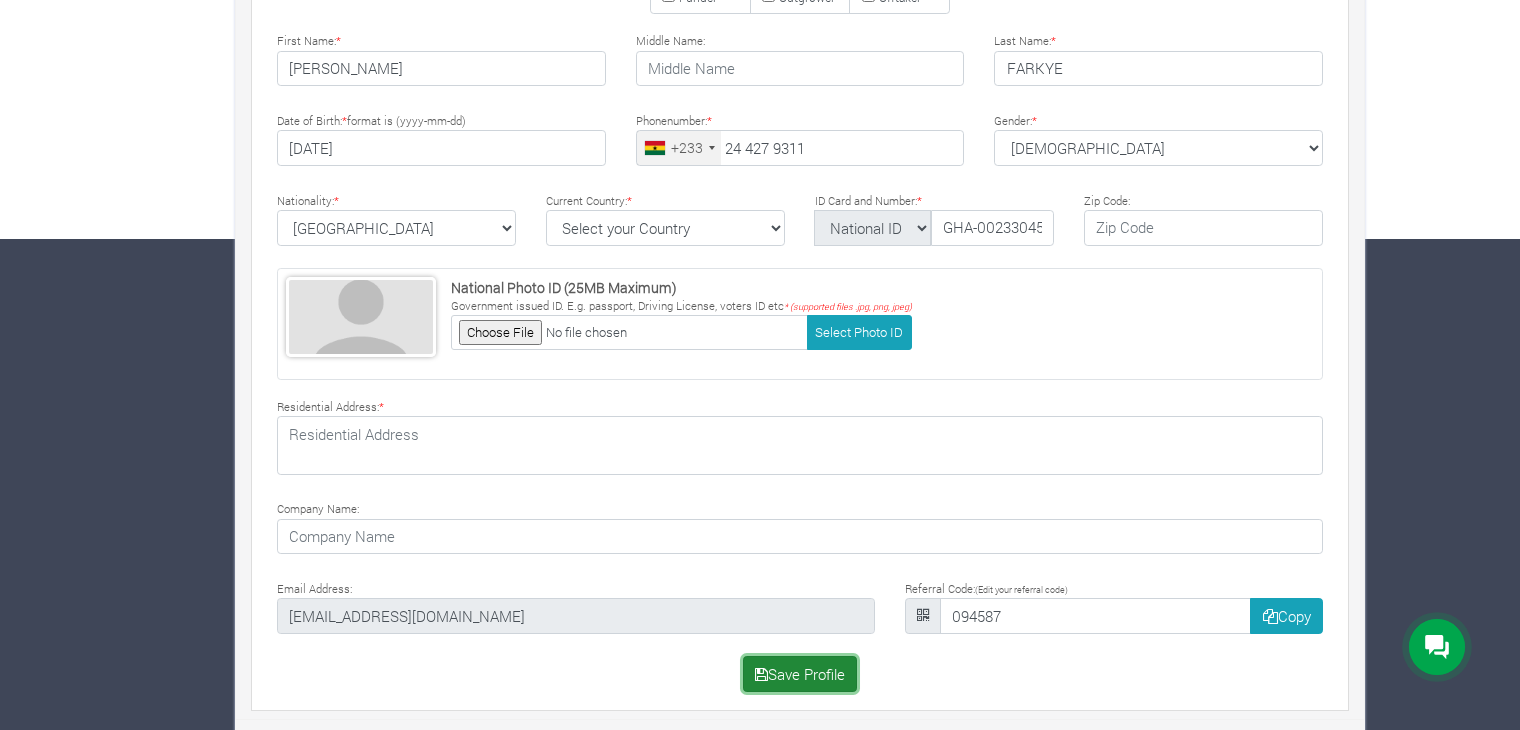 click on "Save Profile" at bounding box center (800, 674) 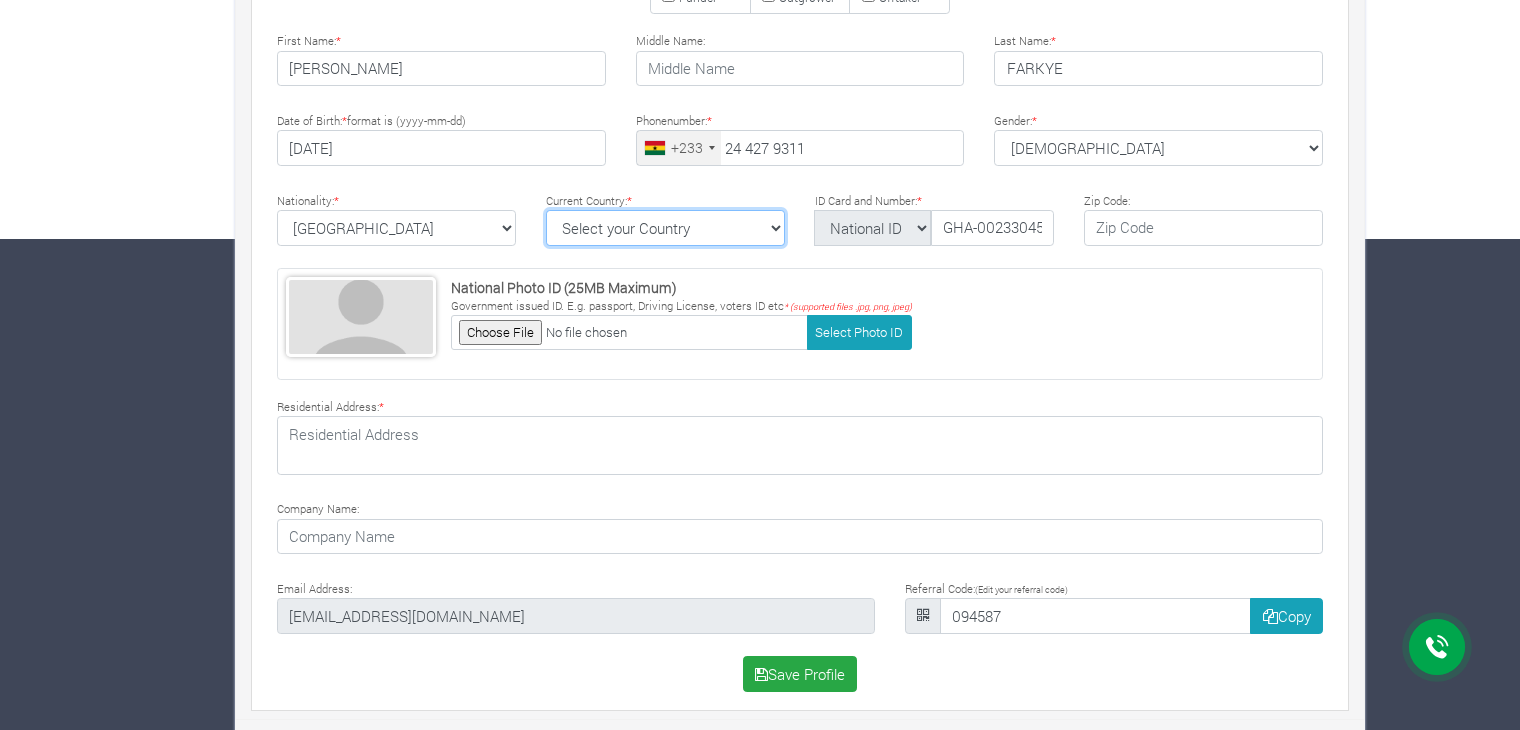 click on "Select your Country
Afghanistan
Albania
Algeria
American Samoa
Andorra
Angola
Anguilla
Antigua & Barbuda
Argentina
Armenia
Aruba
Australia
Austria
Azerbaijan
Bahamas
Bahrain
Barbados" at bounding box center [665, 228] 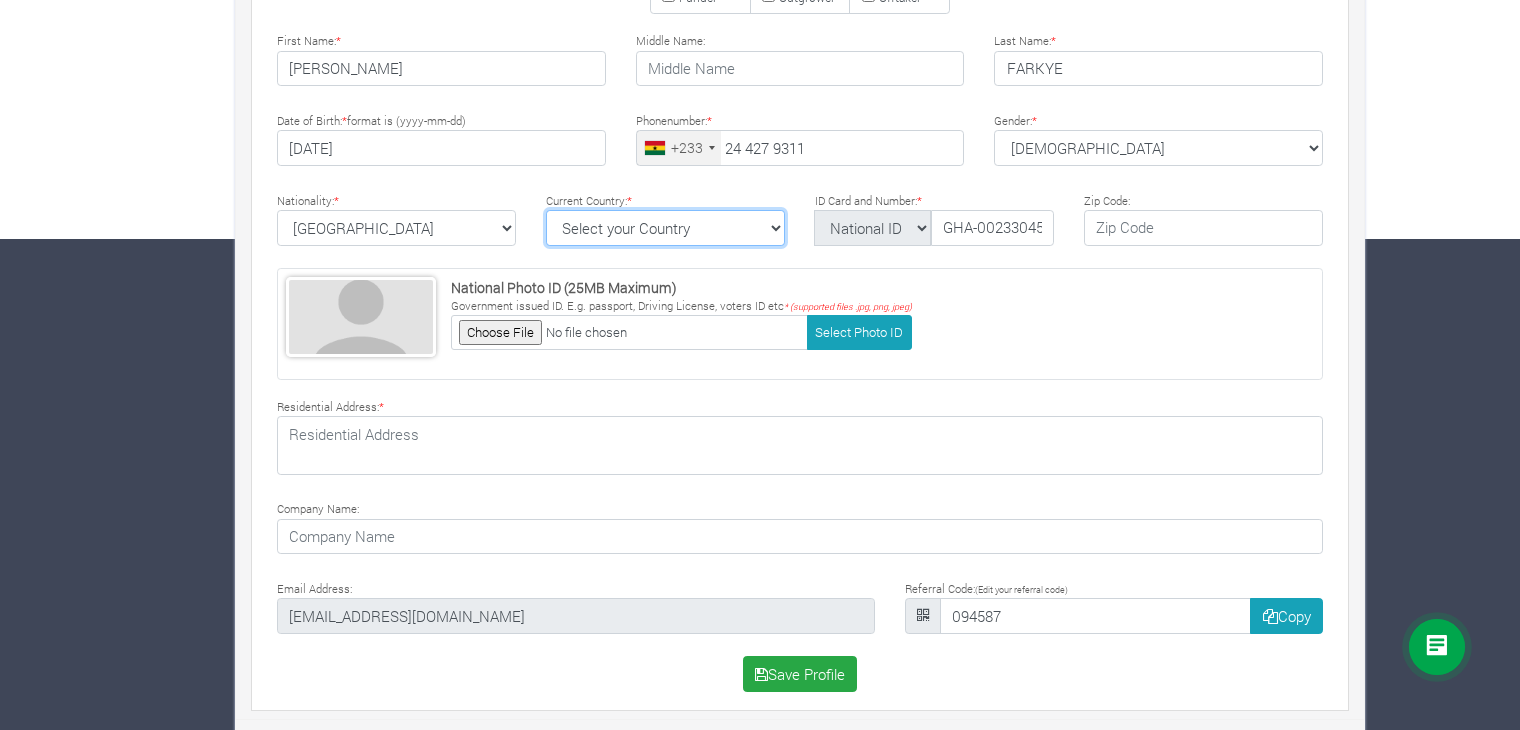 select on "[GEOGRAPHIC_DATA]" 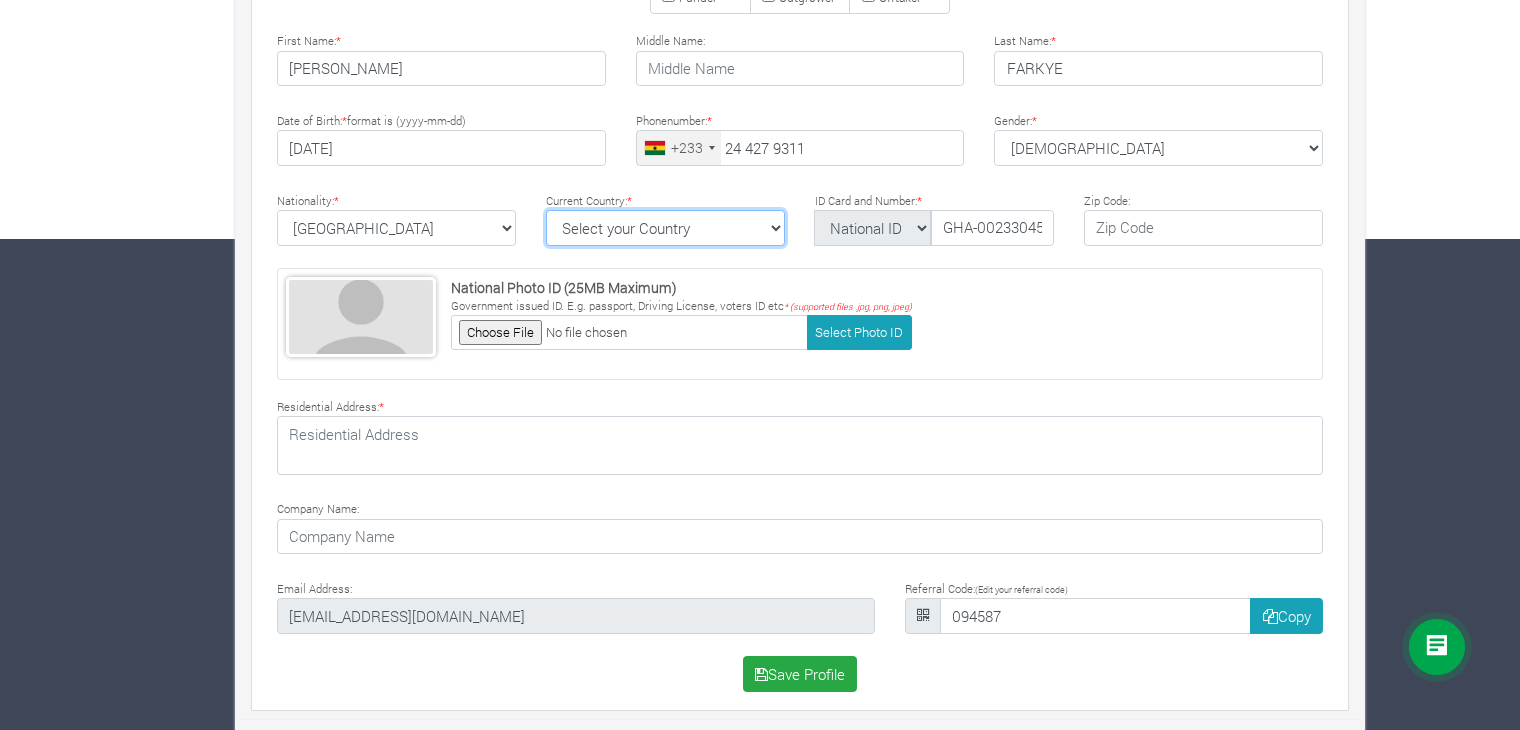 click on "Select your Country
Afghanistan
Albania
Algeria
American Samoa
Andorra
Angola
Anguilla
Antigua & Barbuda
Argentina
Armenia
Aruba
Australia
Austria
Azerbaijan
Bahamas
Bahrain
Barbados" at bounding box center (665, 228) 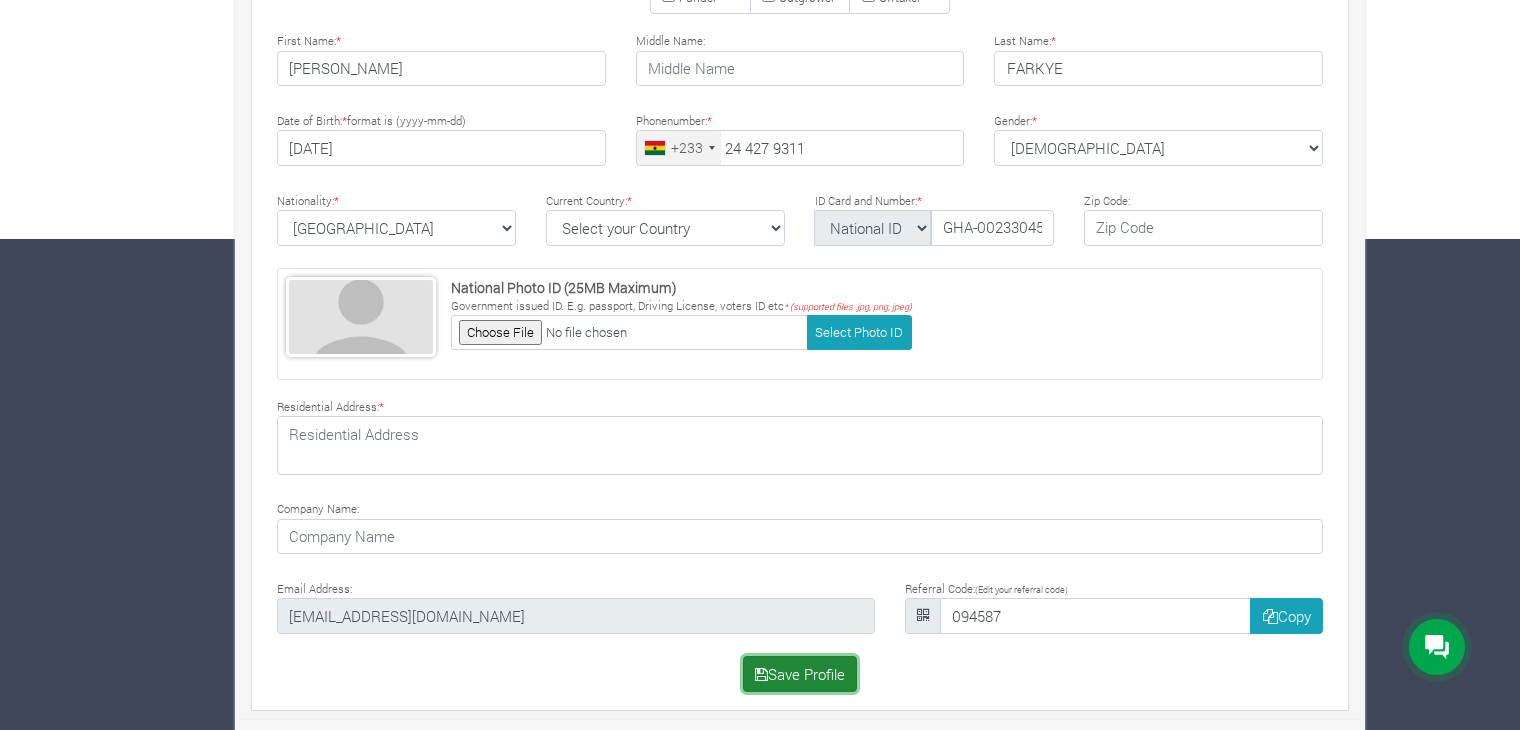 click on "Save Profile" at bounding box center (800, 674) 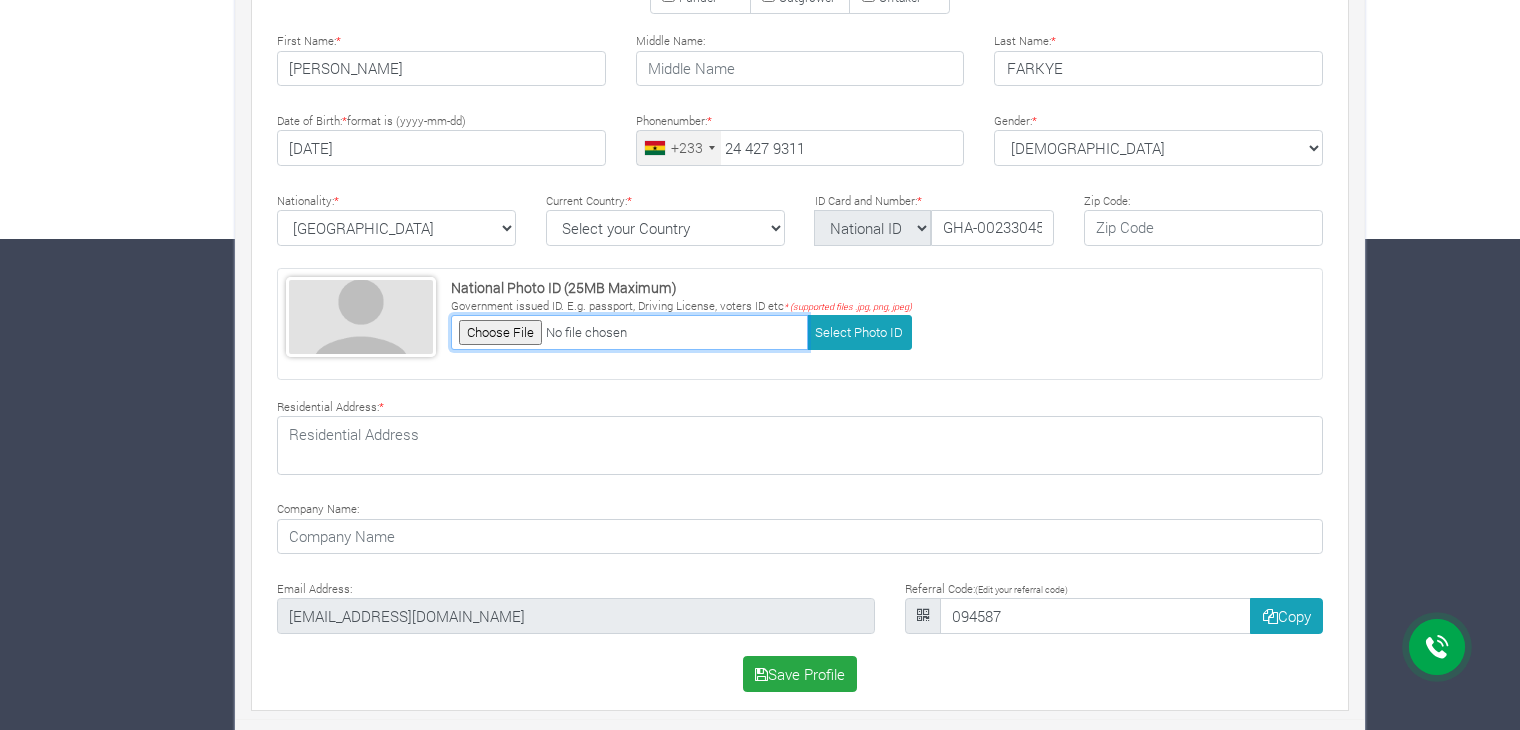 click at bounding box center [629, 332] 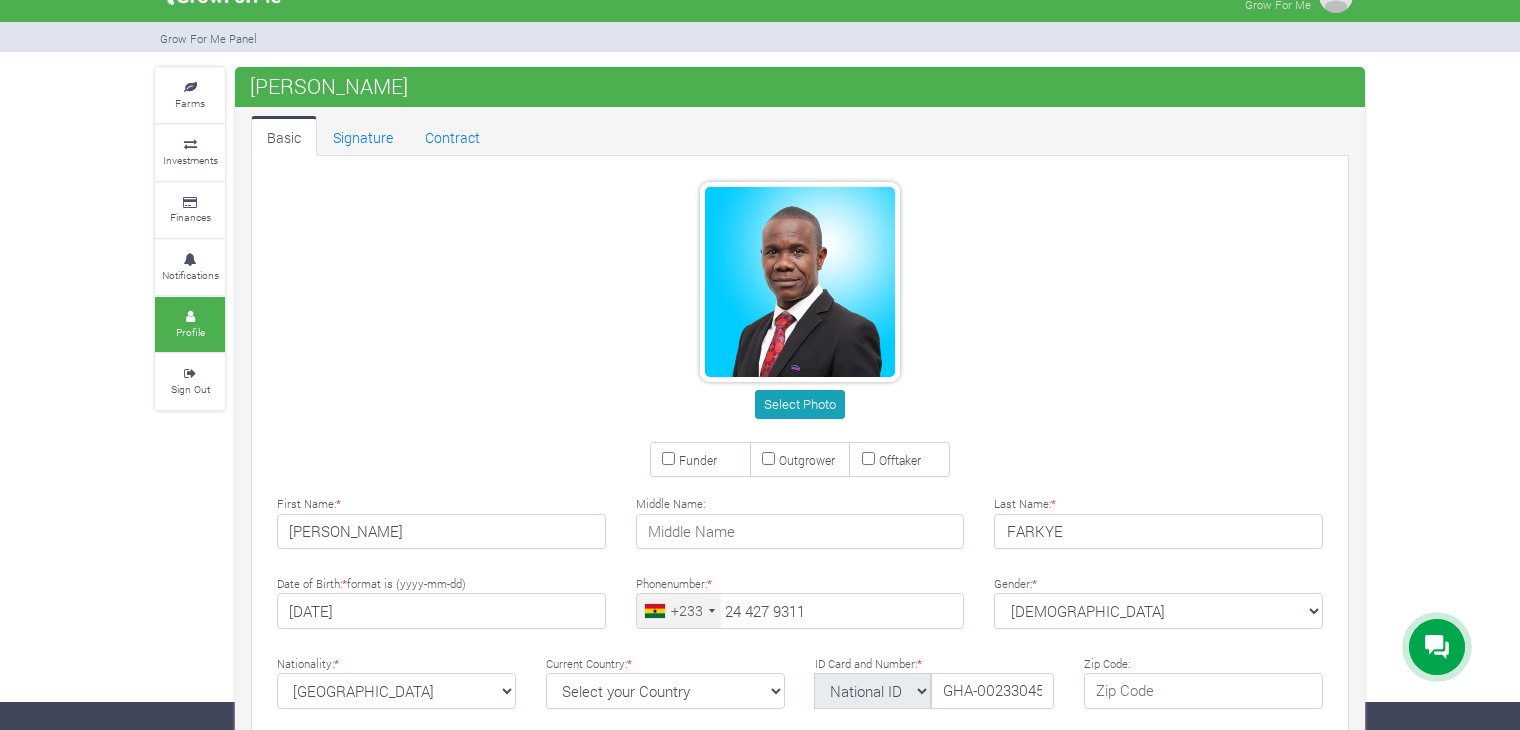 scroll, scrollTop: 26, scrollLeft: 0, axis: vertical 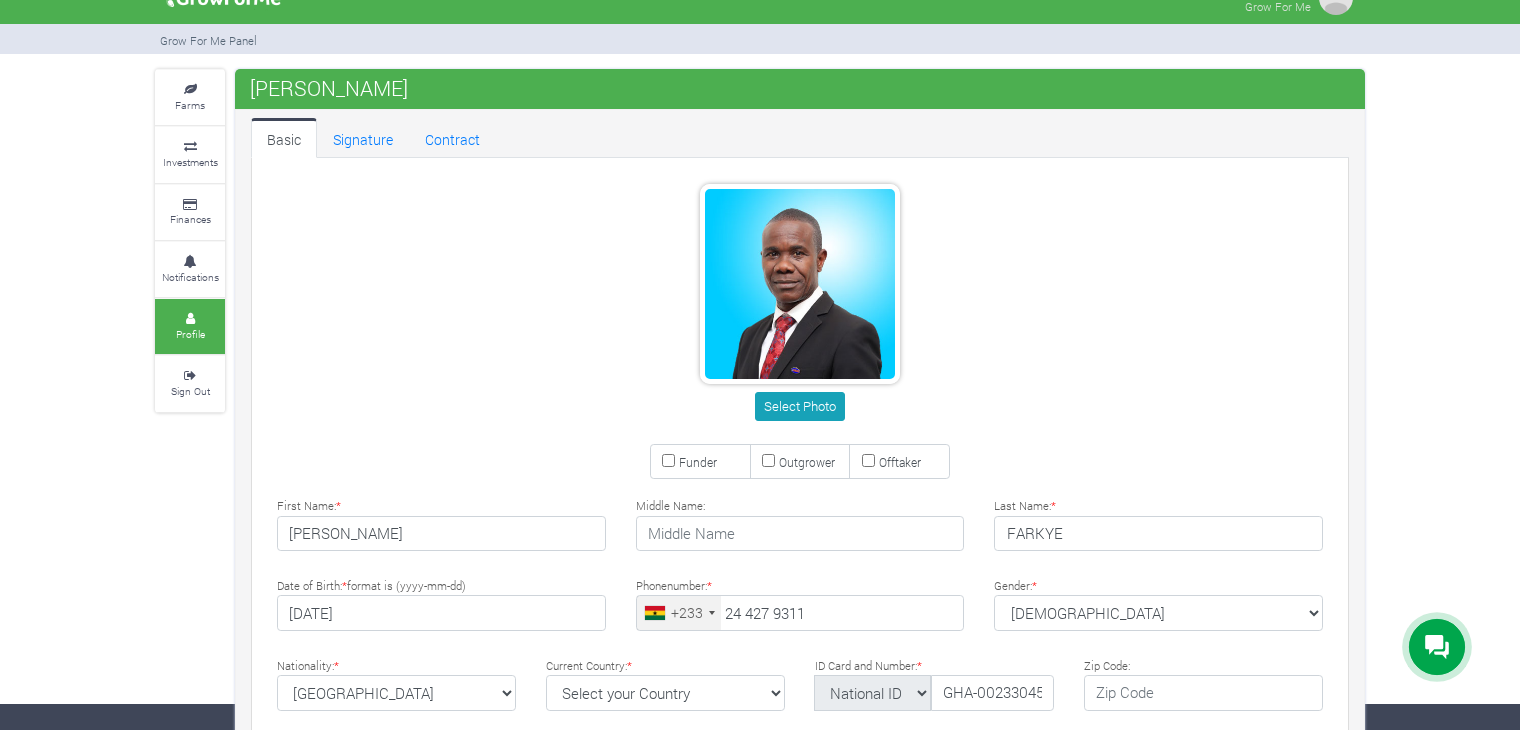 click on "Select Photo" at bounding box center (800, 306) 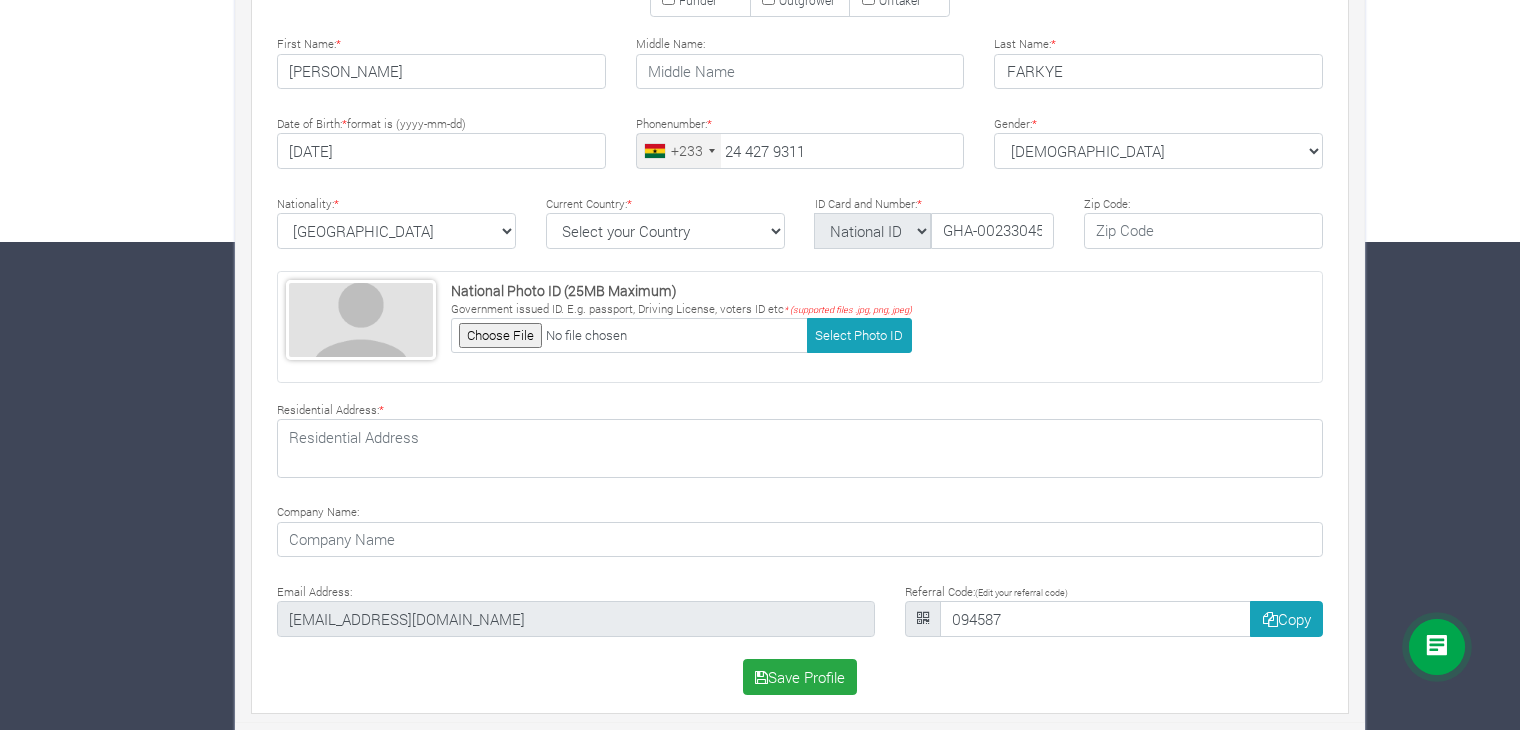 scroll, scrollTop: 491, scrollLeft: 0, axis: vertical 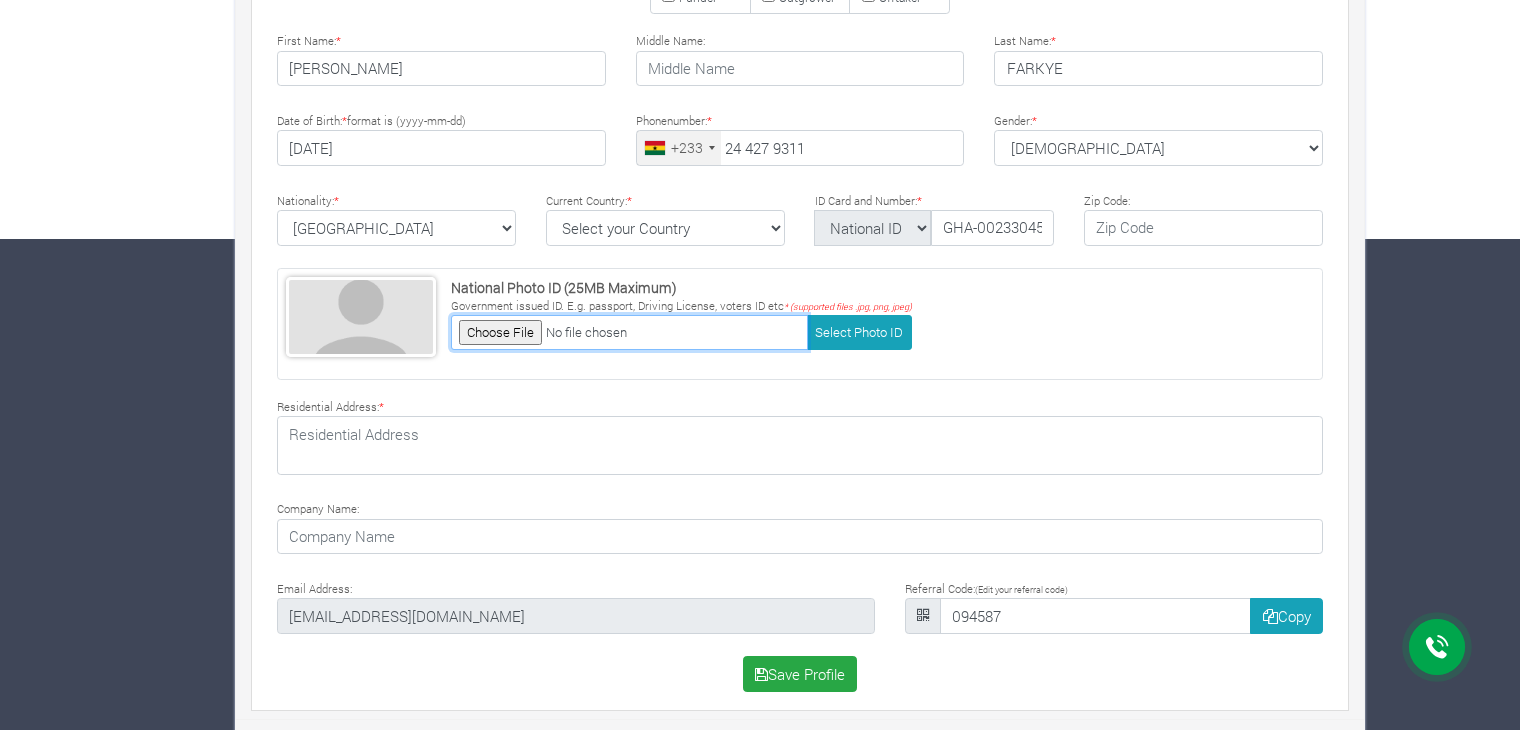 click at bounding box center [629, 332] 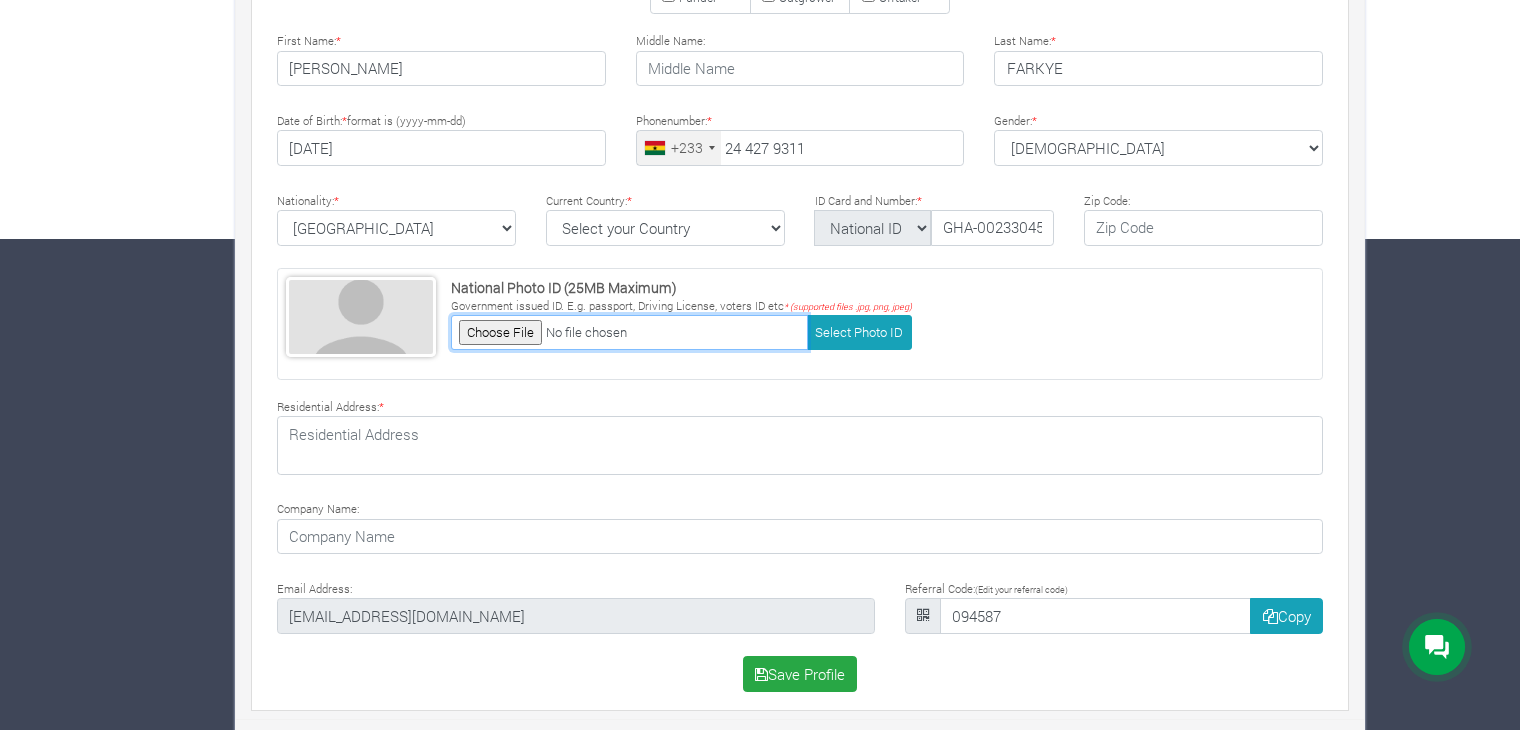 type on "C:\fakepath\Dady_id.jpg" 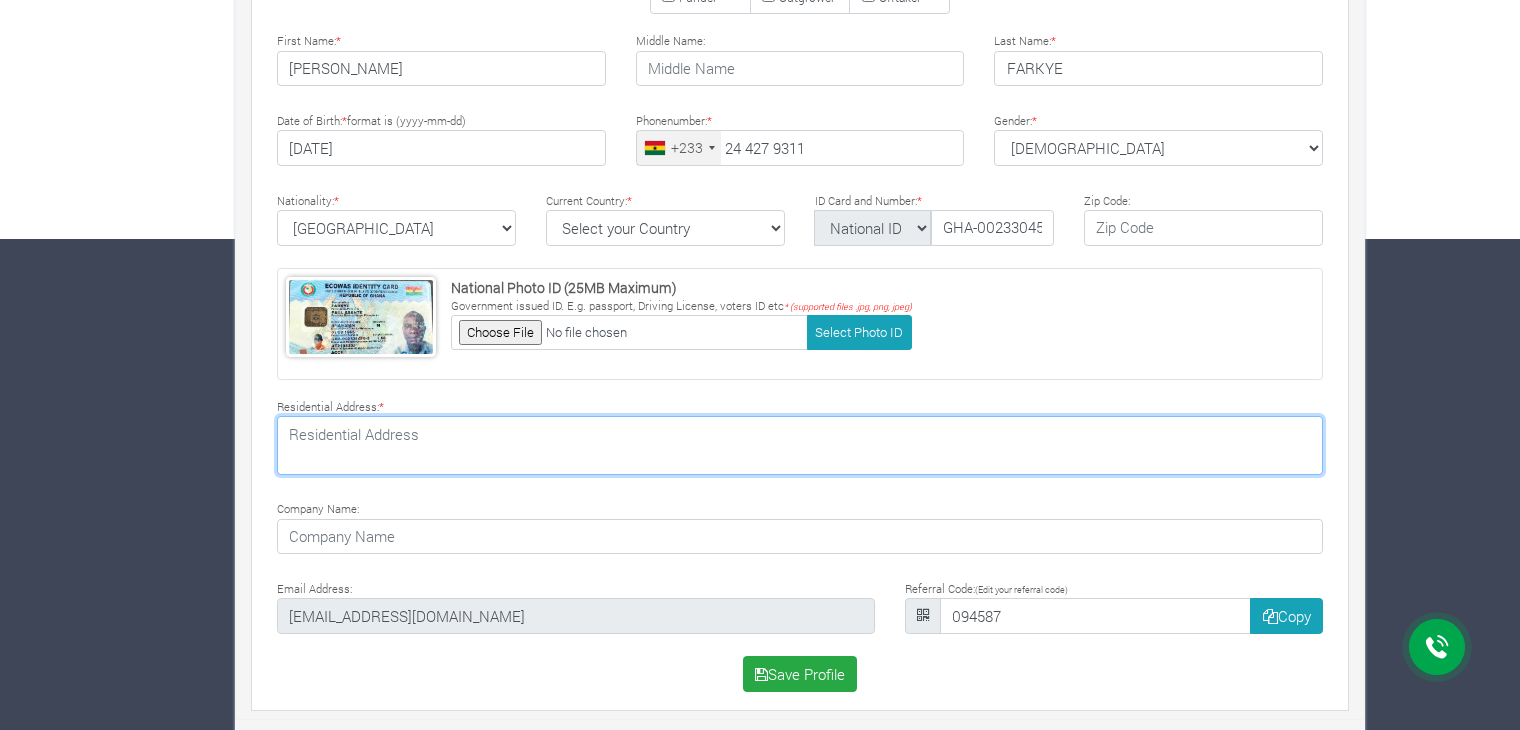 click at bounding box center (800, 445) 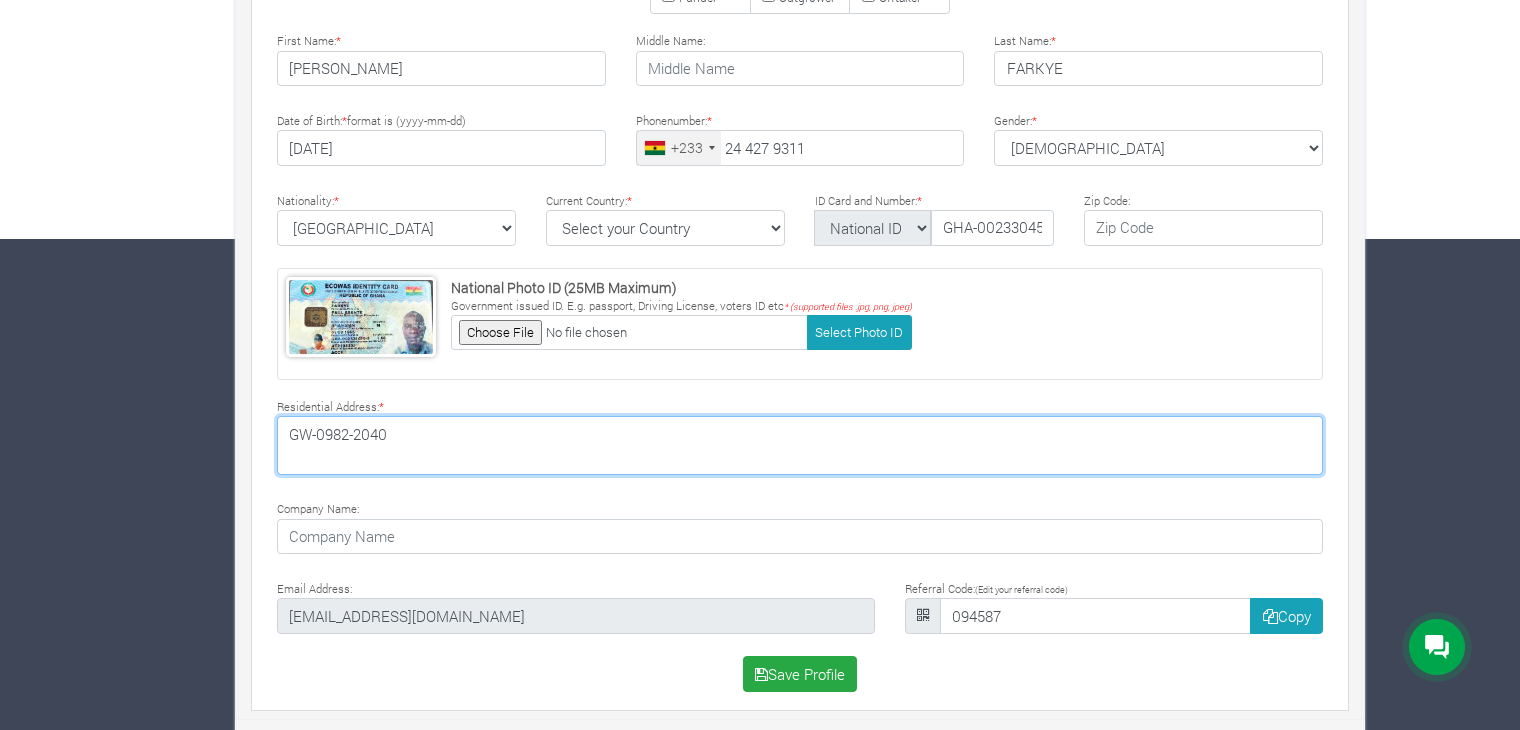type on "GW-0982-2040" 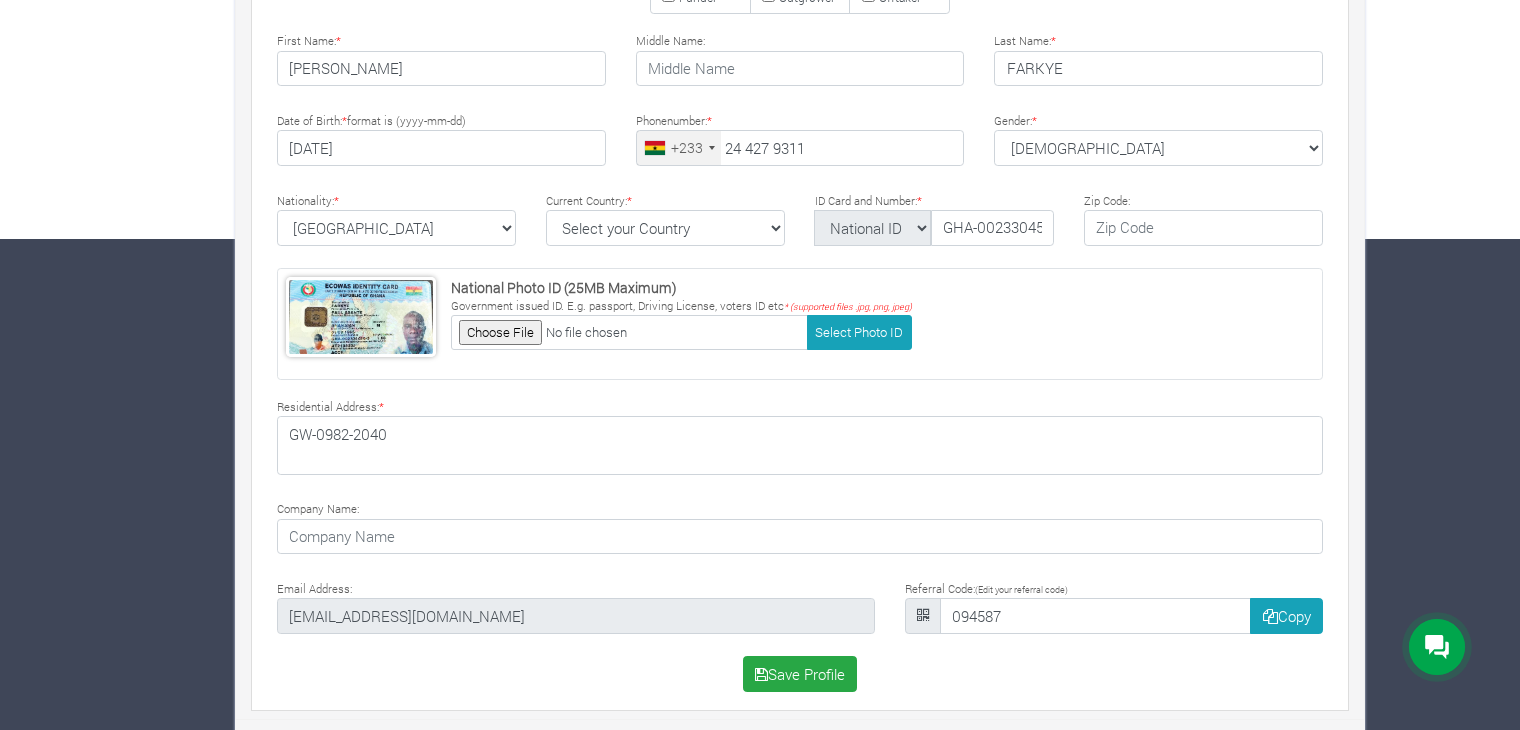 click on "Company Name:" at bounding box center [800, 529] 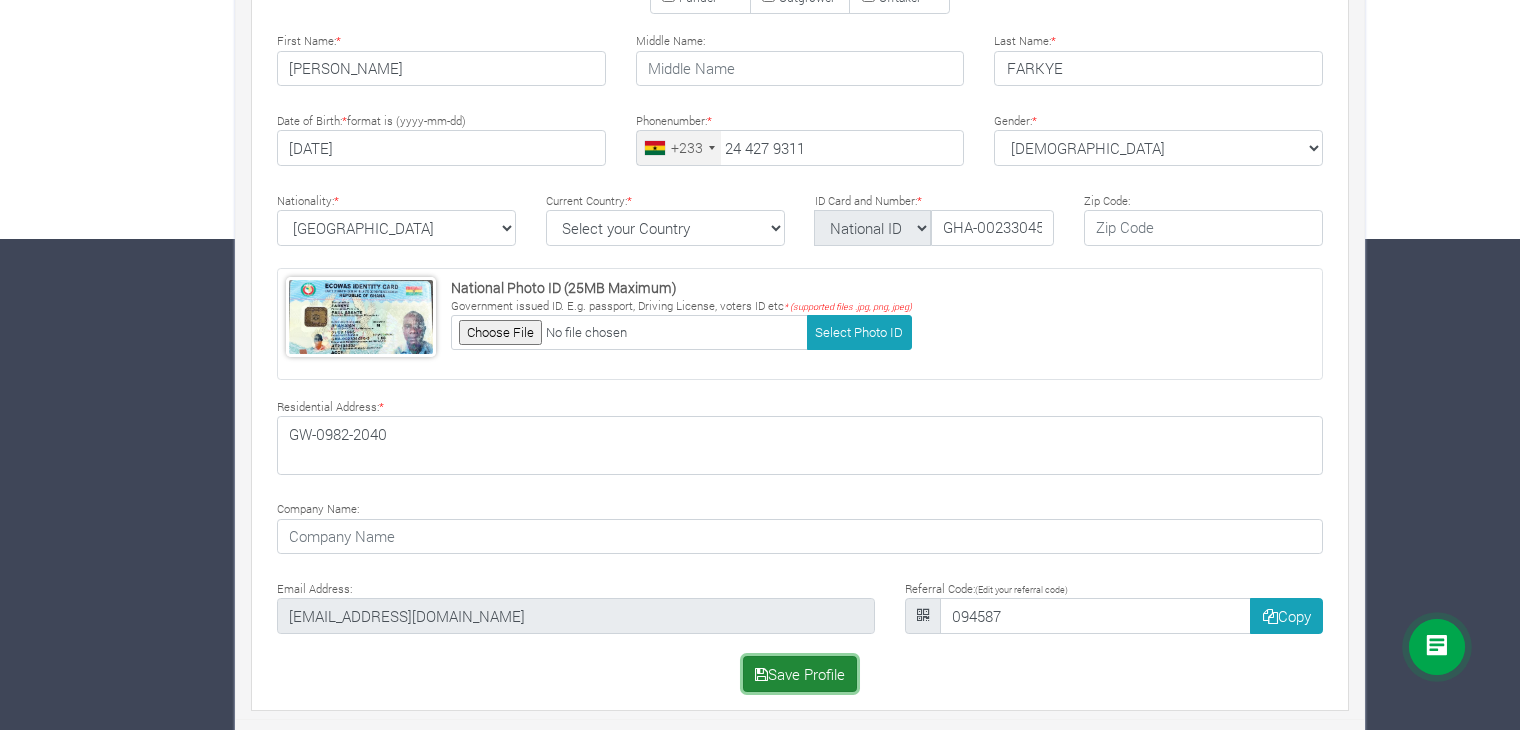 click on "Save Profile" at bounding box center (800, 674) 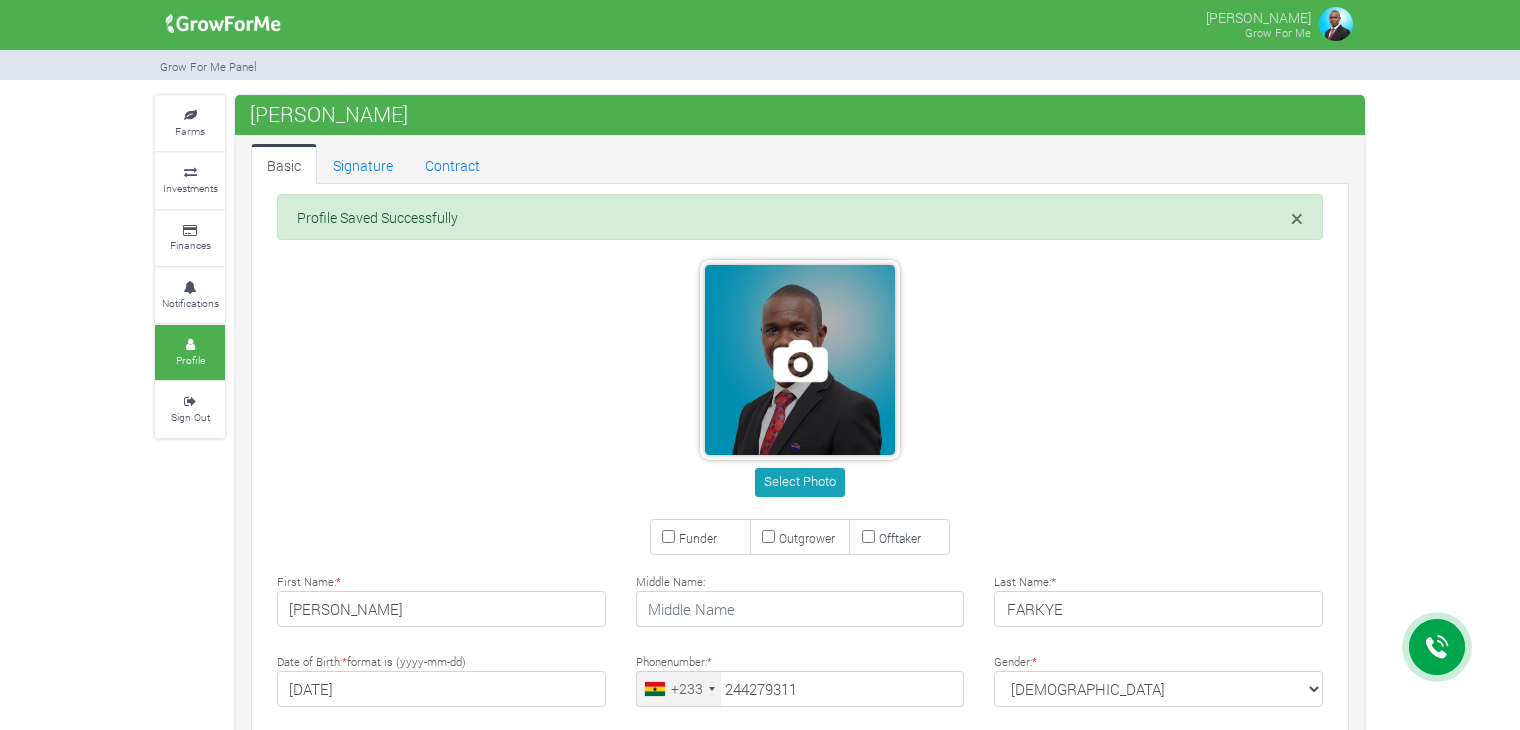 type on "24 427 9311" 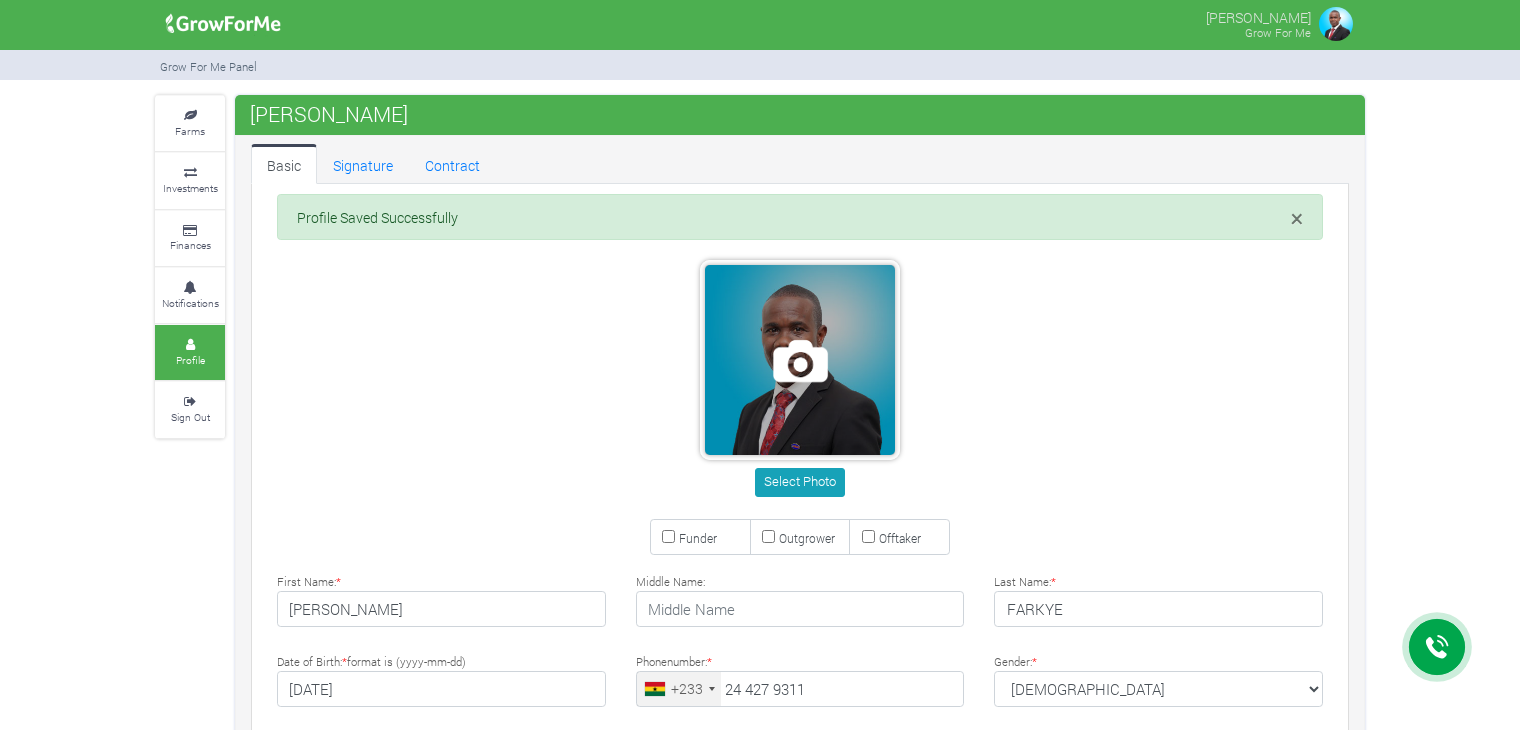 scroll, scrollTop: 0, scrollLeft: 0, axis: both 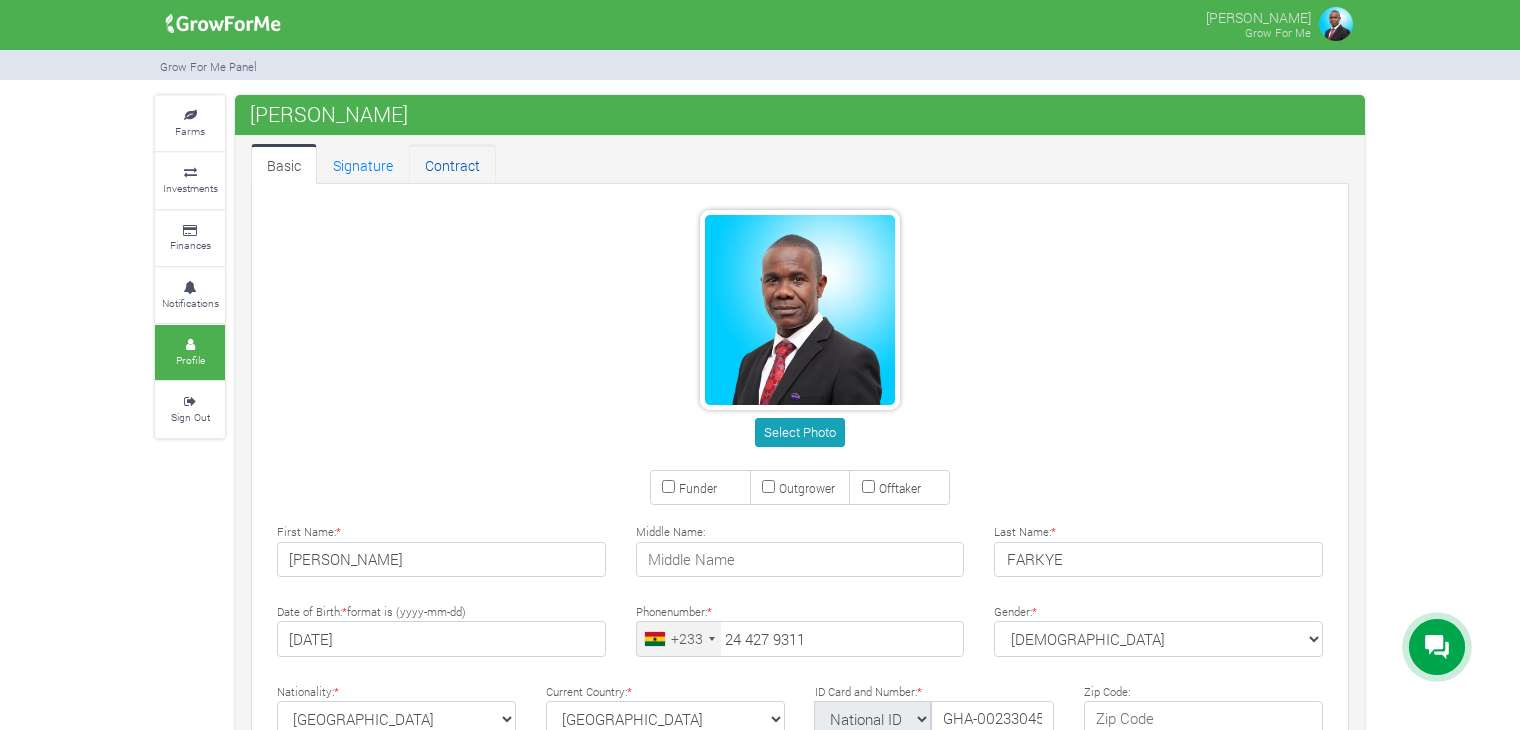 click on "Contract" at bounding box center (452, 164) 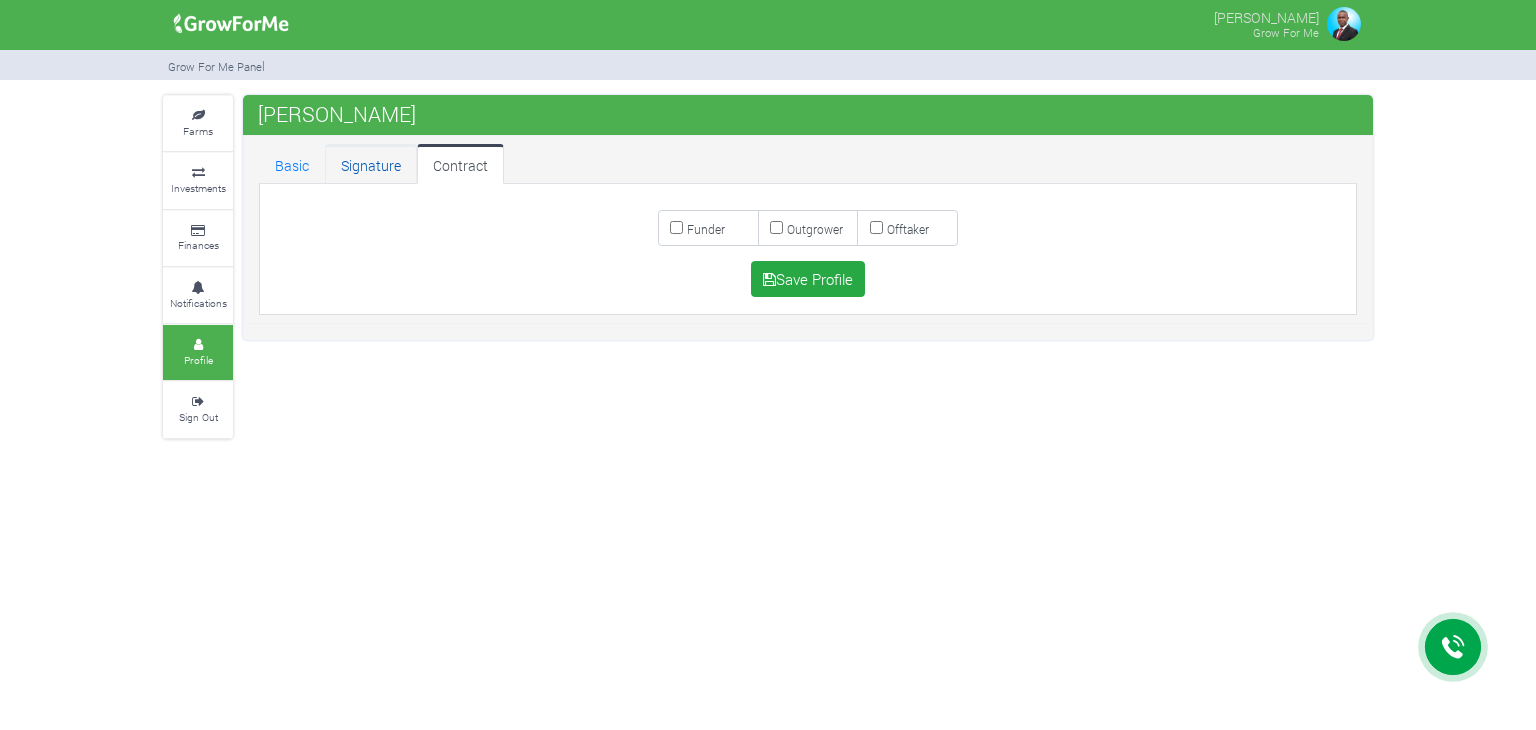 scroll, scrollTop: 0, scrollLeft: 0, axis: both 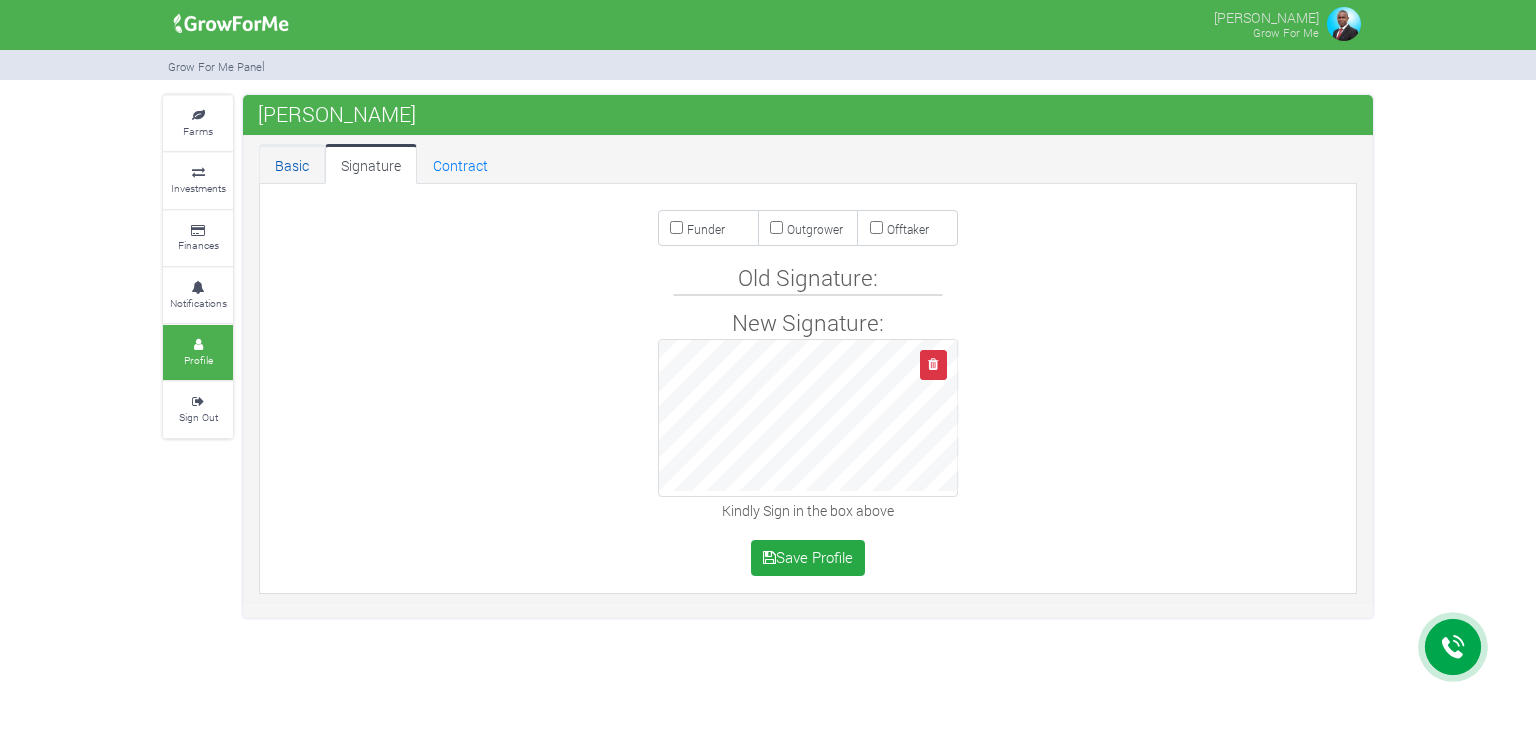 click on "Basic" at bounding box center [292, 164] 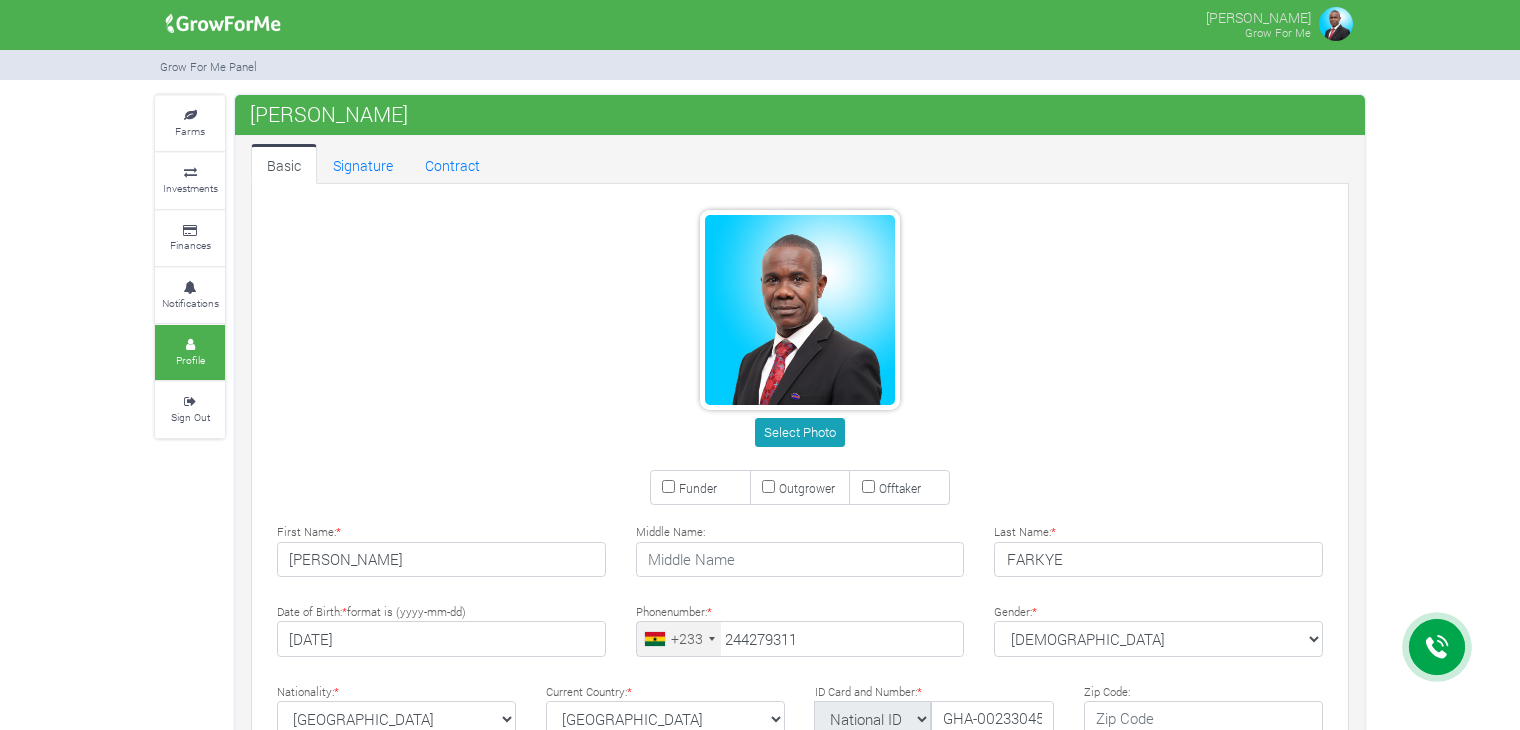scroll, scrollTop: 0, scrollLeft: 0, axis: both 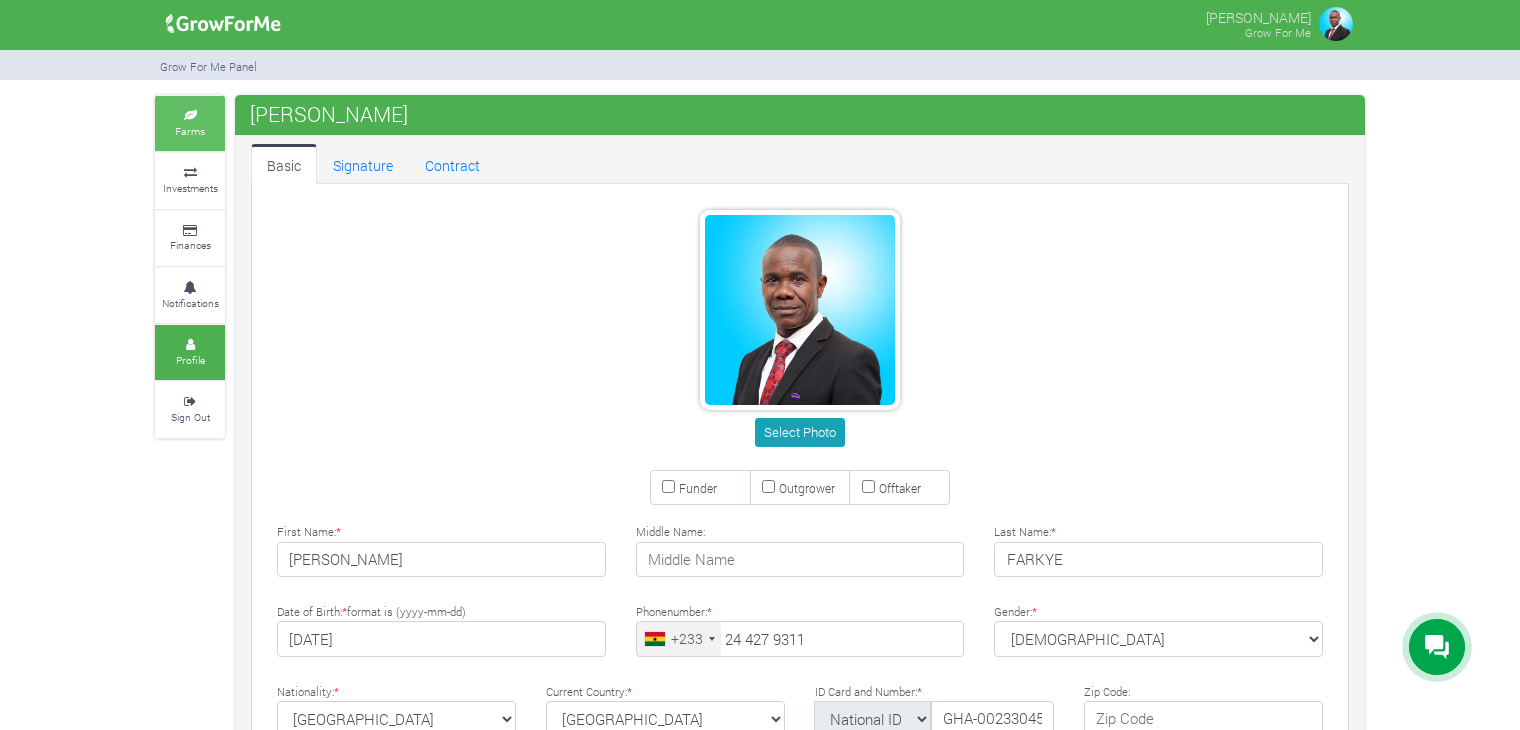click on "Farms" at bounding box center (190, 131) 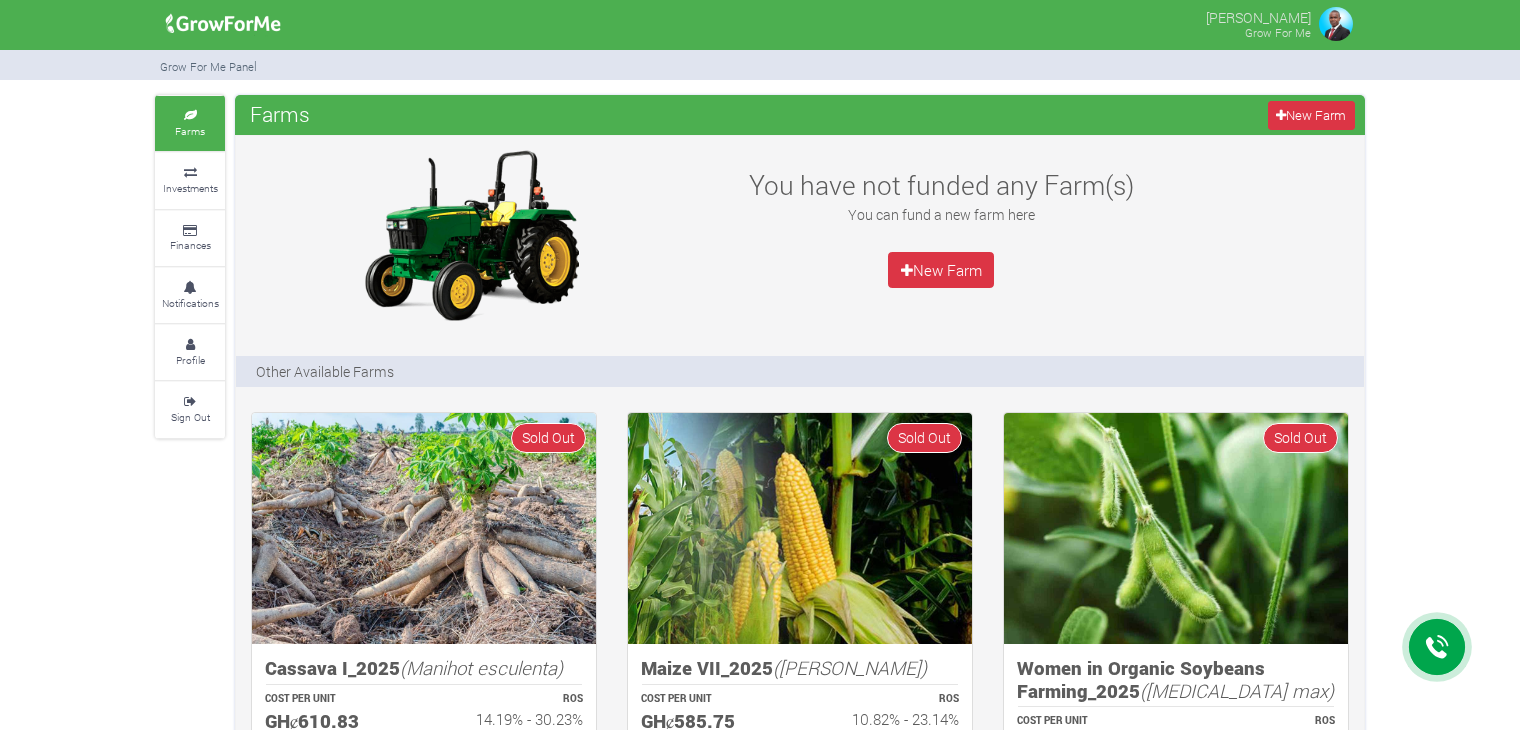 scroll, scrollTop: 0, scrollLeft: 0, axis: both 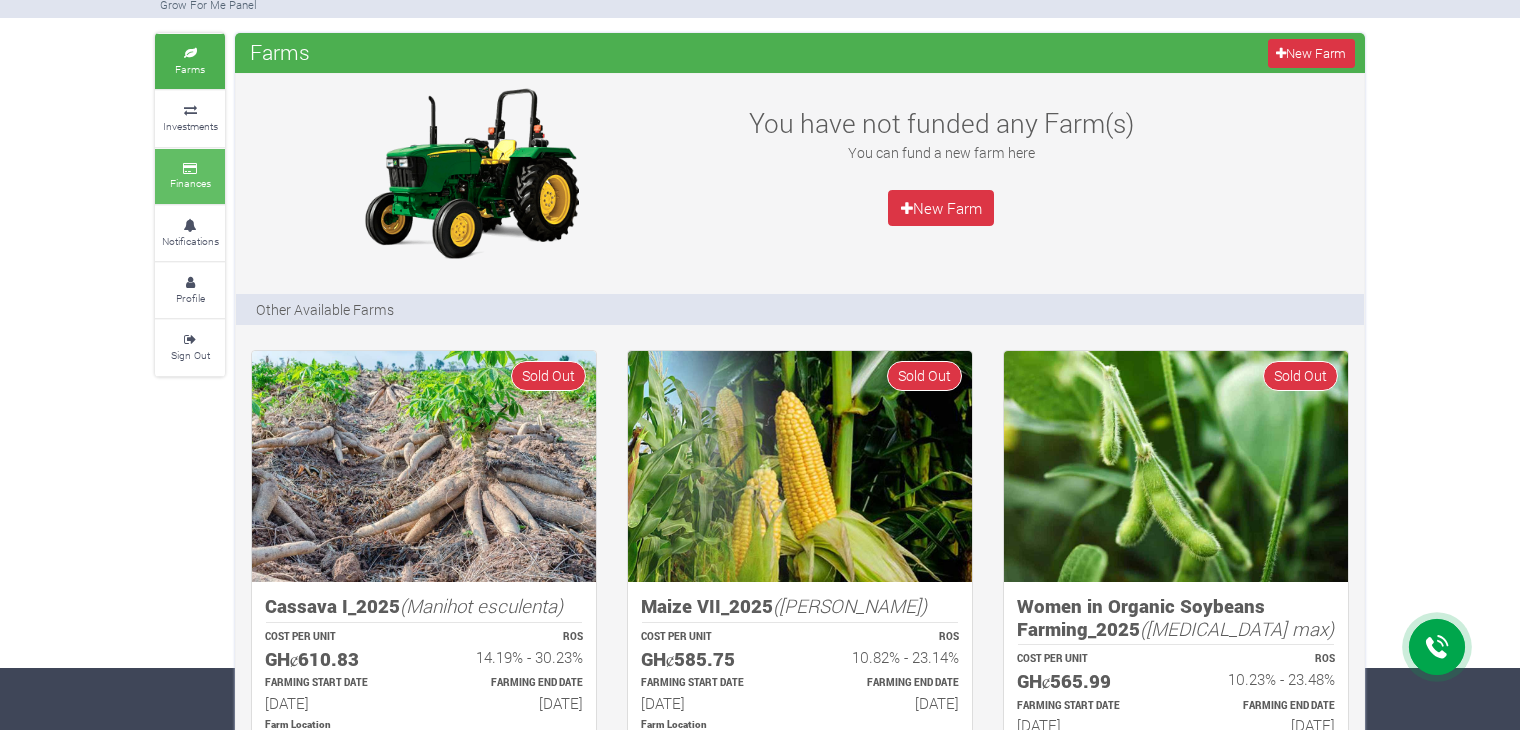 click on "Finances" at bounding box center (190, 183) 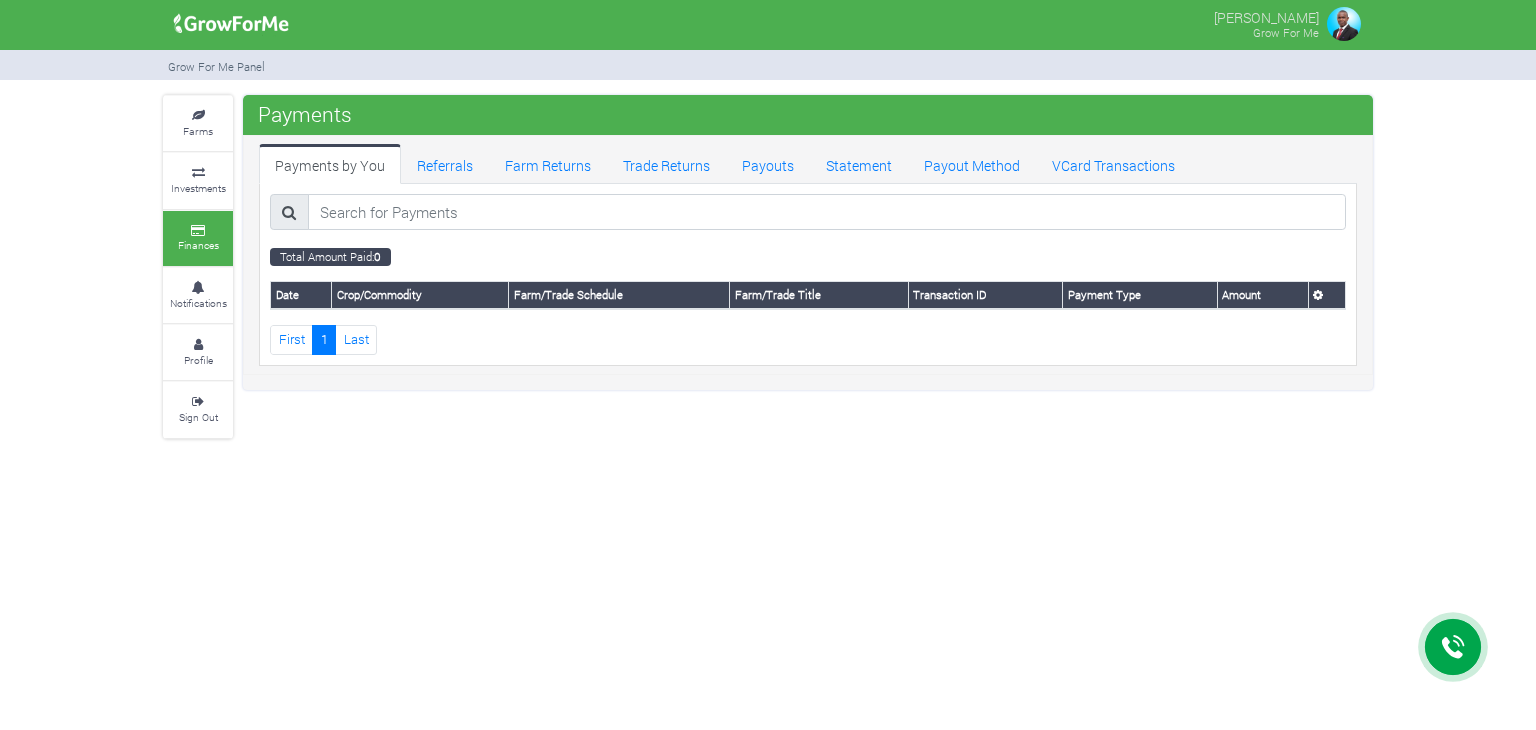 scroll, scrollTop: 0, scrollLeft: 0, axis: both 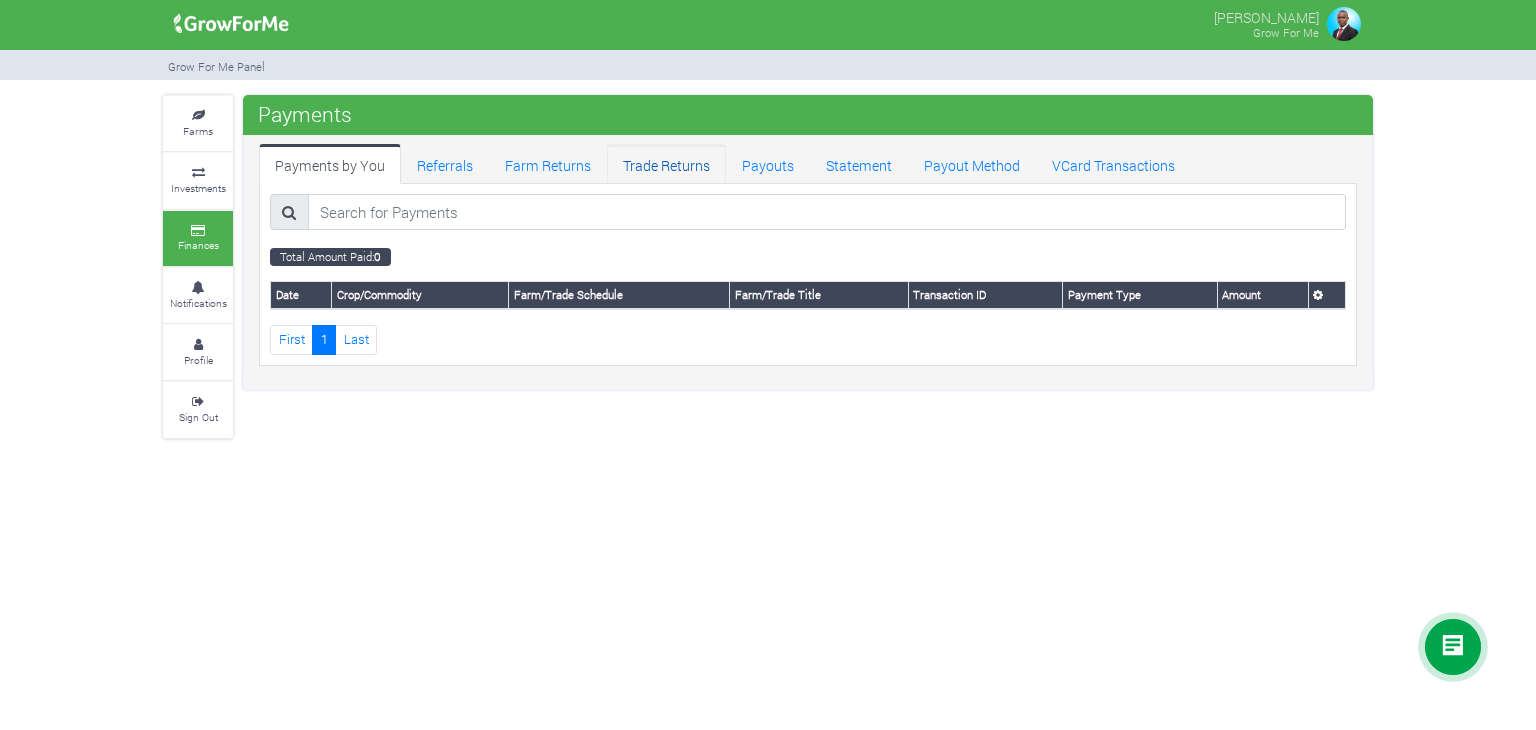 click on "Trade Returns" at bounding box center [666, 164] 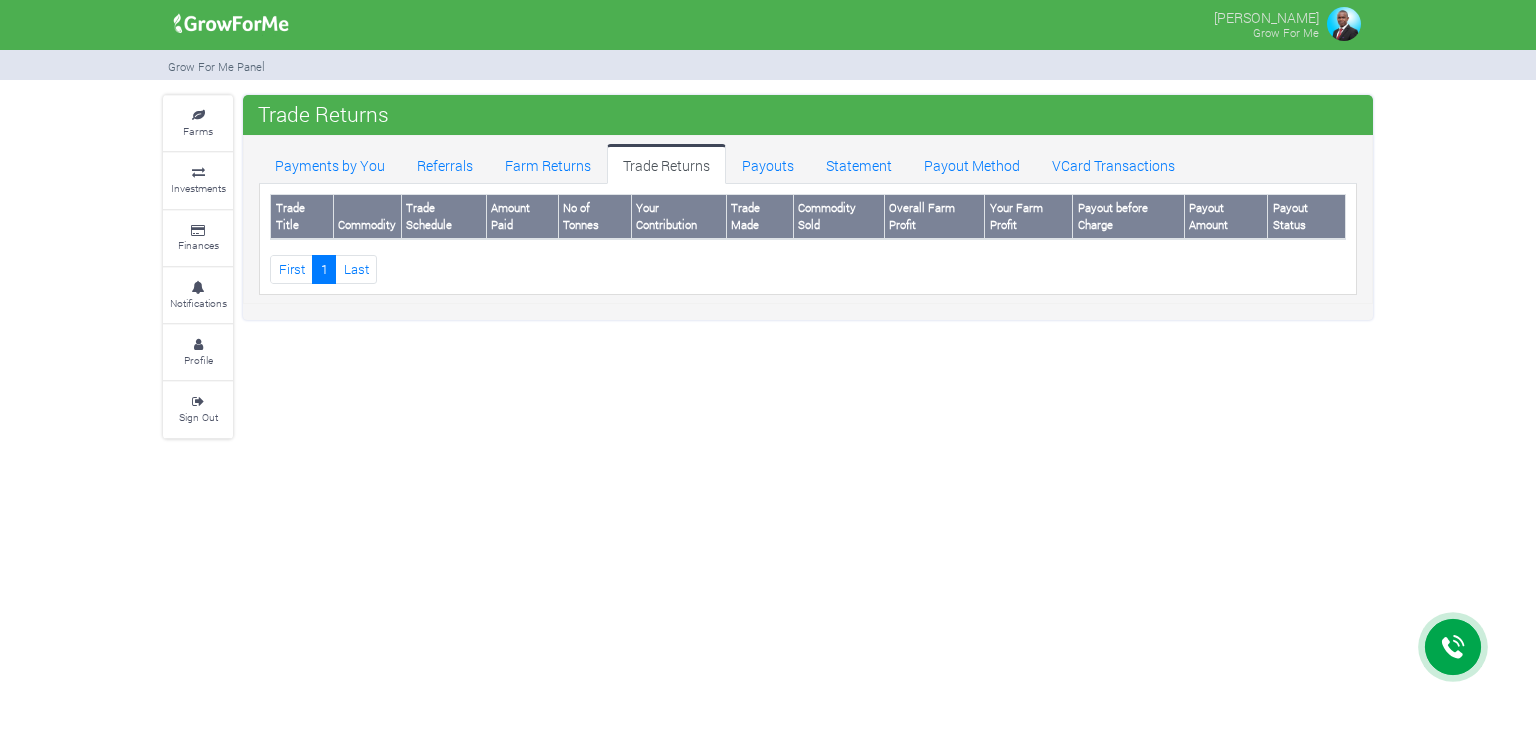 scroll, scrollTop: 0, scrollLeft: 0, axis: both 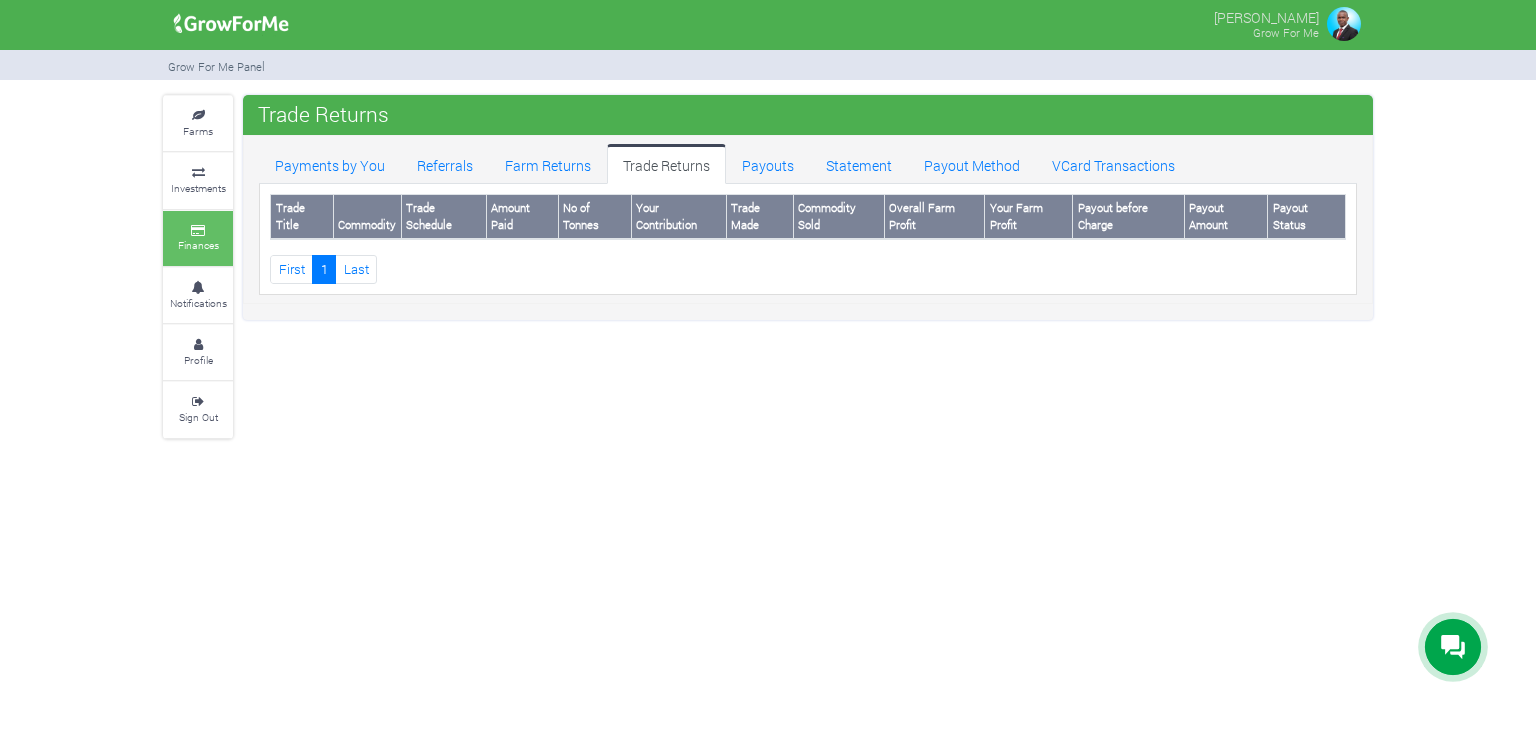 click on "Finances" at bounding box center [198, 245] 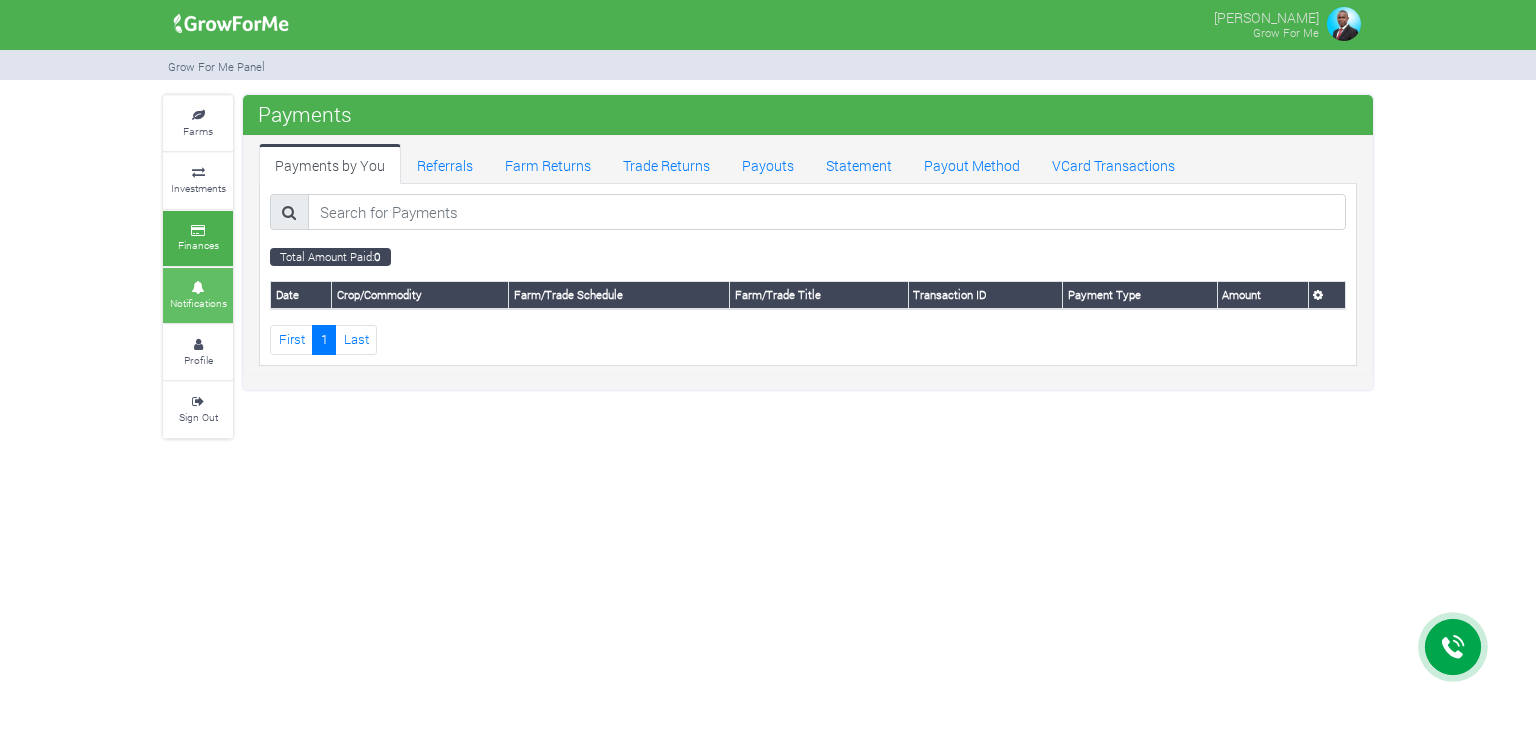 scroll, scrollTop: 0, scrollLeft: 0, axis: both 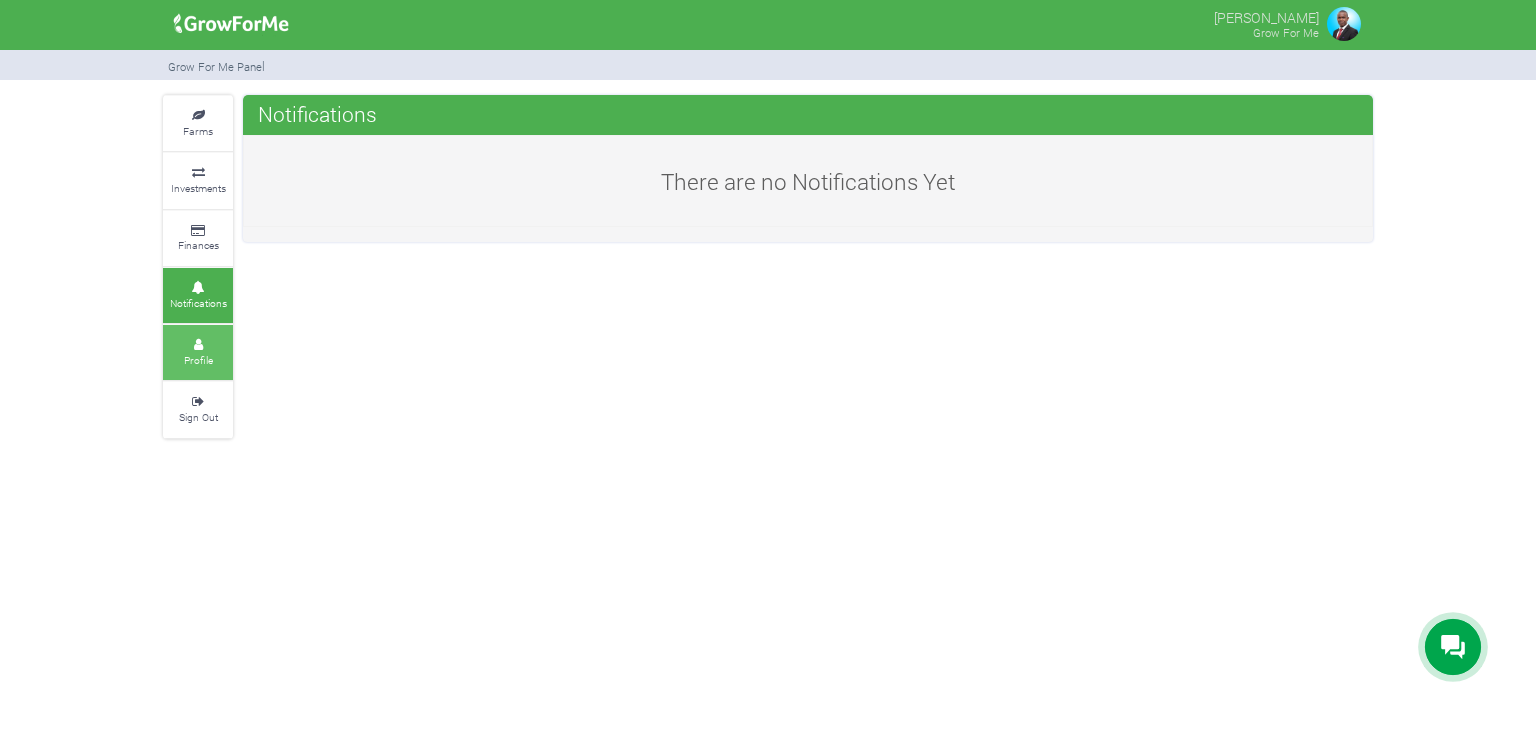 click on "Profile" at bounding box center (198, 360) 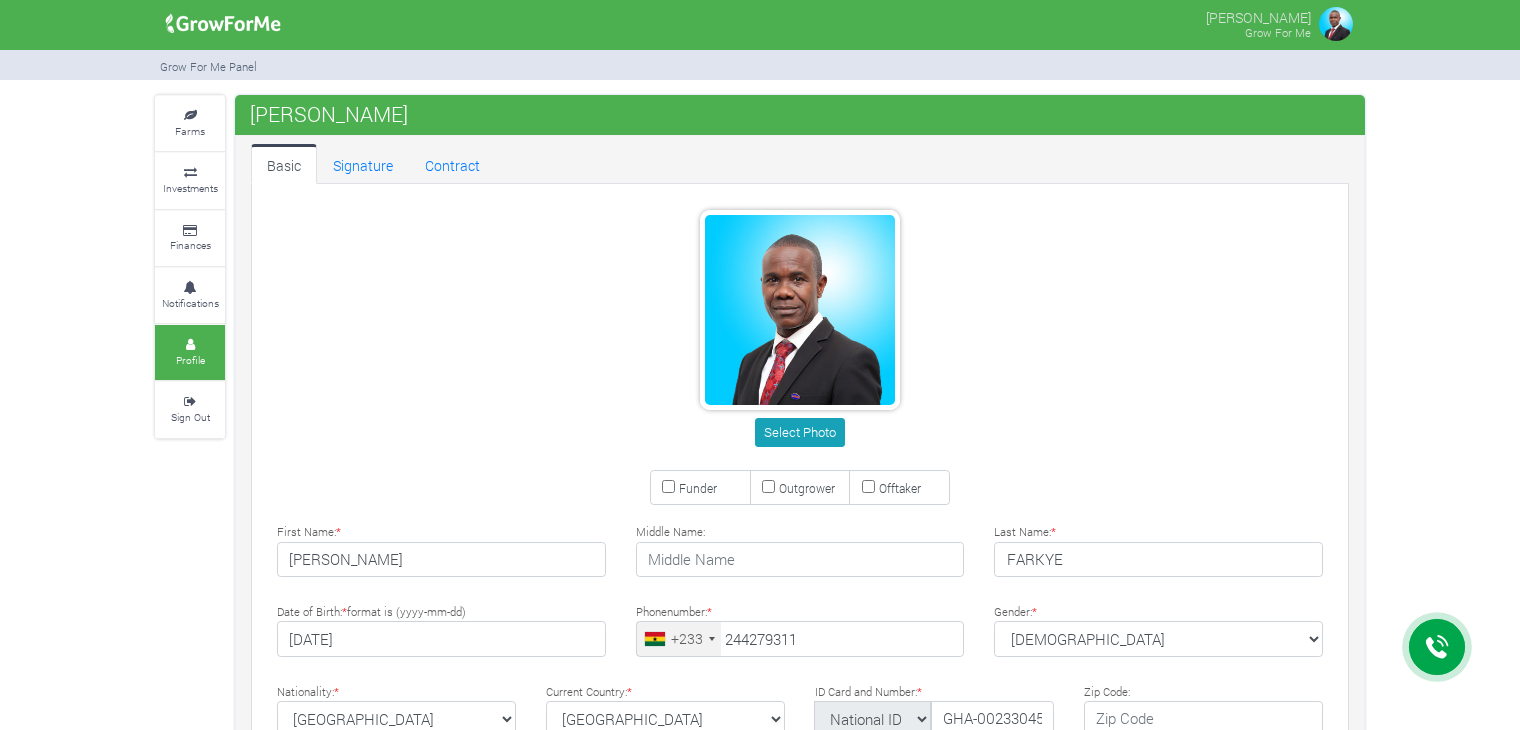scroll, scrollTop: 0, scrollLeft: 0, axis: both 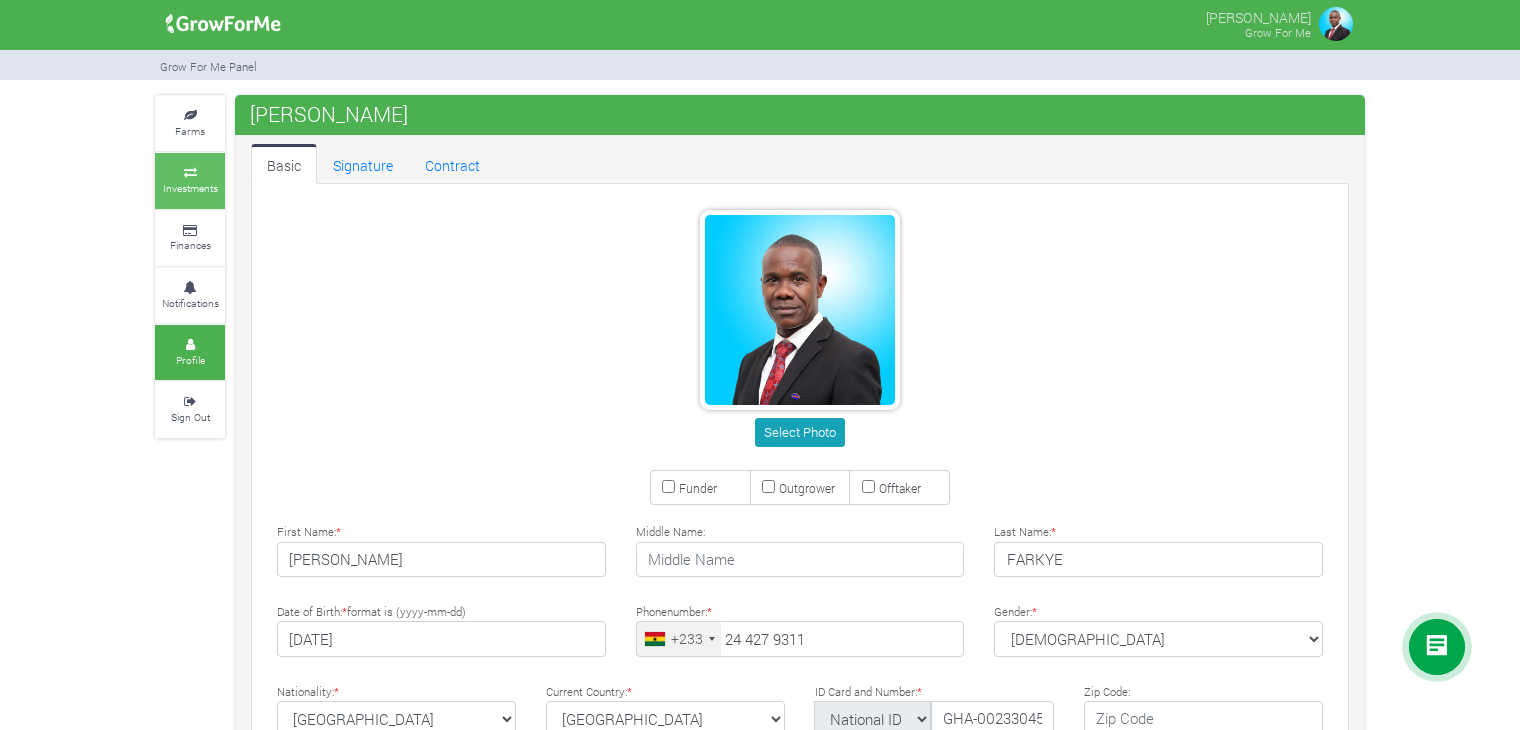 click on "Investments" at bounding box center (190, 188) 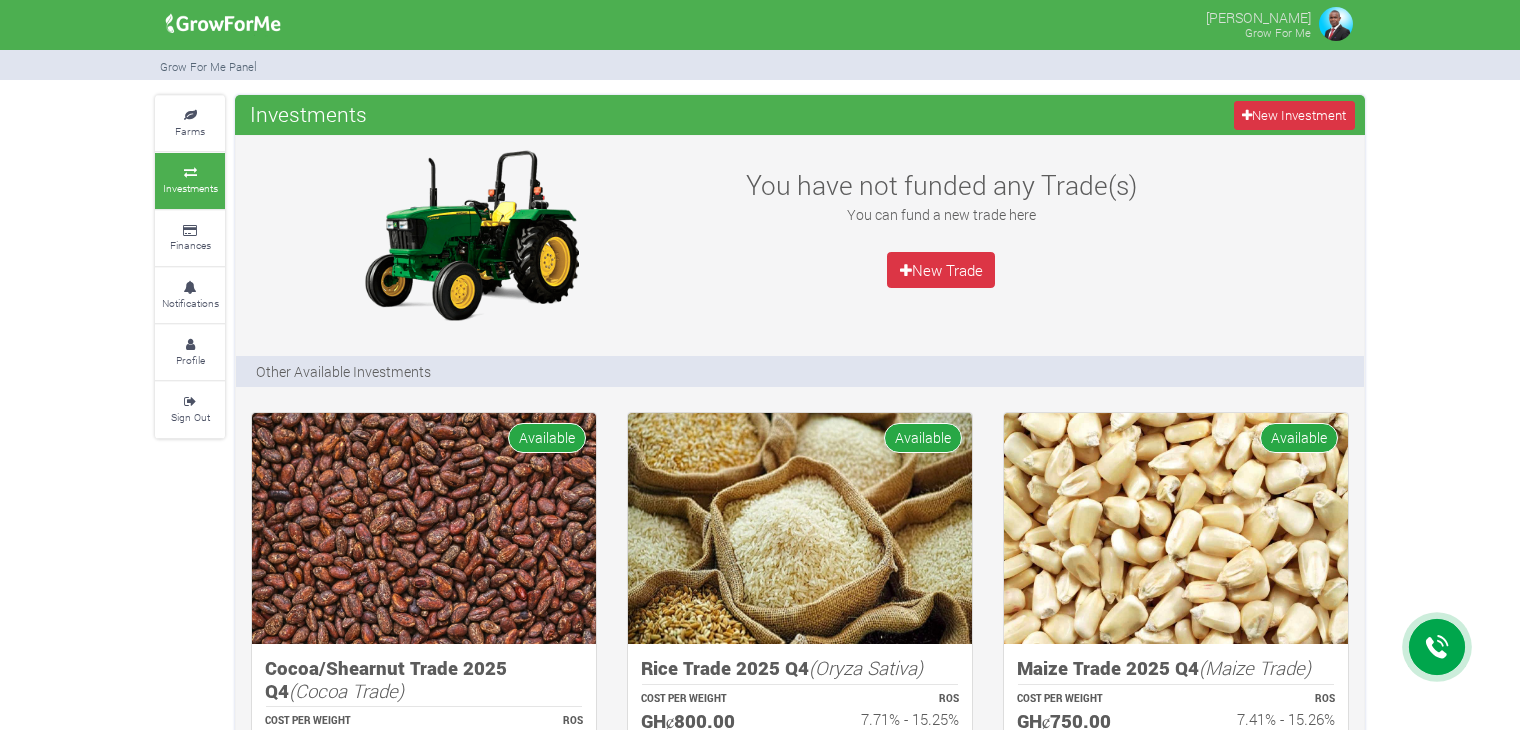 scroll, scrollTop: 0, scrollLeft: 0, axis: both 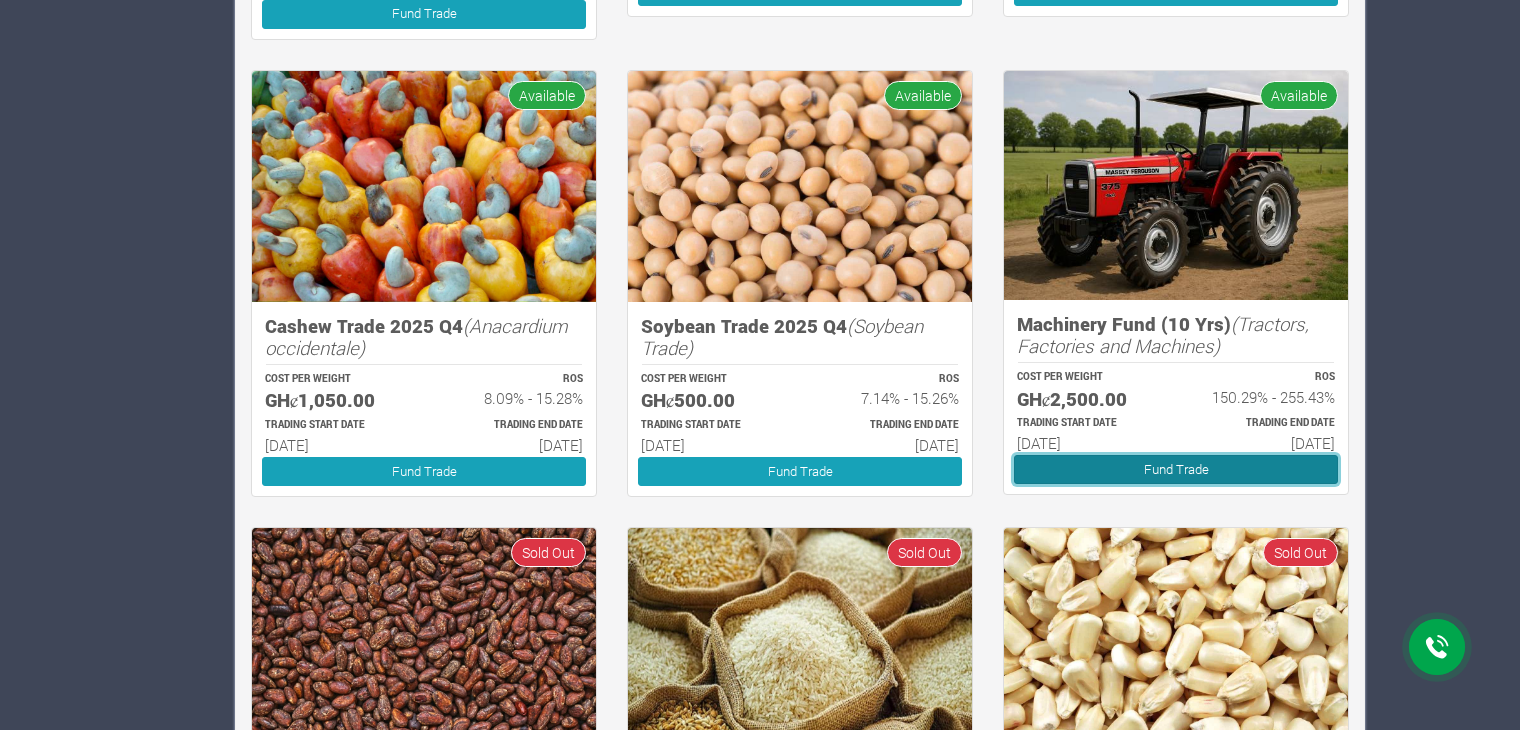 click on "Fund Trade" at bounding box center [1176, 469] 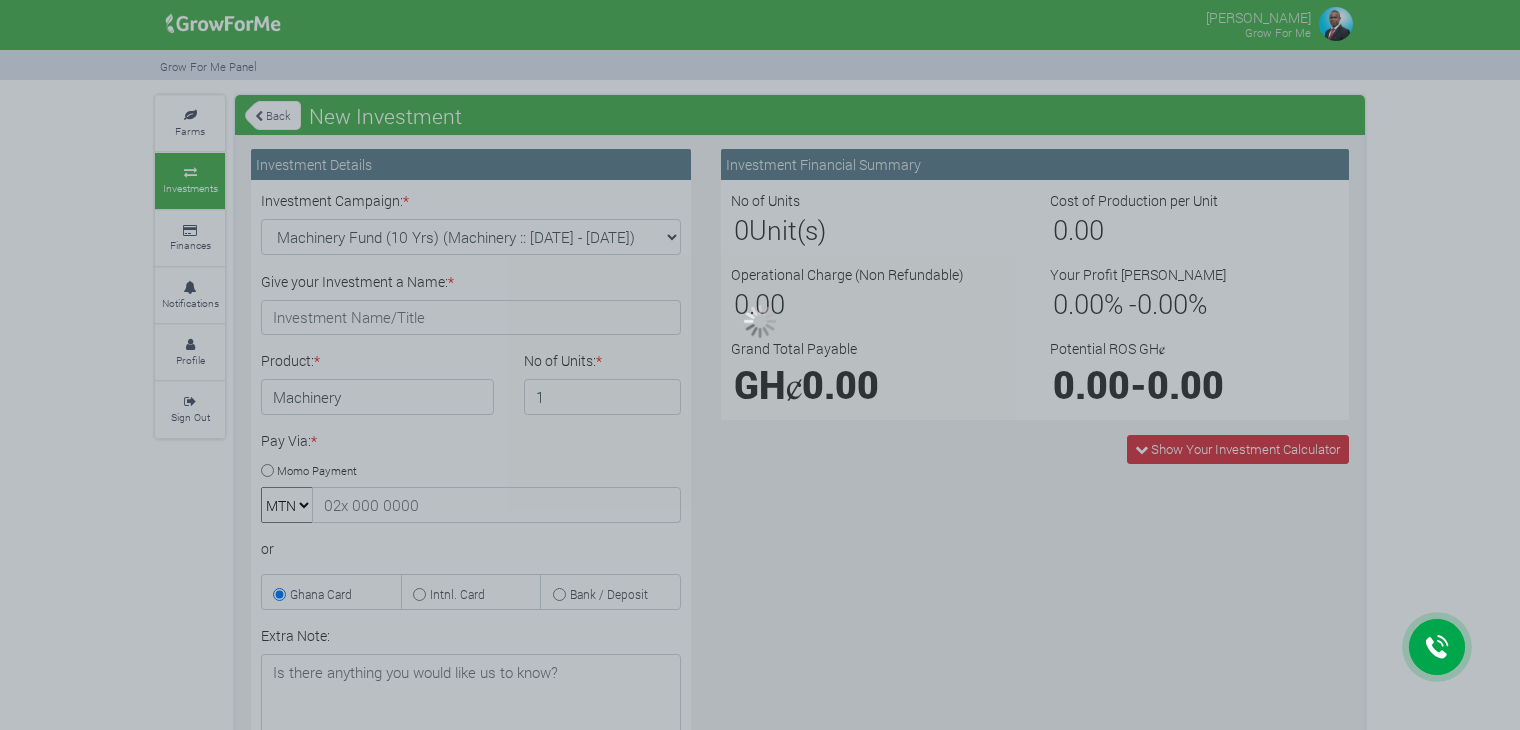 scroll, scrollTop: 0, scrollLeft: 0, axis: both 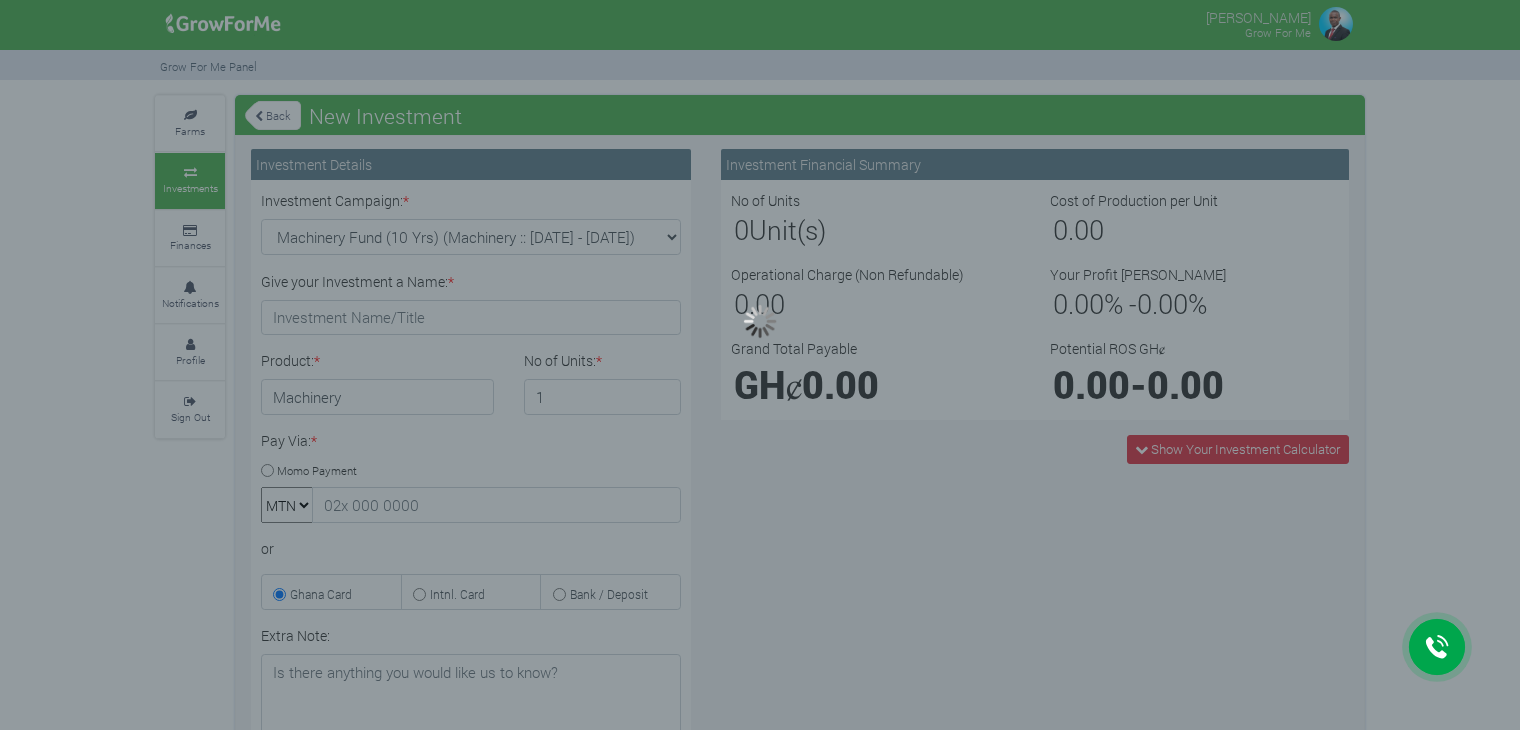 type on "1" 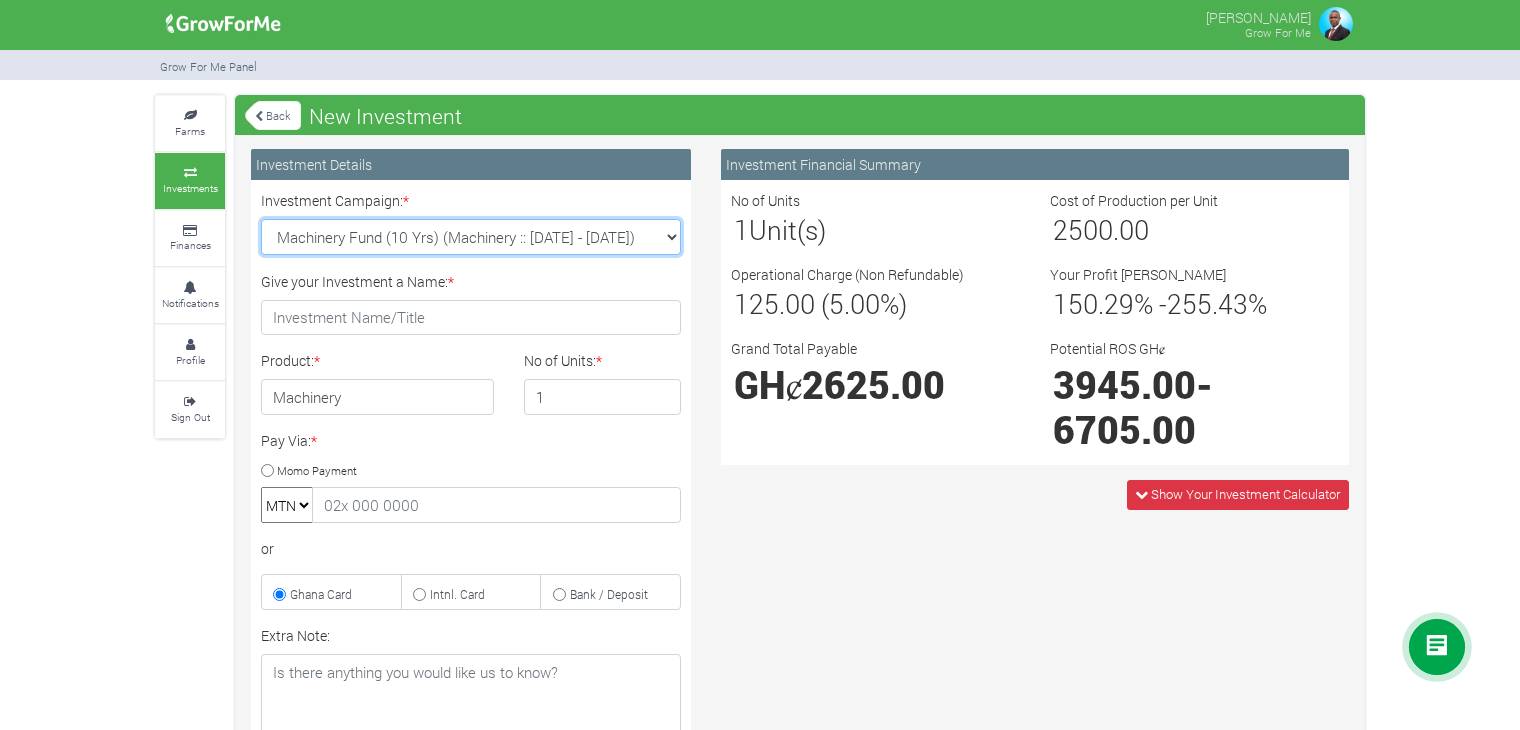 click on "Machinery Fund (10 Yrs) (Machinery :: 01st Jun 2025 - 01st Jun 2035)
Maize Trade 2025 Q4 (Maize Trade :: 01st Oct 2025 - 31st Mar 2026)
Cashew Trade 2025 Q4 (Cashew Trade :: 01st Oct 2025 - 31st Mar 2026)
Soybean Trade 2025 Q4 (Soybean Trade :: 01st Oct 2025 - 31st Mar 2026)" at bounding box center [471, 237] 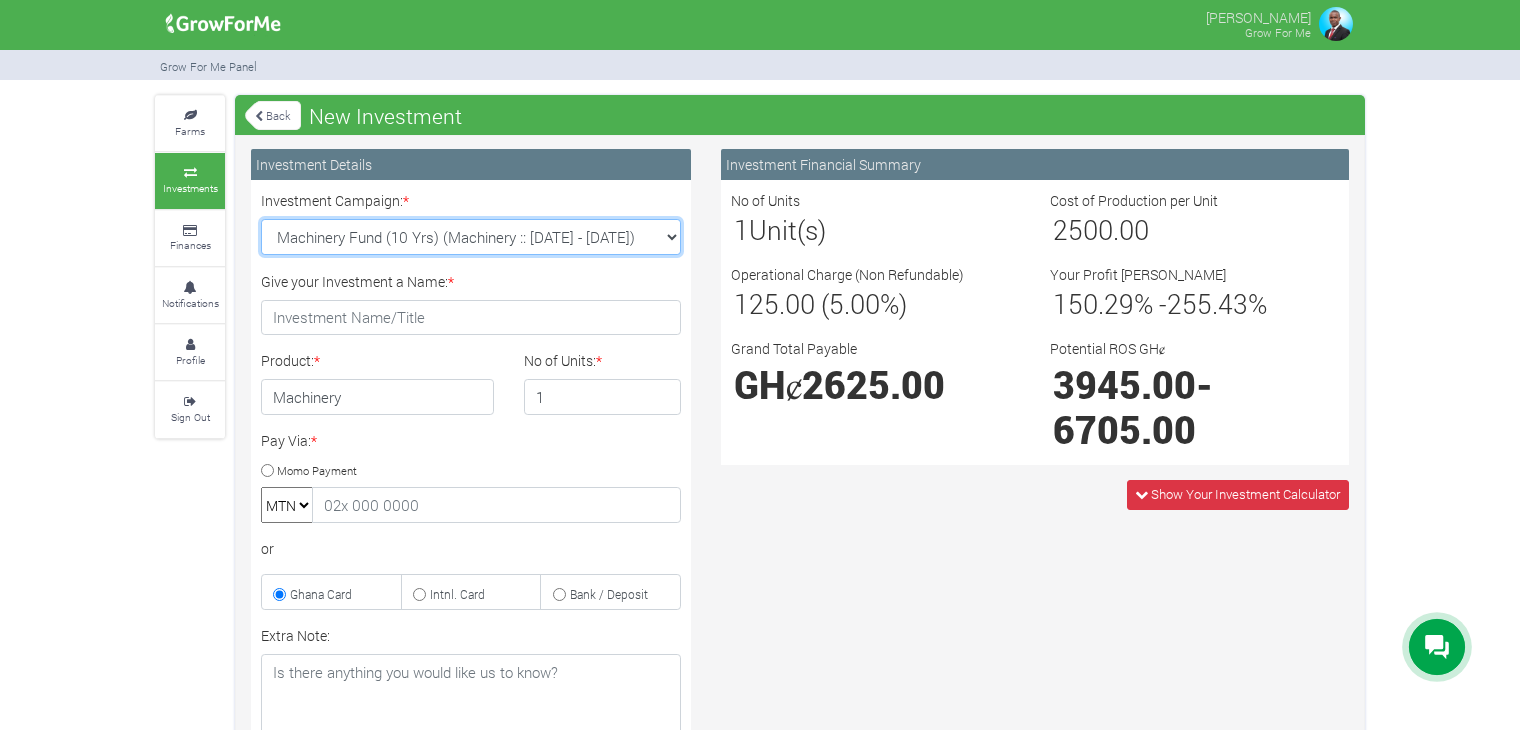 select on "43" 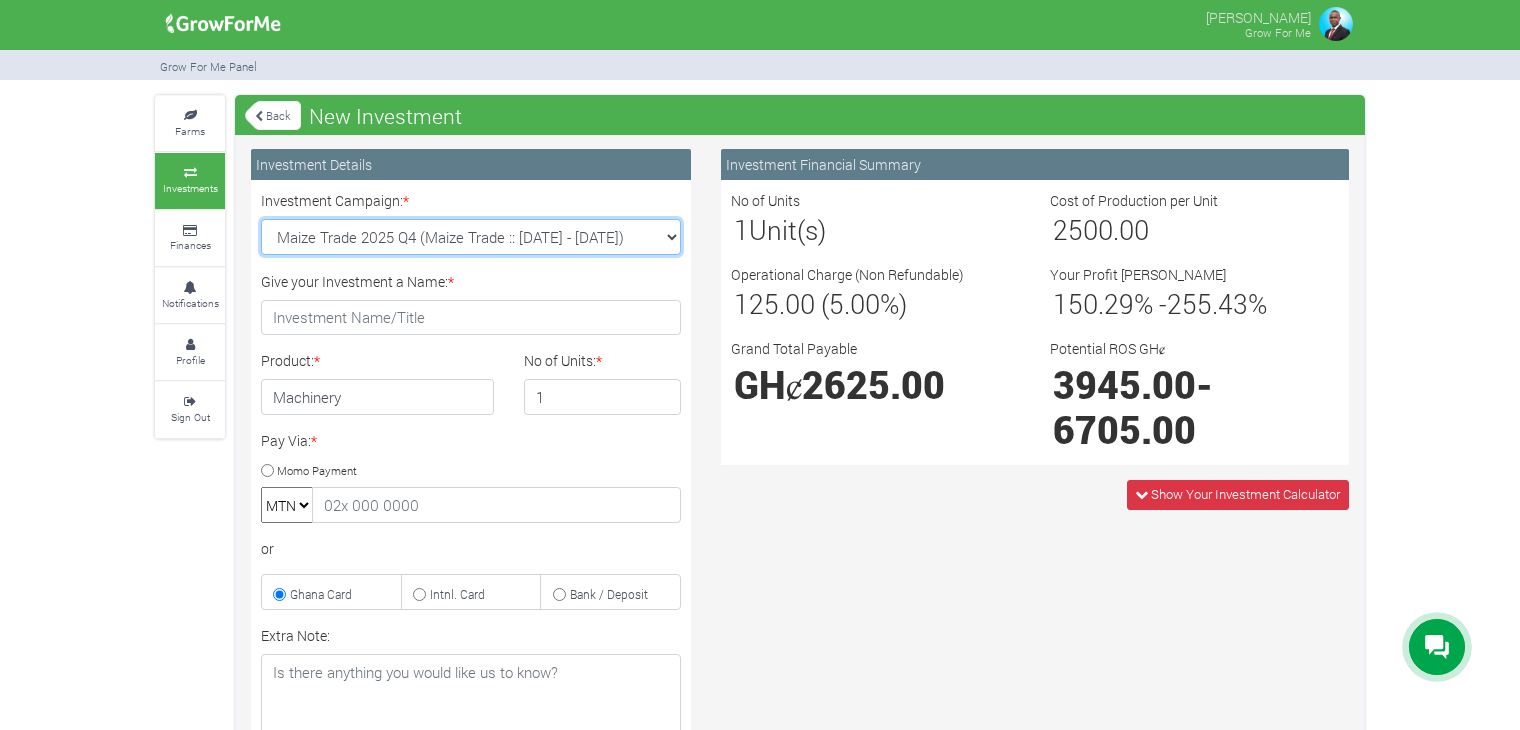 click on "Machinery Fund (10 Yrs) (Machinery :: 01st Jun 2025 - 01st Jun 2035)
Maize Trade 2025 Q4 (Maize Trade :: 01st Oct 2025 - 31st Mar 2026)
Cashew Trade 2025 Q4 (Cashew Trade :: 01st Oct 2025 - 31st Mar 2026)
Soybean Trade 2025 Q4 (Soybean Trade :: 01st Oct 2025 - 31st Mar 2026)" at bounding box center (471, 237) 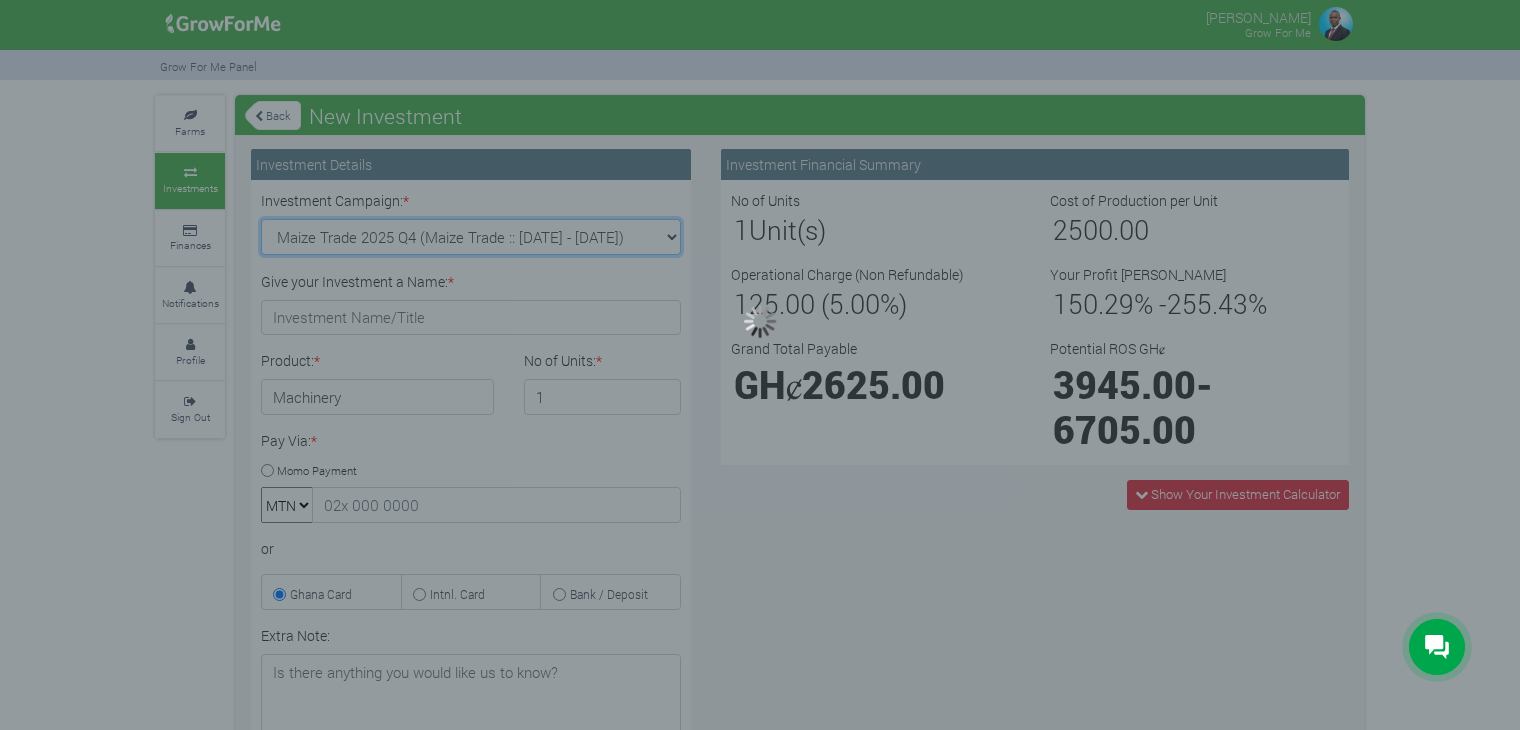 type on "1" 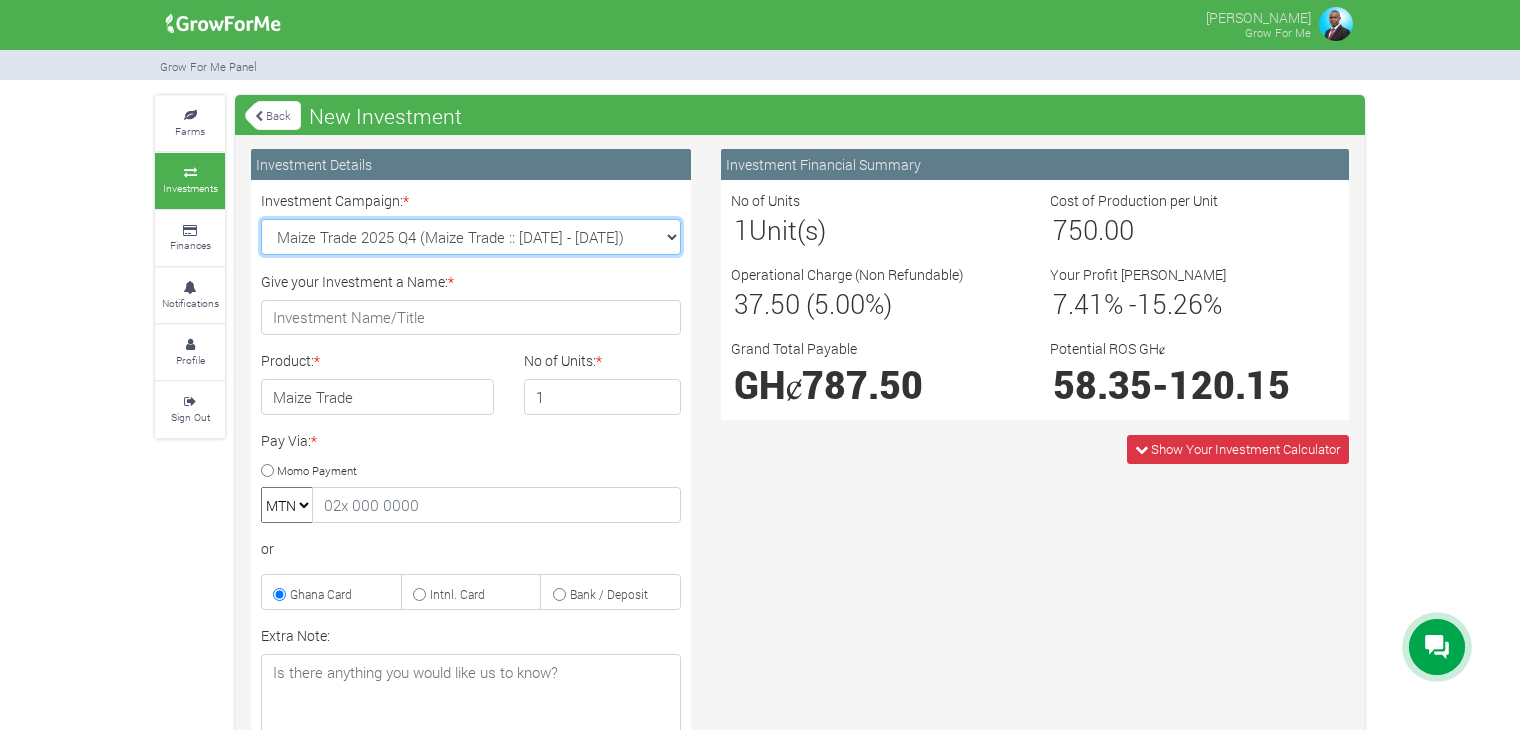 click on "Machinery Fund (10 Yrs) (Machinery :: 01st Jun 2025 - 01st Jun 2035)
Maize Trade 2025 Q4 (Maize Trade :: 01st Oct 2025 - 31st Mar 2026)
Cashew Trade 2025 Q4 (Cashew Trade :: 01st Oct 2025 - 31st Mar 2026)
Soybean Trade 2025 Q4 (Soybean Trade :: 01st Oct 2025 - 31st Mar 2026)" at bounding box center (471, 237) 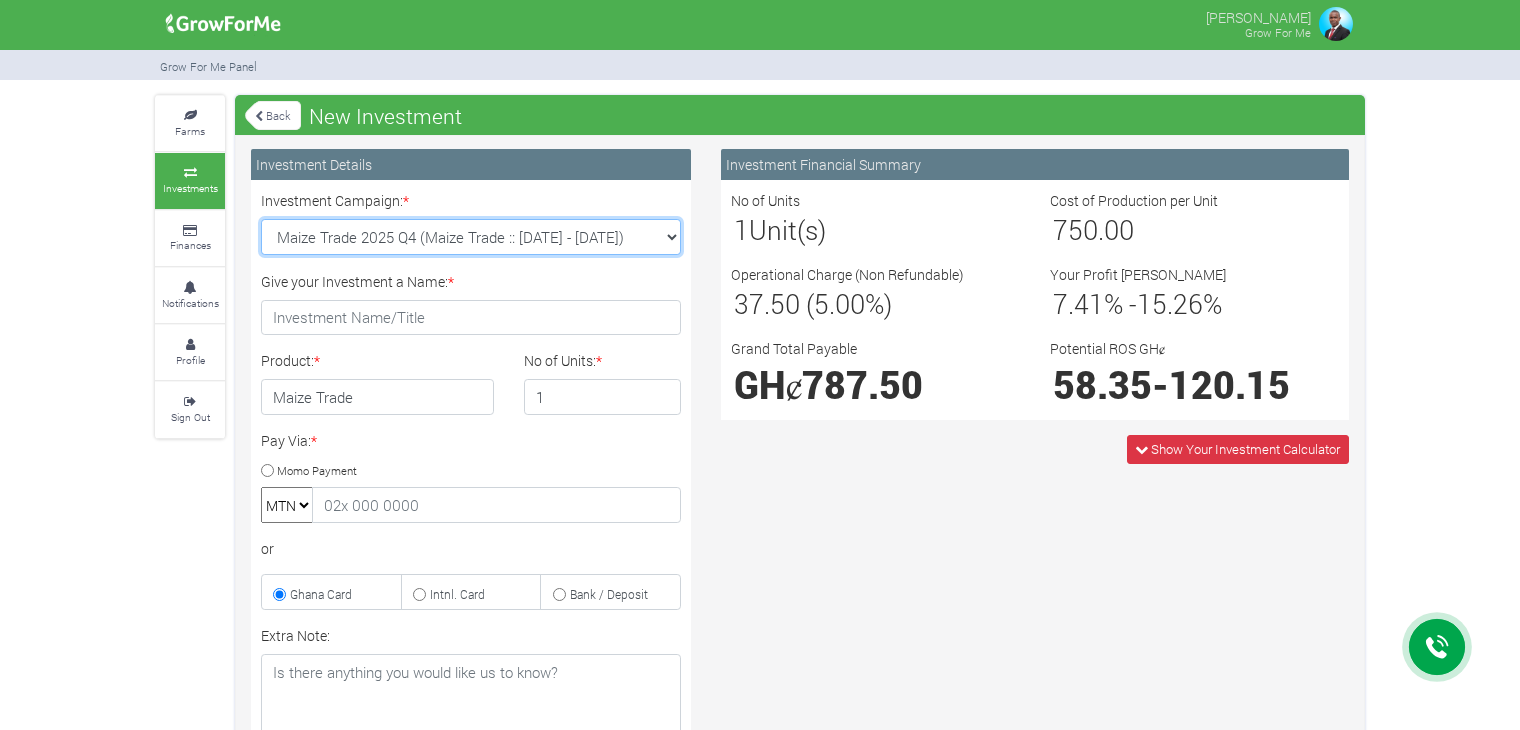 select on "42" 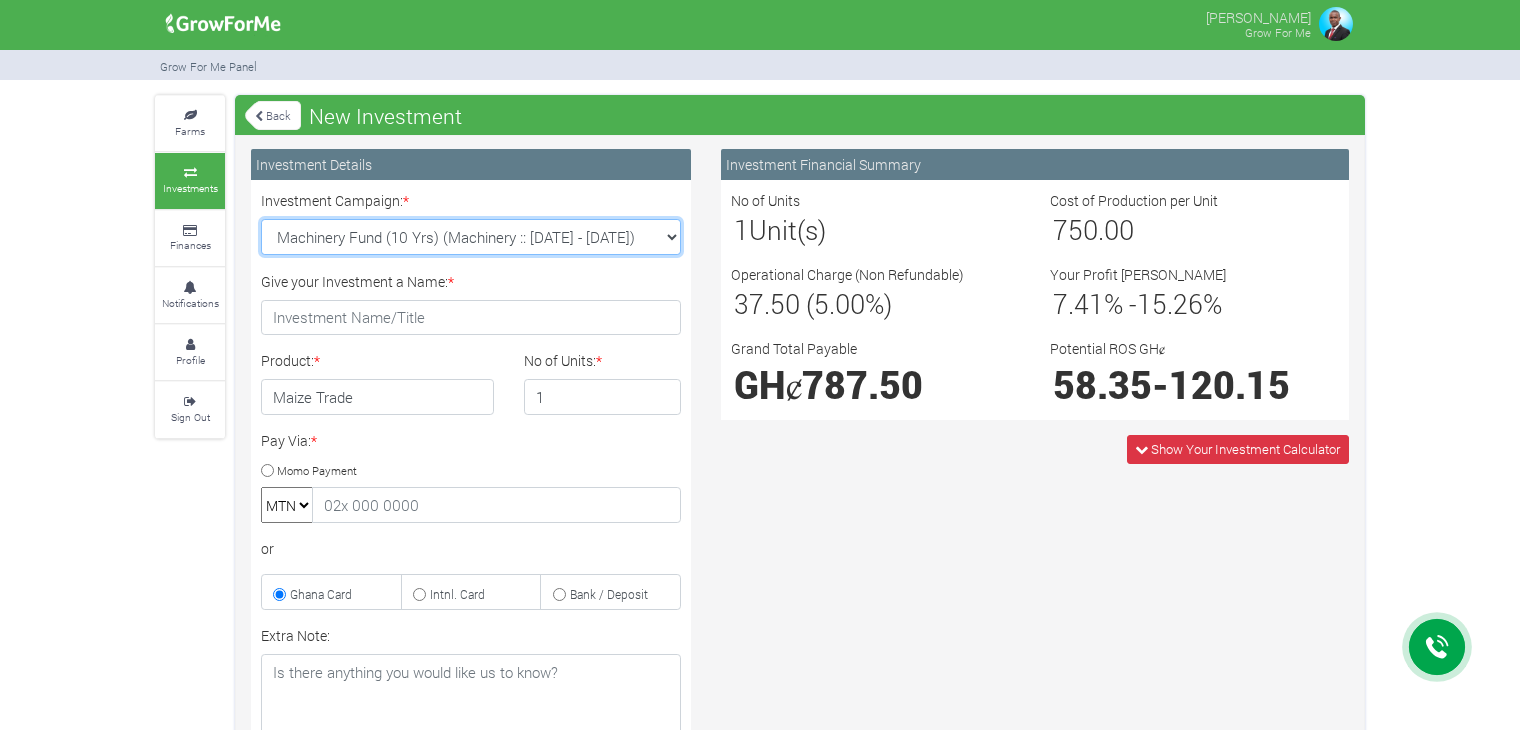 click on "Machinery Fund (10 Yrs) (Machinery :: 01st Jun 2025 - 01st Jun 2035)
Maize Trade 2025 Q4 (Maize Trade :: 01st Oct 2025 - 31st Mar 2026)
Cashew Trade 2025 Q4 (Cashew Trade :: 01st Oct 2025 - 31st Mar 2026)
Soybean Trade 2025 Q4 (Soybean Trade :: 01st Oct 2025 - 31st Mar 2026)" at bounding box center [471, 237] 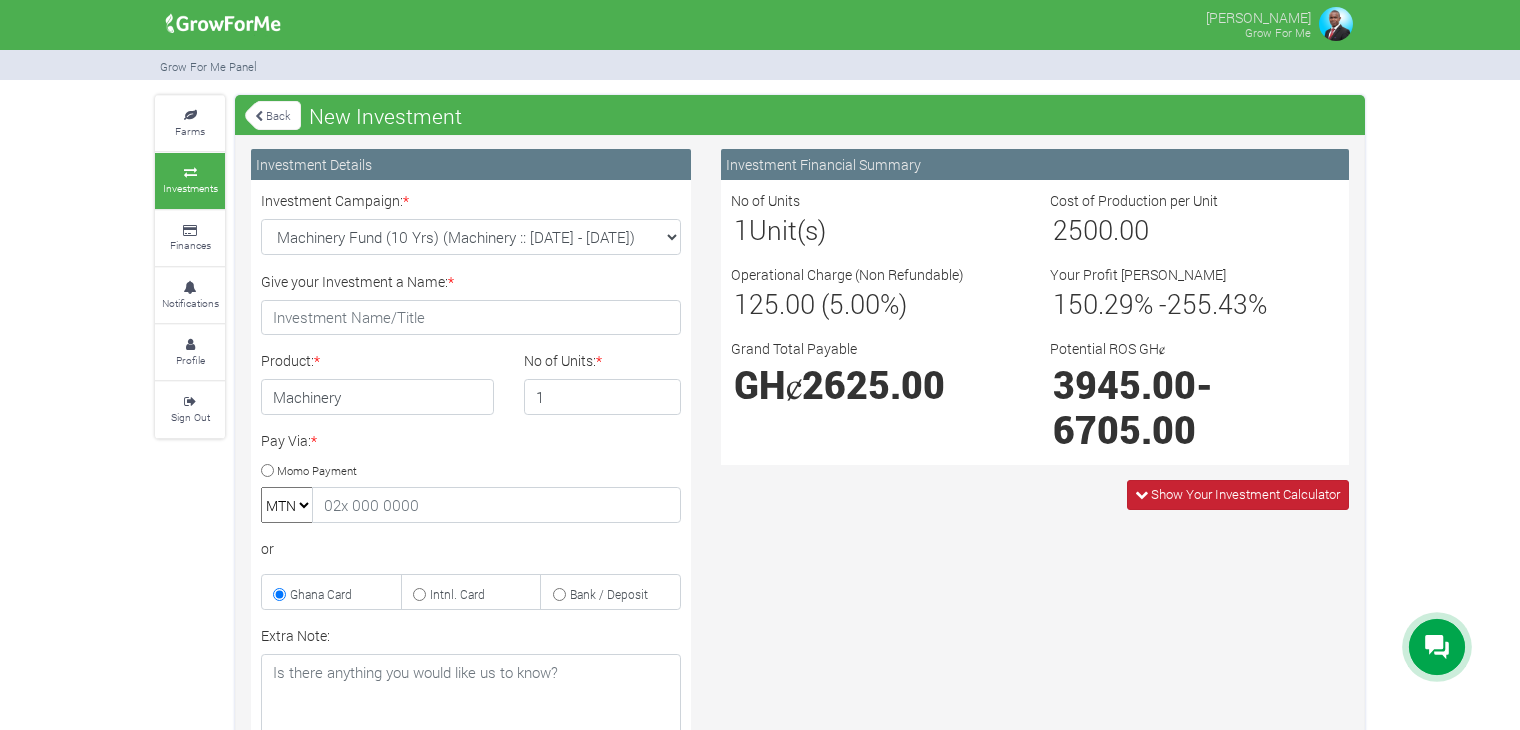 click on "Show Your Investment Calculator" at bounding box center [1245, 494] 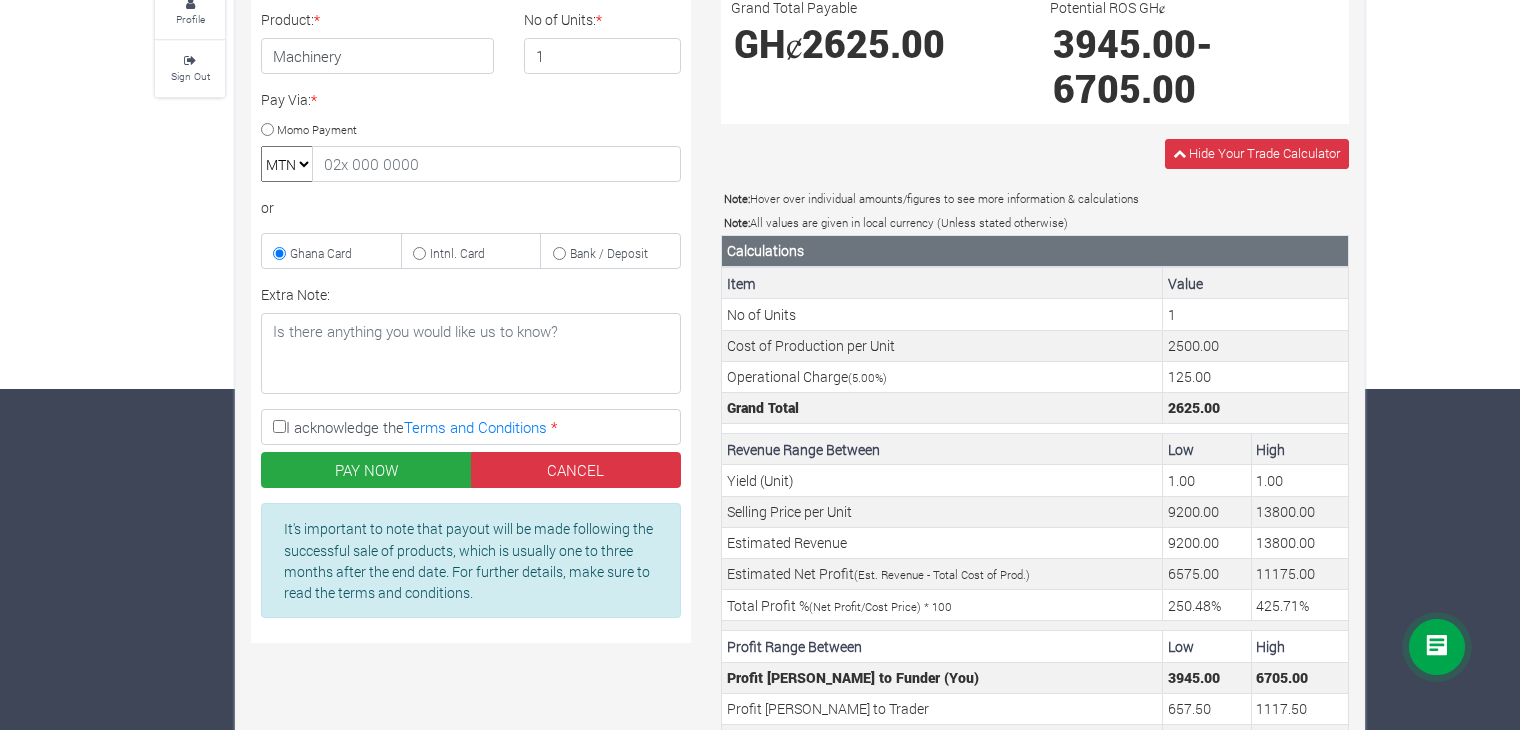scroll, scrollTop: 342, scrollLeft: 0, axis: vertical 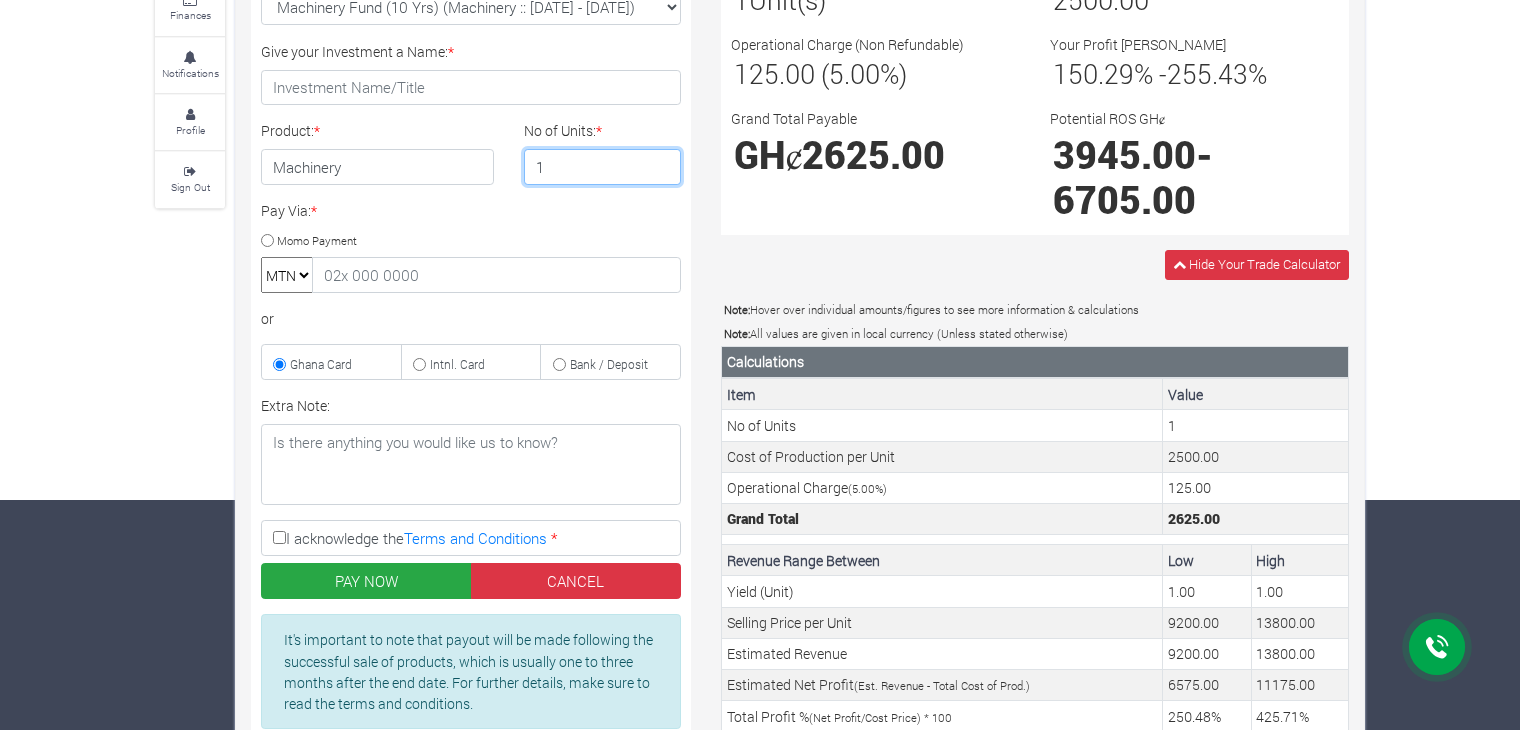 click on "1" at bounding box center (603, 167) 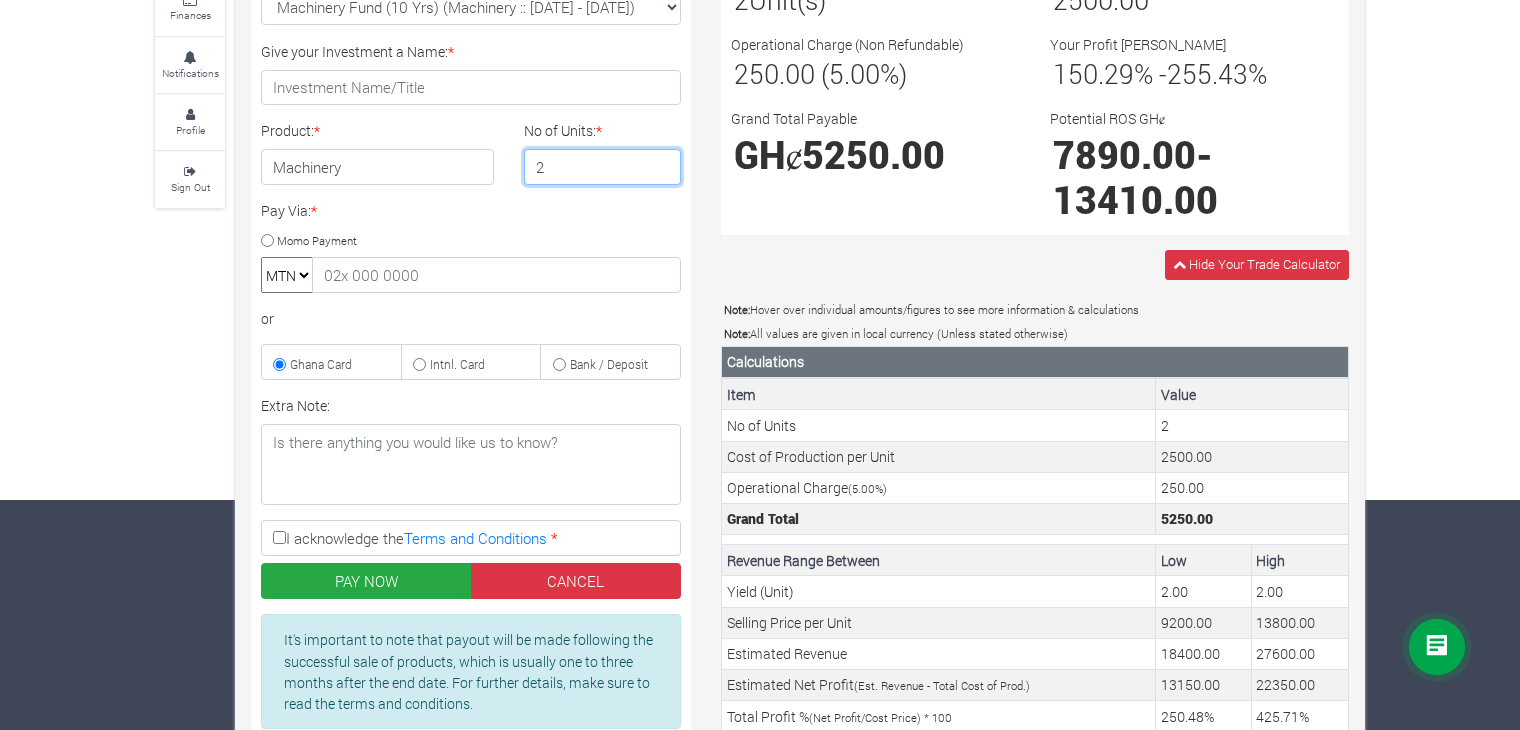 click on "2" at bounding box center (603, 167) 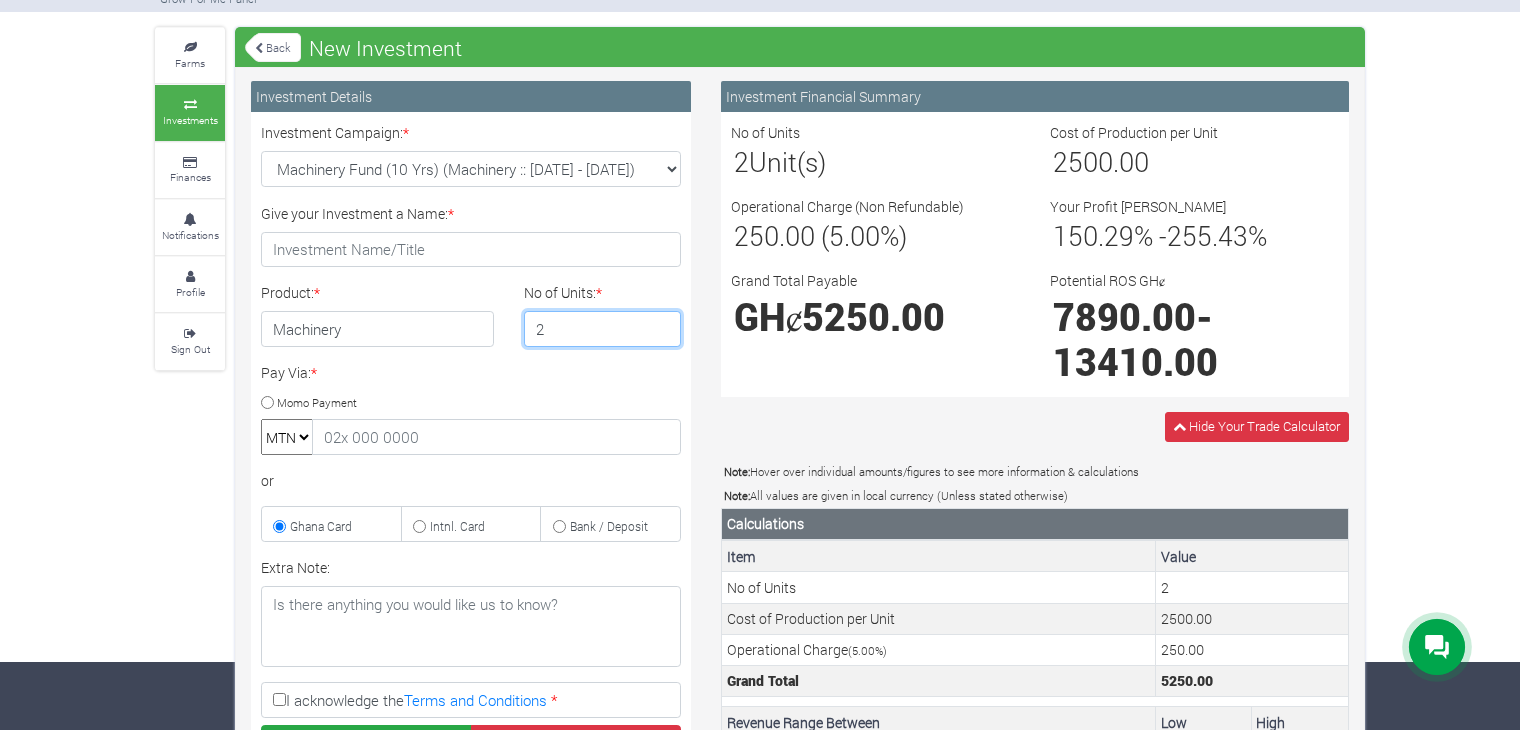 scroll, scrollTop: 56, scrollLeft: 0, axis: vertical 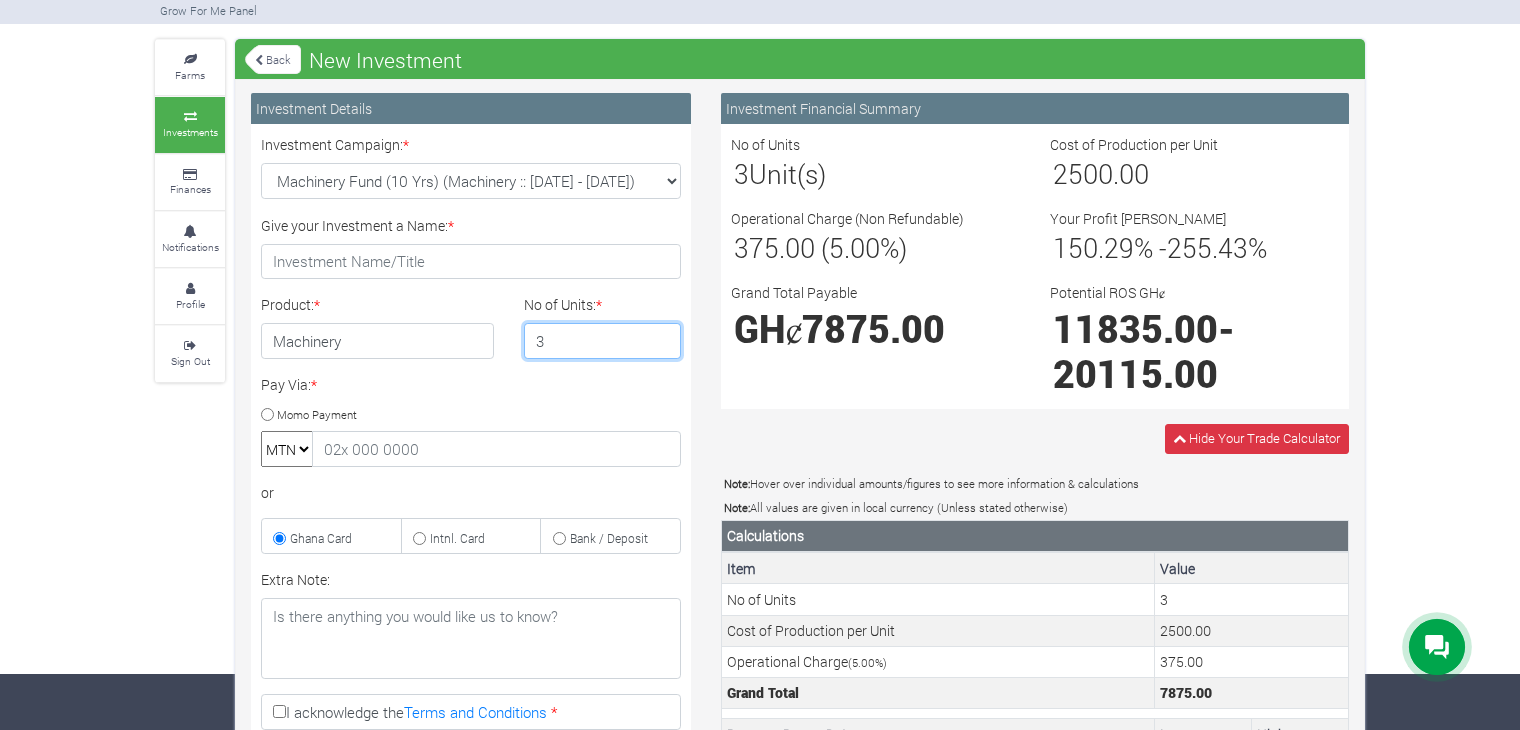 click on "3" at bounding box center [603, 341] 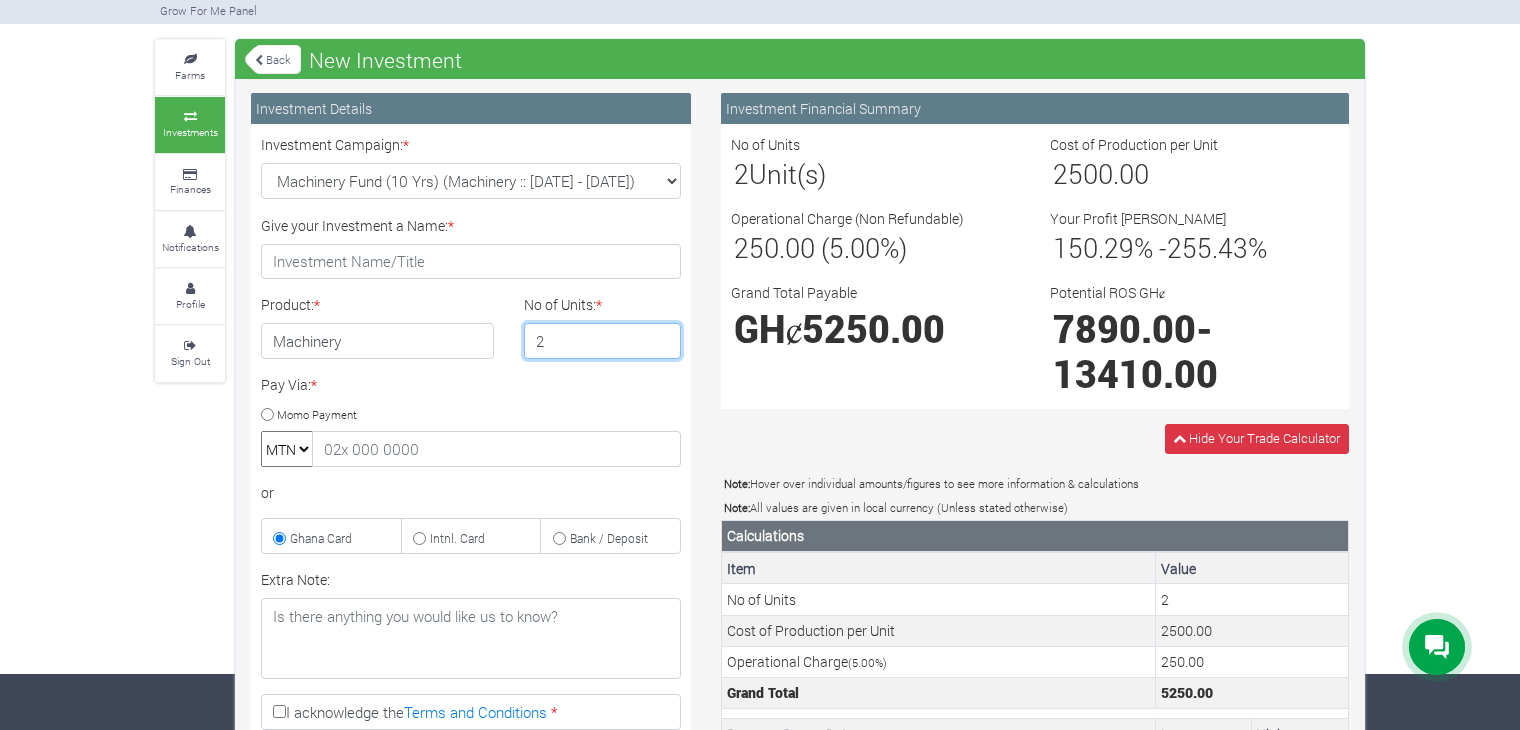 click on "2" at bounding box center (603, 341) 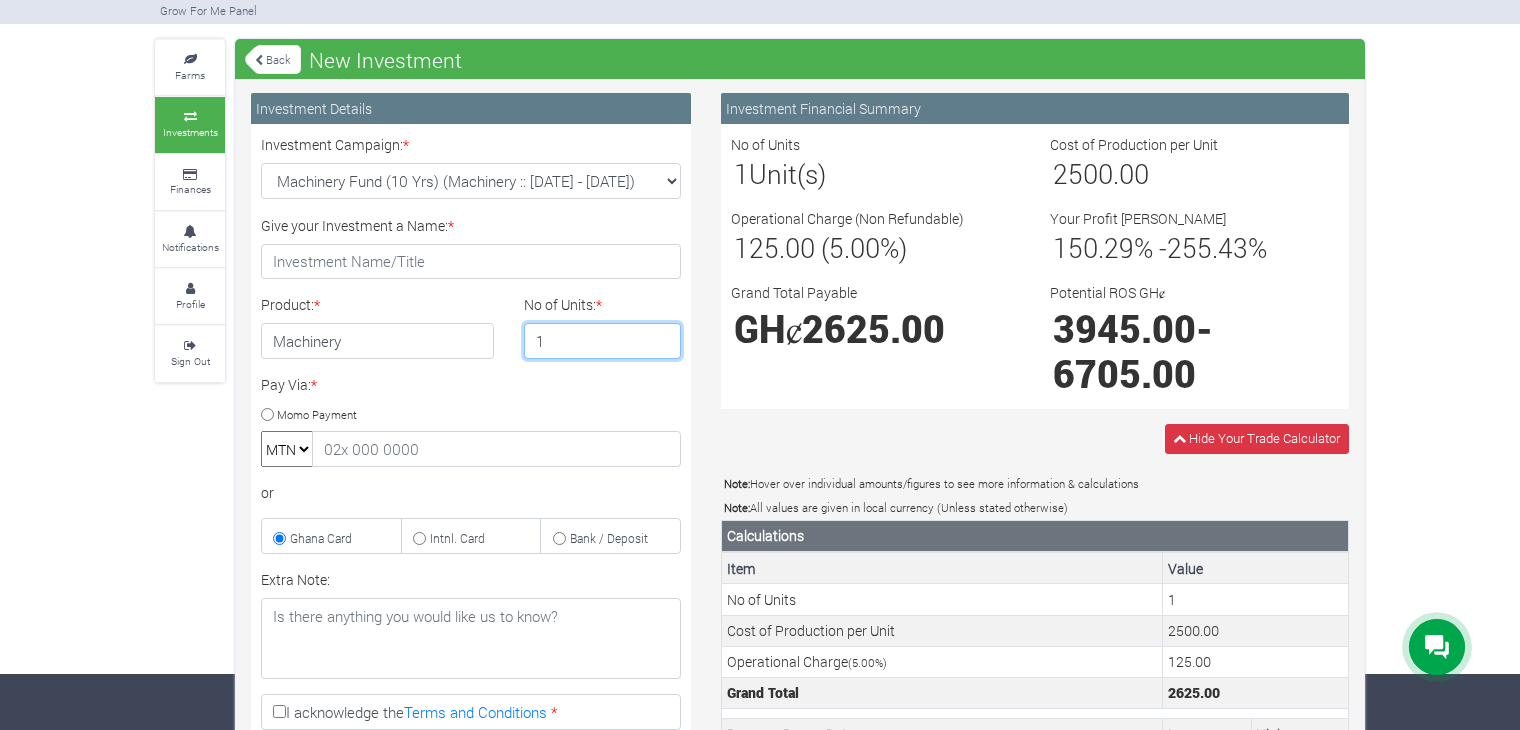click on "1" at bounding box center (603, 341) 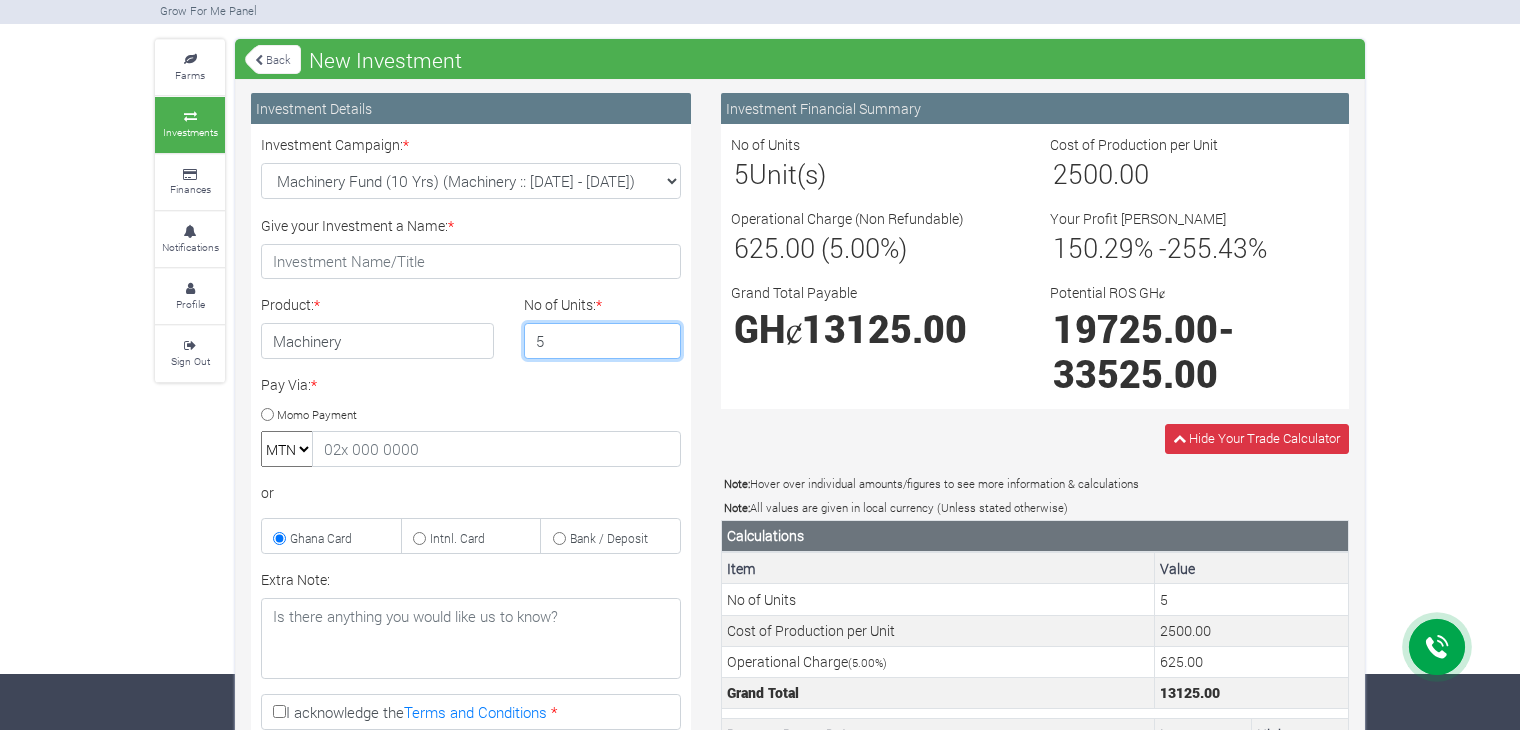 drag, startPoint x: 667, startPoint y: 349, endPoint x: 959, endPoint y: 426, distance: 301.98178 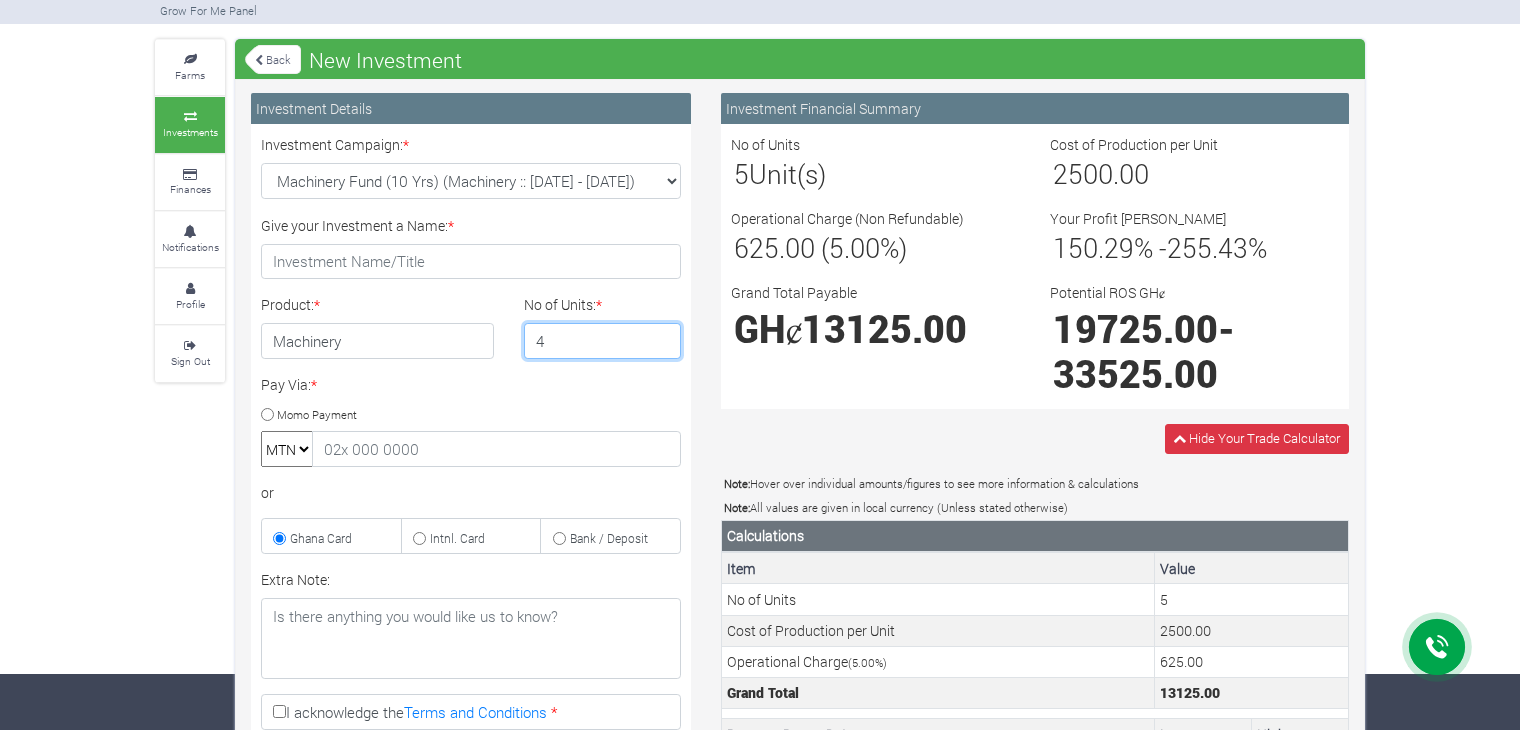 click on "4" at bounding box center [603, 341] 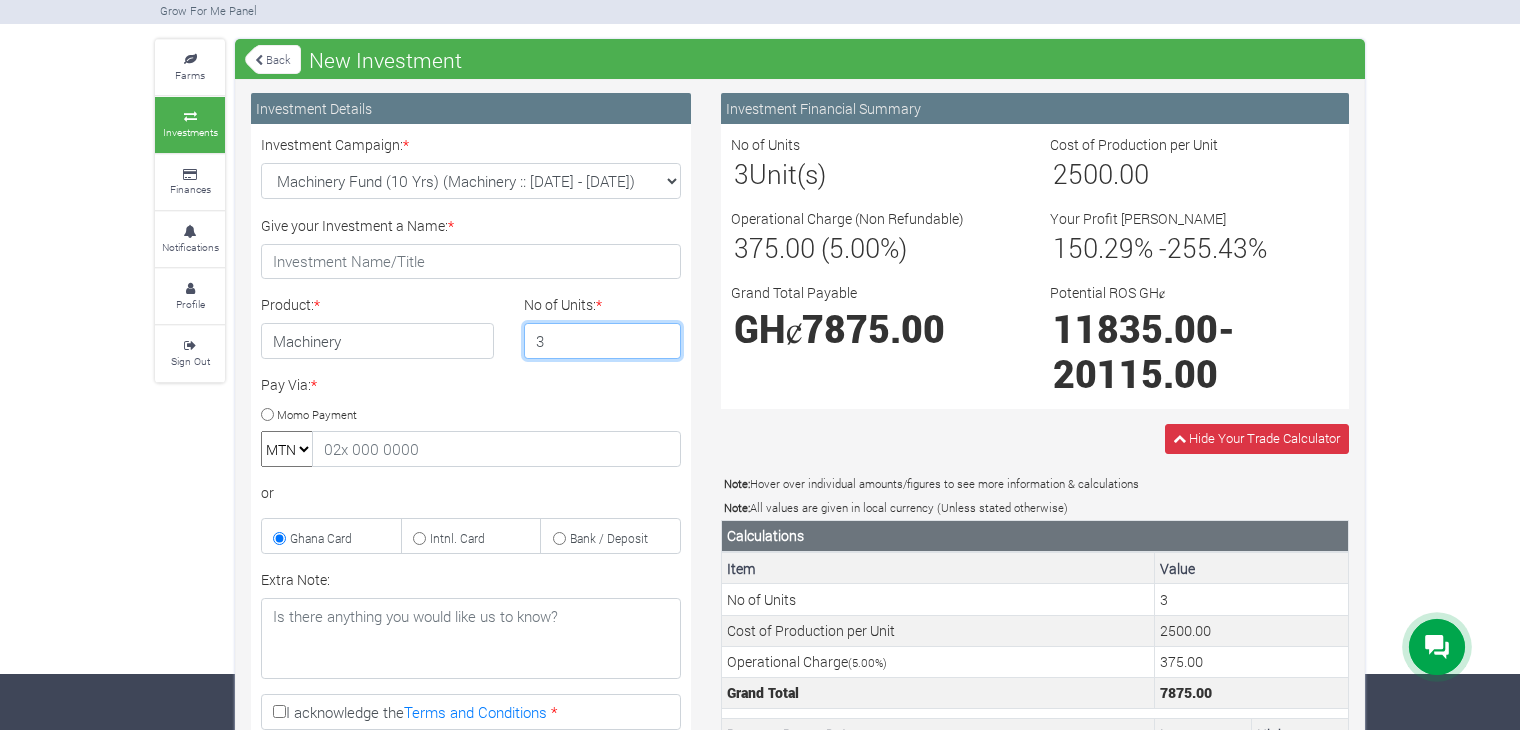 click on "3" at bounding box center (603, 341) 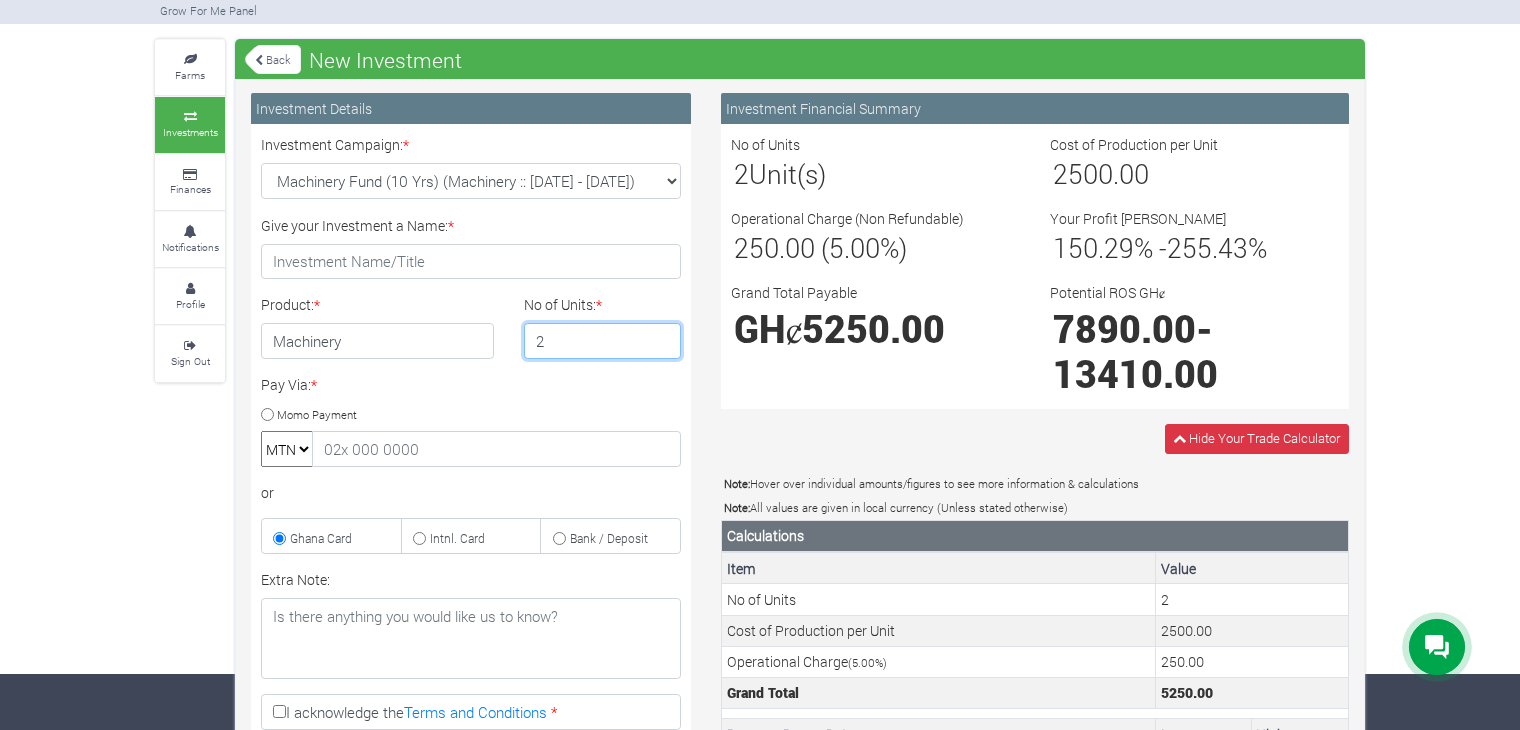 click on "2" at bounding box center [603, 341] 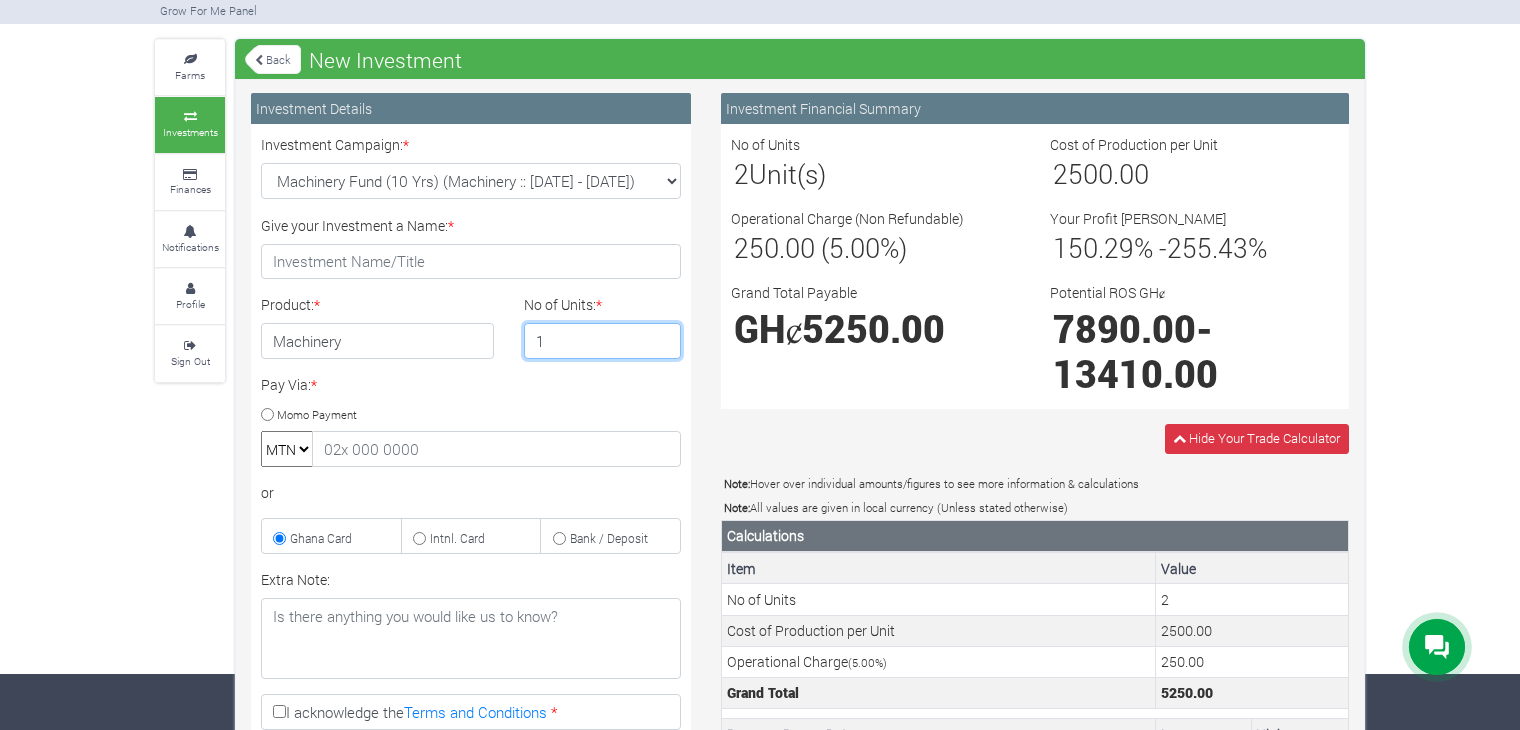 type on "1" 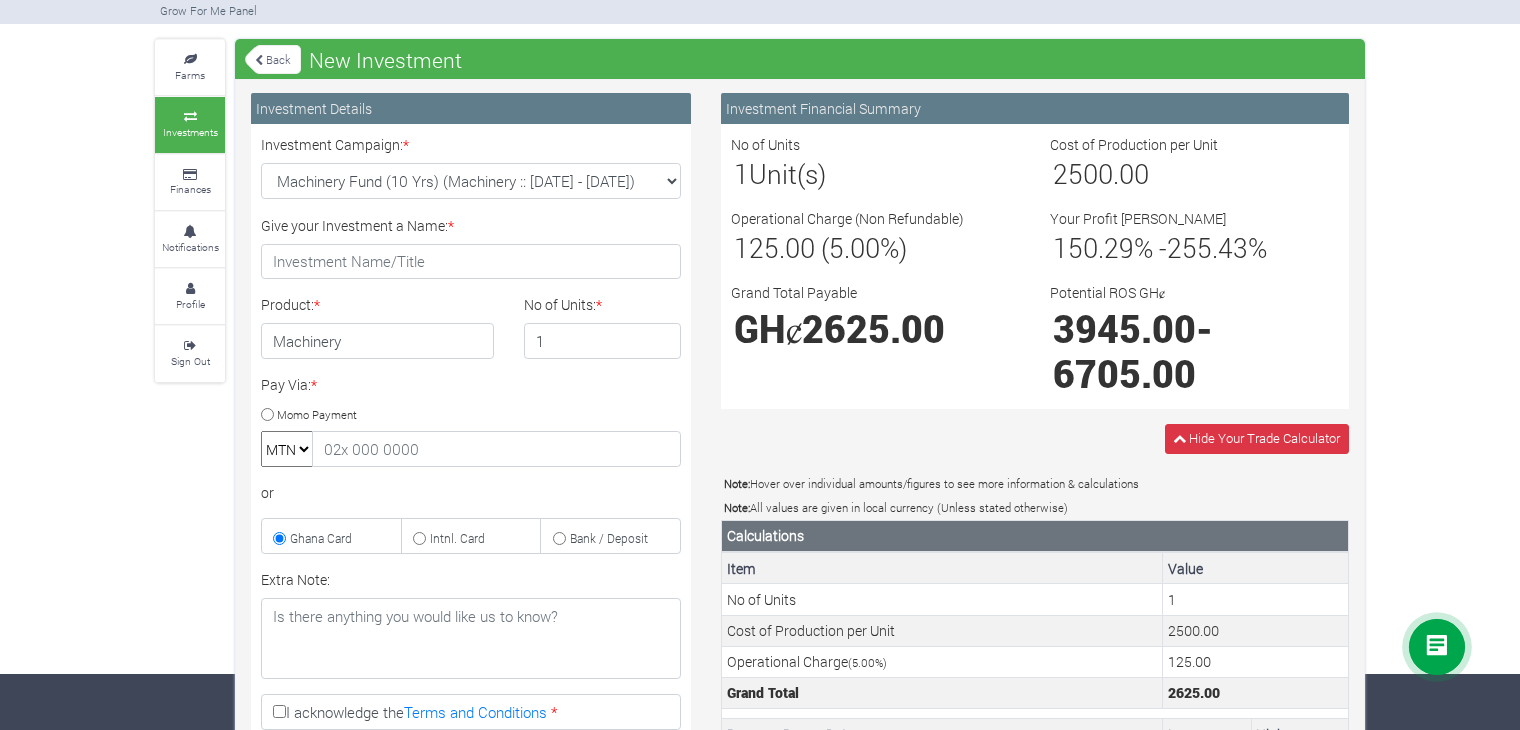 click on "Farms
Investments
Finances
Notifications
Profile
Sign Out
Back    New Investment
* ×" at bounding box center [760, 611] 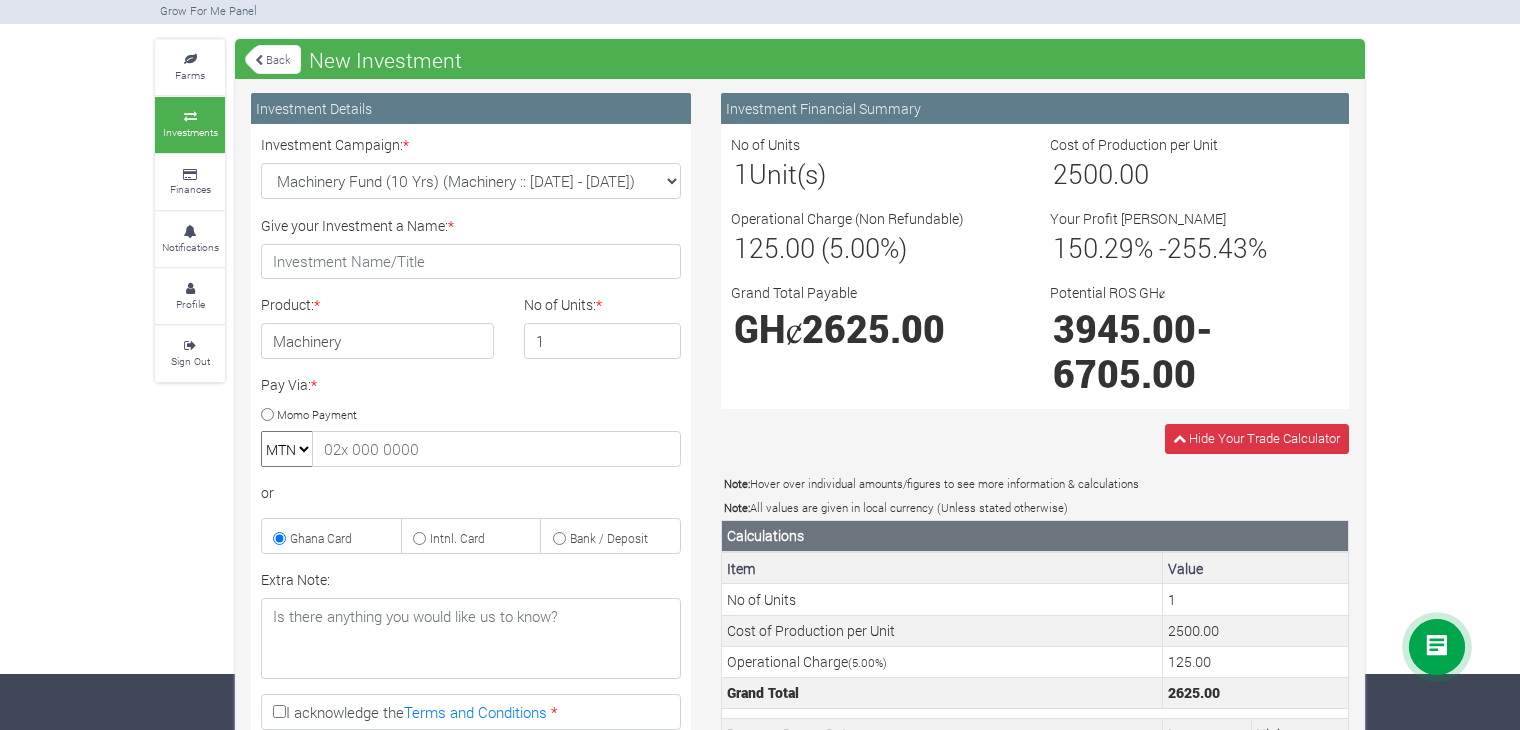 click on "Farms
Investments
Finances
Notifications
Profile
Sign Out
Back    New Investment" at bounding box center (760, 611) 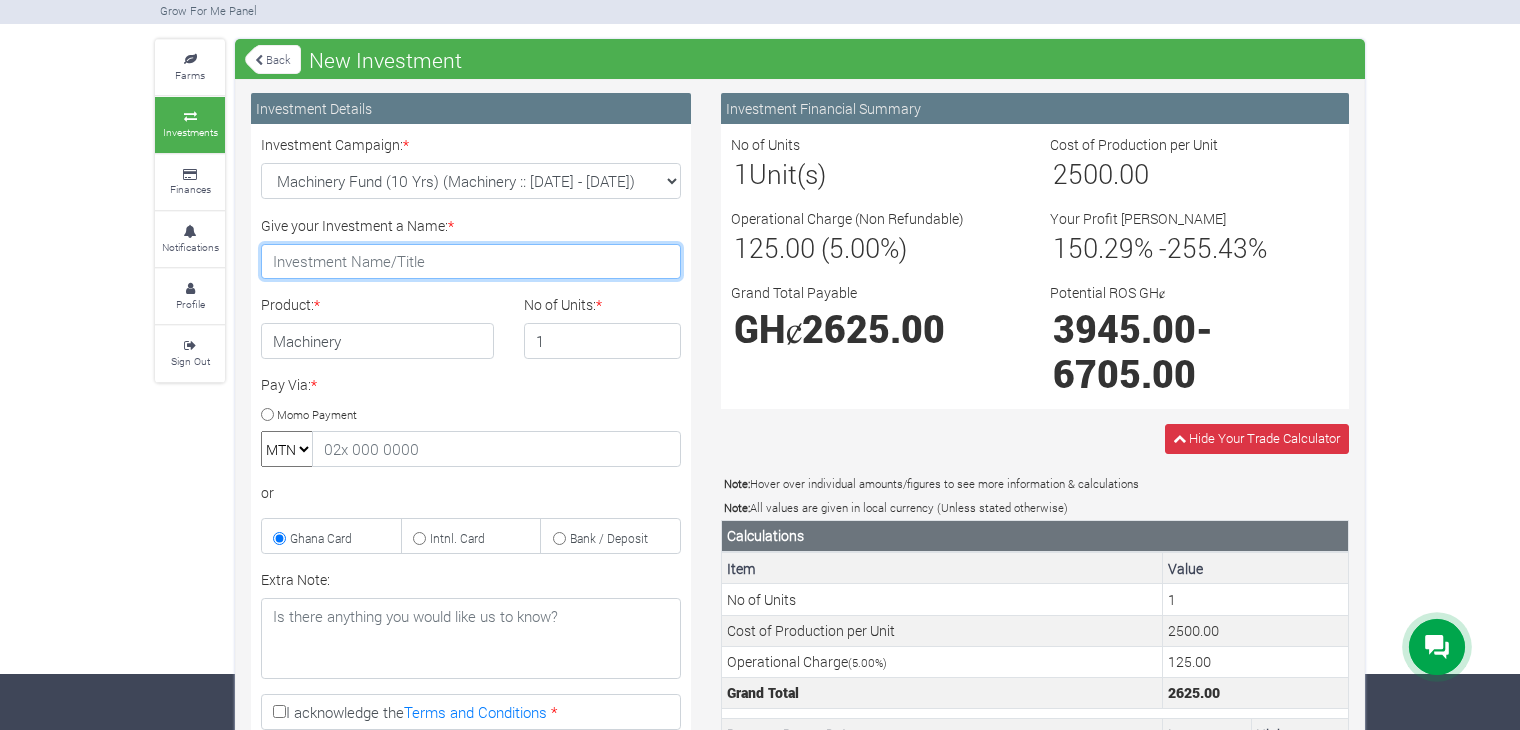 click on "Give your Investment a Name:  *" at bounding box center [471, 262] 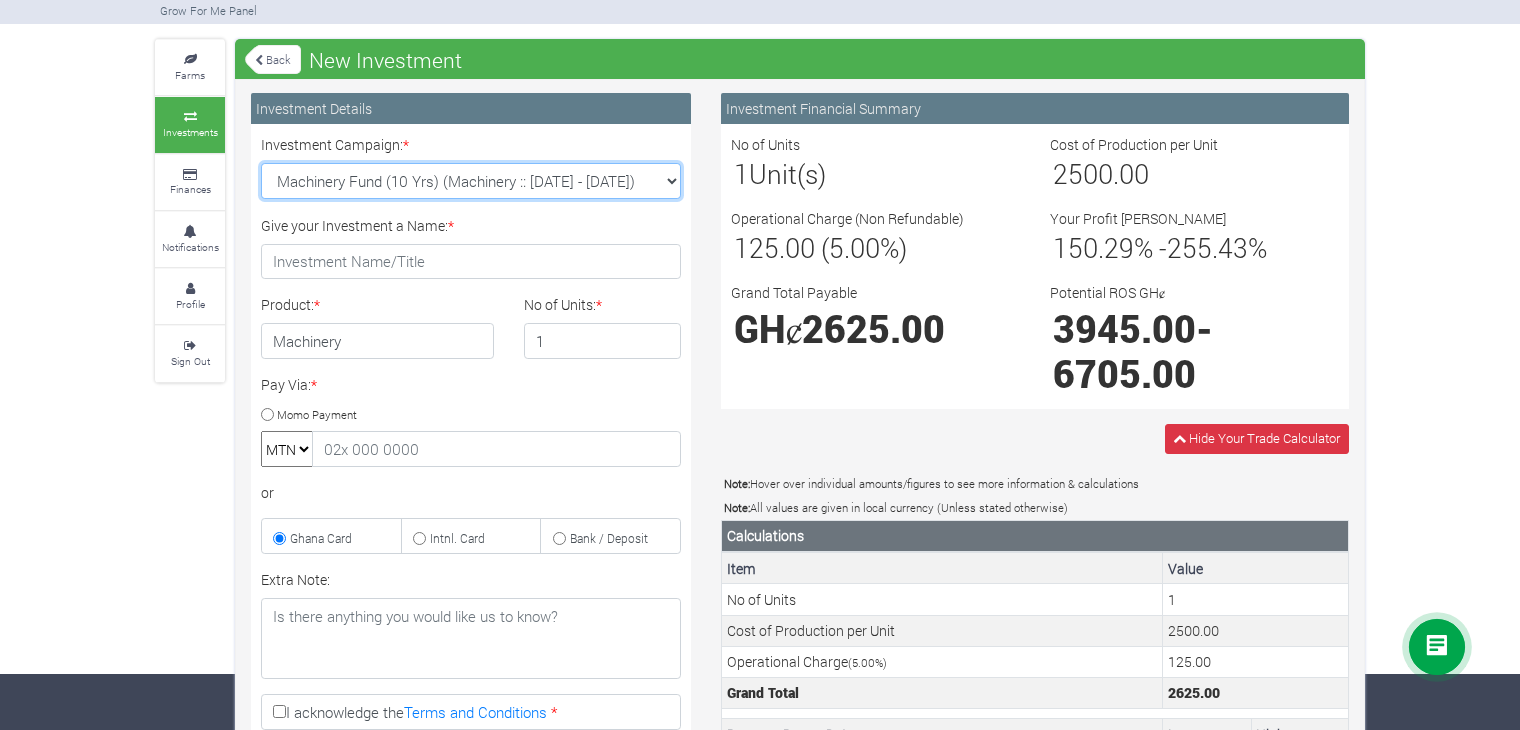 click on "Machinery Fund (10 Yrs) (Machinery :: 01st Jun 2025 - 01st Jun 2035)
Maize Trade 2025 Q4 (Maize Trade :: 01st Oct 2025 - 31st Mar 2026)
Cashew Trade 2025 Q4 (Cashew Trade :: 01st Oct 2025 - 31st Mar 2026)
Soybean Trade 2025 Q4 (Soybean Trade :: 01st Oct 2025 - 31st Mar 2026)" 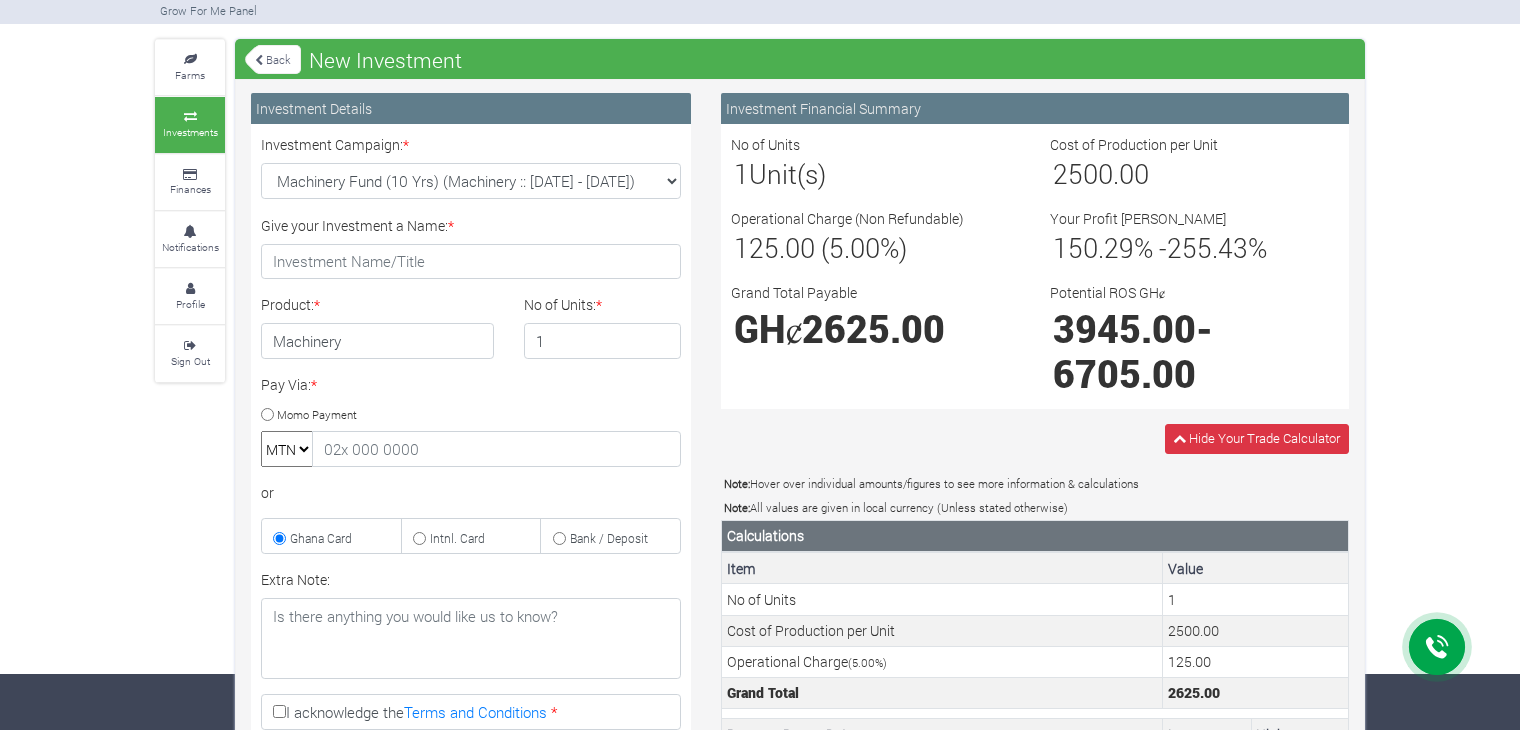 click on "Investments" 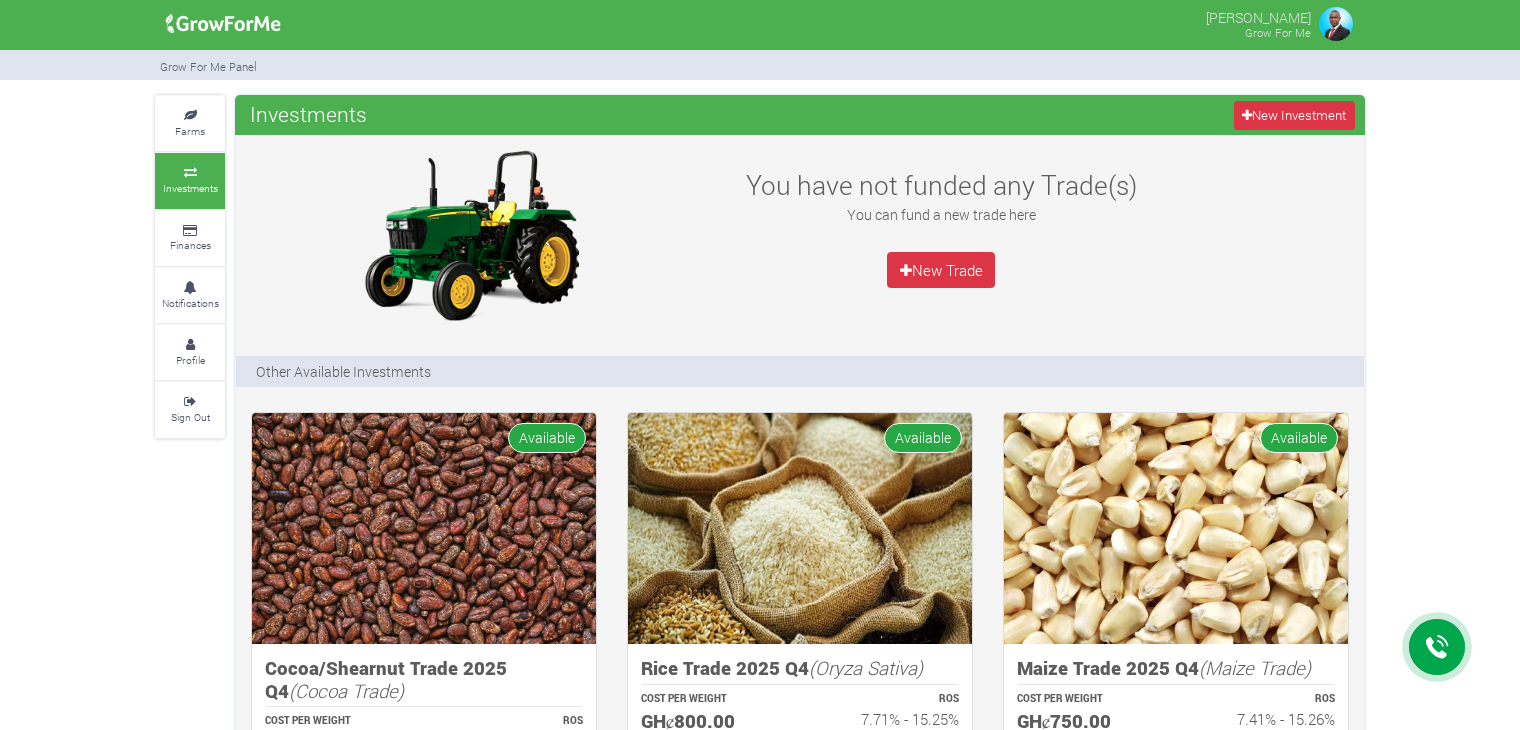scroll, scrollTop: 0, scrollLeft: 0, axis: both 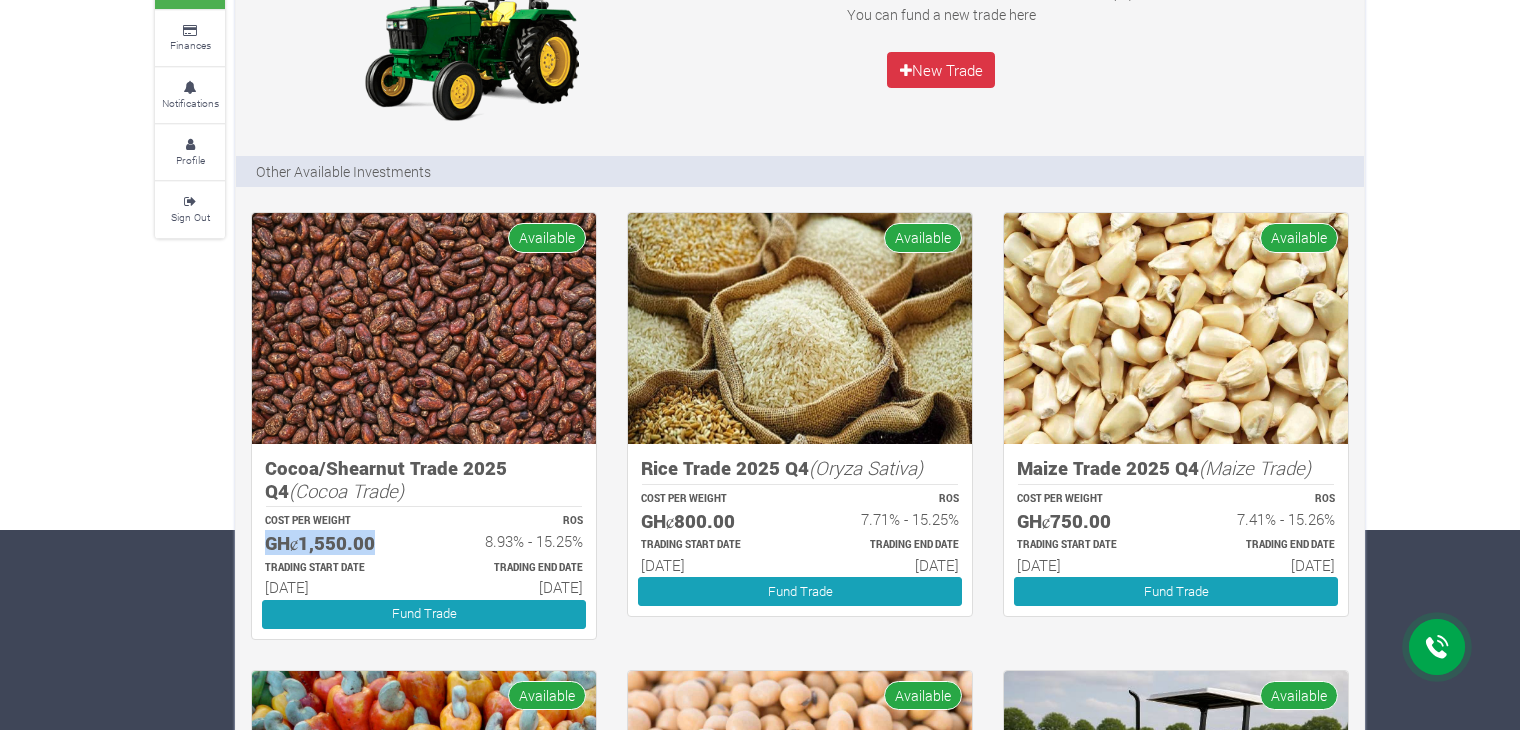 drag, startPoint x: 379, startPoint y: 537, endPoint x: 266, endPoint y: 537, distance: 113 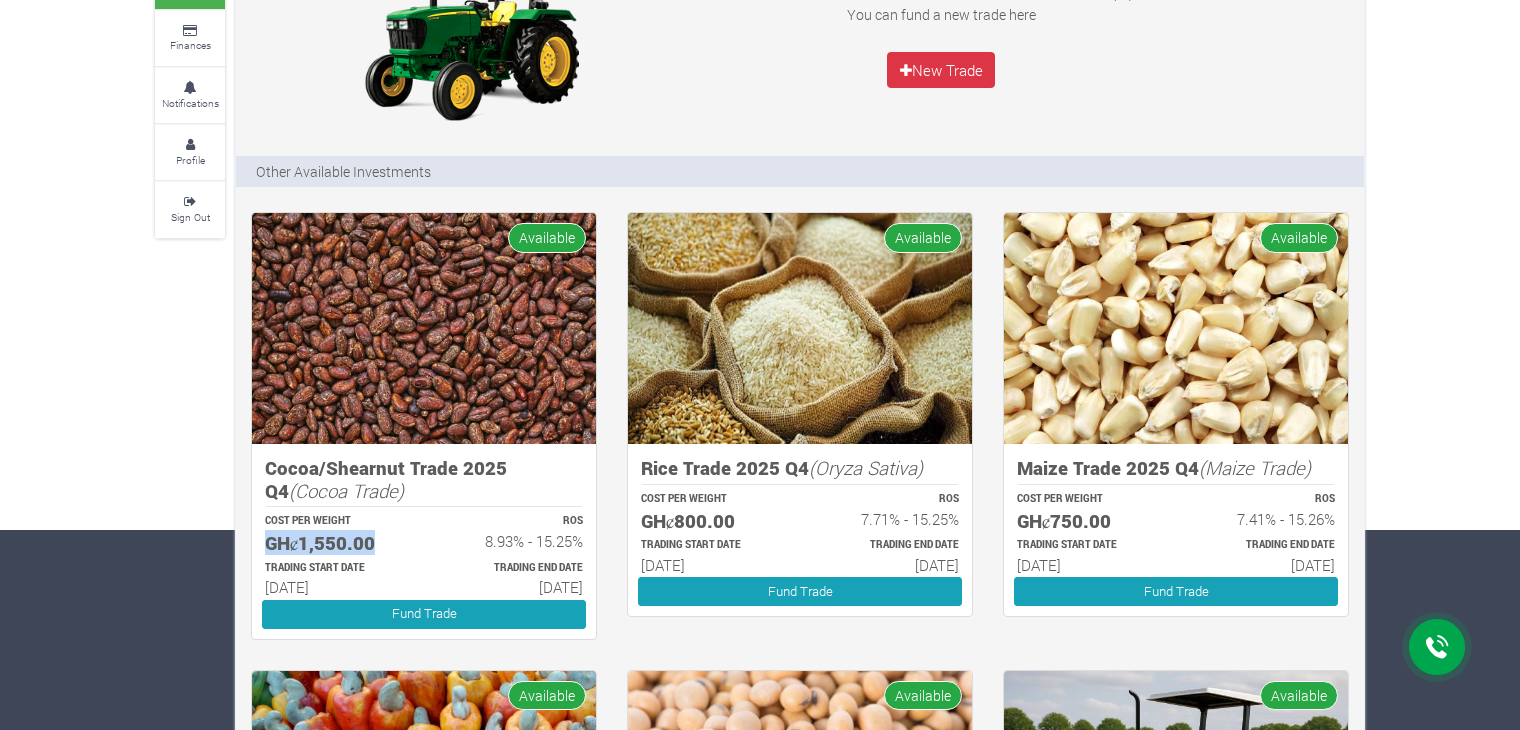 click on "GHȼ1,550.00" at bounding box center [335, 543] 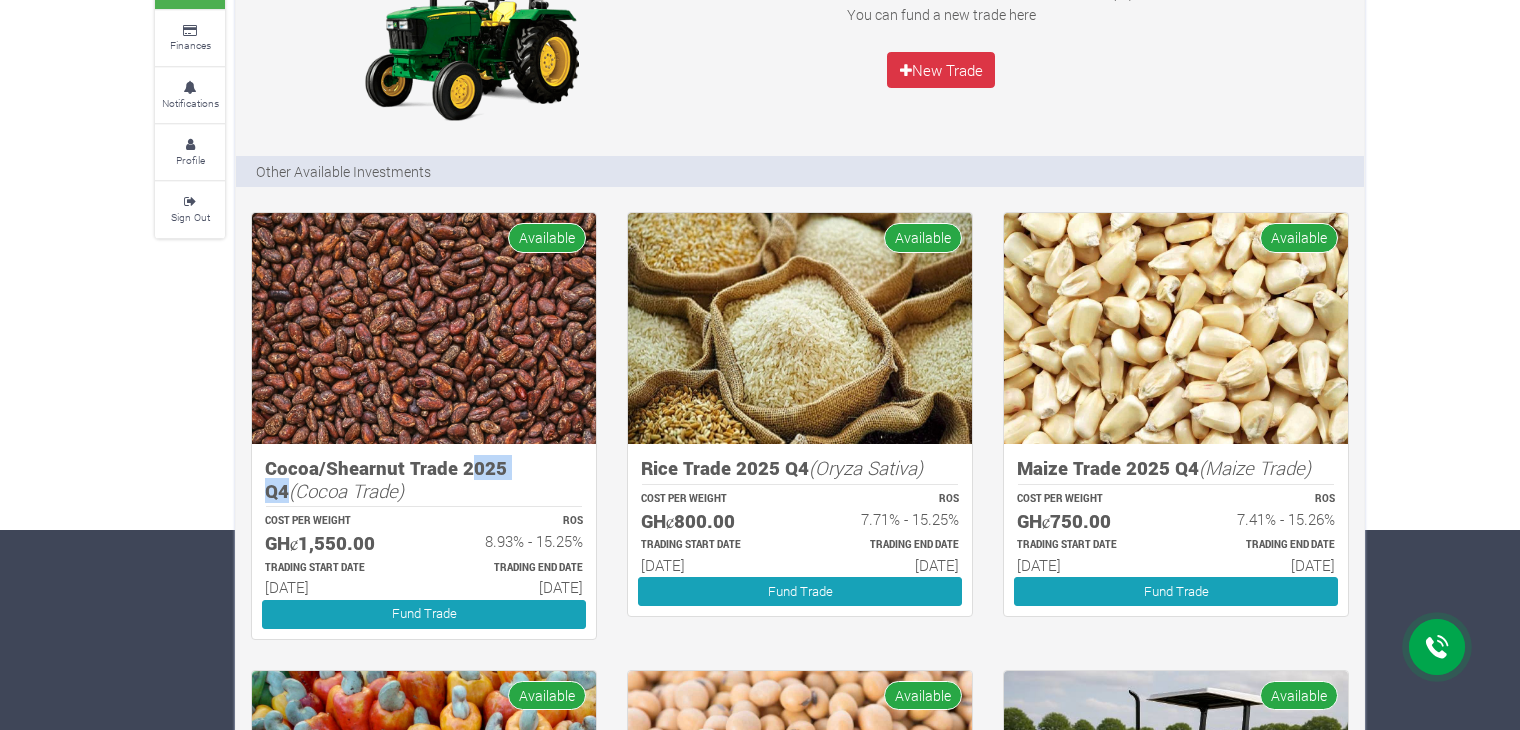 drag, startPoint x: 540, startPoint y: 465, endPoint x: 471, endPoint y: 466, distance: 69.00725 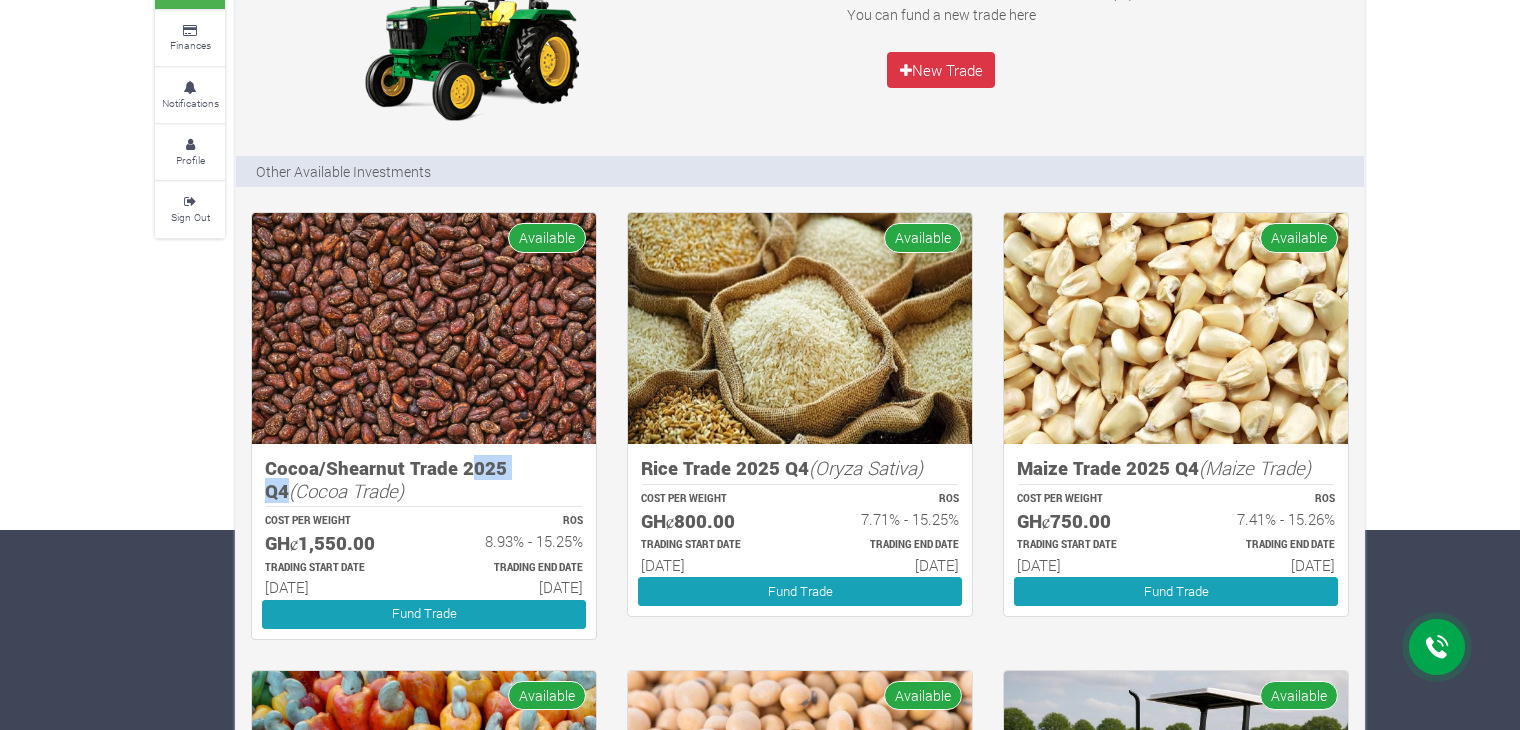 click on "Cocoa/Shearnut Trade 2025 Q4  (Cocoa Trade)" at bounding box center (424, 479) 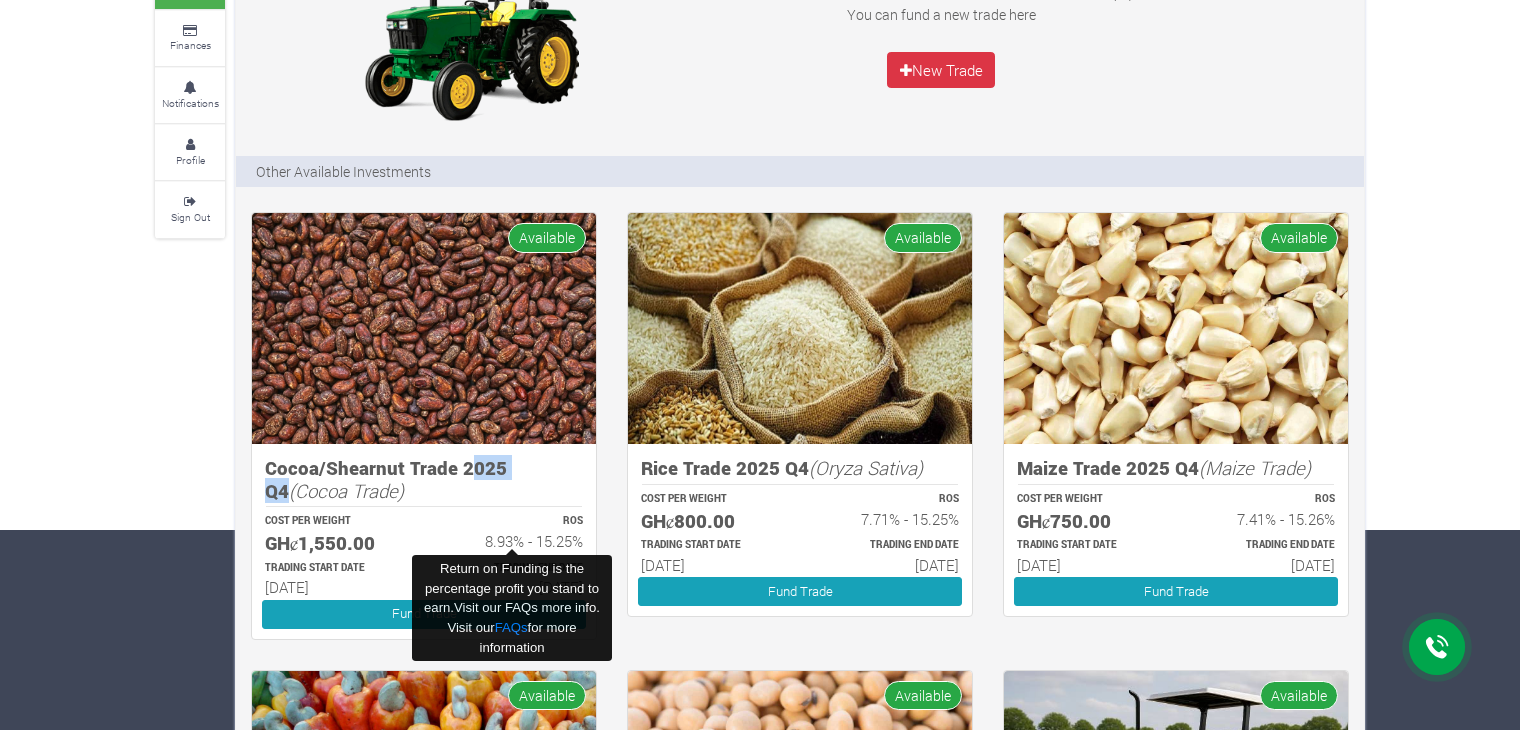 drag, startPoint x: 485, startPoint y: 542, endPoint x: 576, endPoint y: 542, distance: 91 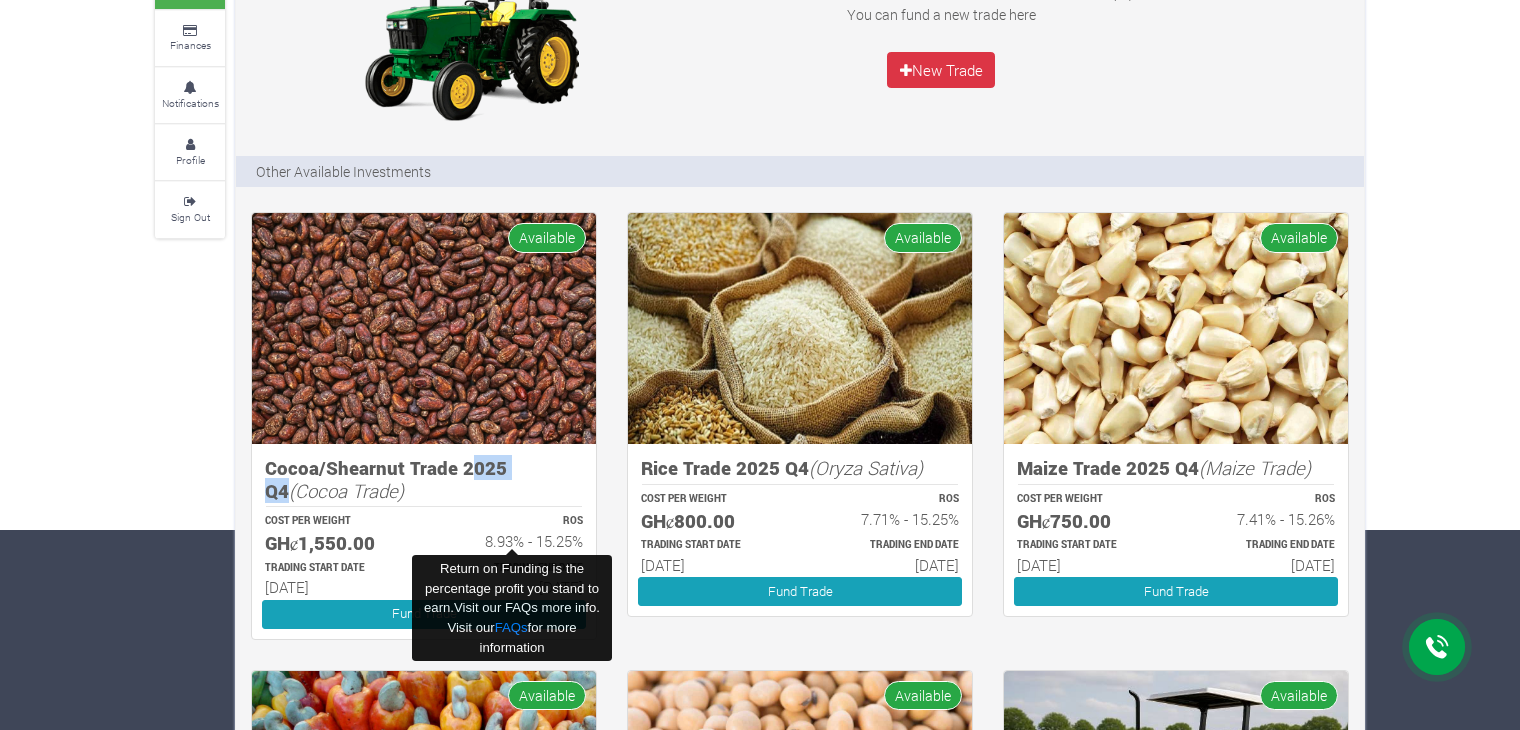 click on "8.93% - 15.25%" at bounding box center [512, 541] 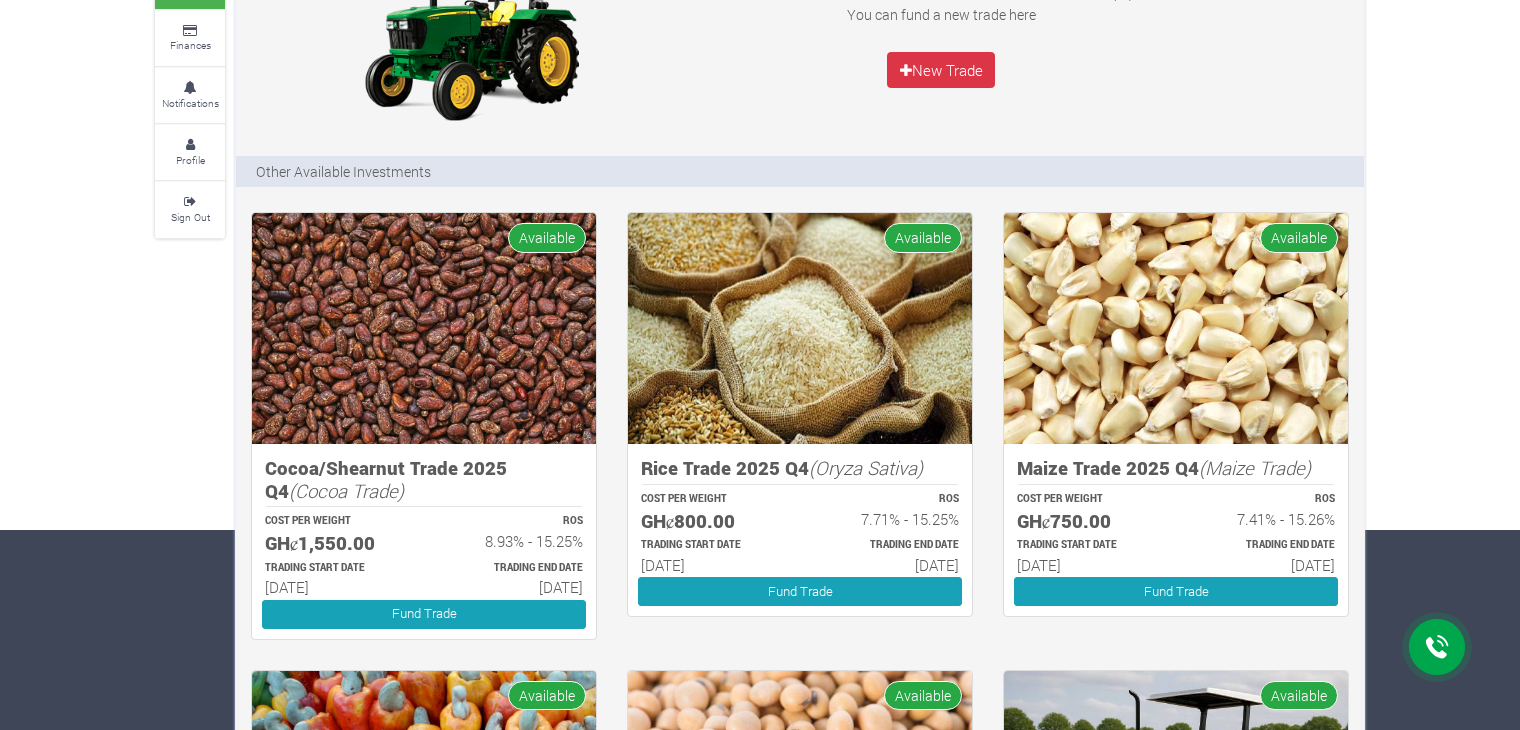 drag, startPoint x: 578, startPoint y: 585, endPoint x: 559, endPoint y: 311, distance: 274.65796 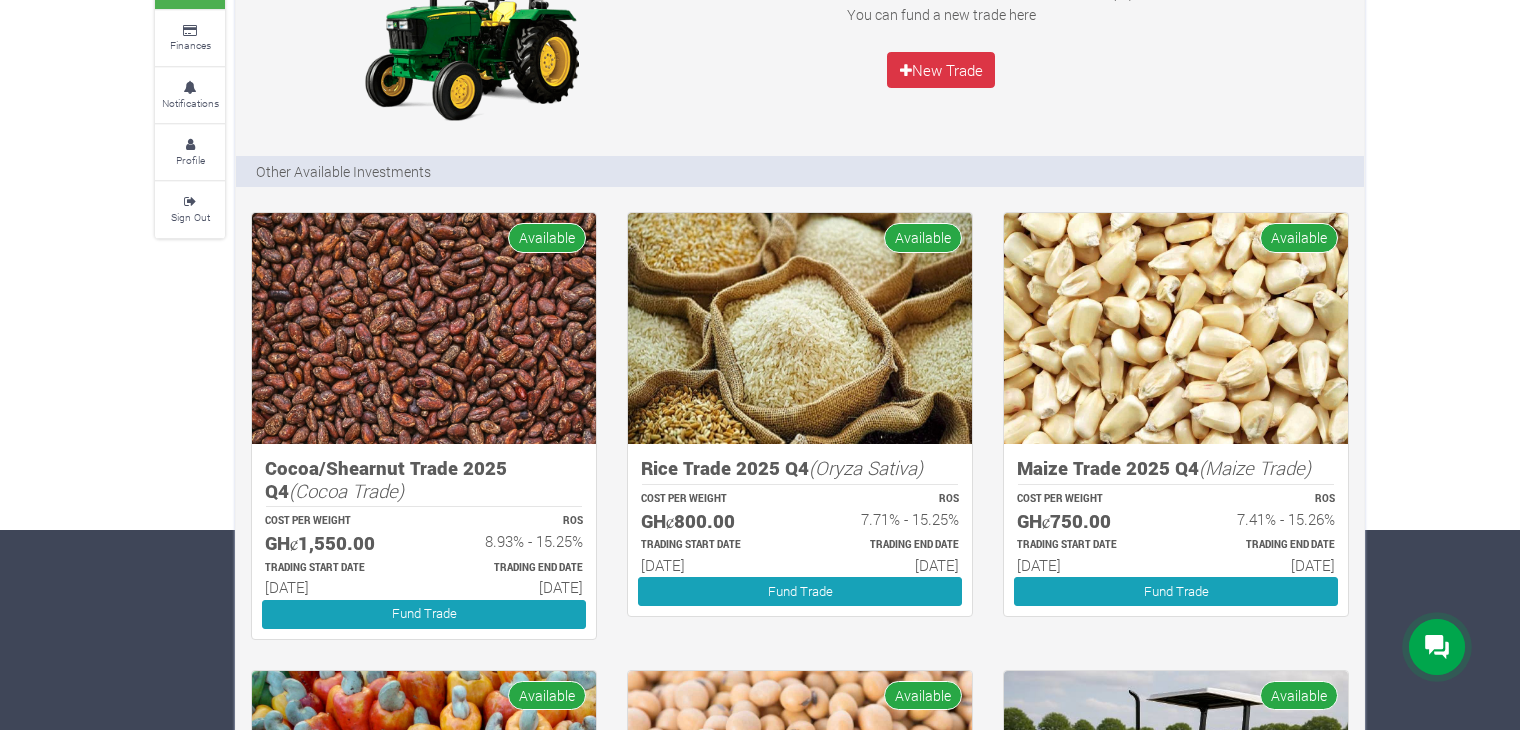 click on "Available" at bounding box center (547, 237) 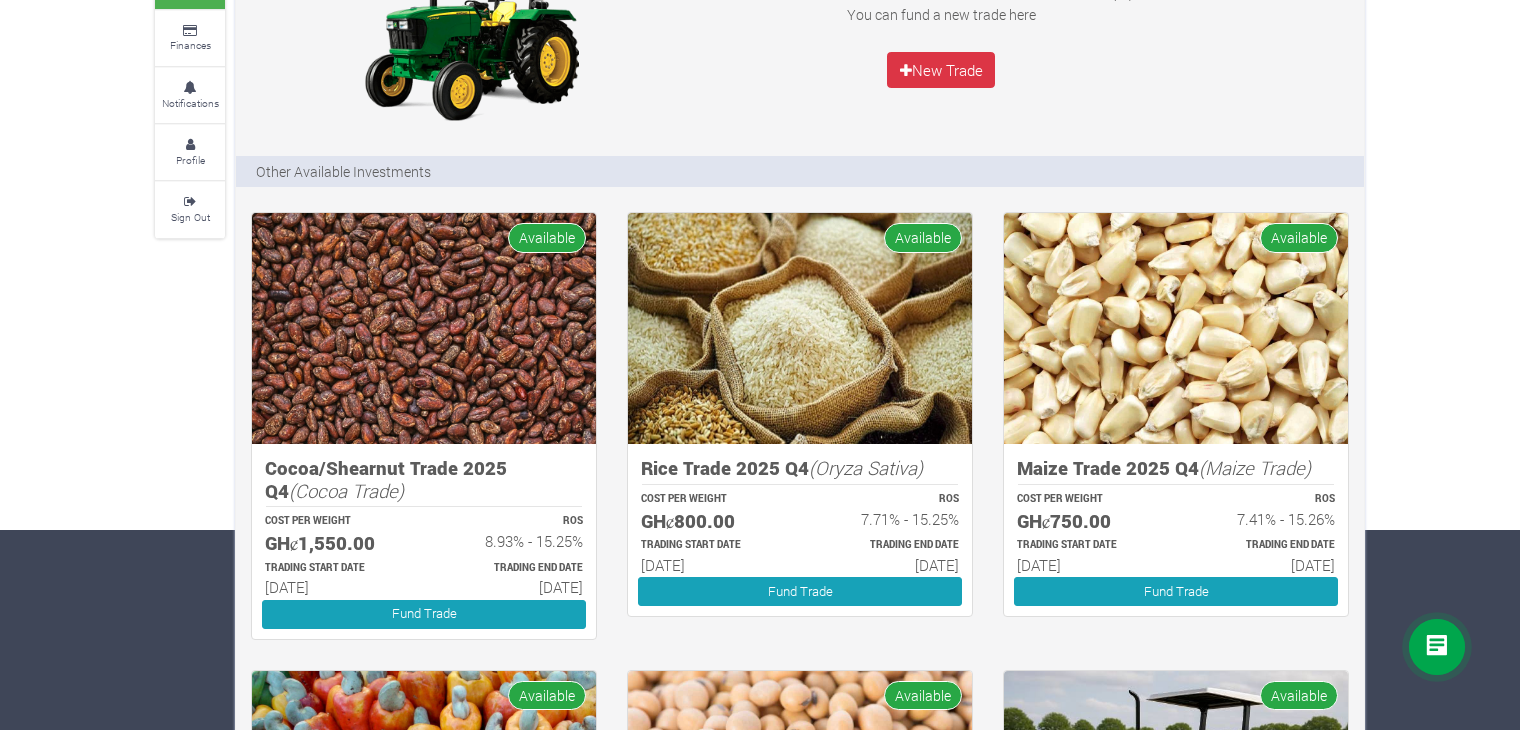 click on "Cocoa/Shearnut Trade 2025 Q4  (Cocoa Trade)
COST PER WEIGHT
GHȼ1,550.00
ROS
8.93% - 15.25%
TRADING START DATE
01st Oct 2025" at bounding box center (424, 430) 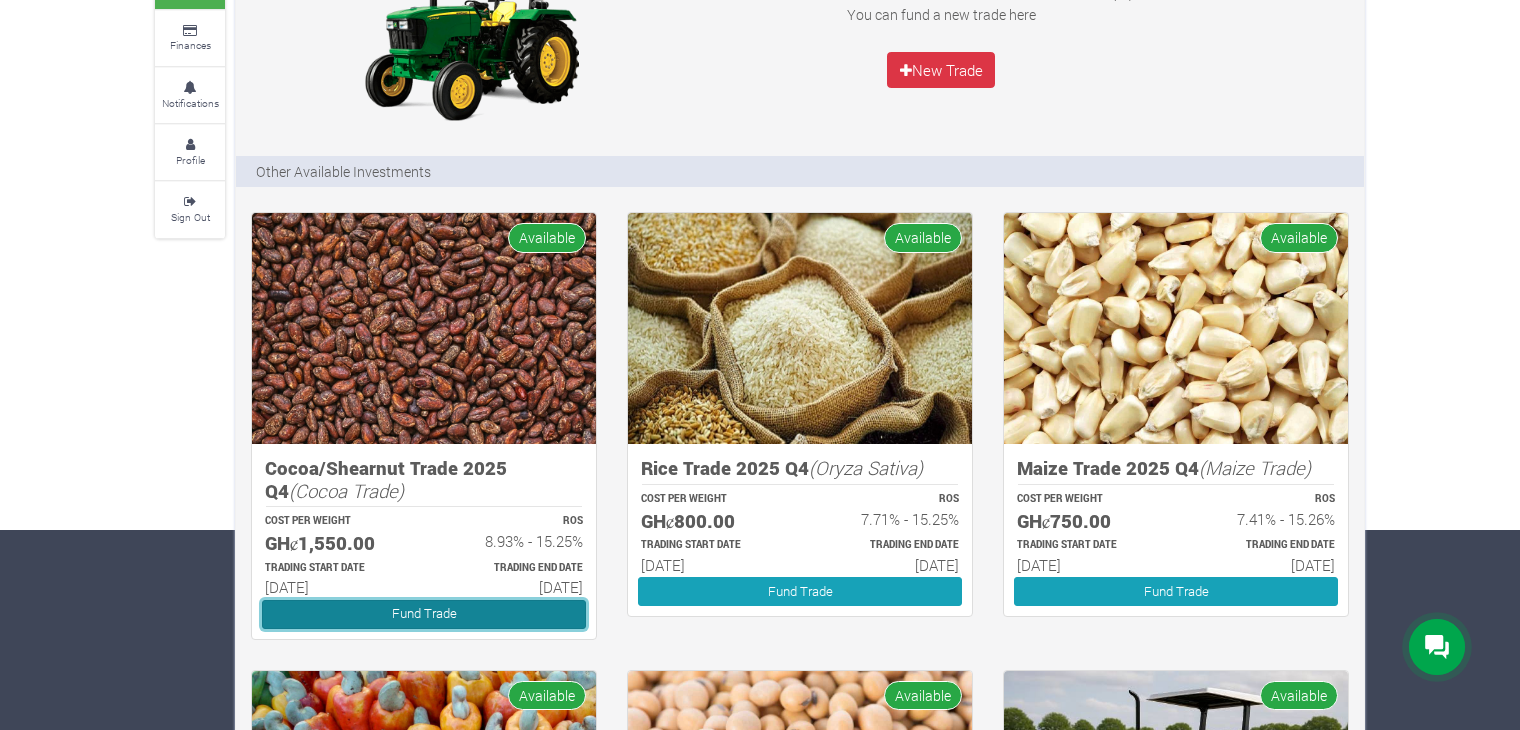 click on "Fund Trade" at bounding box center (424, 614) 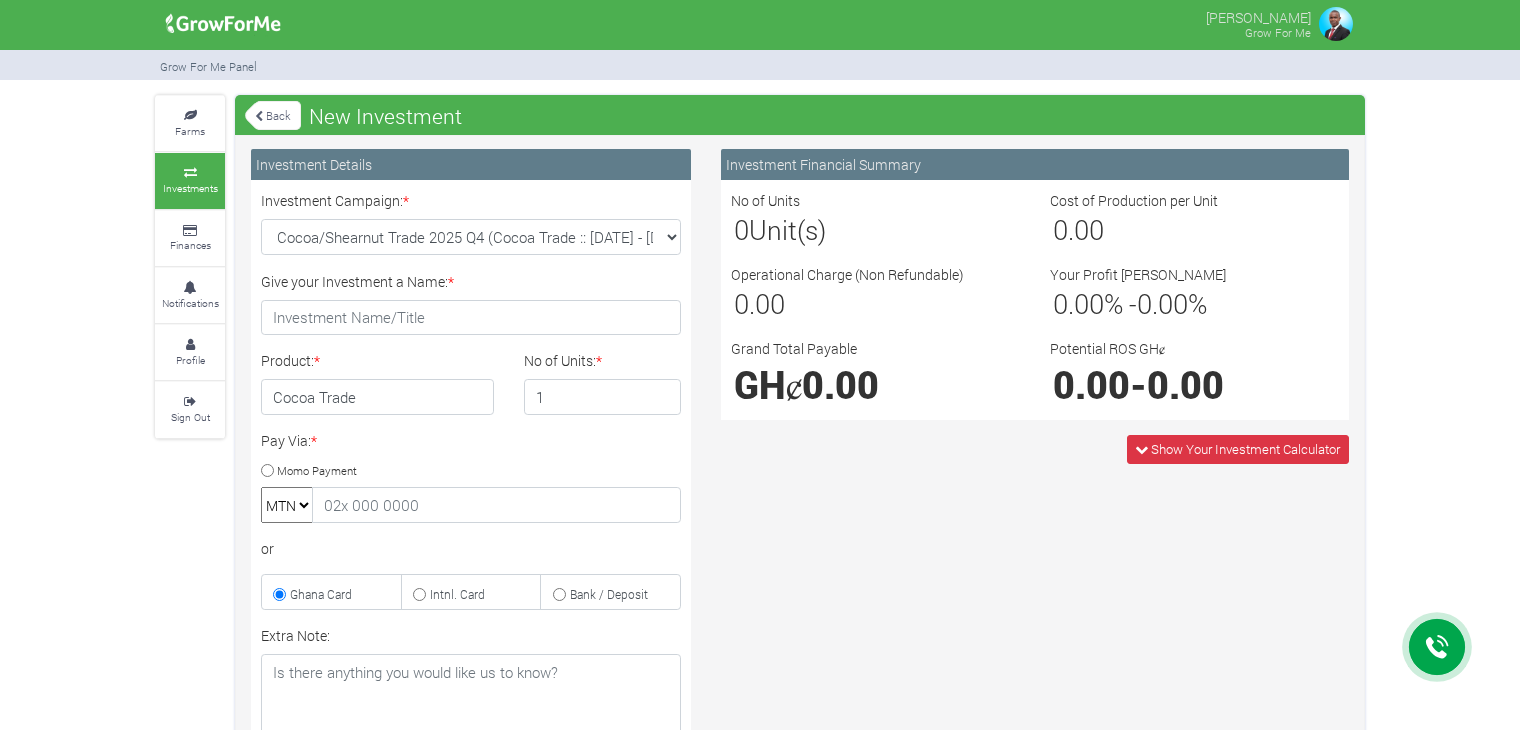 scroll, scrollTop: 0, scrollLeft: 0, axis: both 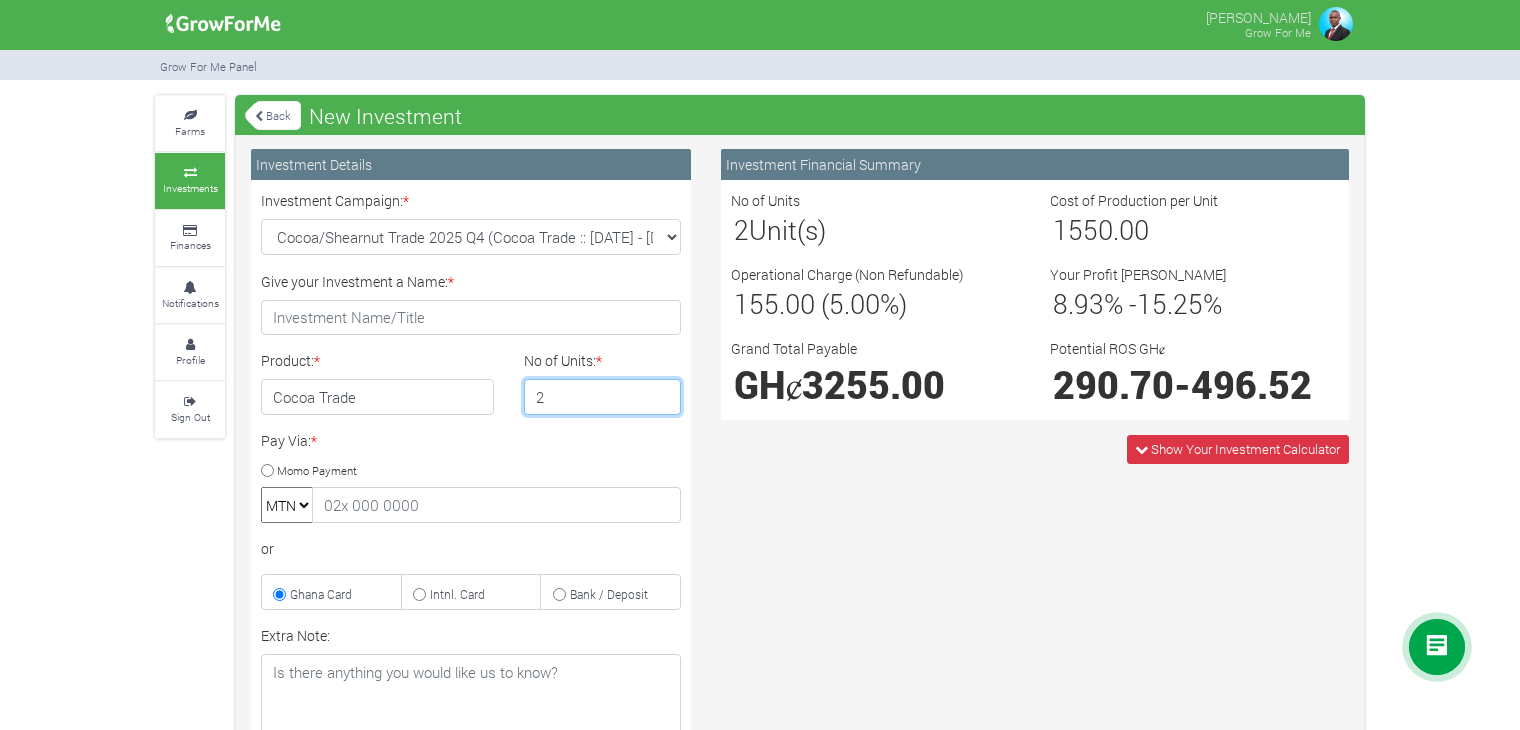 click on "2" at bounding box center [603, 397] 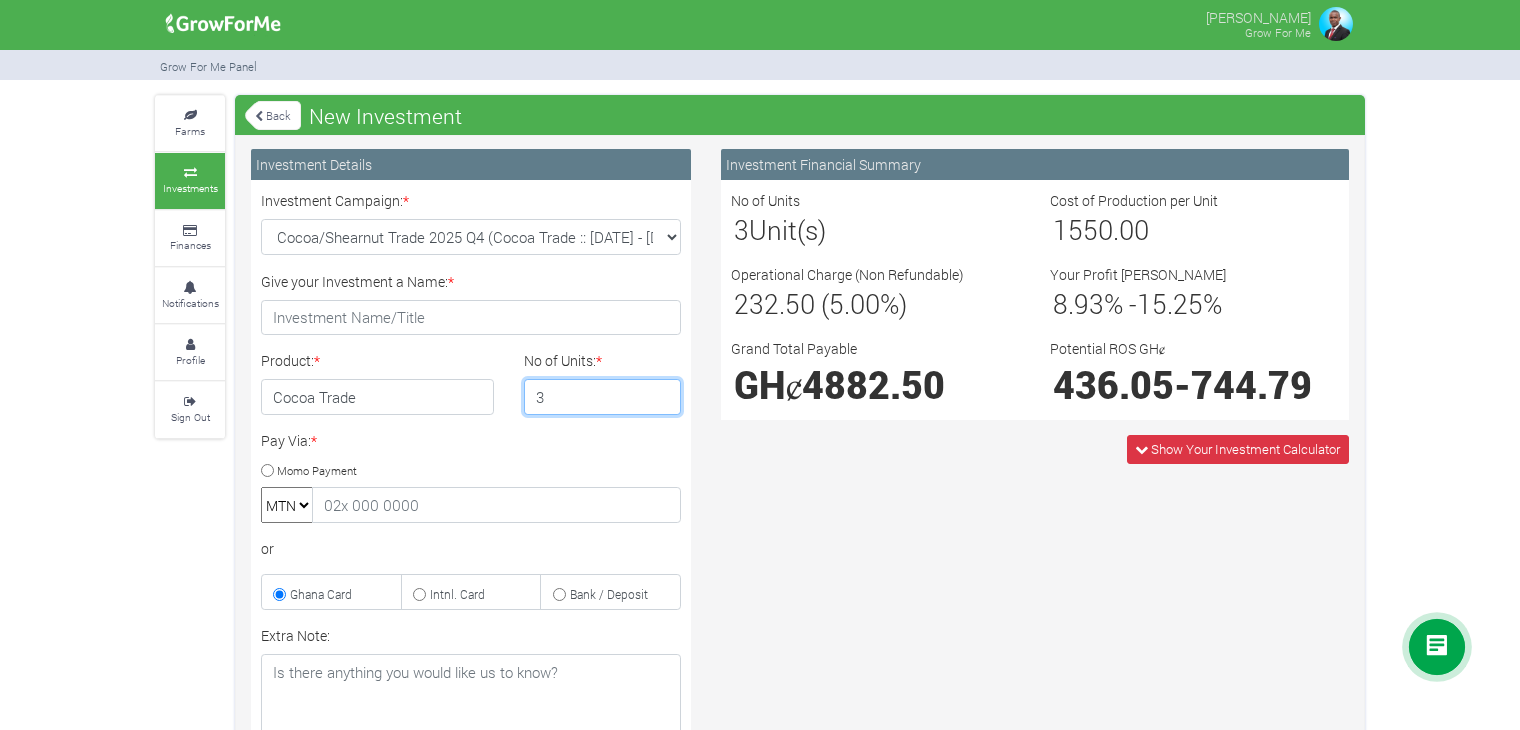 click on "3" at bounding box center [603, 397] 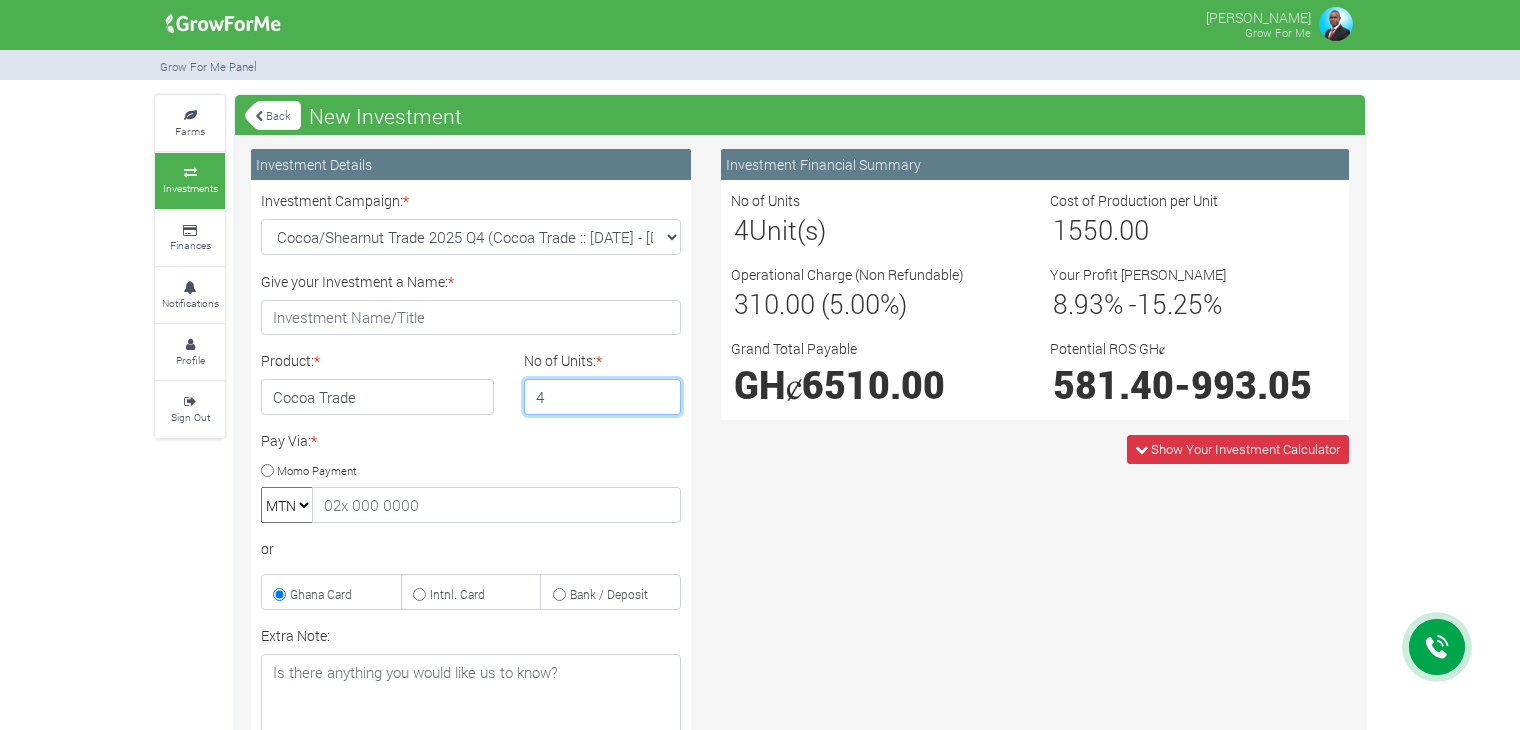 click on "4" at bounding box center [603, 397] 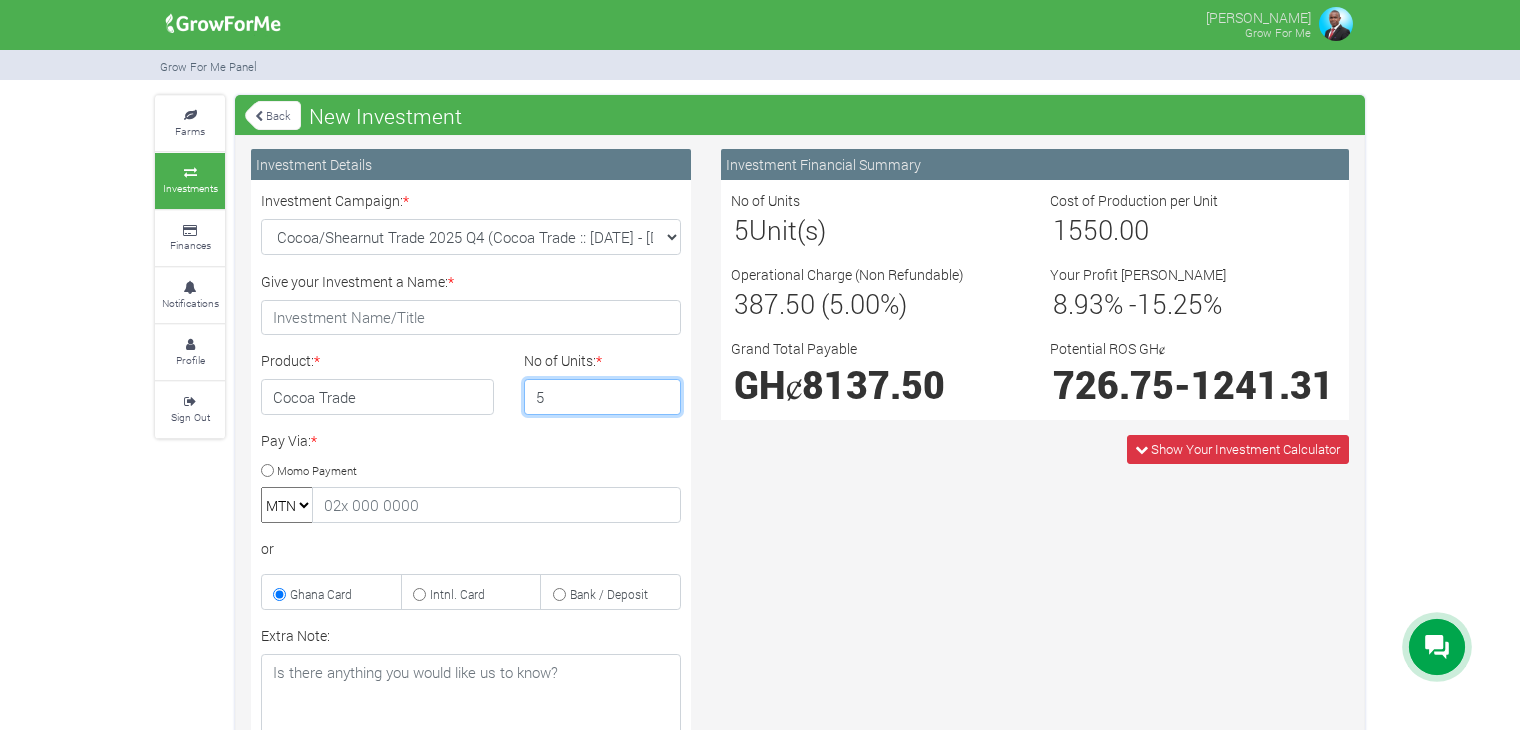 type on "5" 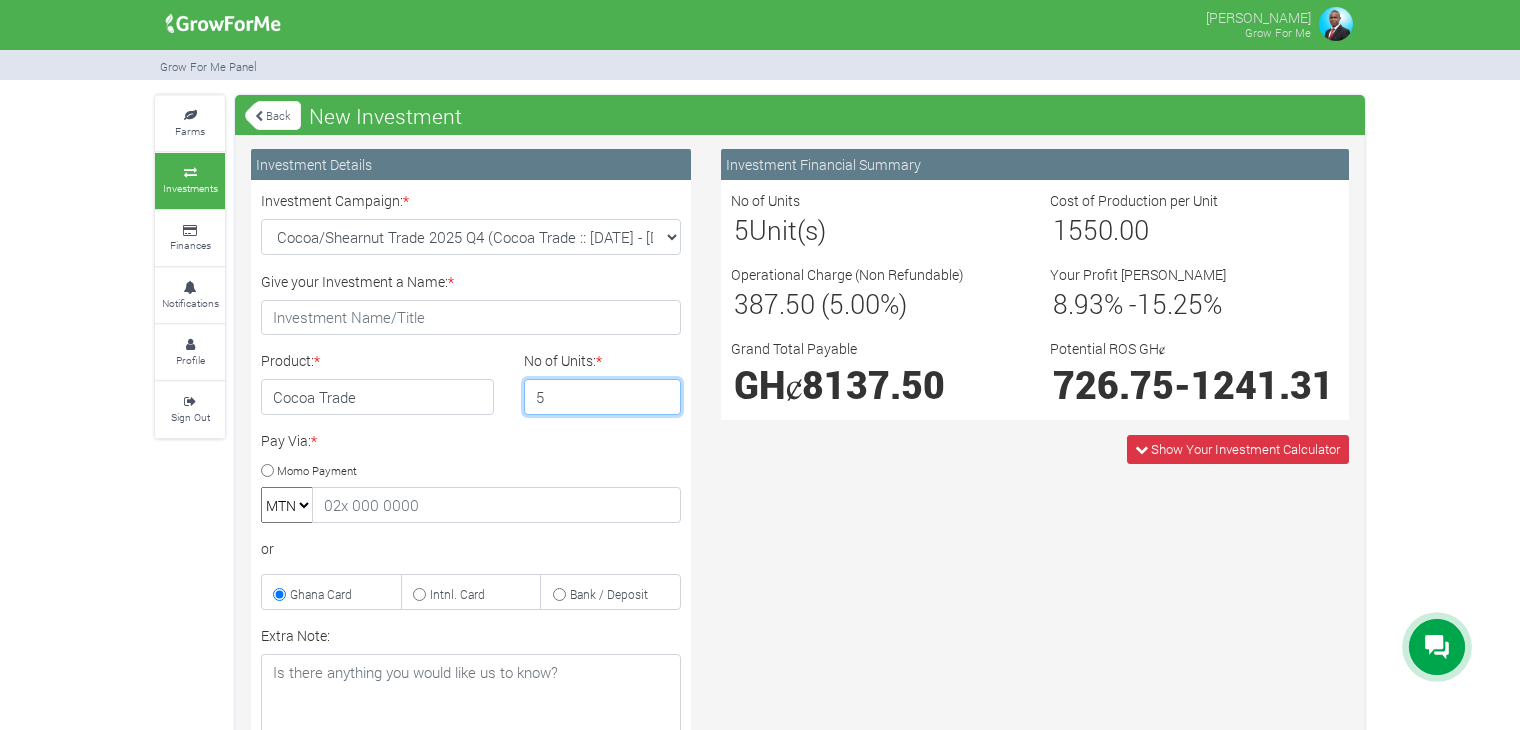 click on "5" at bounding box center (603, 397) 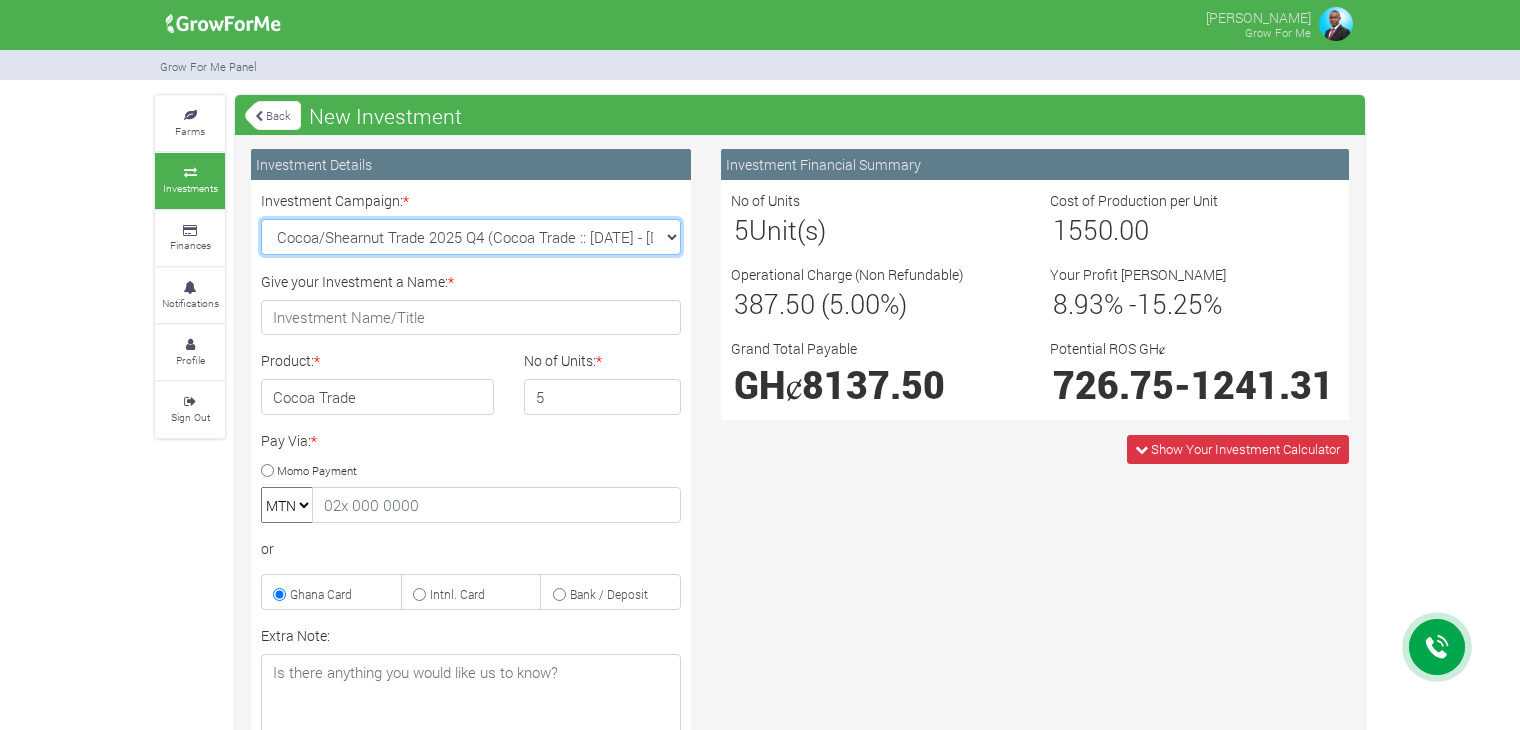 click on "Cocoa/Shearnut Trade 2025 Q4 (Cocoa Trade :: [DATE] - [DATE])
Maize Trade 2025 Q4 (Maize Trade :: [DATE] - [DATE])
Cashew Trade 2025 Q4 (Cashew Trade :: [DATE] - [DATE])
Machinery Fund (10 Yrs) (Machinery :: [DATE] - [DATE]) Soybean Trade 2025 Q4 (Soybean Trade :: [DATE] - [DATE])" at bounding box center (471, 237) 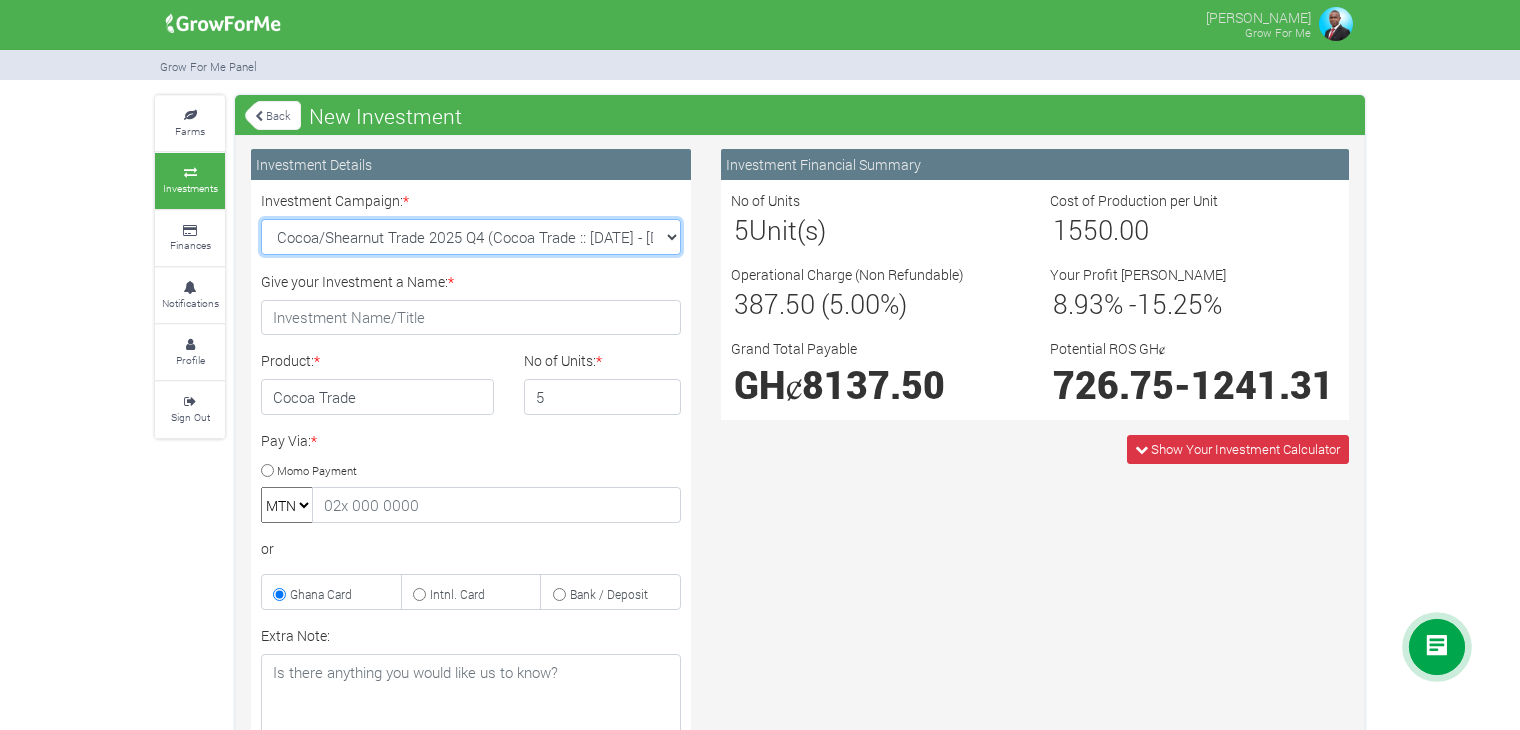 select on "42" 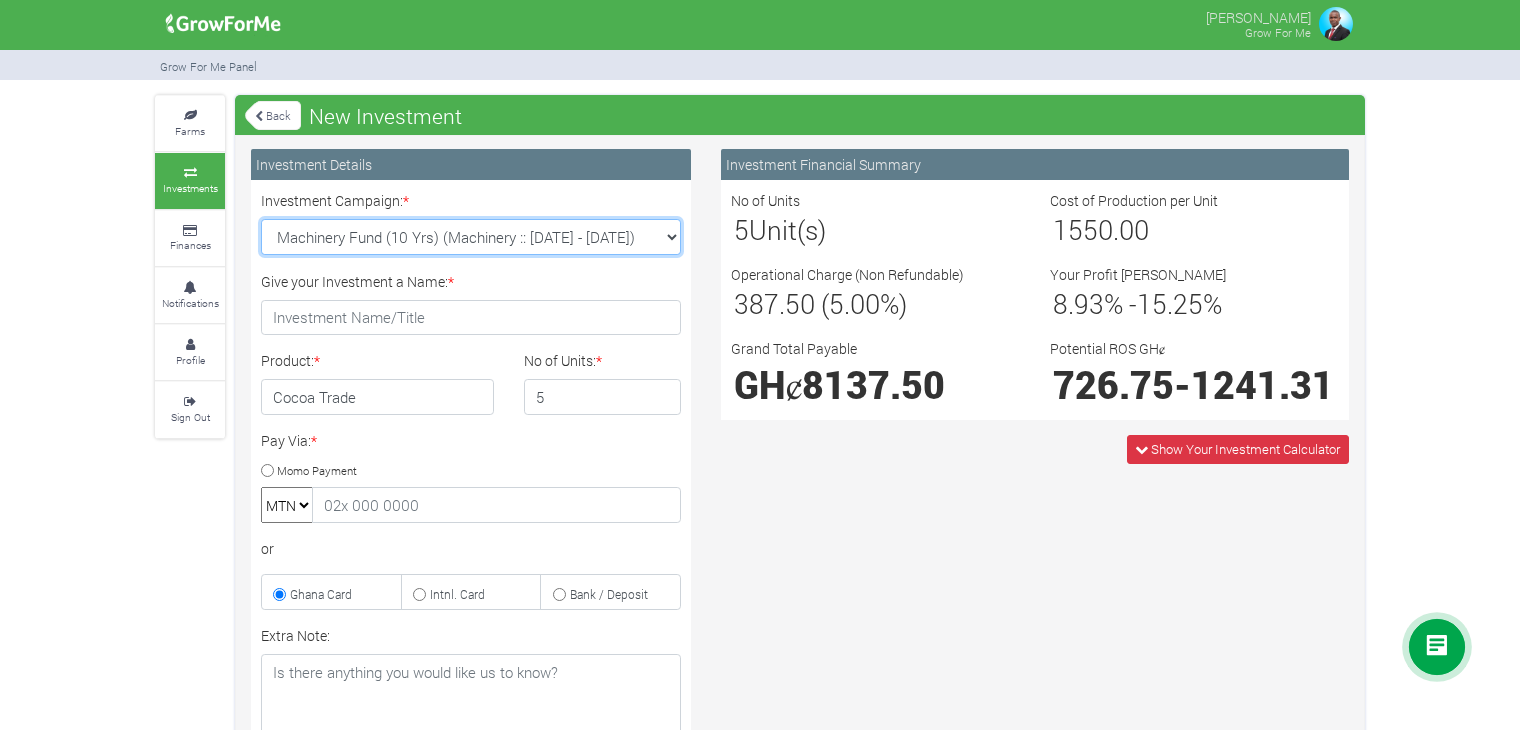 click on "Cocoa/Shearnut Trade 2025 Q4 (Cocoa Trade :: [DATE] - [DATE])
Maize Trade 2025 Q4 (Maize Trade :: [DATE] - [DATE])
Cashew Trade 2025 Q4 (Cashew Trade :: [DATE] - [DATE])
Machinery Fund (10 Yrs) (Machinery :: [DATE] - [DATE]) Soybean Trade 2025 Q4 (Soybean Trade :: [DATE] - [DATE])" at bounding box center (471, 237) 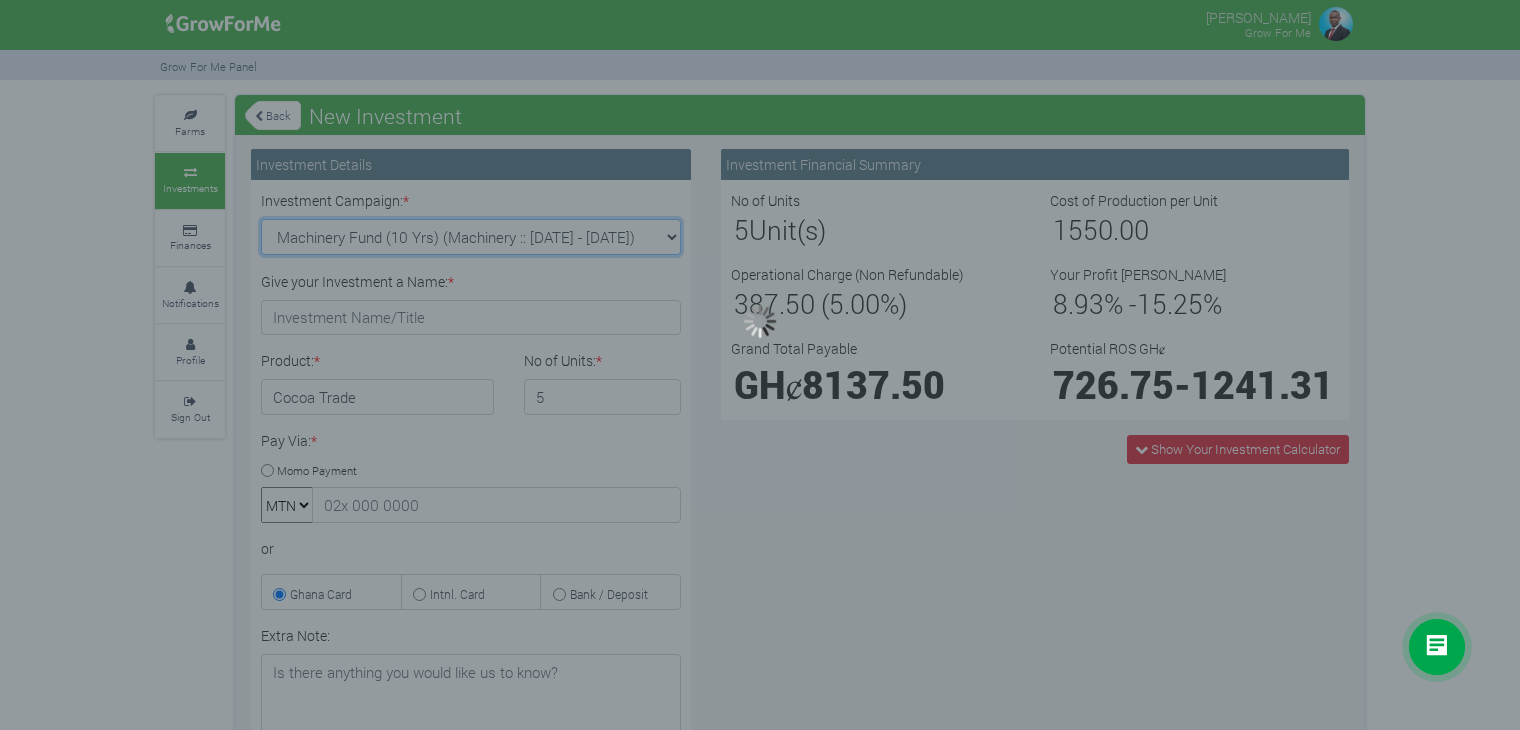 type on "1" 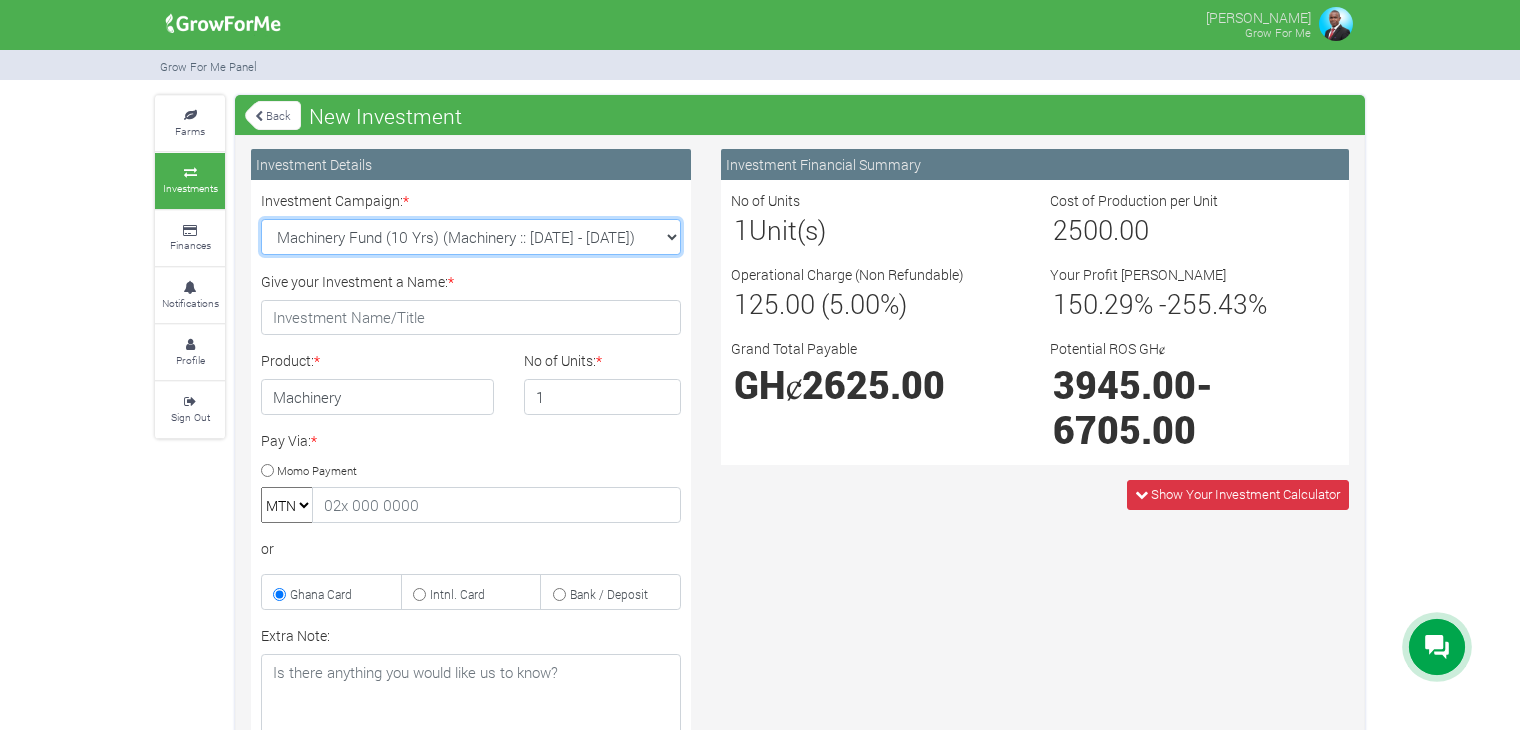 click on "Cocoa/Shearnut Trade 2025 Q4 (Cocoa Trade :: [DATE] - [DATE])
Maize Trade 2025 Q4 (Maize Trade :: [DATE] - [DATE])
Cashew Trade 2025 Q4 (Cashew Trade :: [DATE] - [DATE])
Machinery Fund (10 Yrs) (Machinery :: [DATE] - [DATE]) Soybean Trade 2025 Q4 (Soybean Trade :: [DATE] - [DATE])" at bounding box center [471, 237] 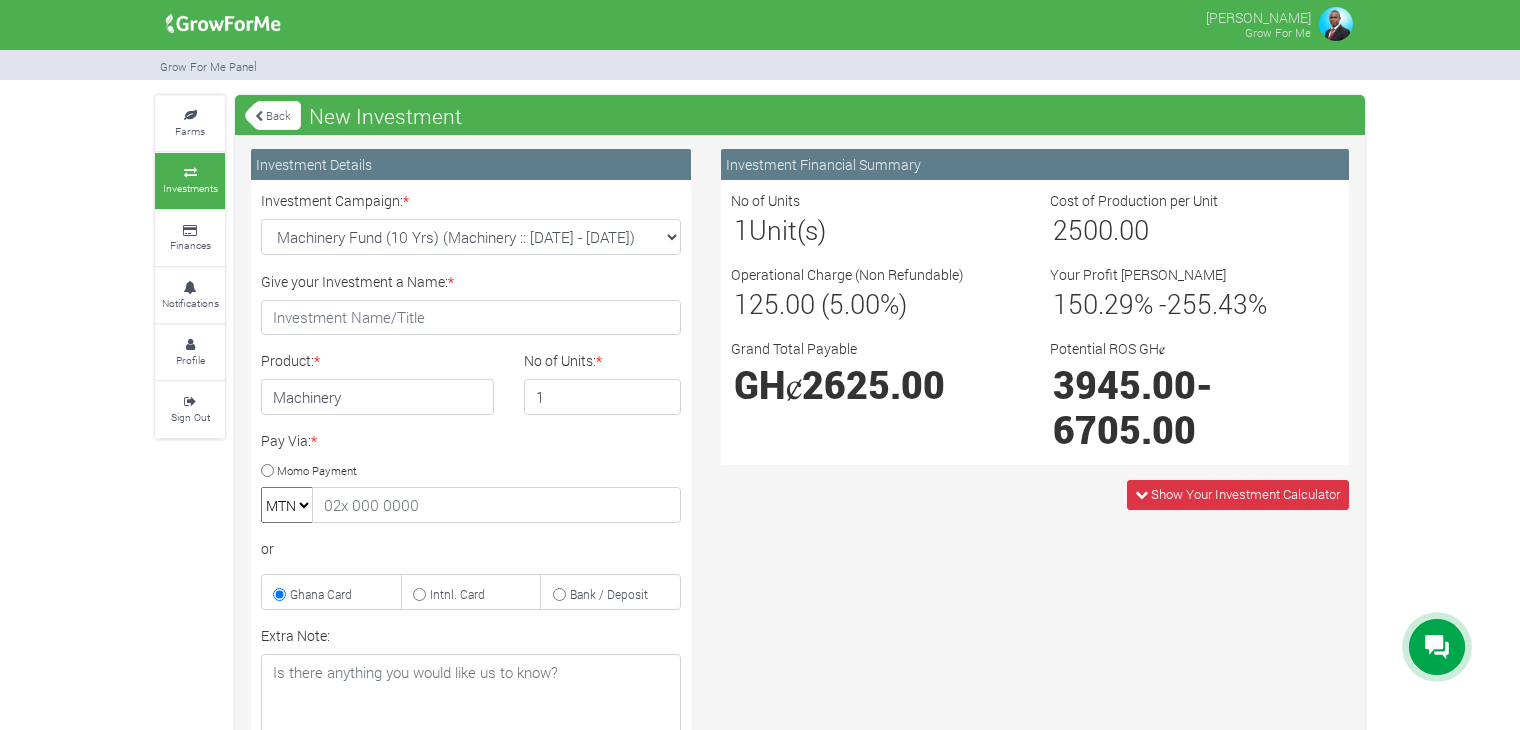 click on "Investments" at bounding box center (190, 188) 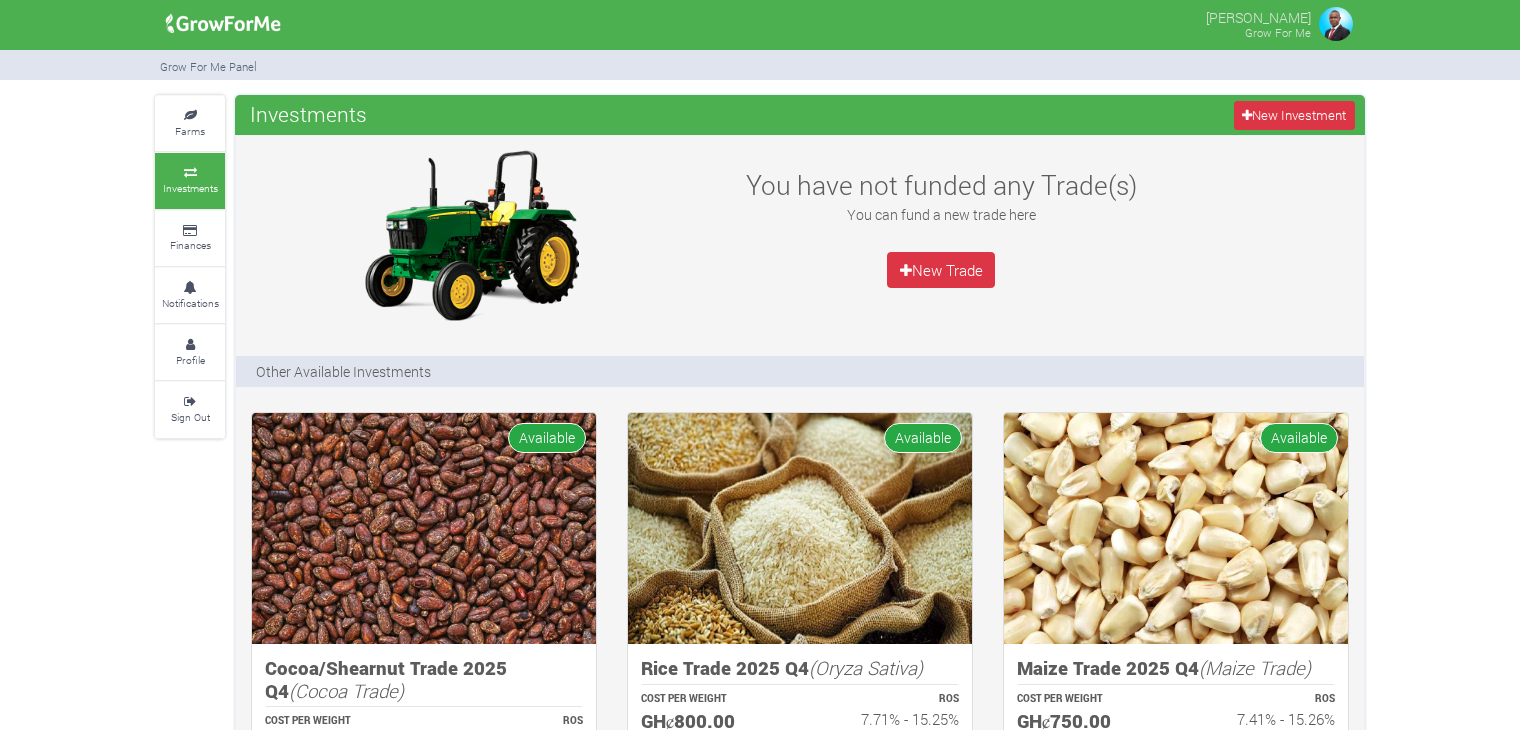 scroll, scrollTop: 0, scrollLeft: 0, axis: both 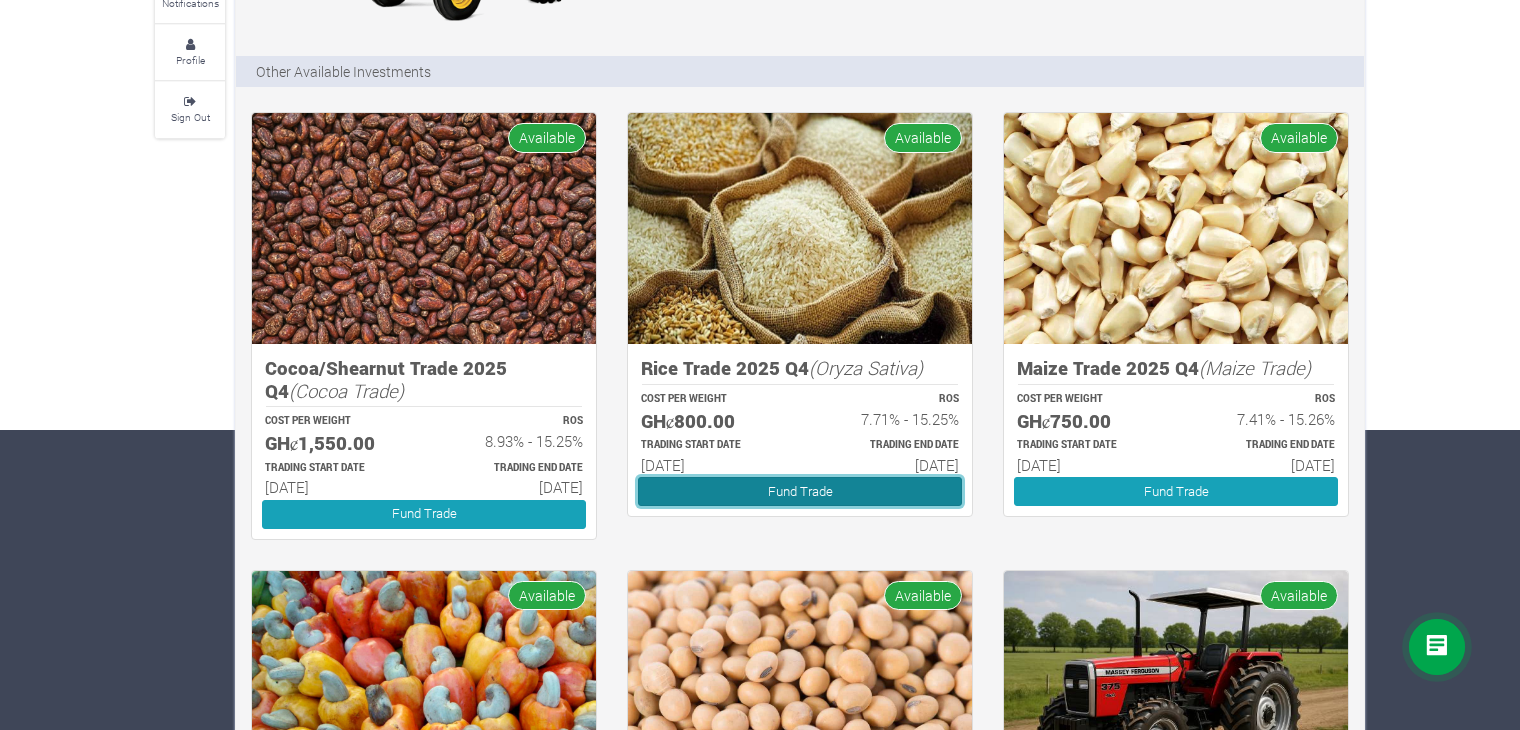 click on "Fund Trade" at bounding box center [800, 491] 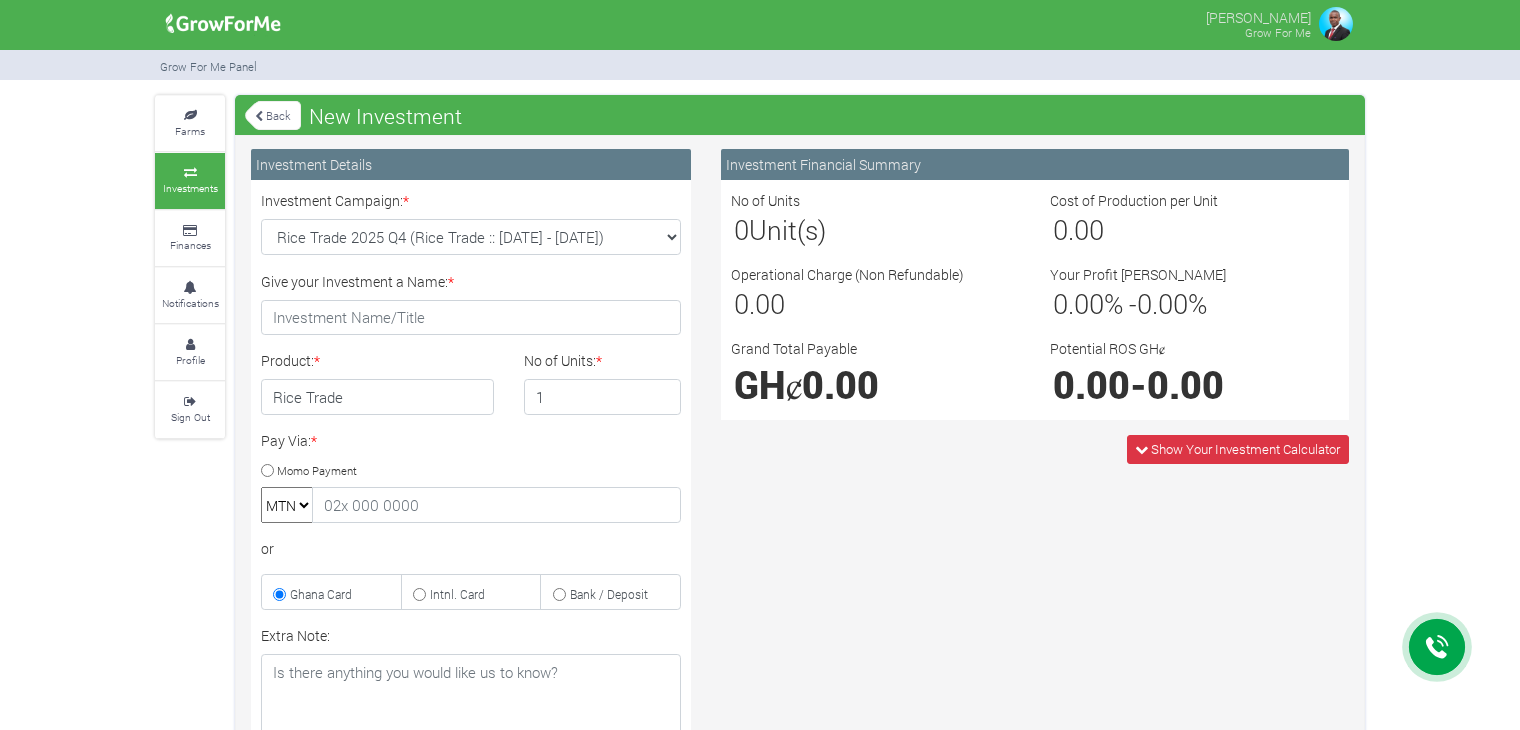 scroll, scrollTop: 0, scrollLeft: 0, axis: both 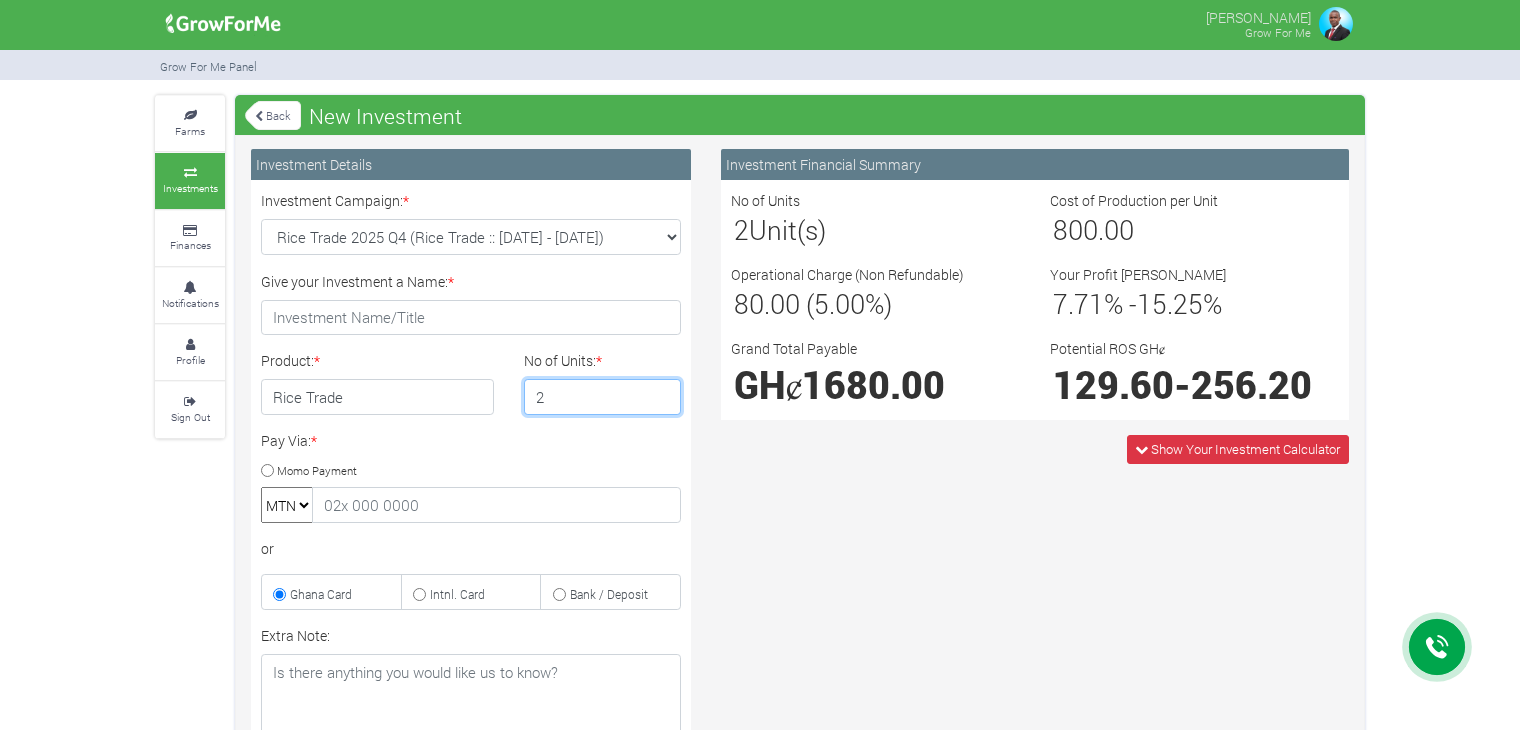click on "2" at bounding box center (603, 397) 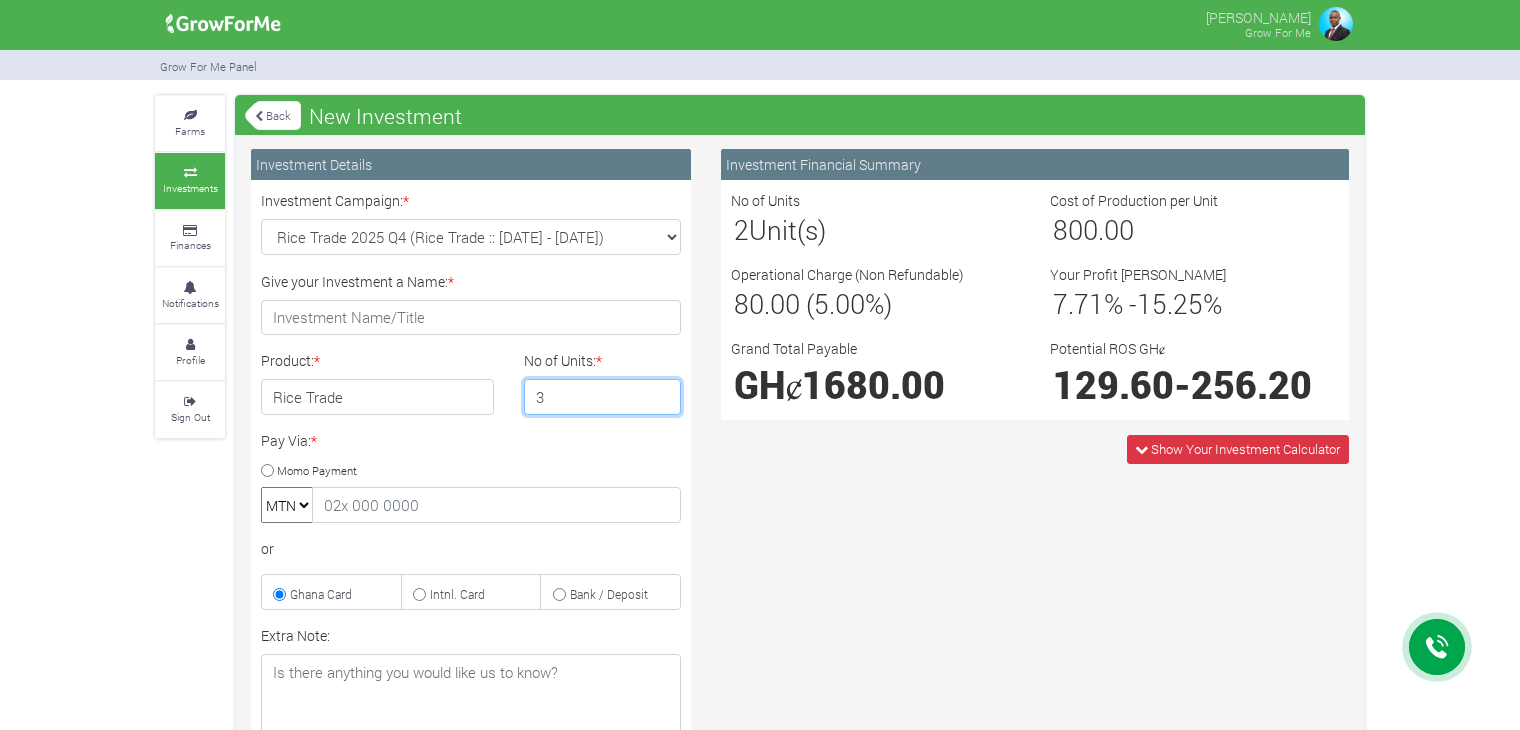 click on "3" at bounding box center [603, 397] 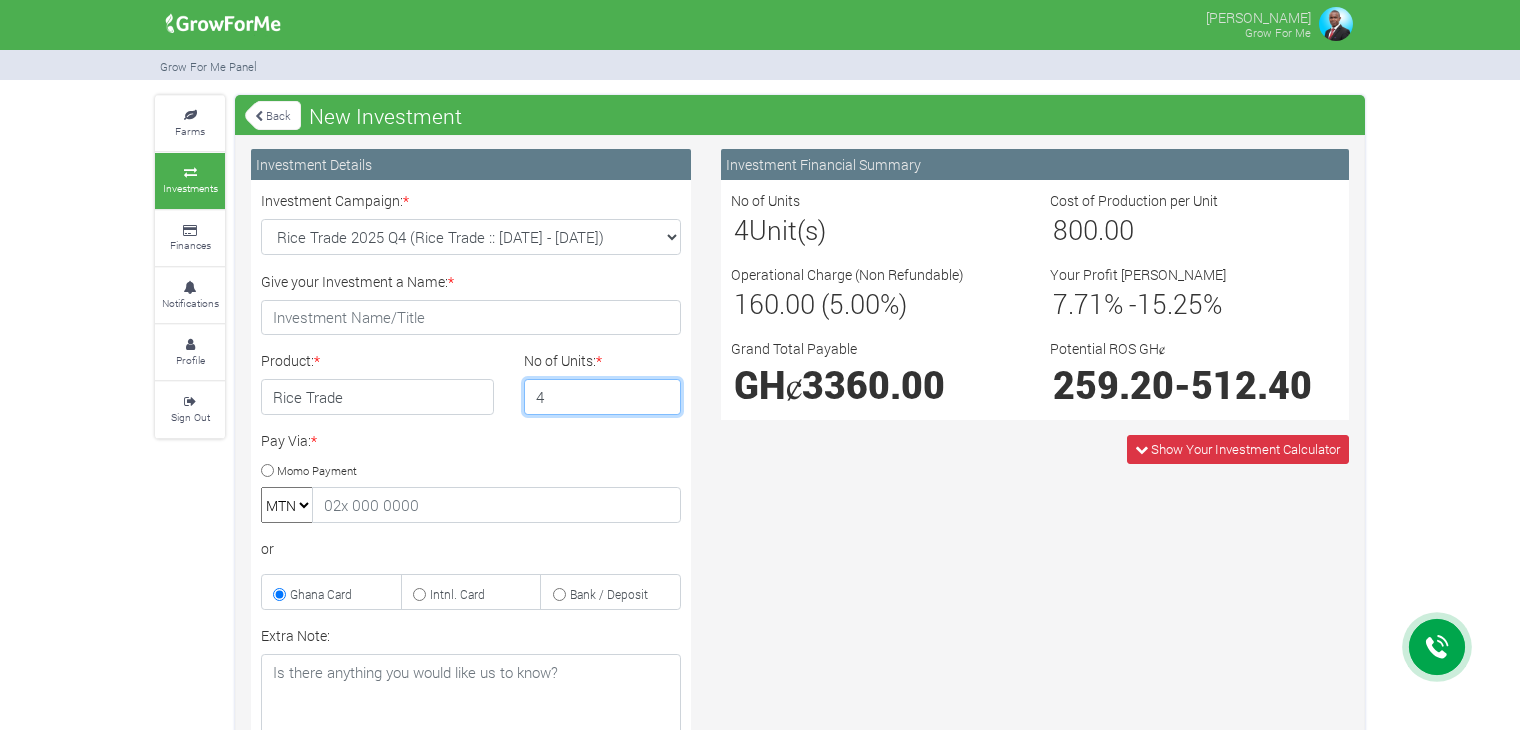 click on "4" at bounding box center (603, 397) 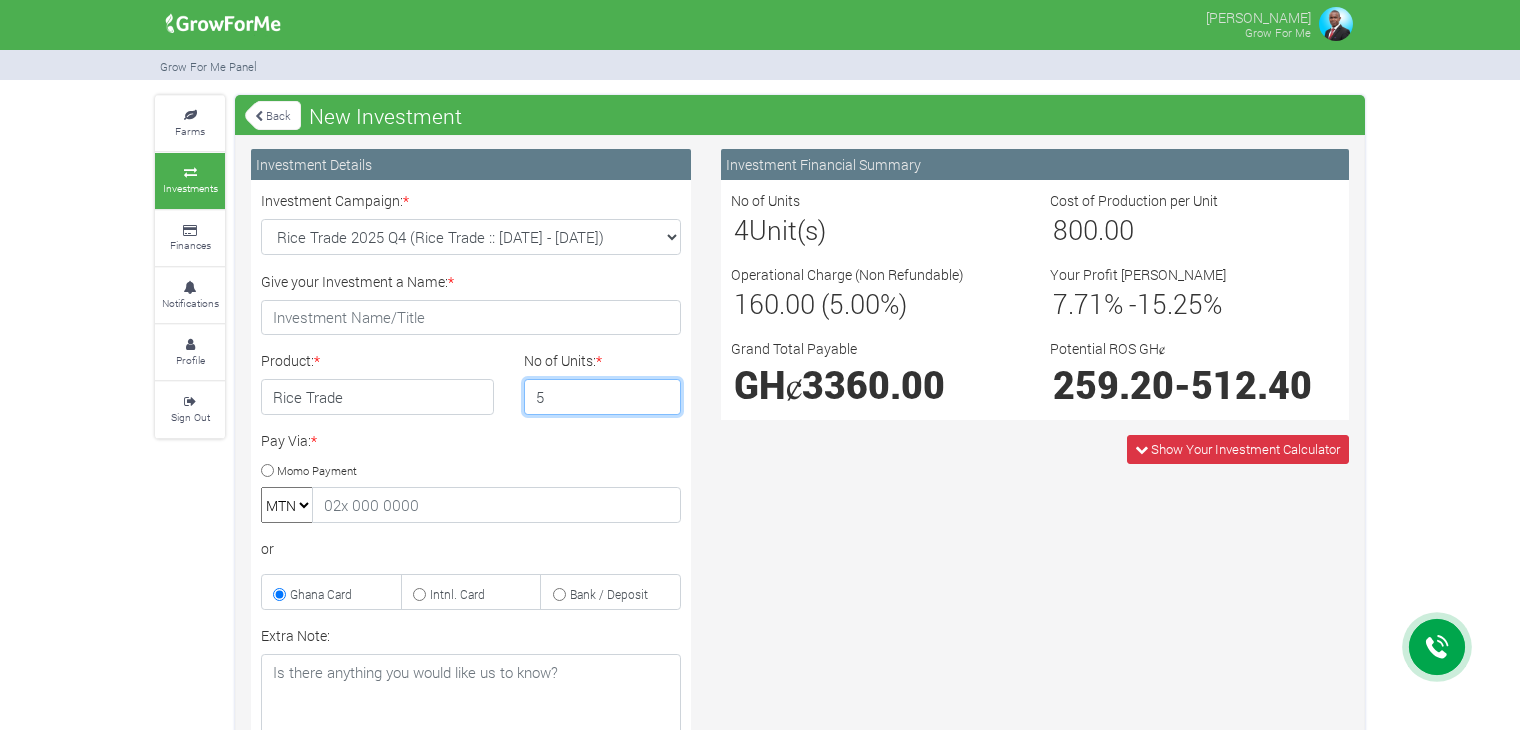click on "5" at bounding box center (603, 397) 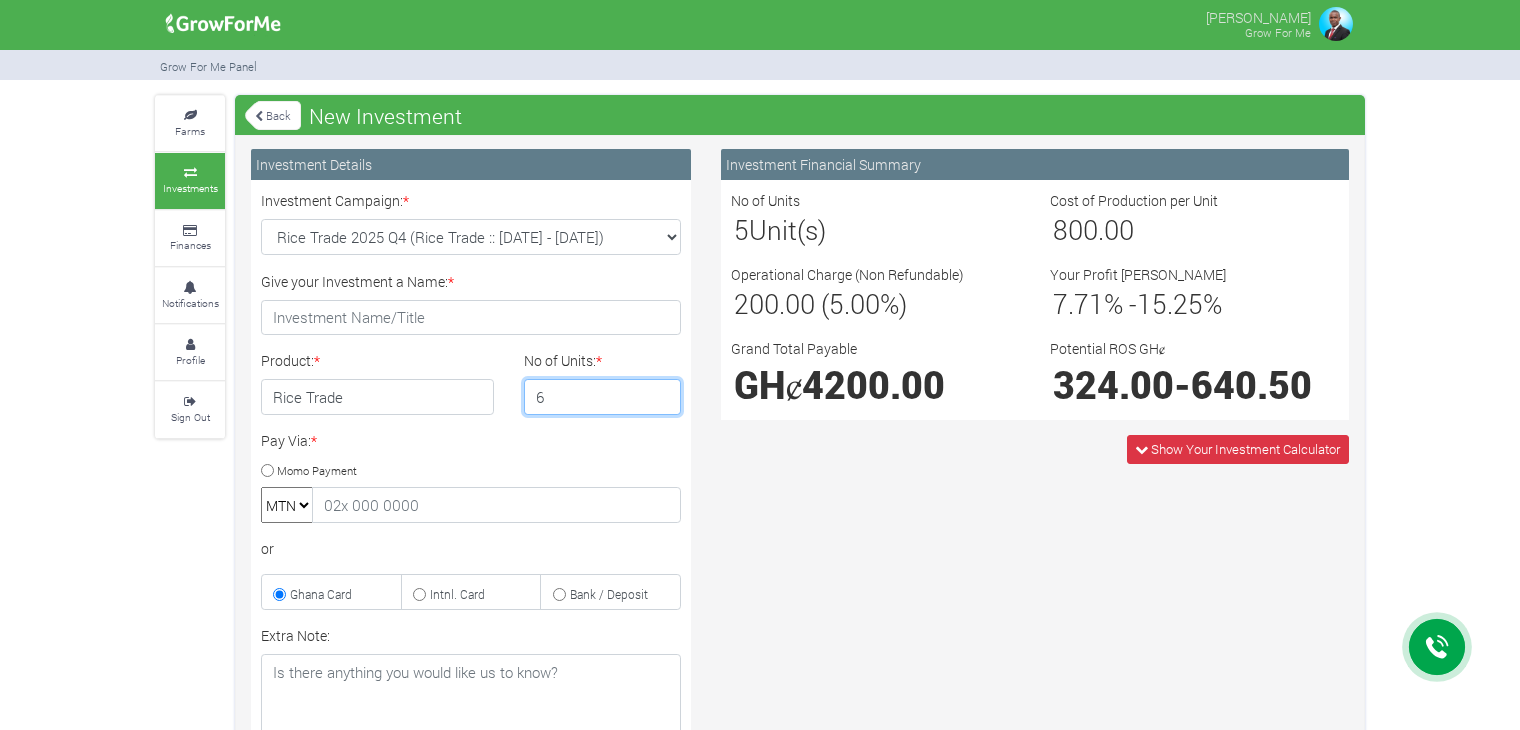 click on "6" at bounding box center [603, 397] 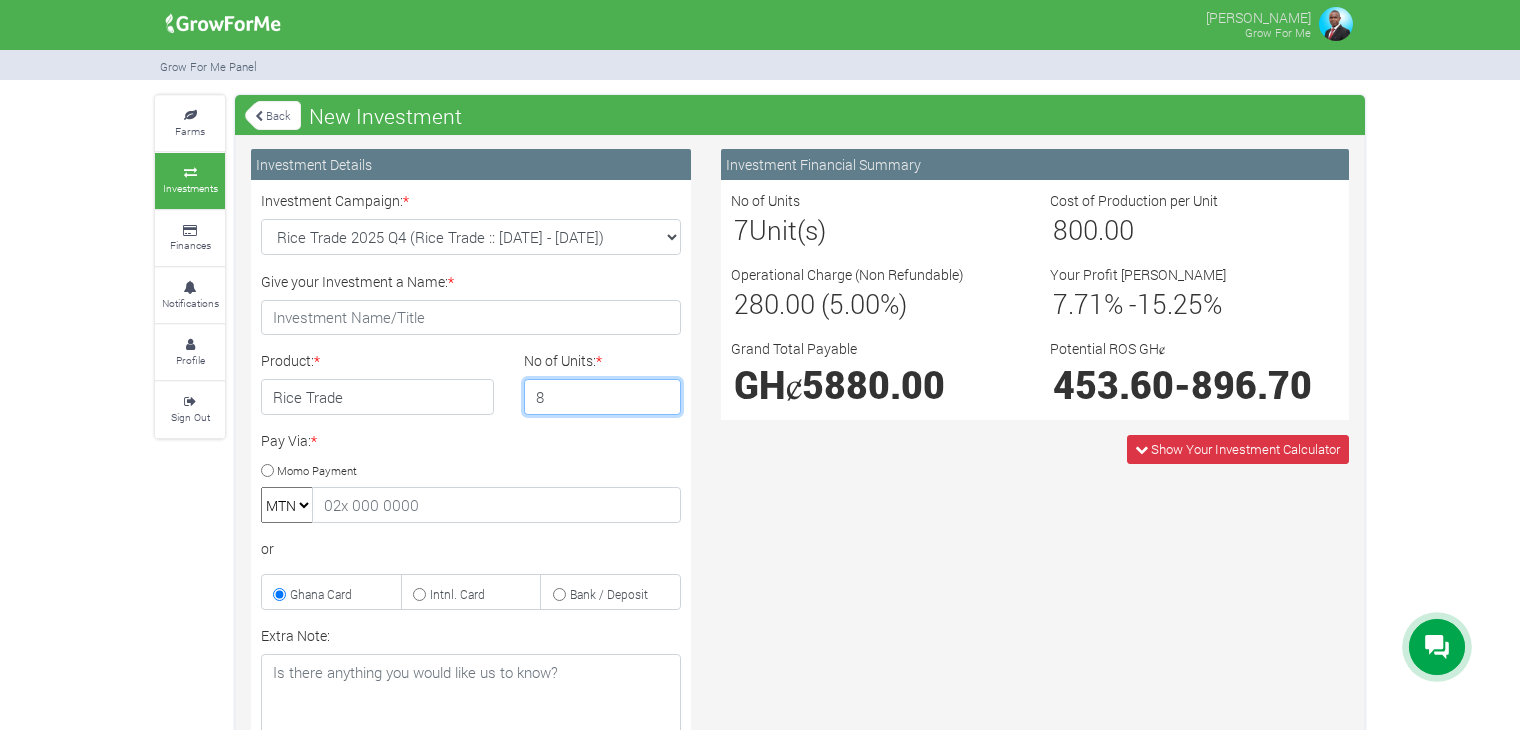 click on "8" at bounding box center (603, 397) 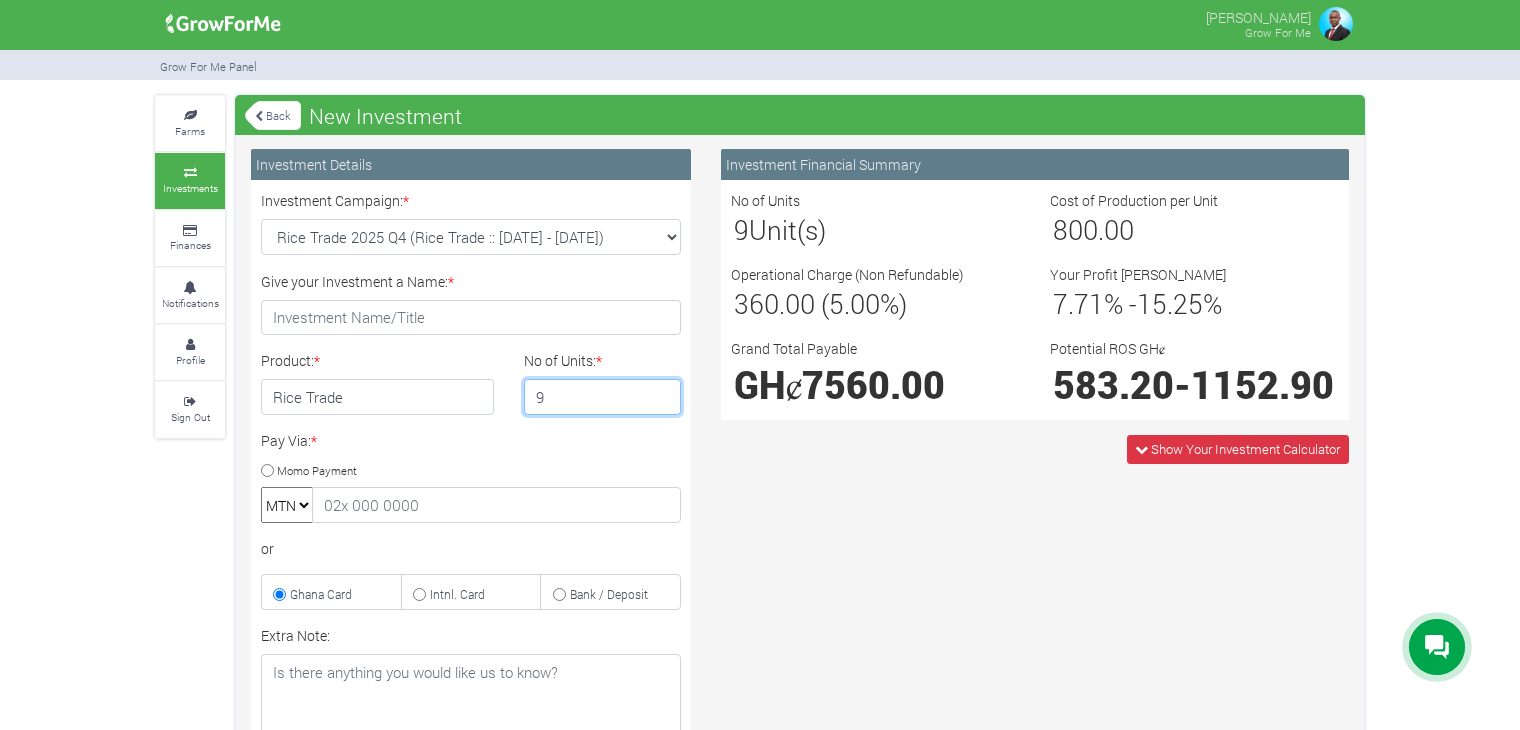 click on "9" at bounding box center [603, 397] 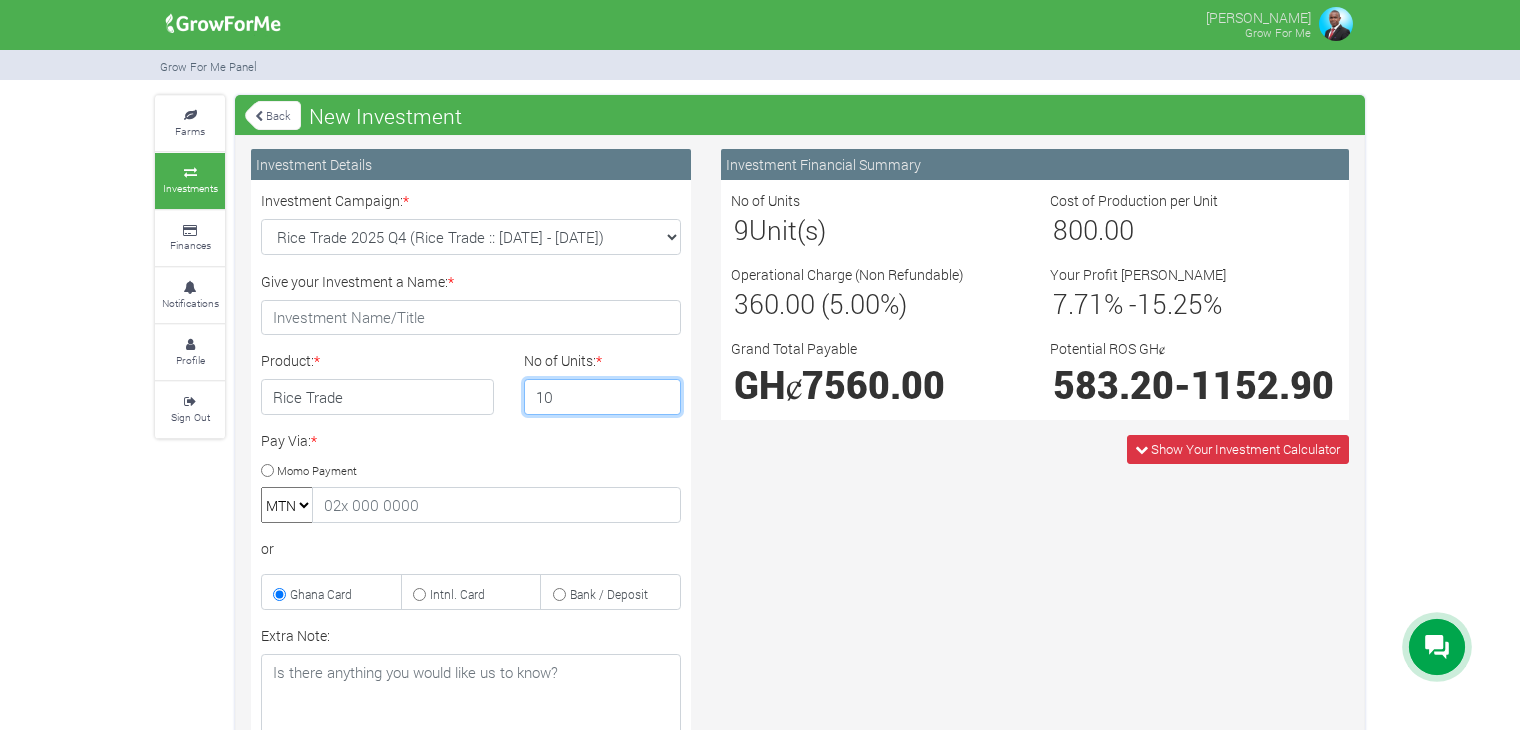 click on "10" at bounding box center [603, 397] 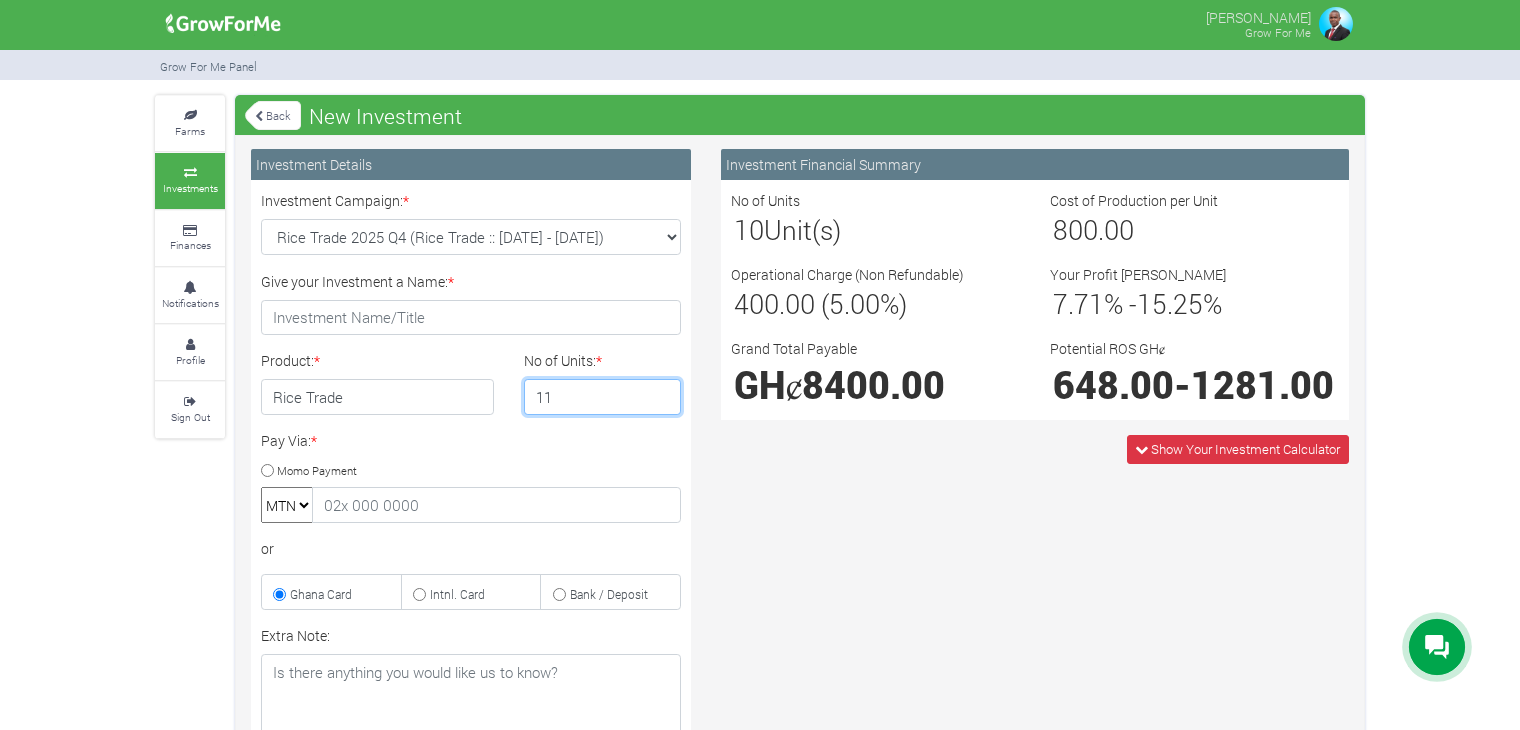 click on "11" at bounding box center (603, 397) 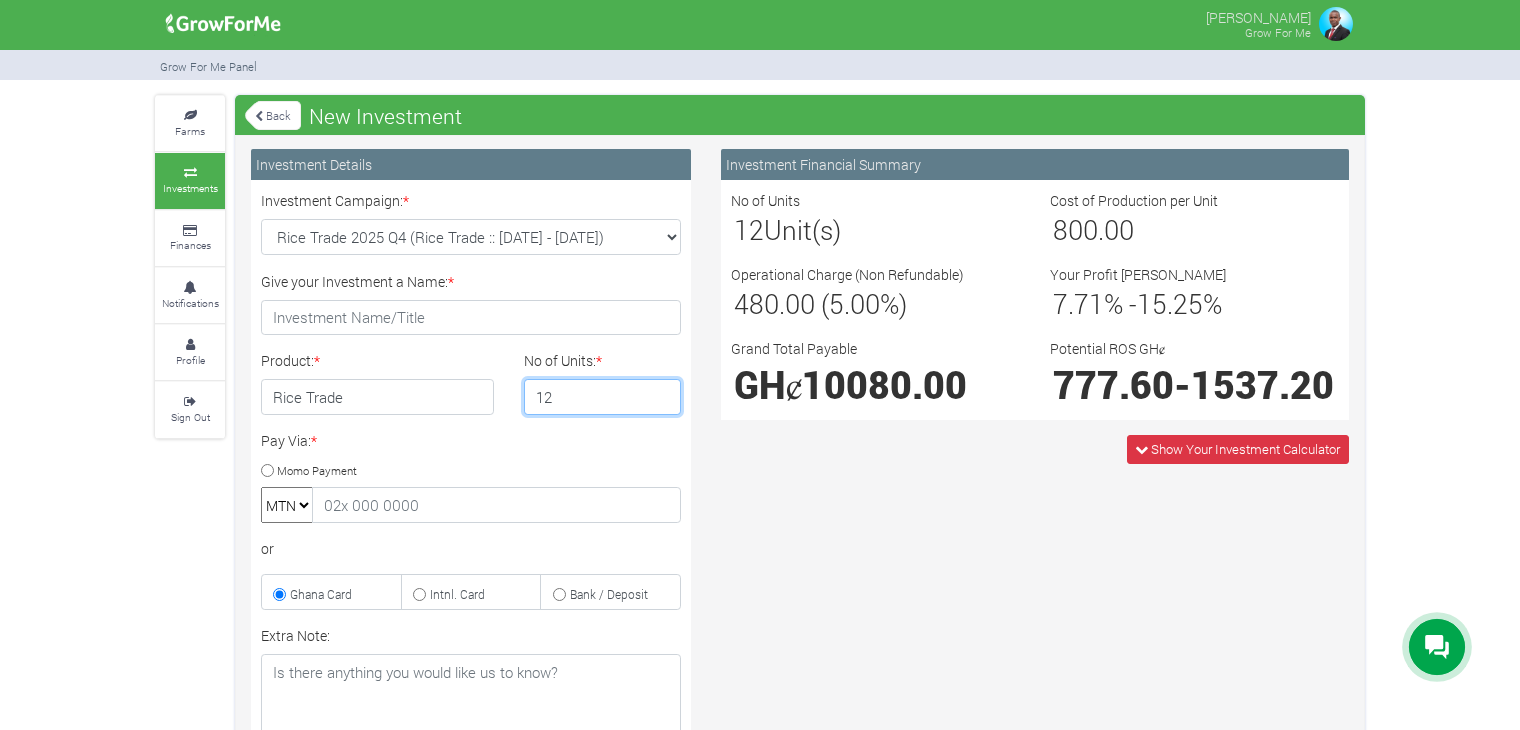 click on "12" at bounding box center [603, 397] 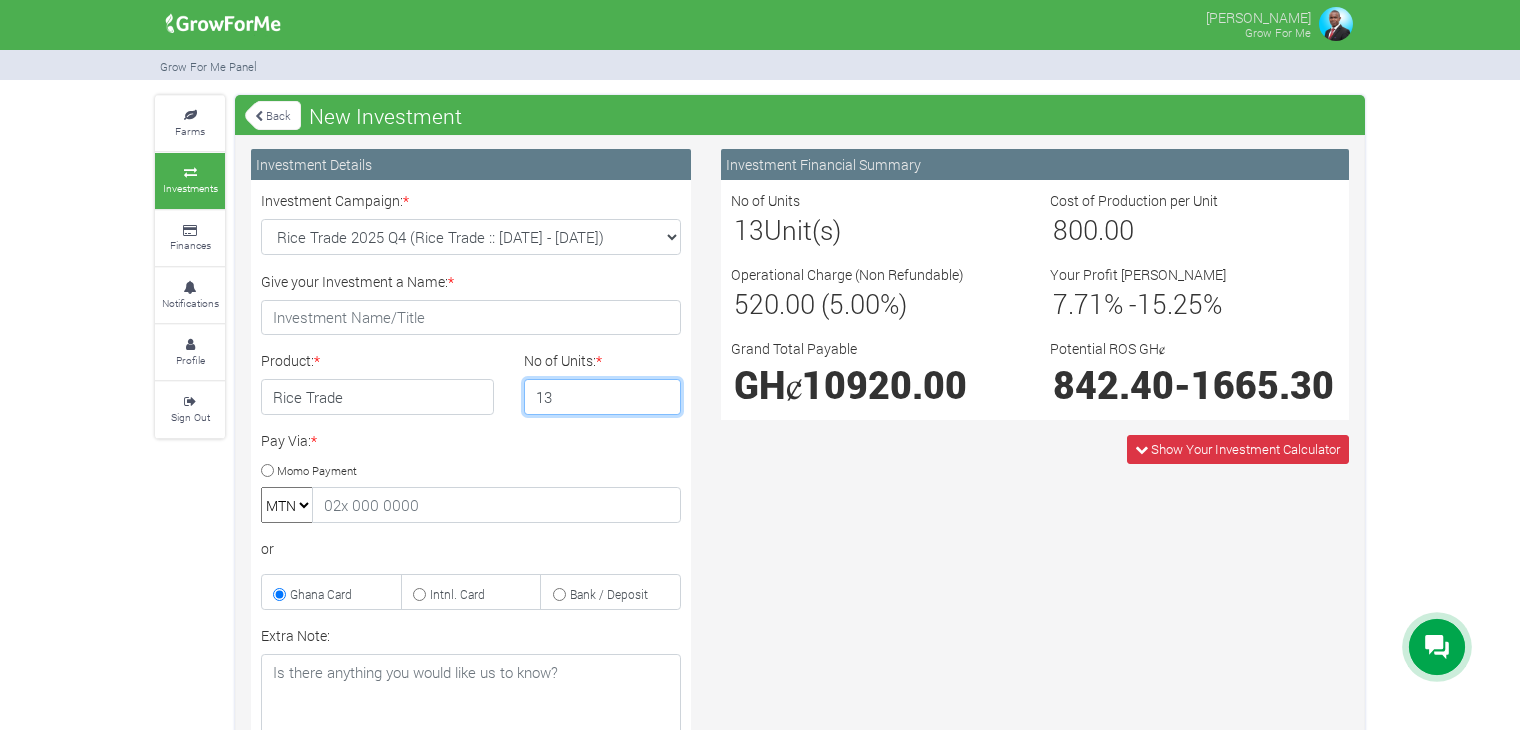 click on "13" at bounding box center [603, 397] 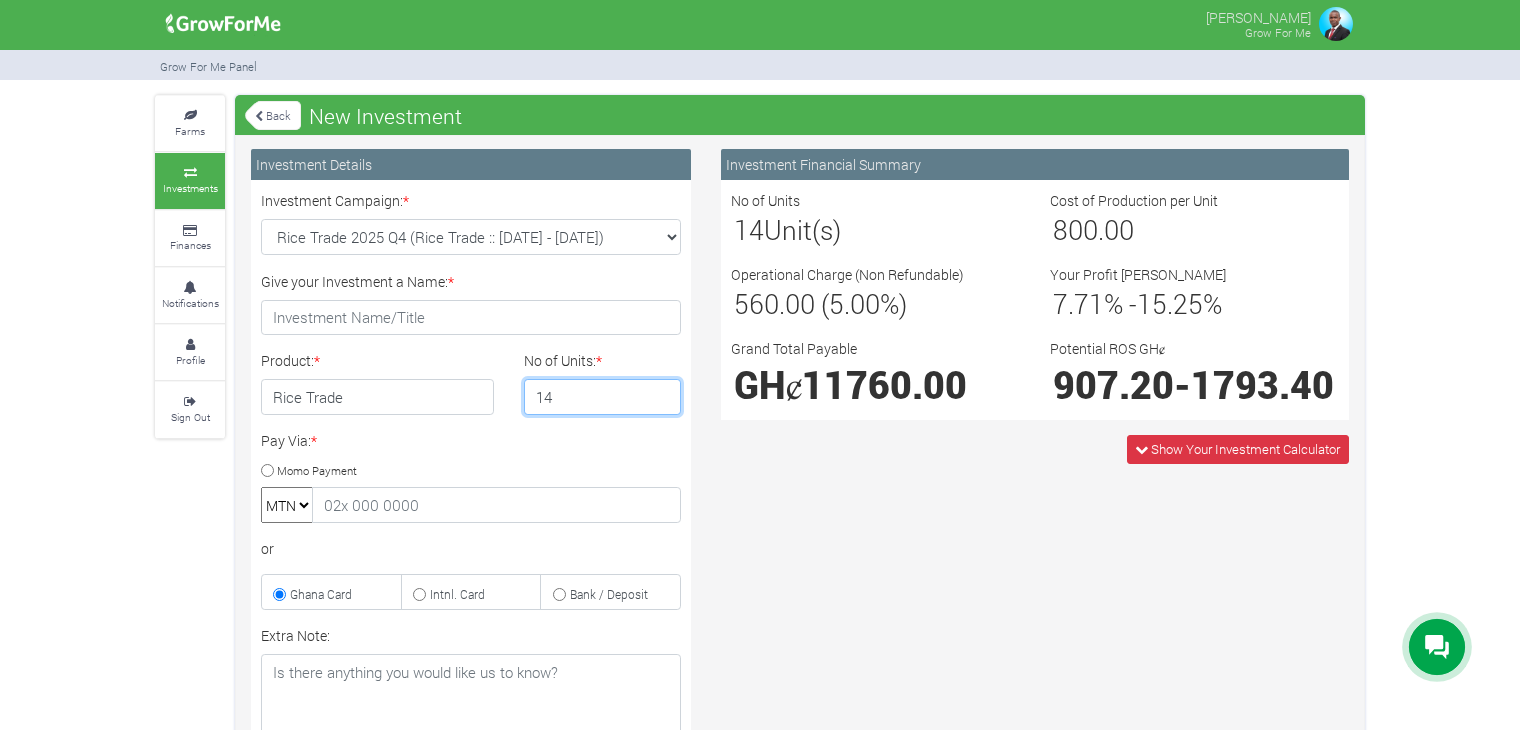 click on "14" at bounding box center (603, 397) 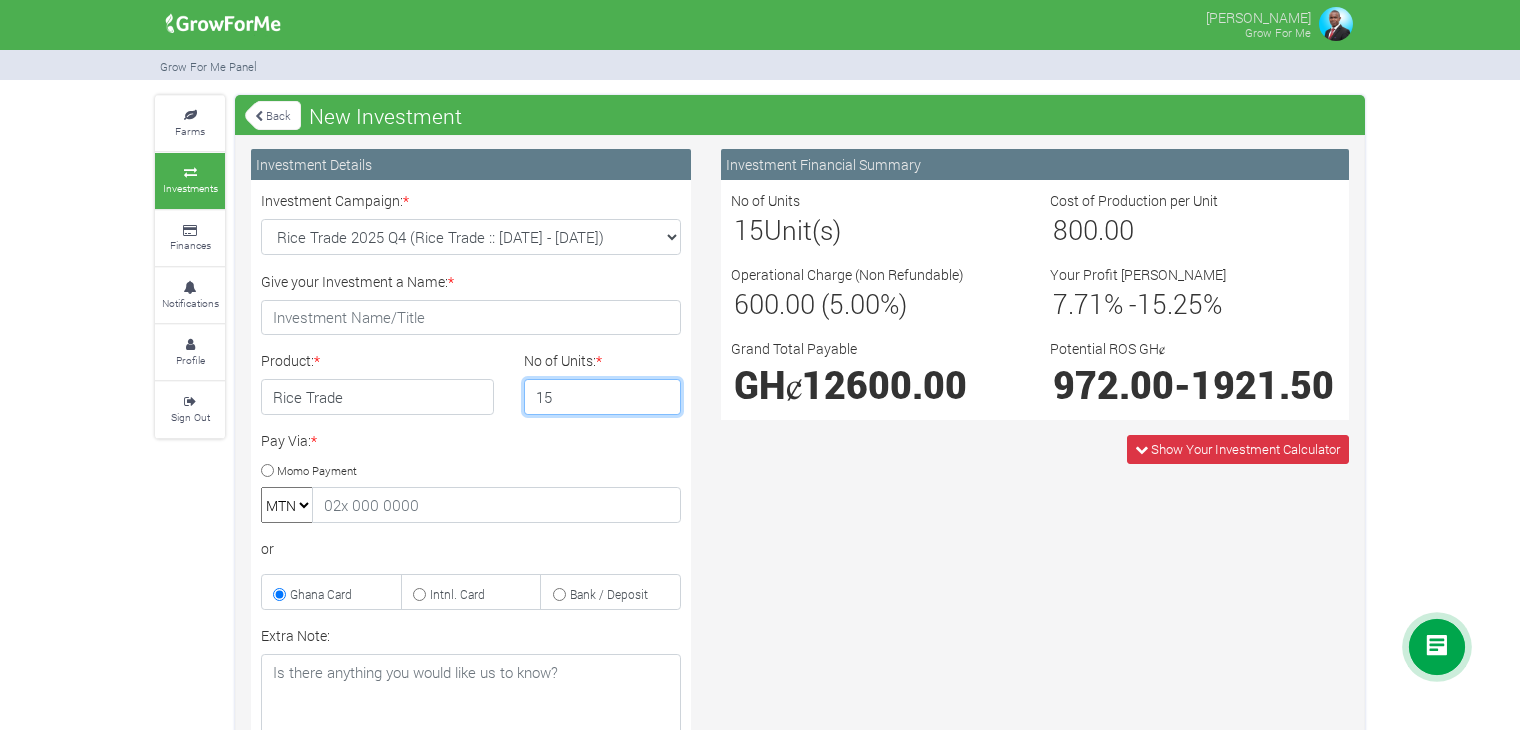 click on "15" at bounding box center (603, 397) 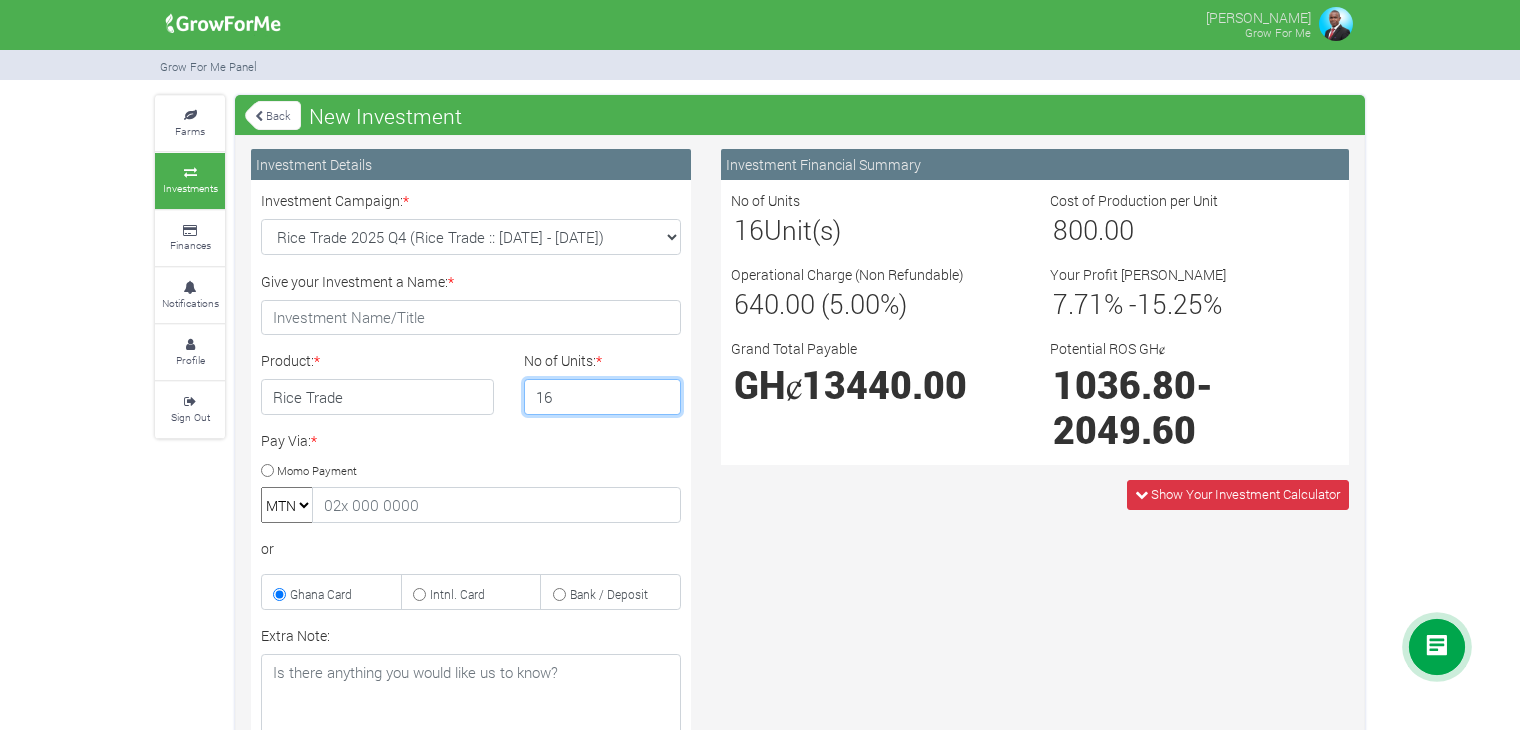click on "16" at bounding box center (603, 397) 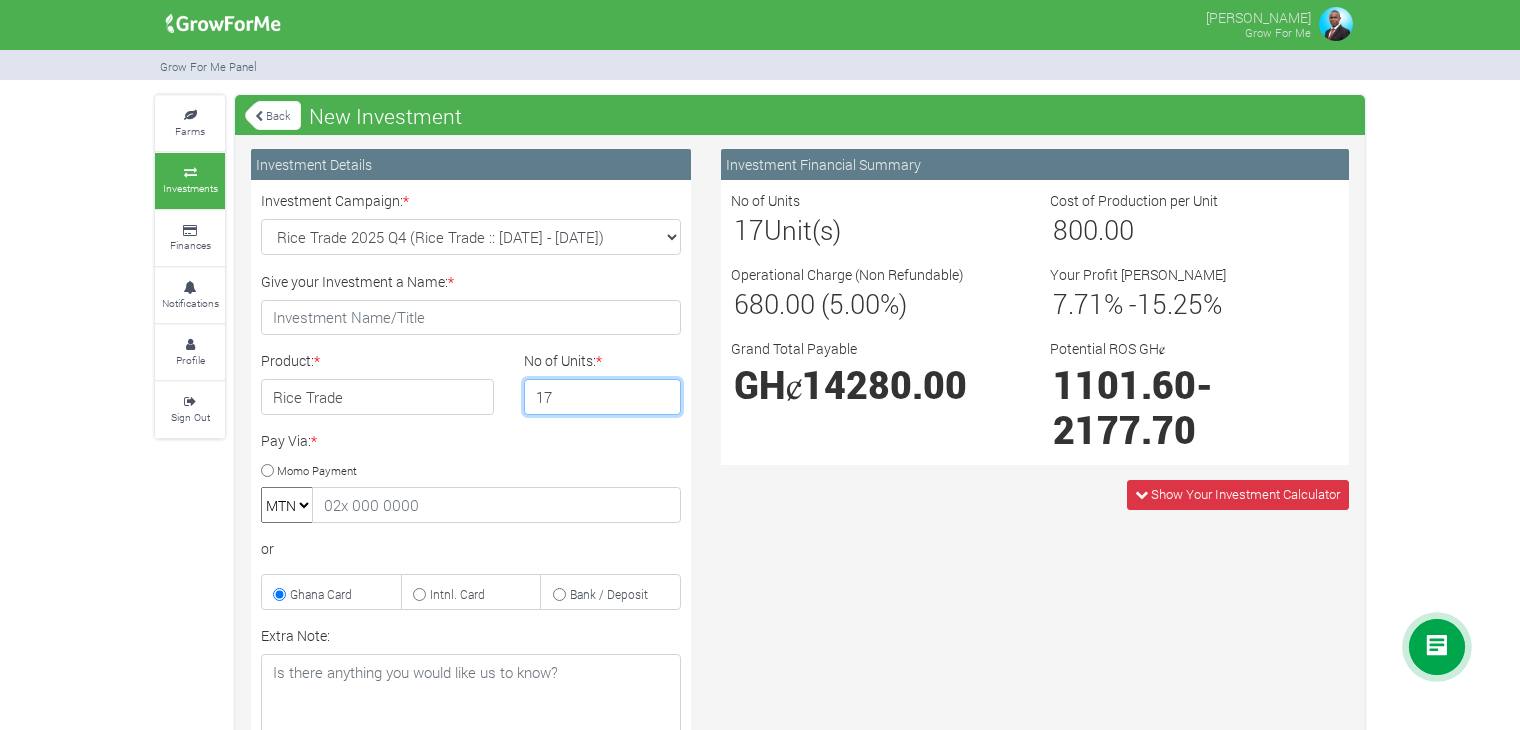 click on "17" at bounding box center (603, 397) 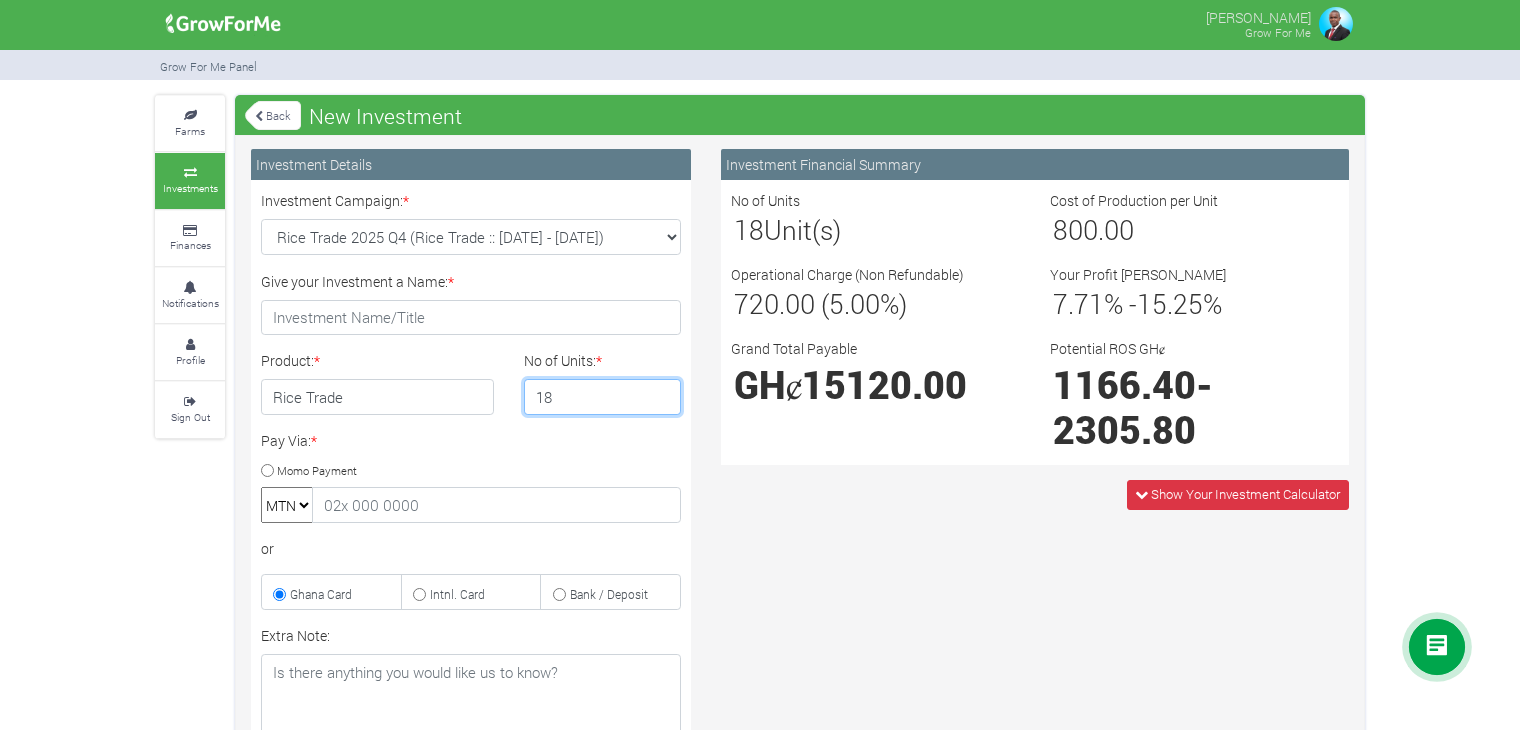 click on "18" at bounding box center (603, 397) 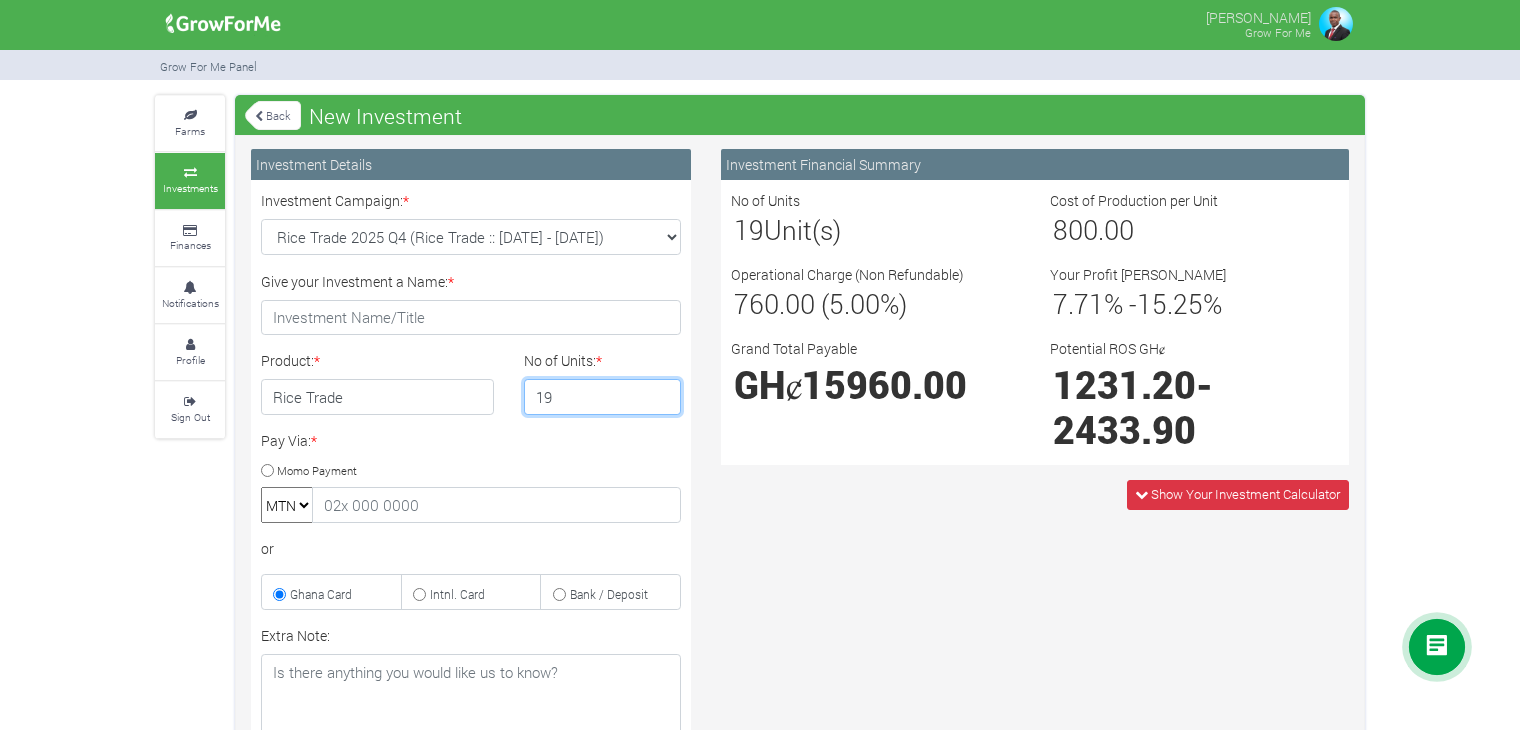 click on "19" at bounding box center (603, 397) 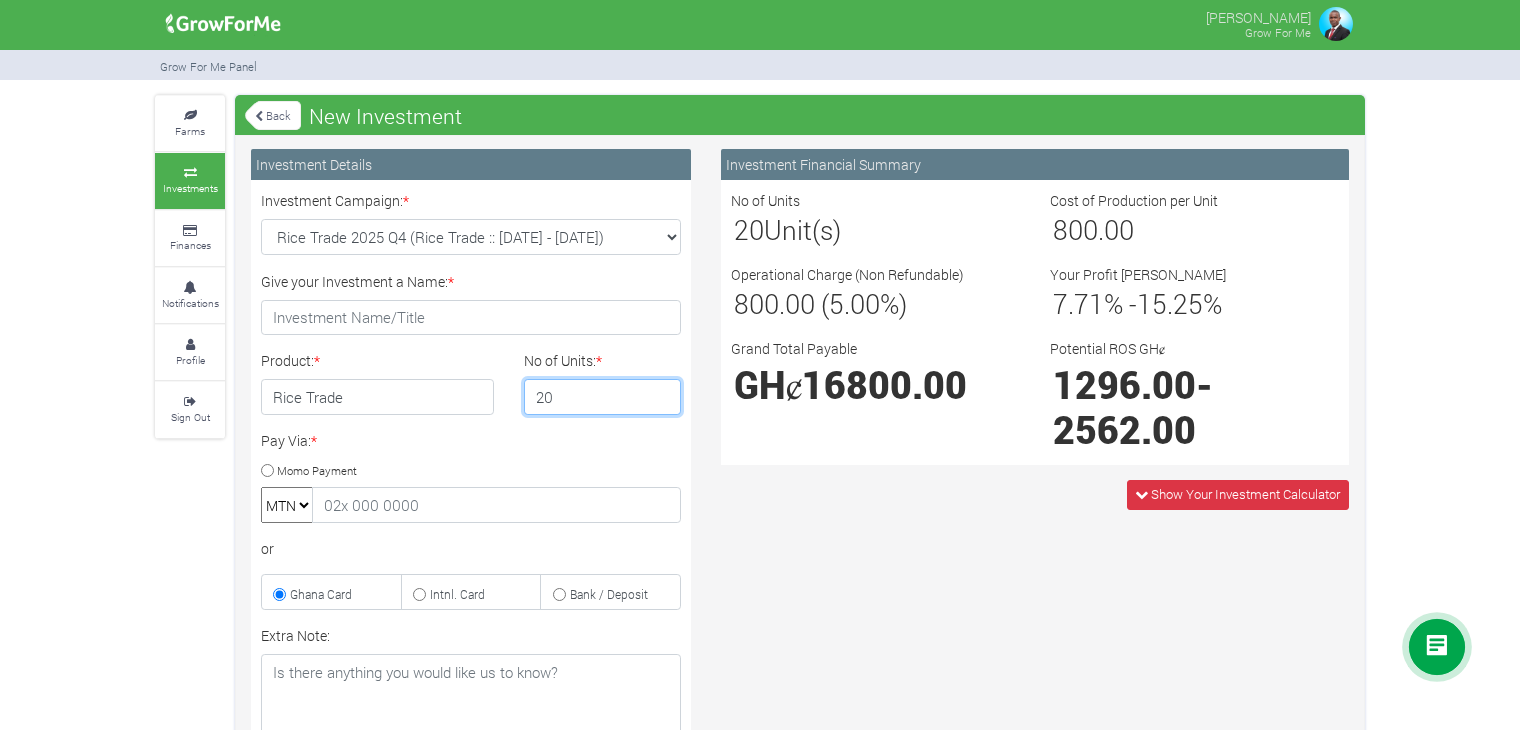 click on "20" at bounding box center (603, 397) 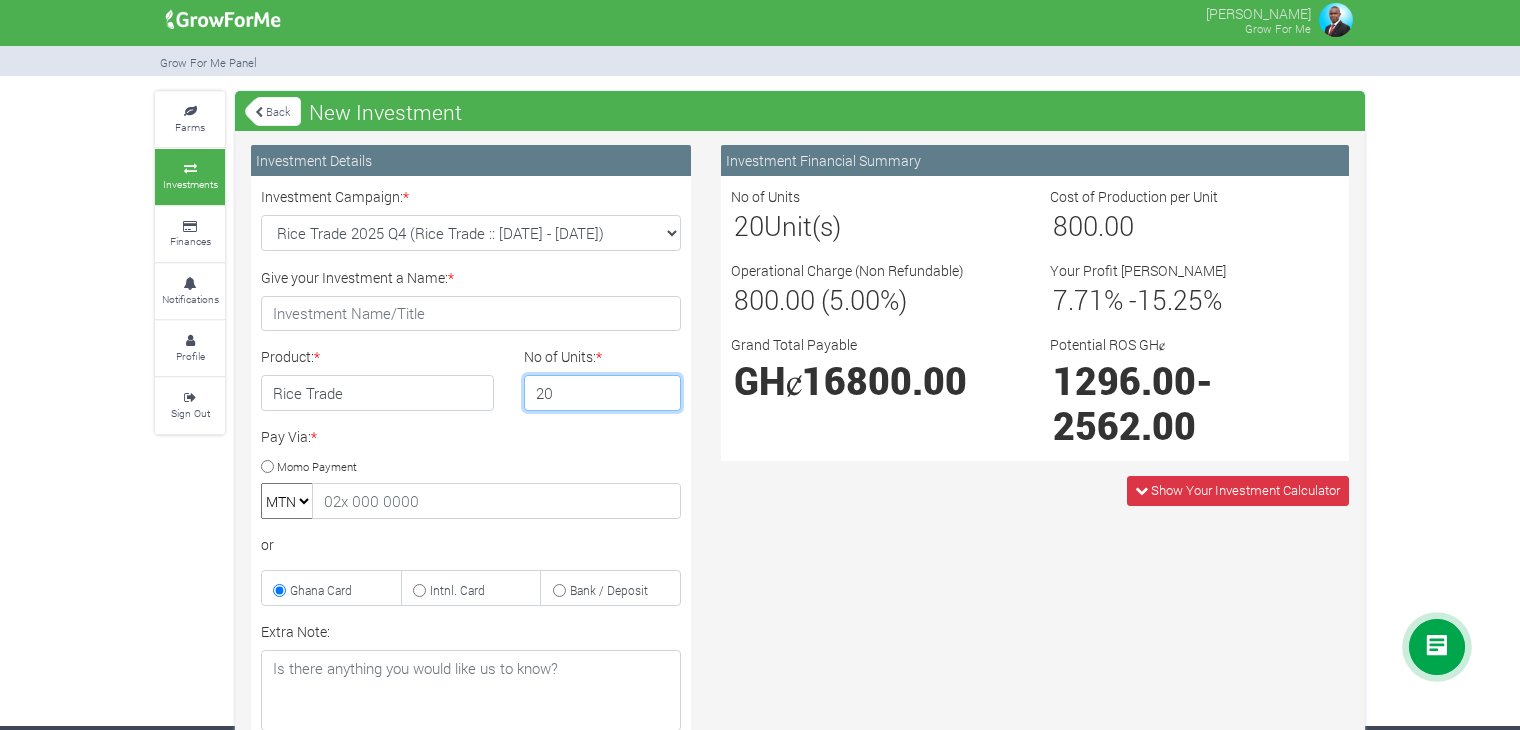 scroll, scrollTop: 0, scrollLeft: 0, axis: both 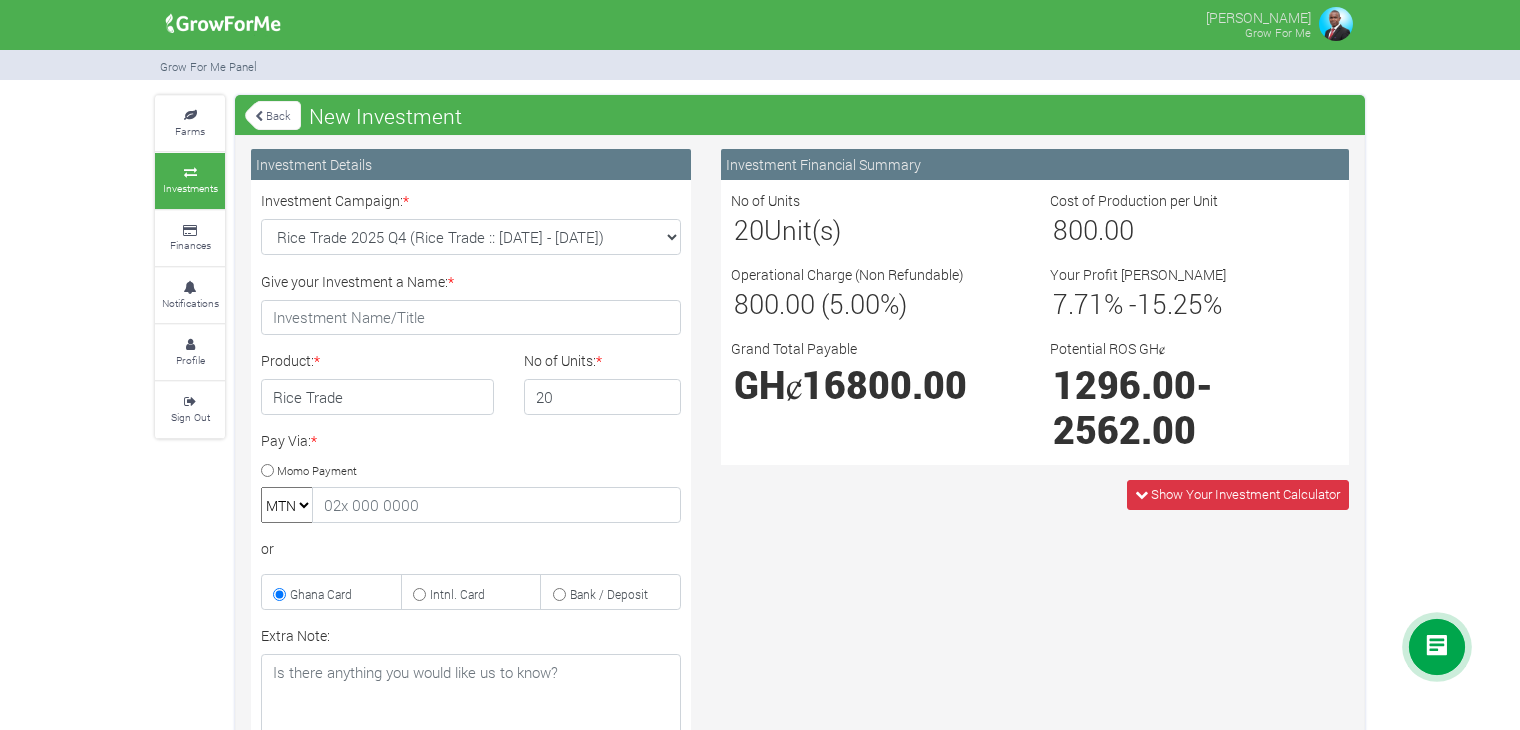 click on "Investment Financial Summary
No of Units
20  Unit(s)
Cost of Production per Unit
800.00
Operational Charge (Non Refundable)
800.00 (5.00%)
Your Profit Margin
7.71 % -  15.25 %
Grand Total Payable  -" at bounding box center (1035, 574) 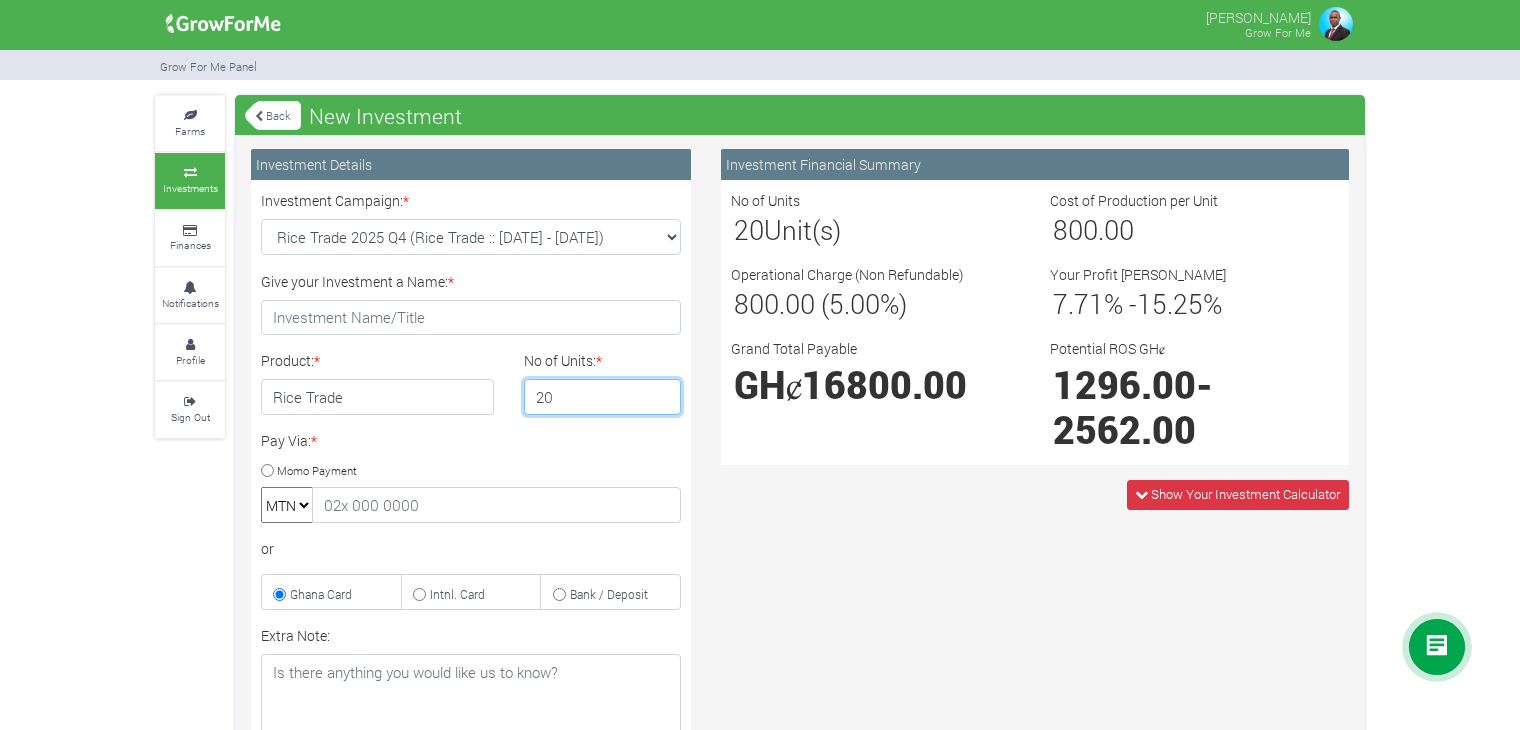 click on "20" at bounding box center (603, 397) 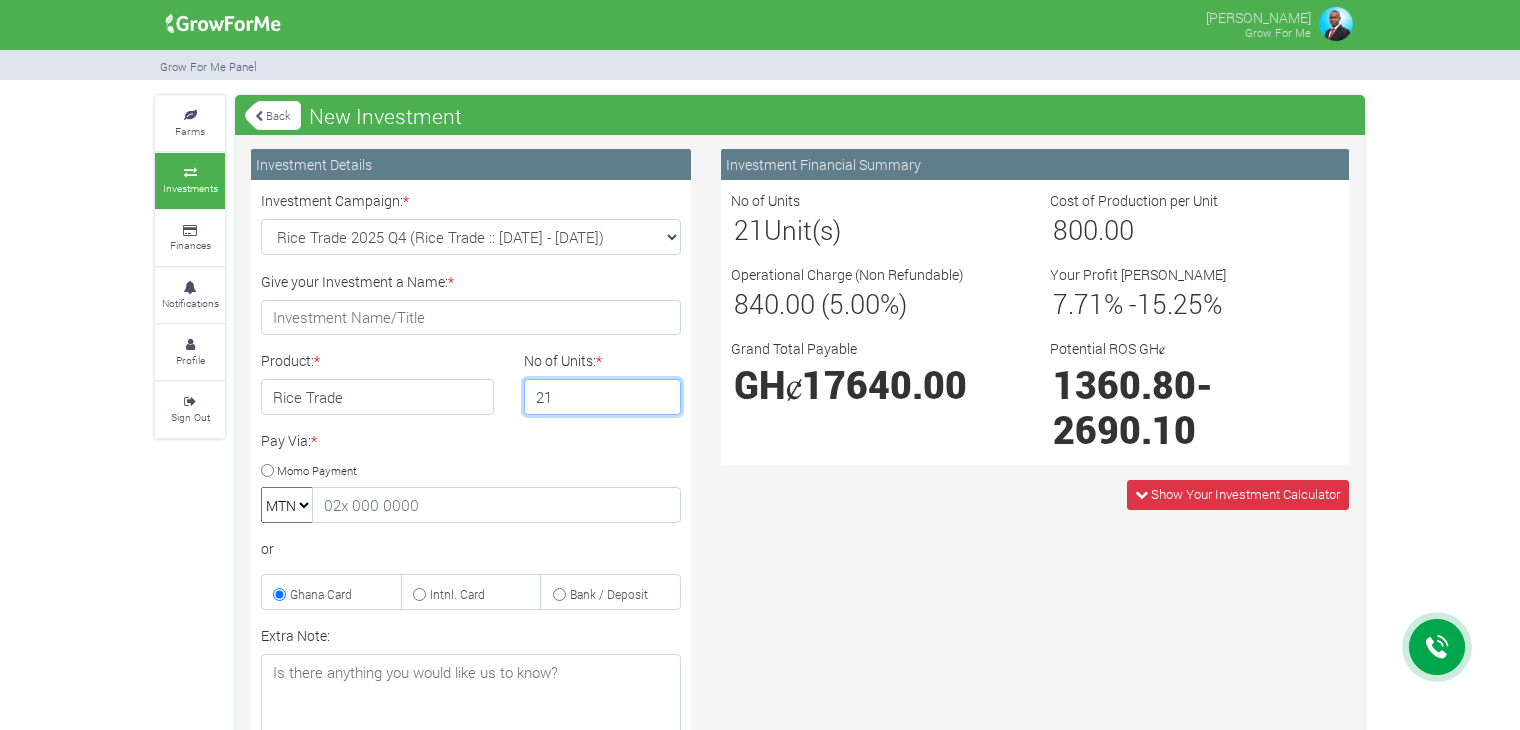 click on "21" at bounding box center (603, 397) 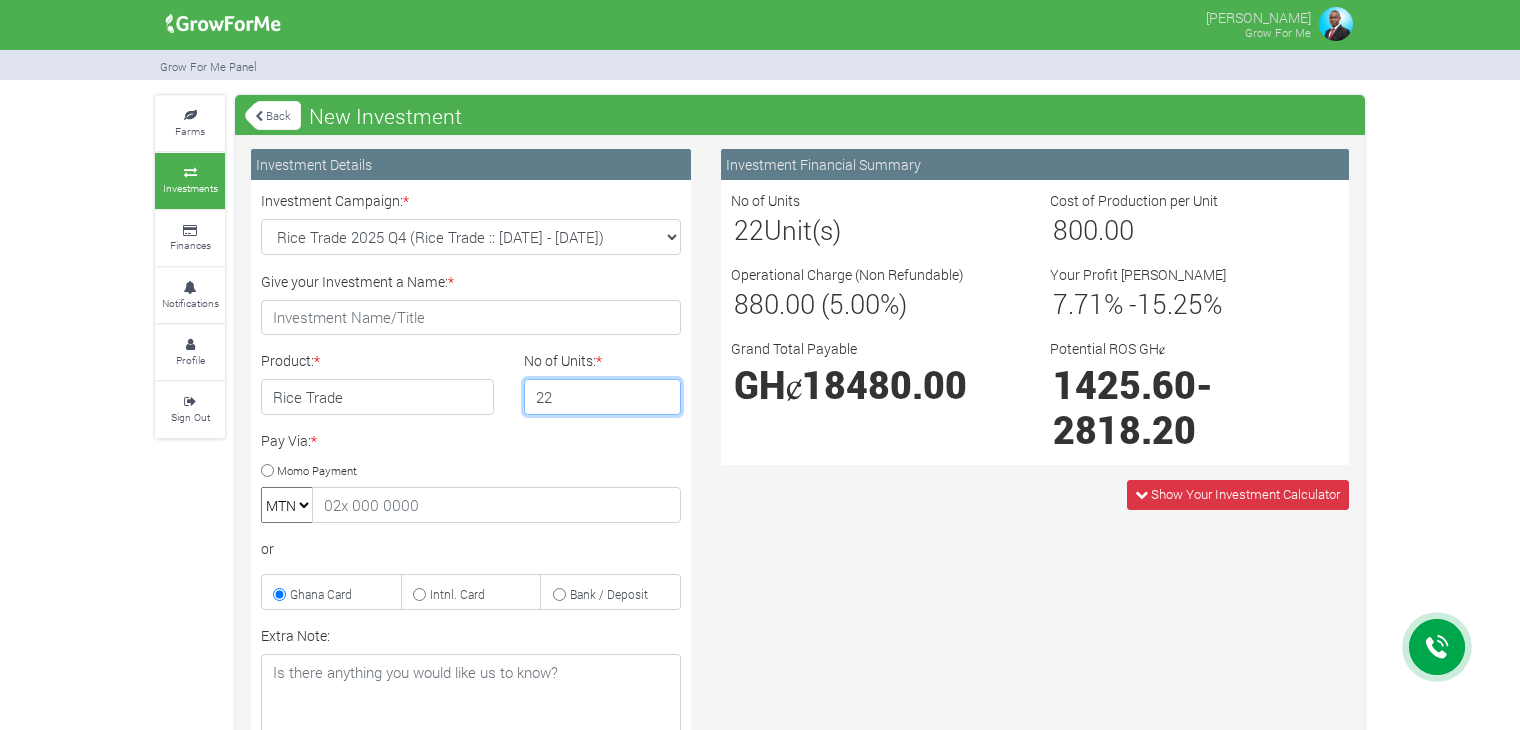 click on "22" at bounding box center [603, 397] 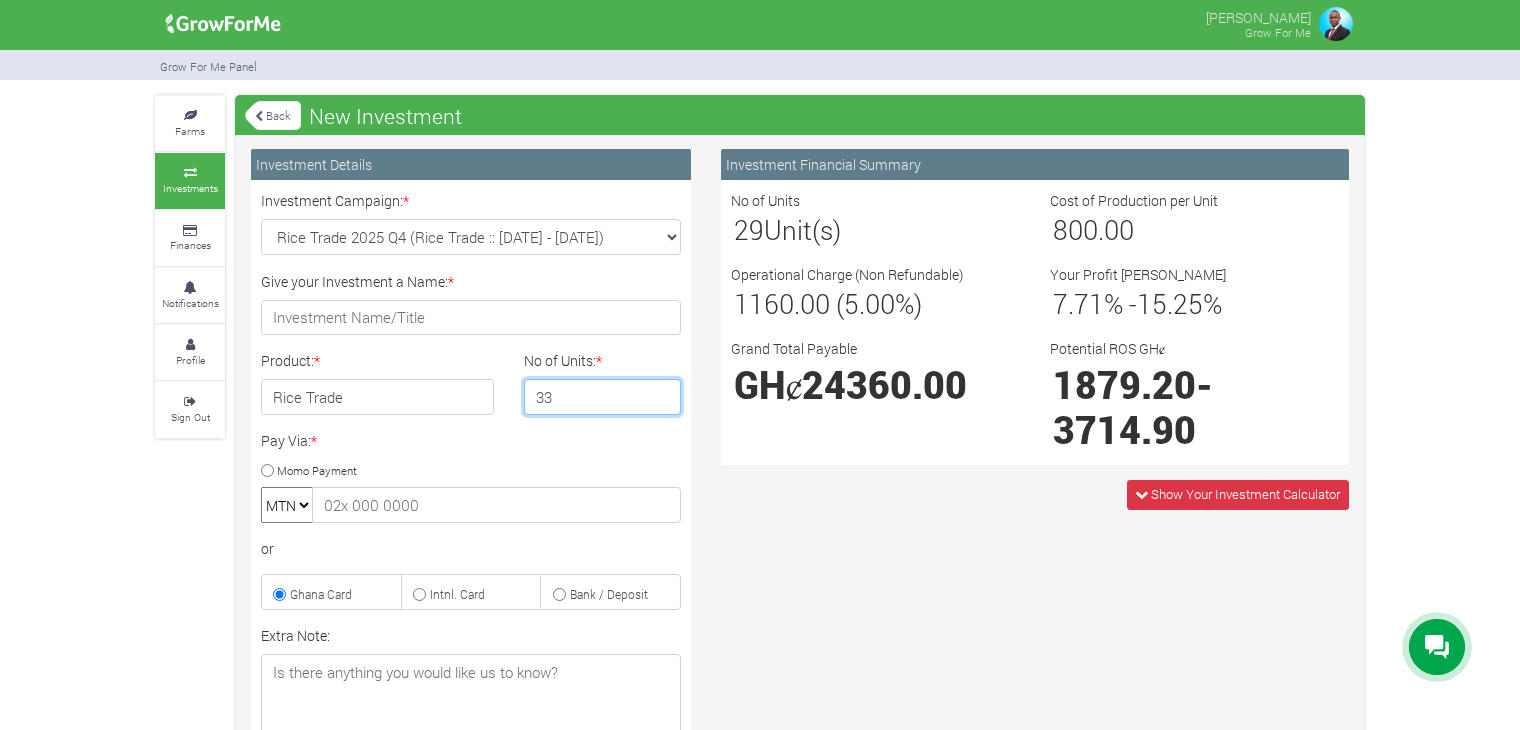 click on "33" at bounding box center (603, 397) 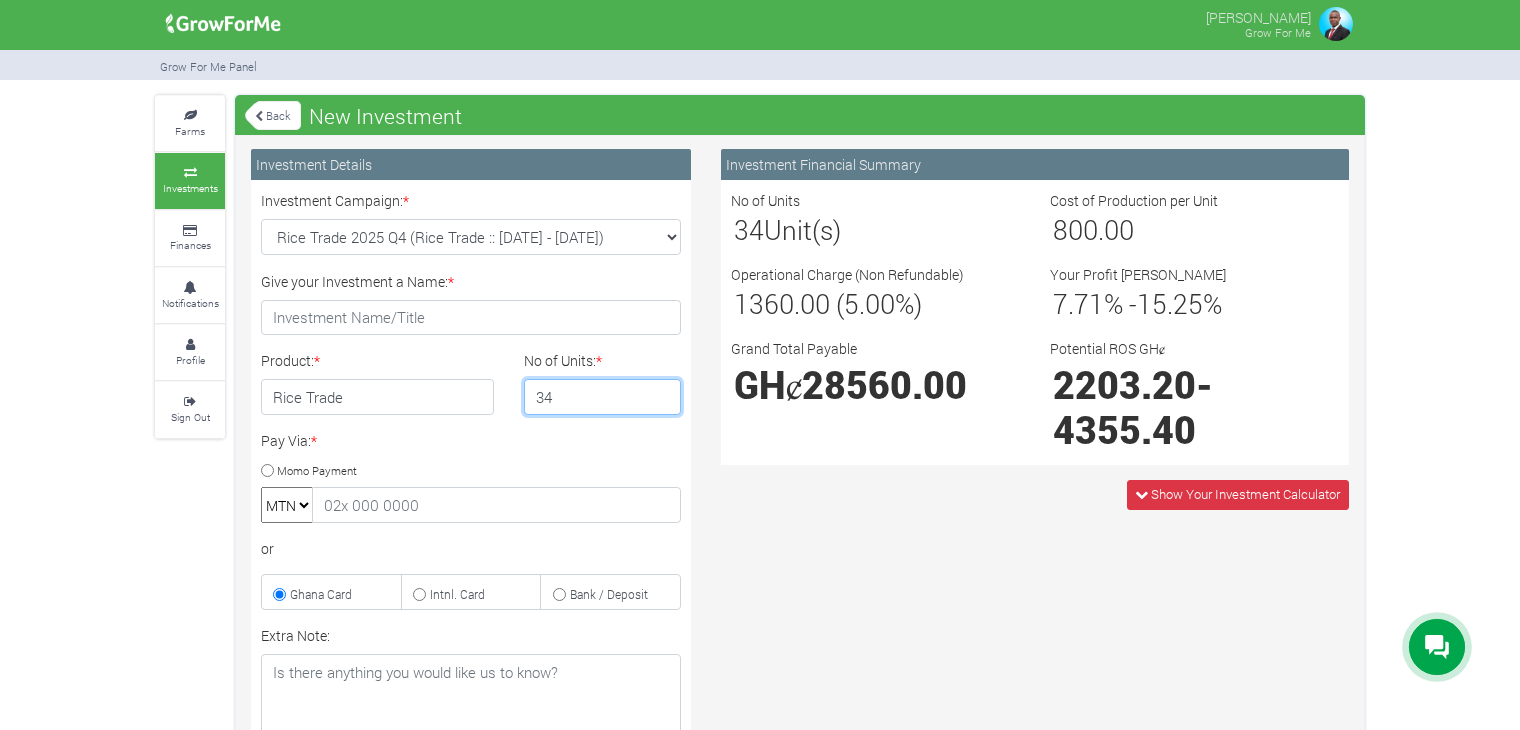 click on "34" at bounding box center (603, 397) 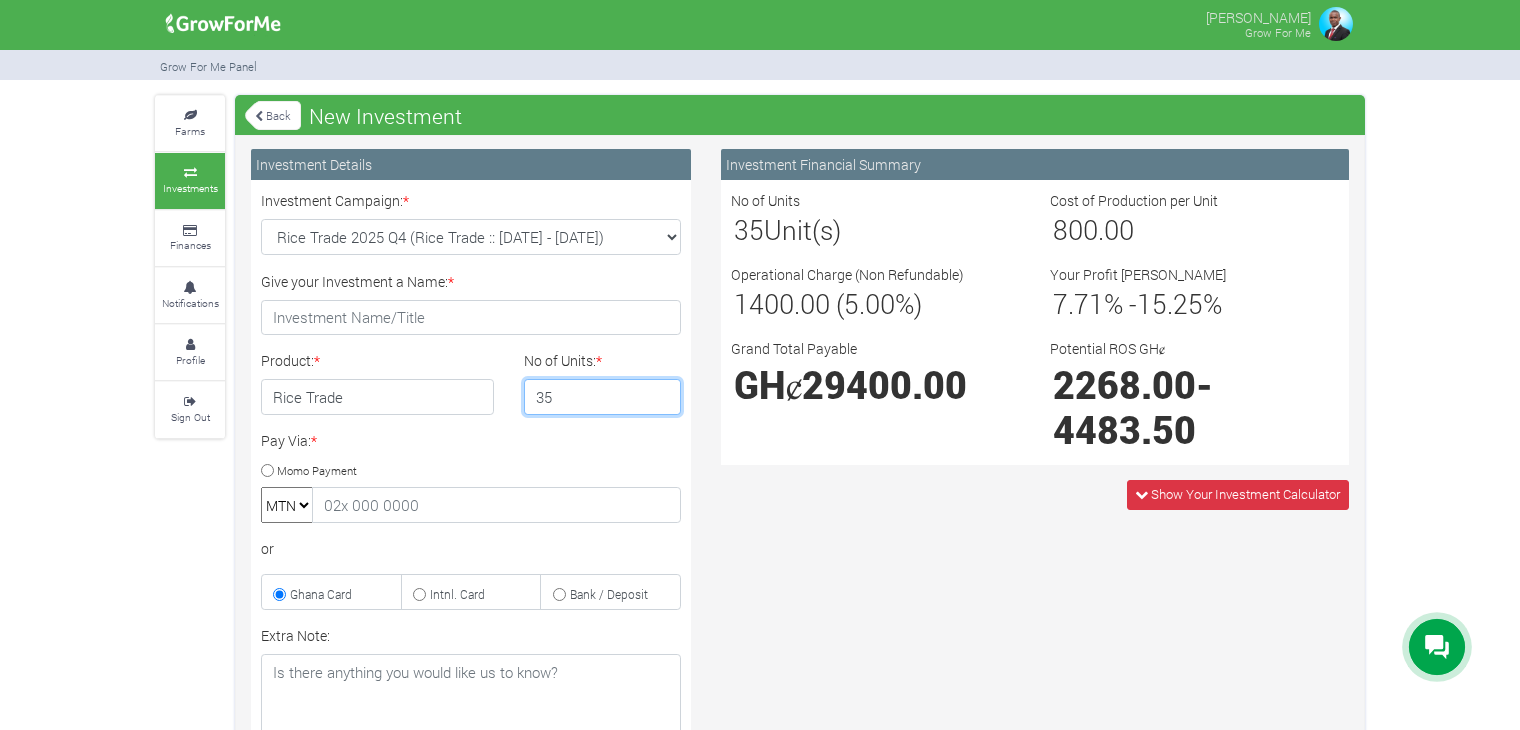 click on "35" at bounding box center (603, 397) 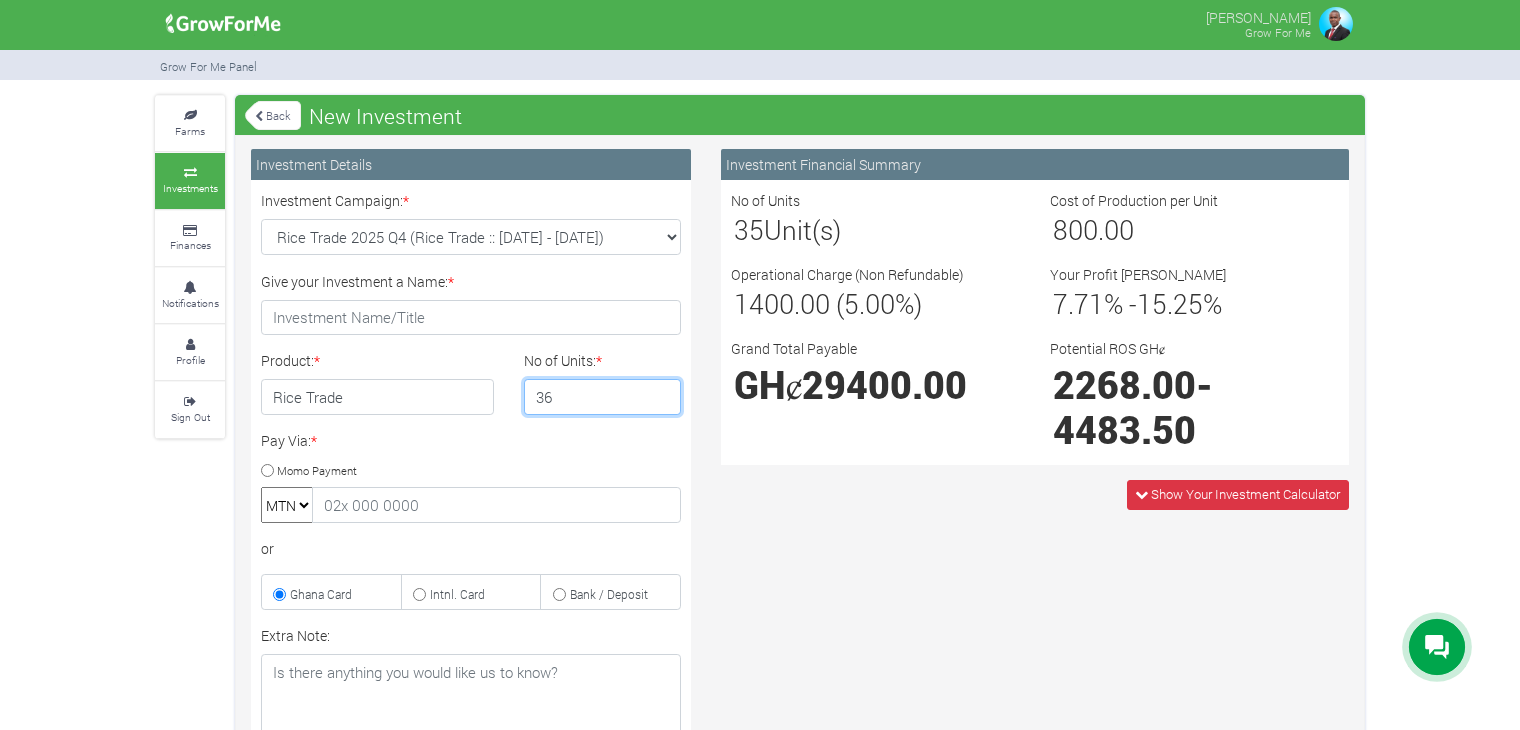 click on "36" at bounding box center (603, 397) 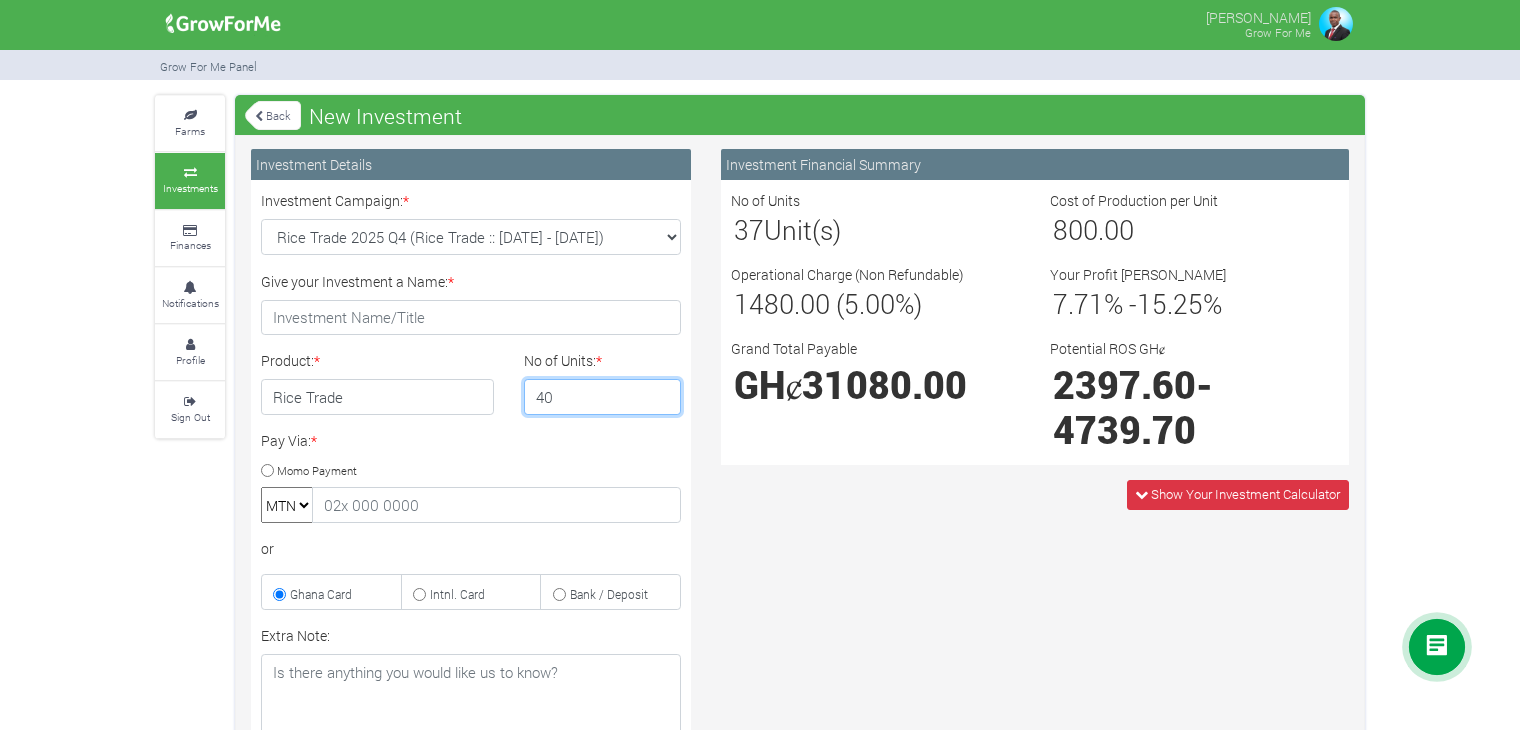 click on "40" at bounding box center [603, 397] 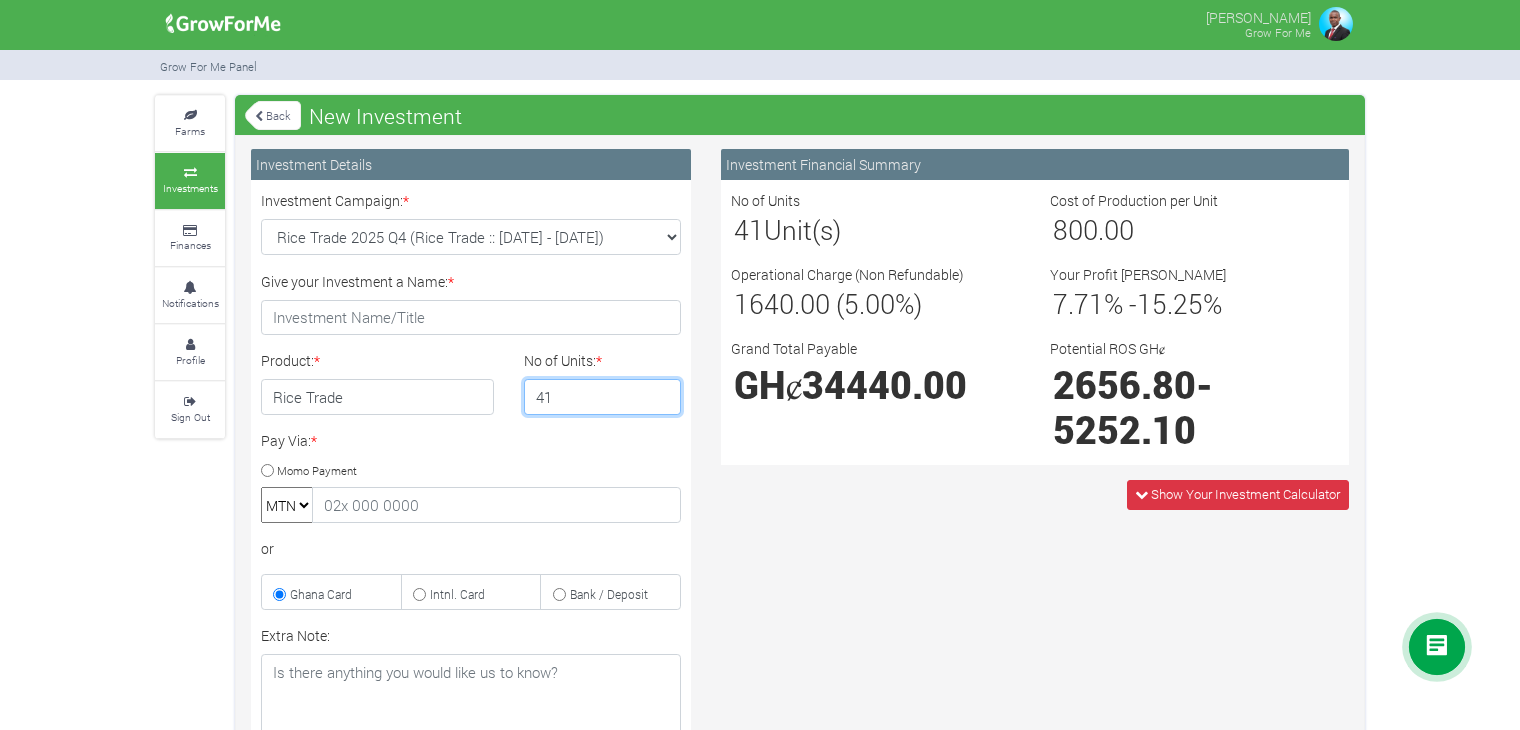 click on "41" at bounding box center [603, 397] 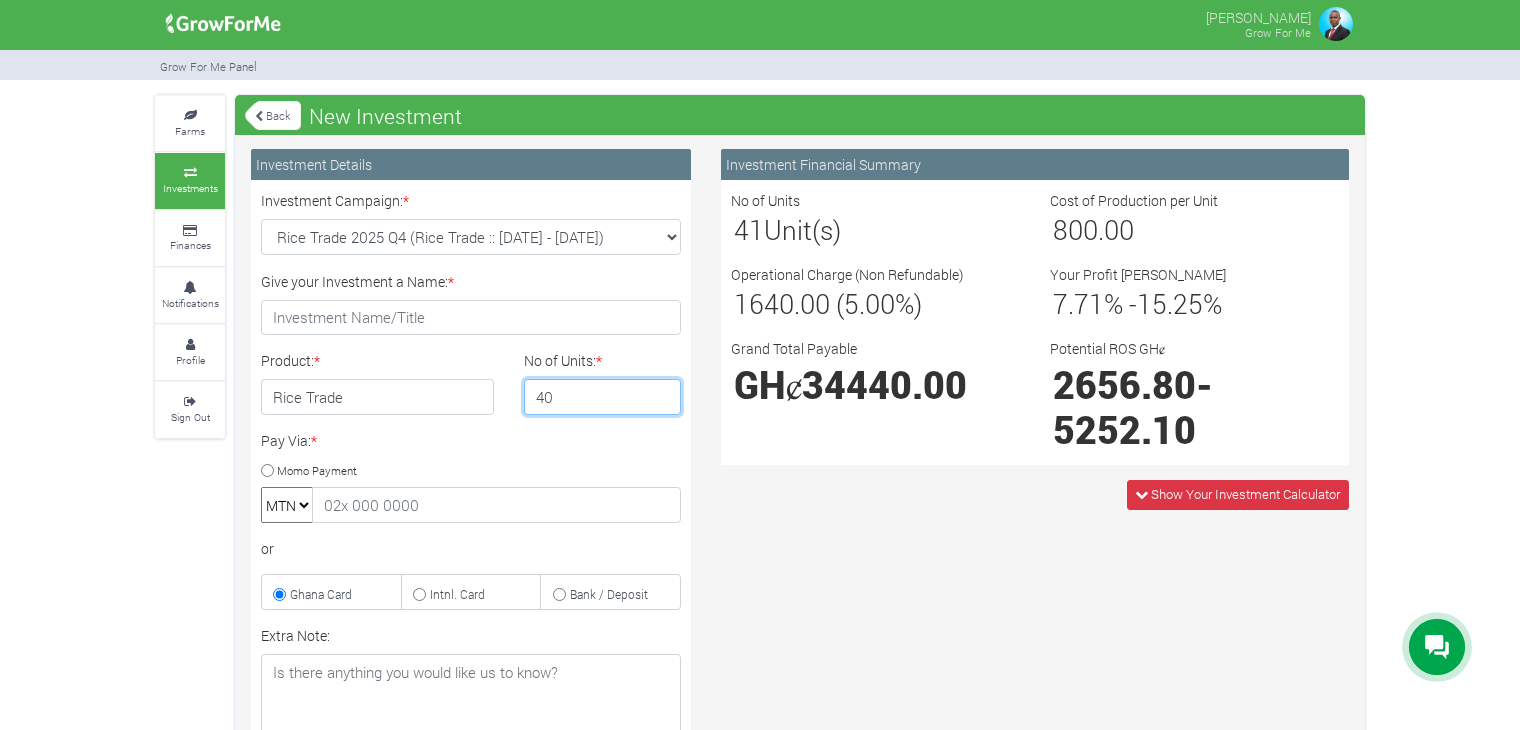 click on "40" at bounding box center (603, 397) 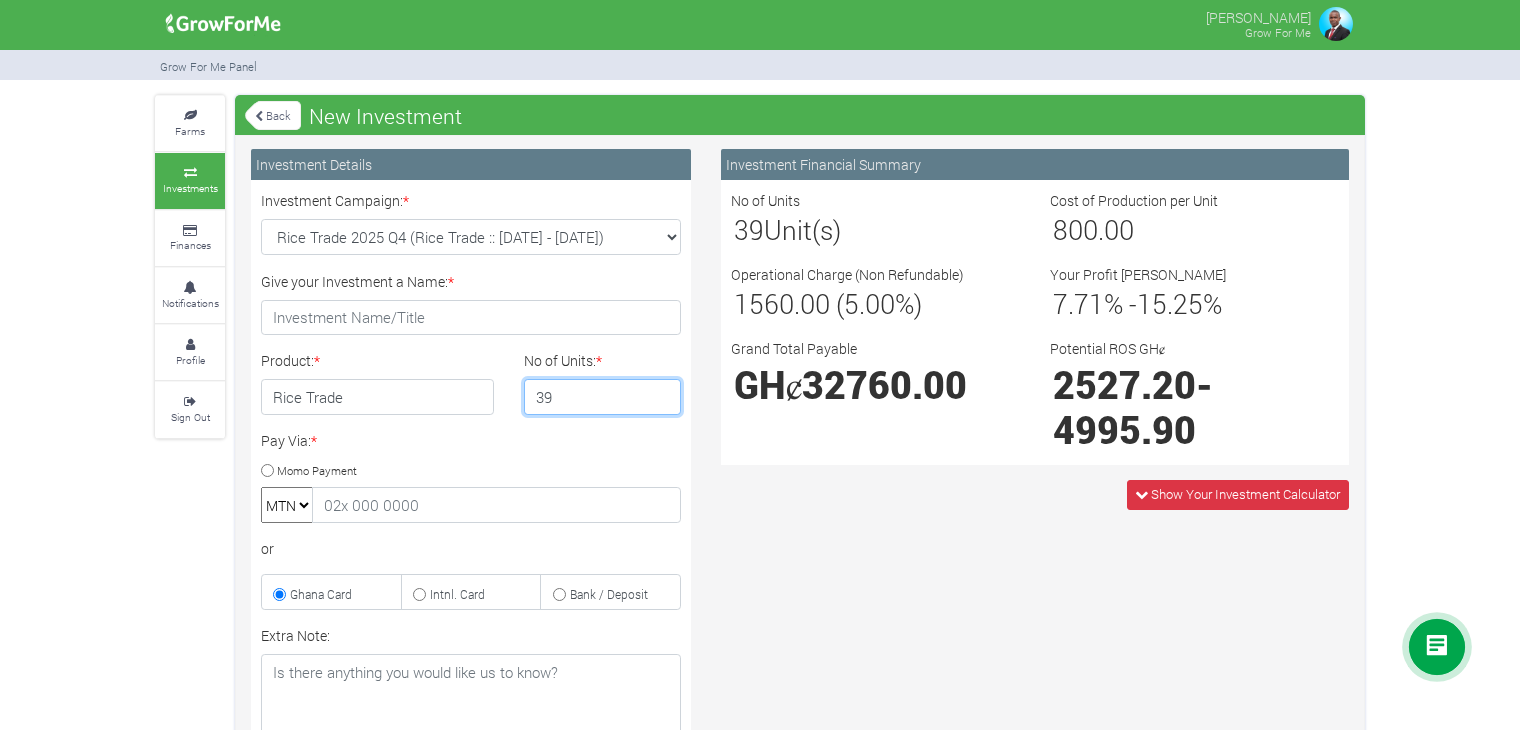 click on "39" at bounding box center (603, 397) 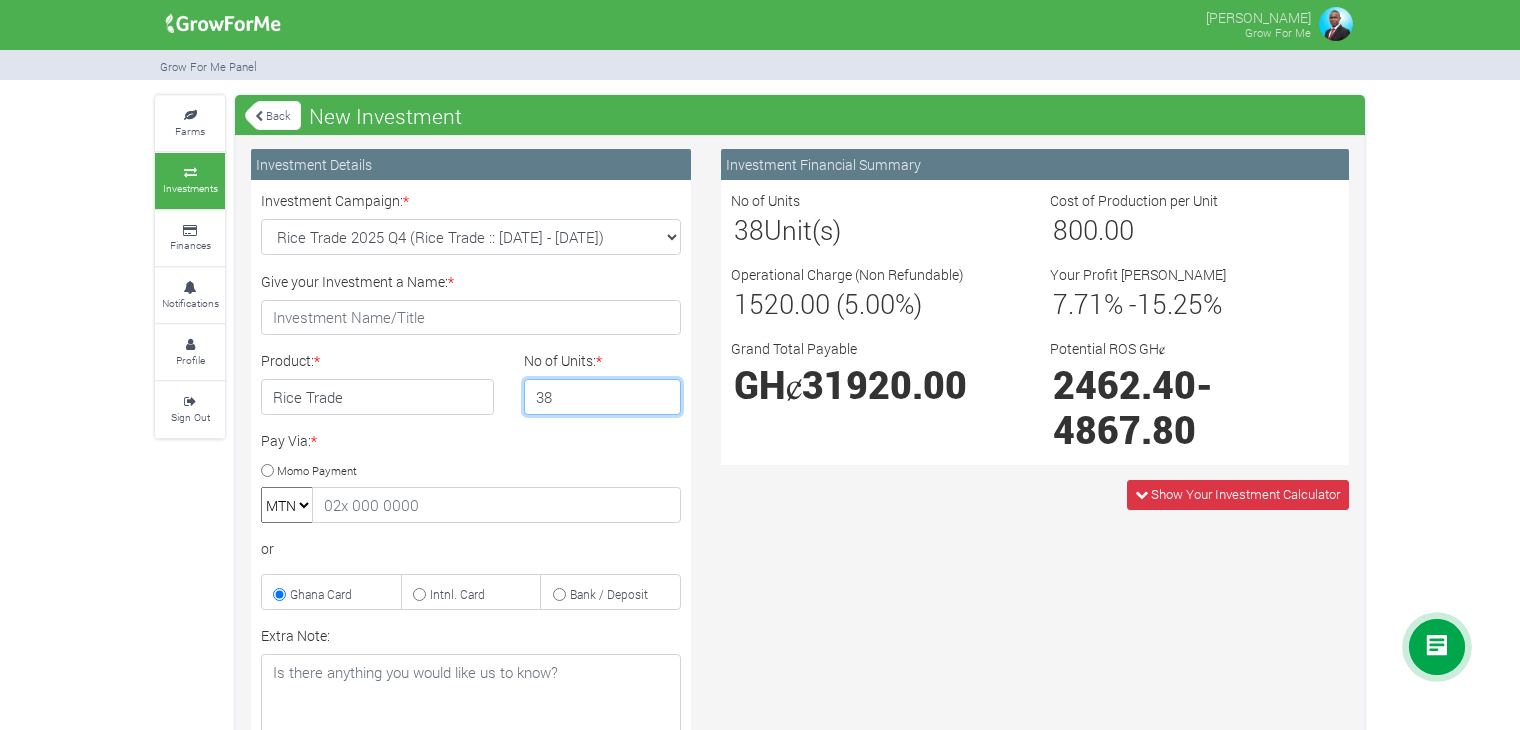 click on "38" at bounding box center (603, 397) 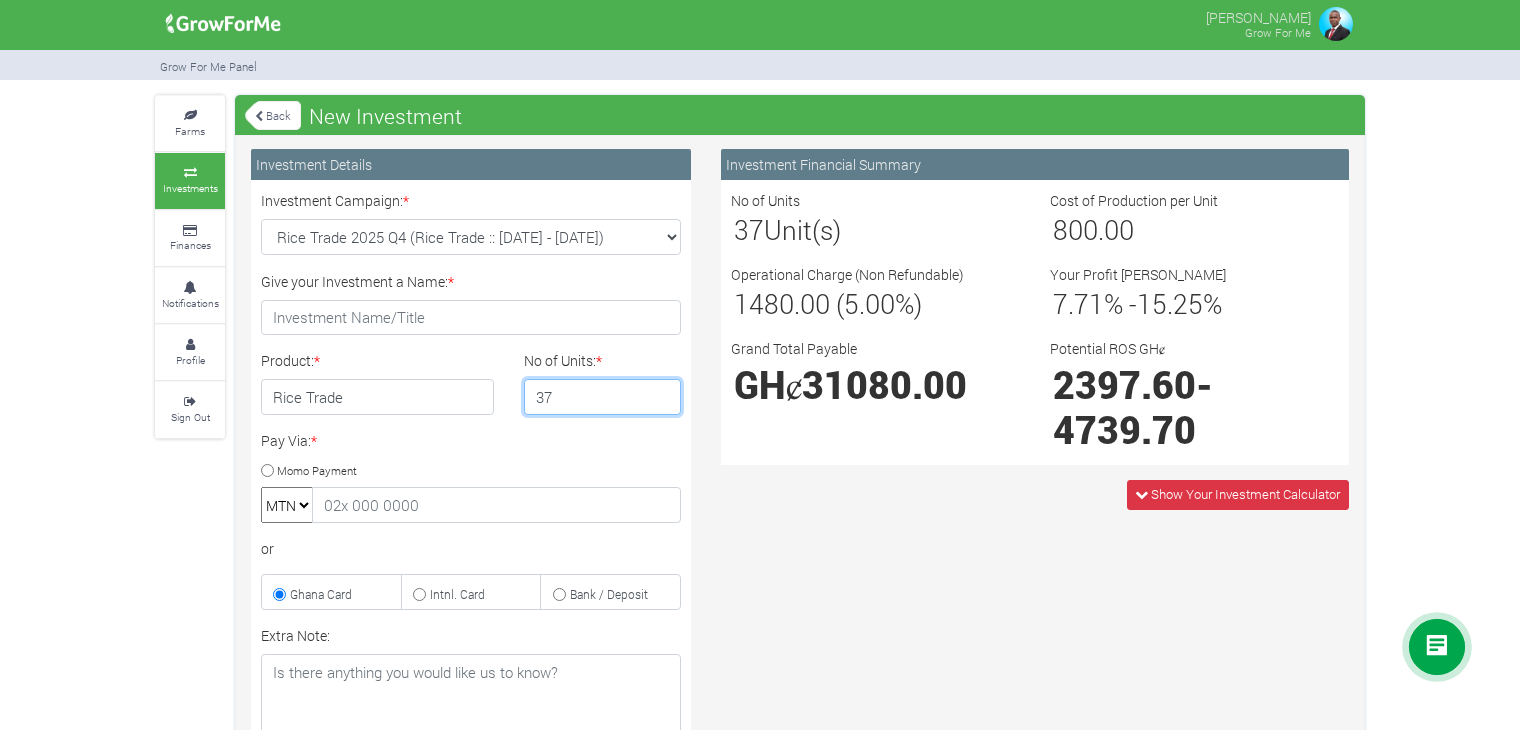 click on "37" at bounding box center (603, 397) 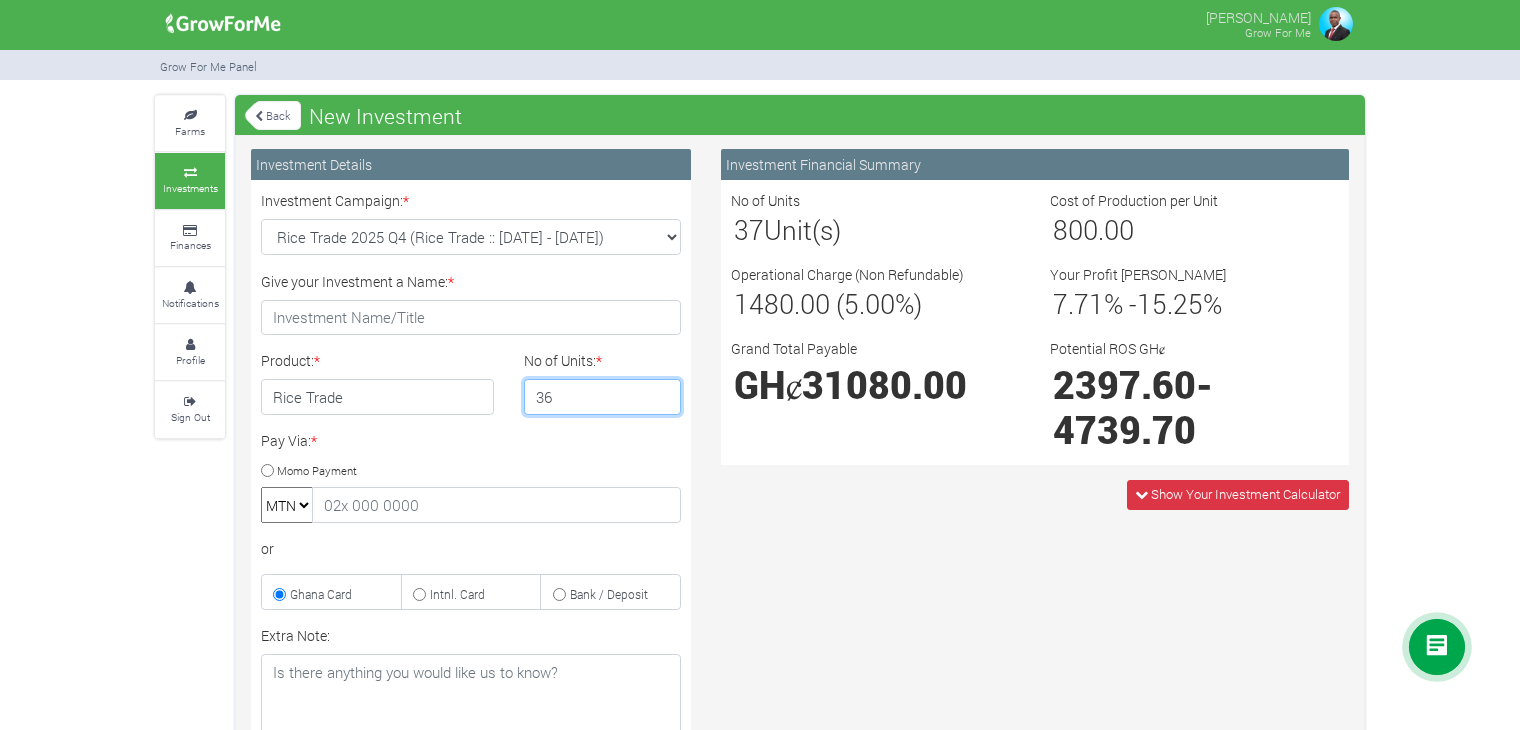 click on "36" at bounding box center (603, 397) 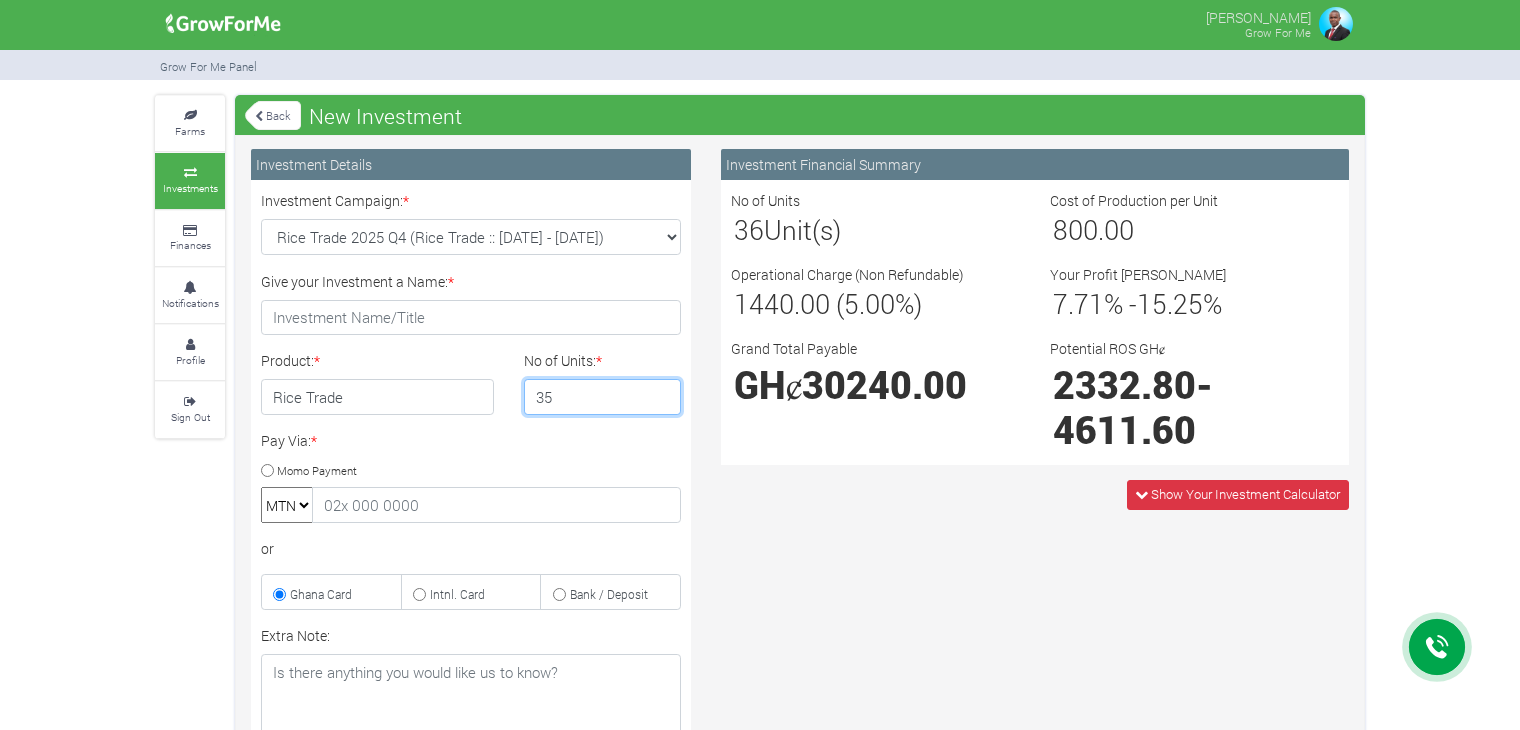 click on "35" at bounding box center [603, 397] 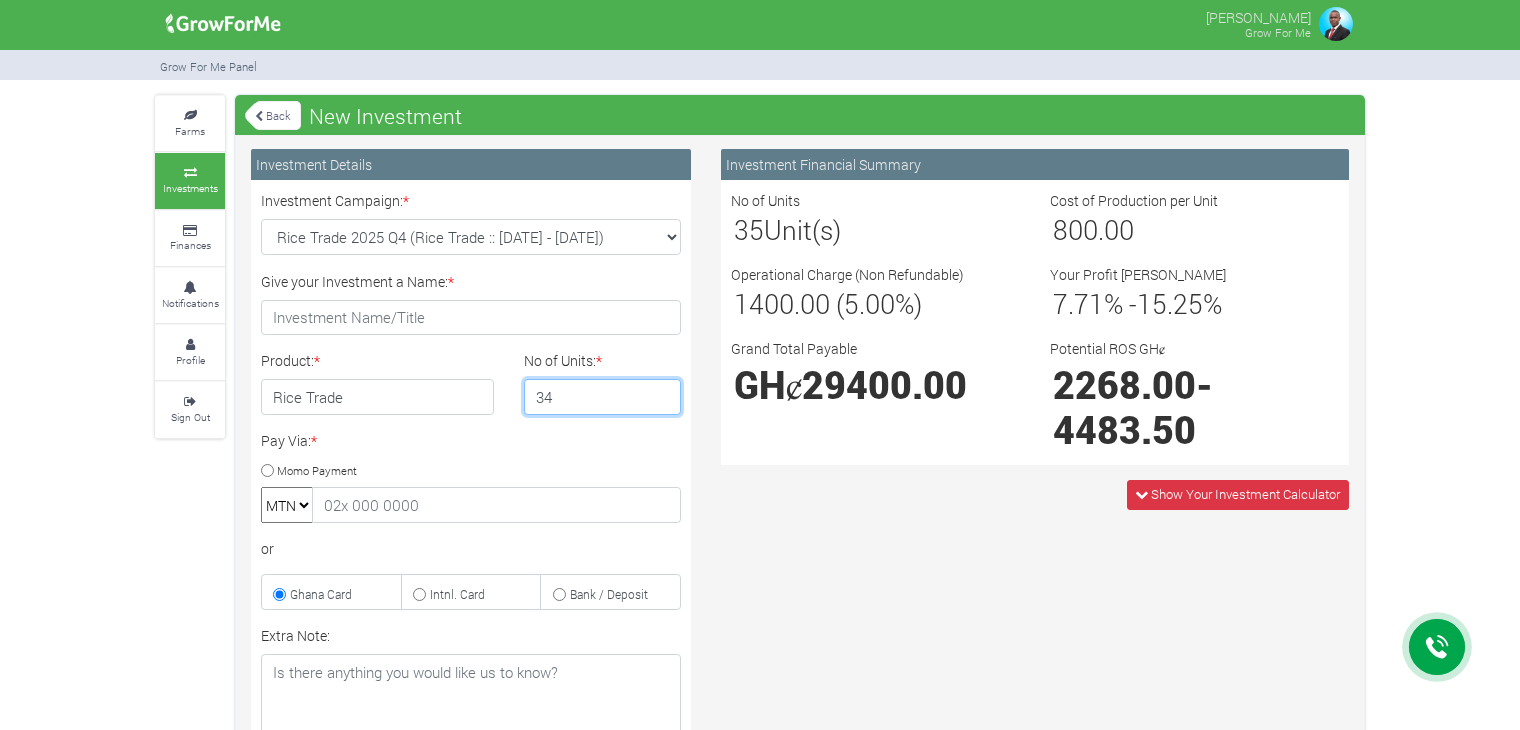 click on "34" at bounding box center [603, 397] 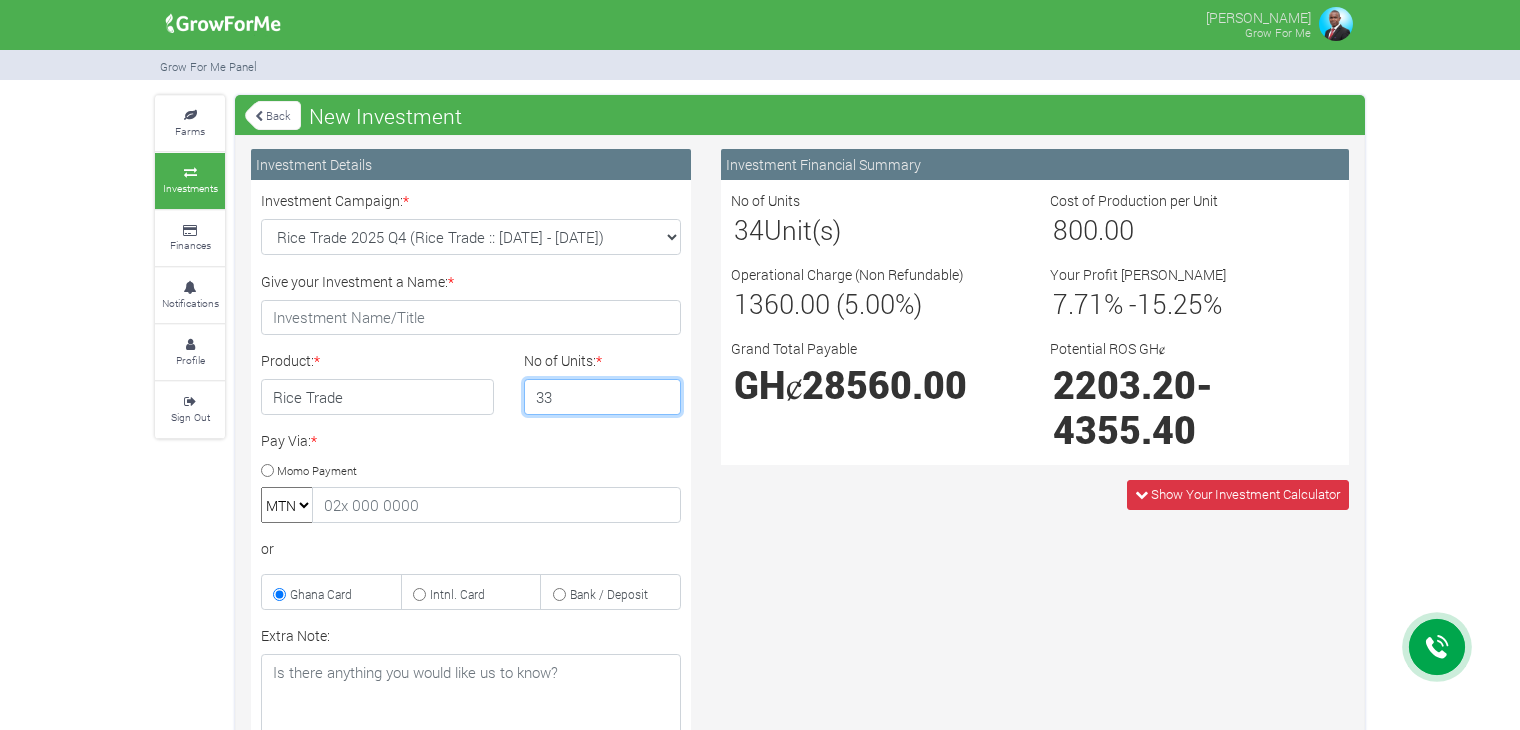 click on "33" at bounding box center [603, 397] 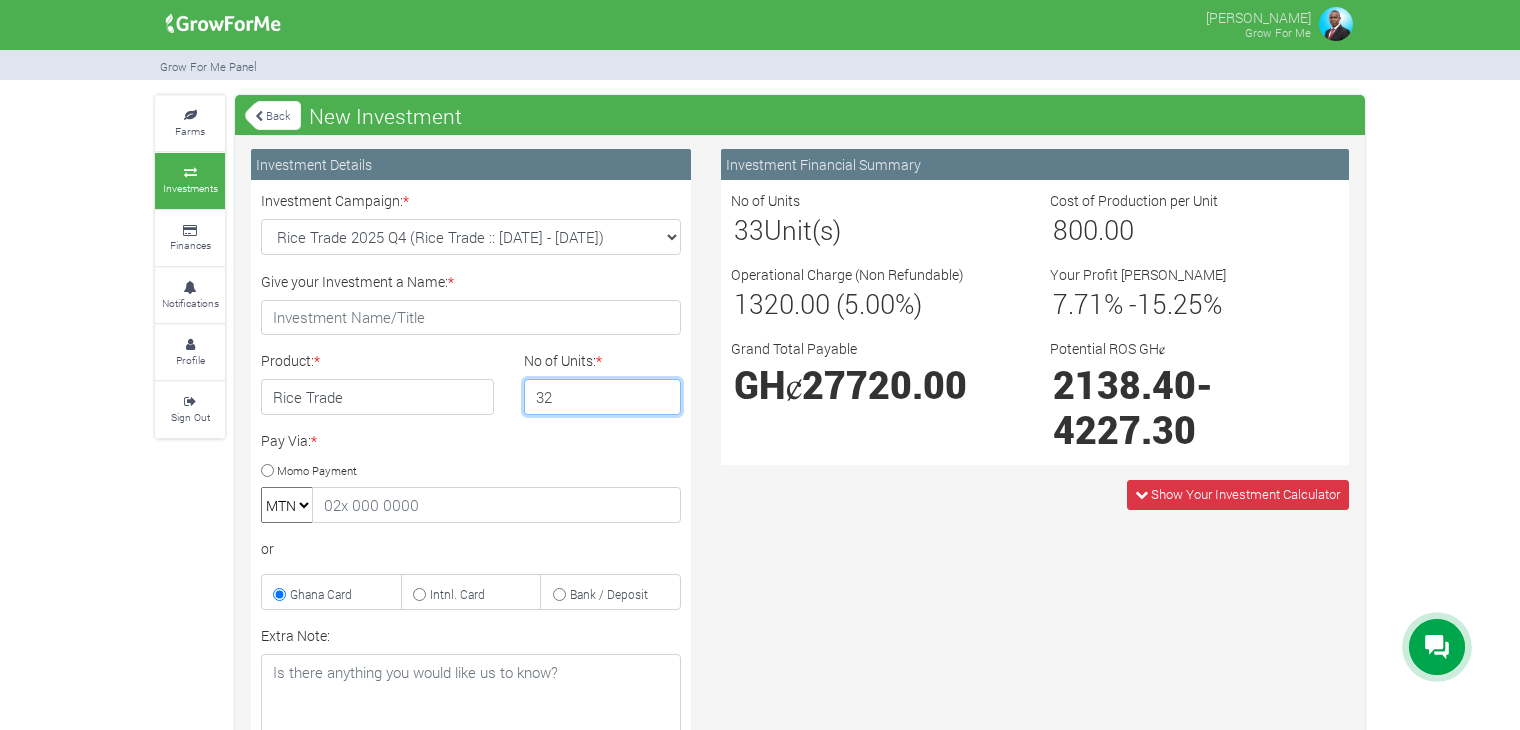click on "32" at bounding box center (603, 397) 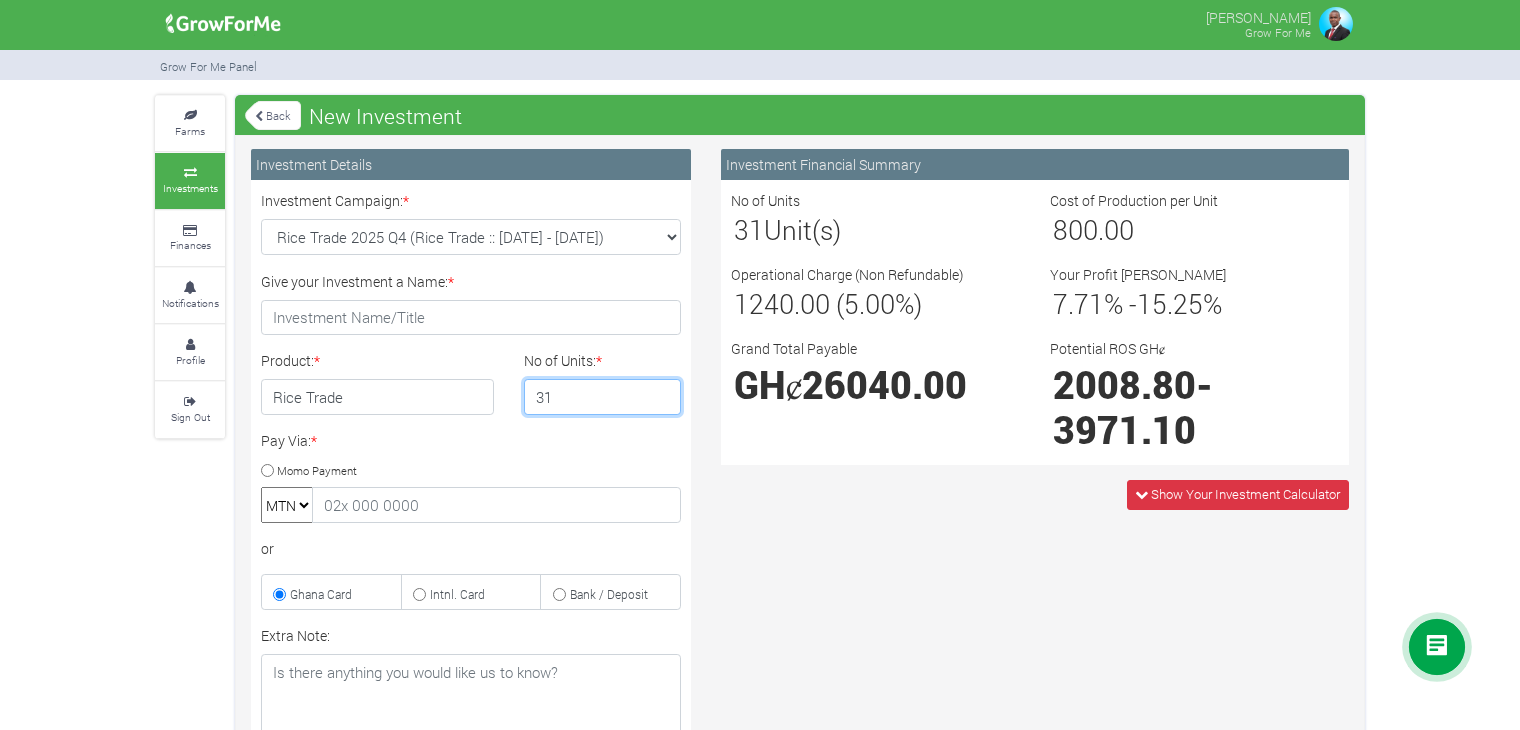 click on "31" at bounding box center (603, 397) 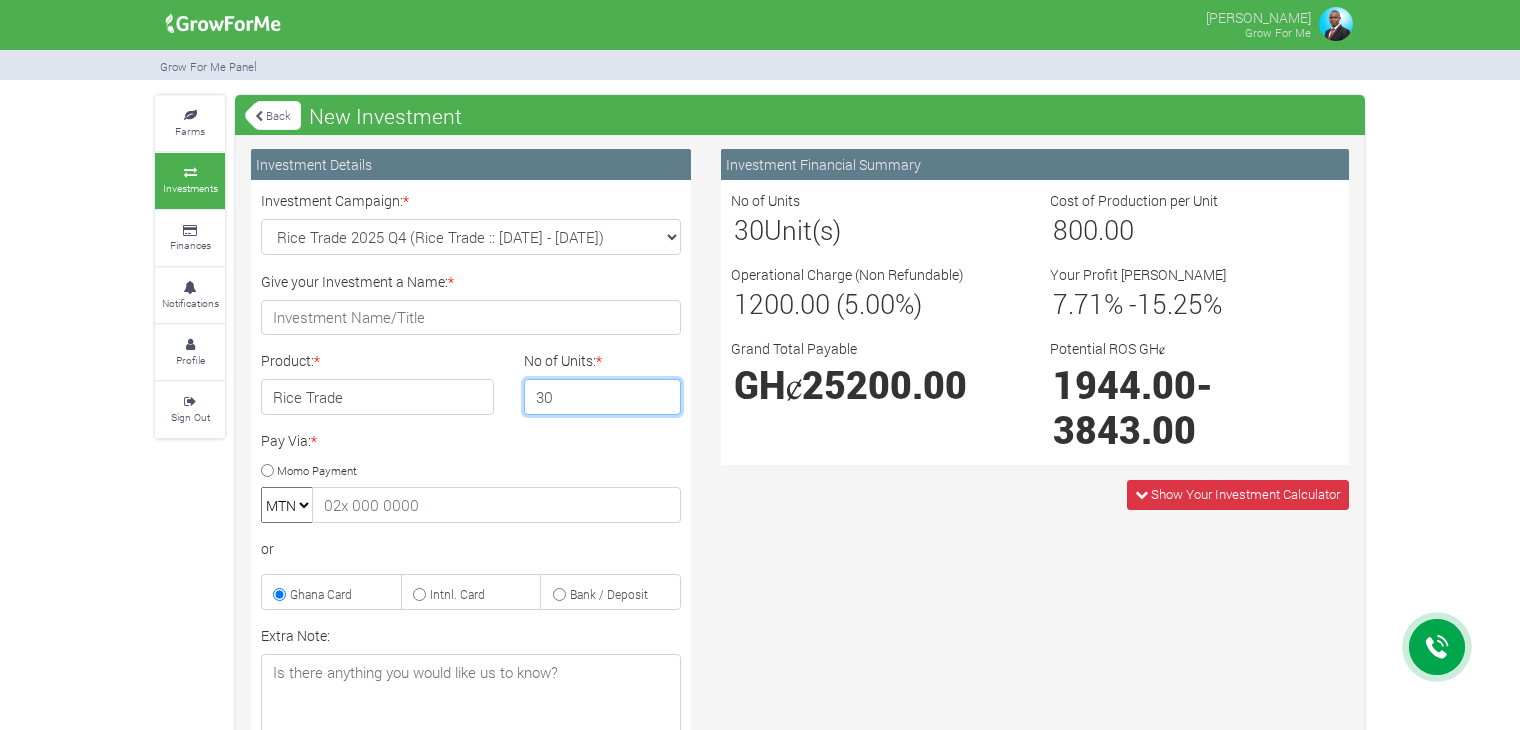 click on "30" at bounding box center [603, 397] 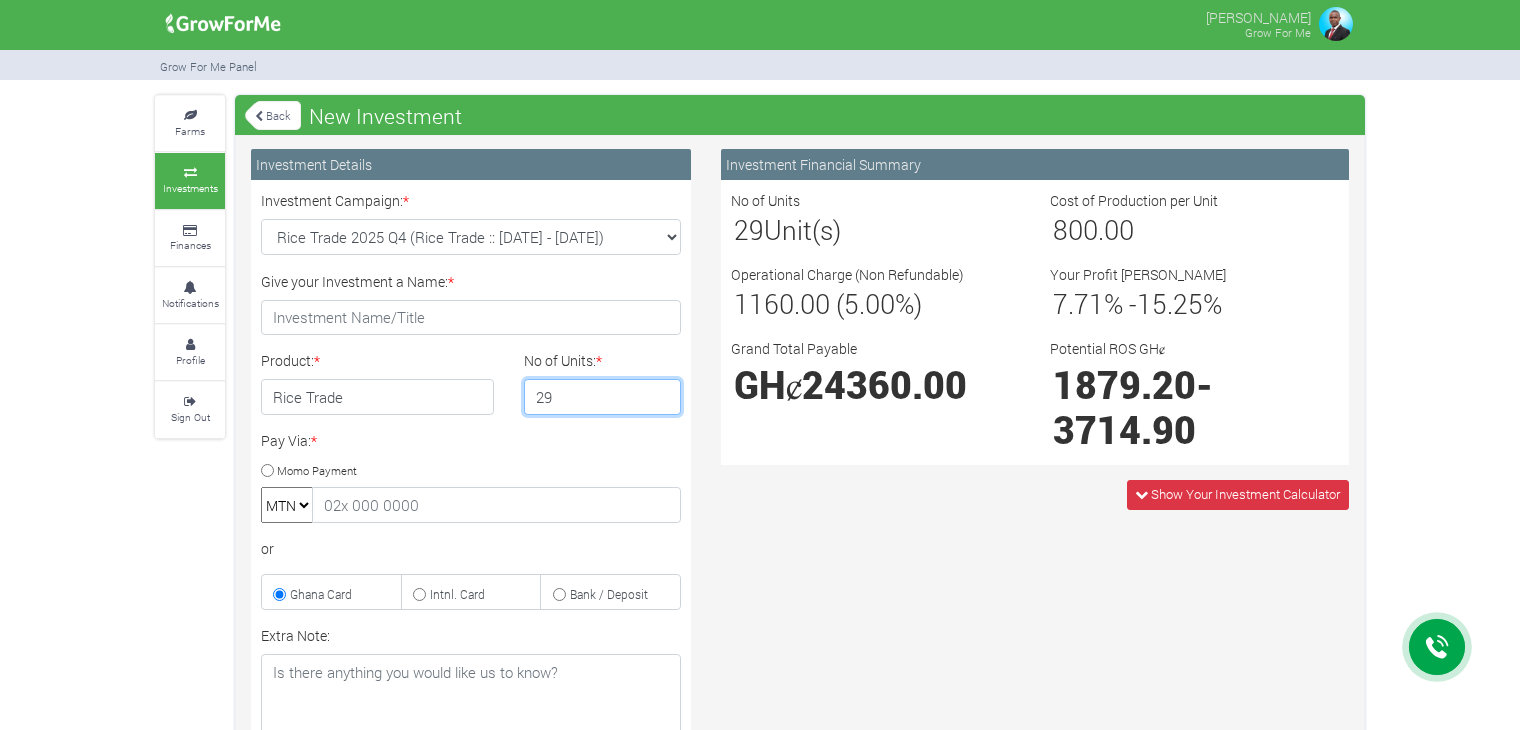 click on "29" at bounding box center [603, 397] 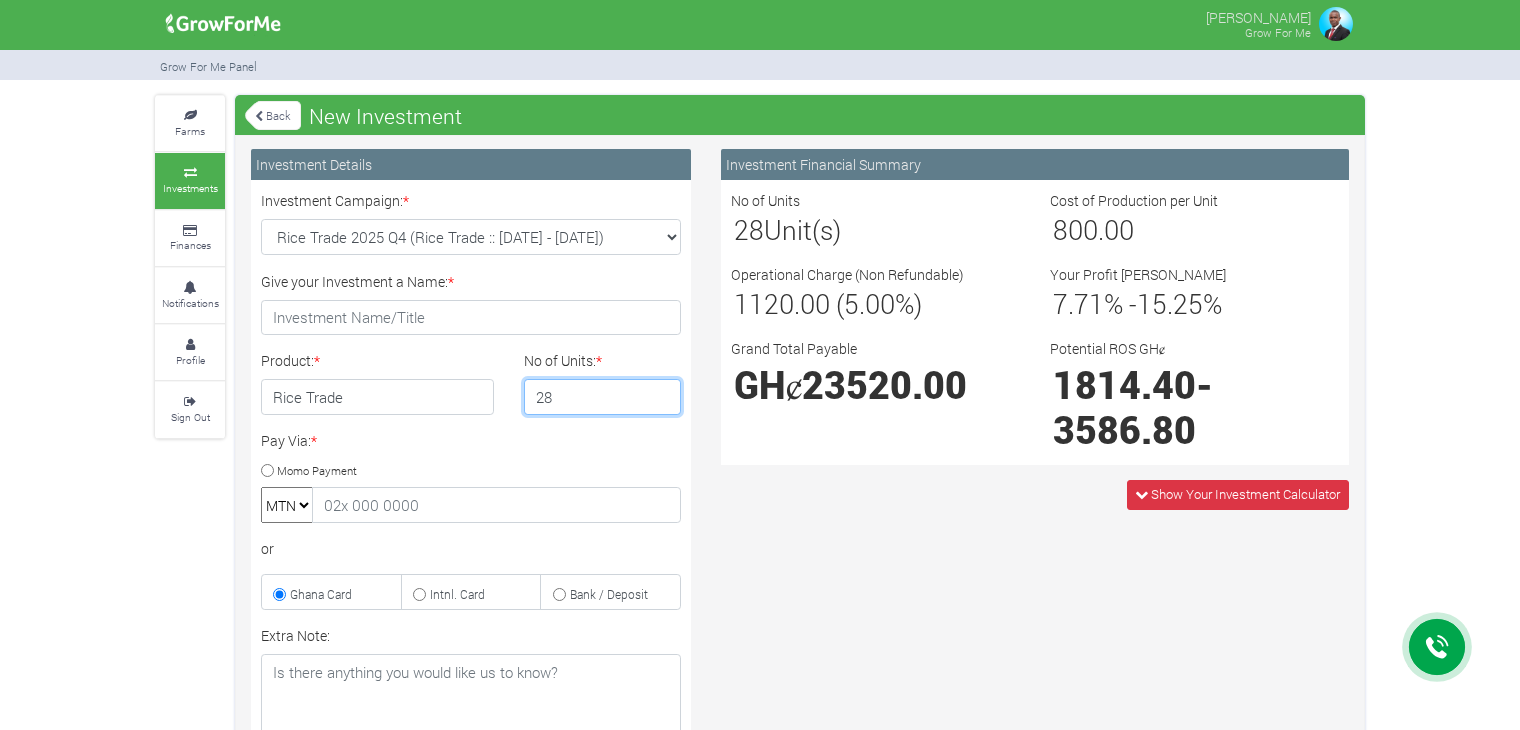 click on "28" at bounding box center (603, 397) 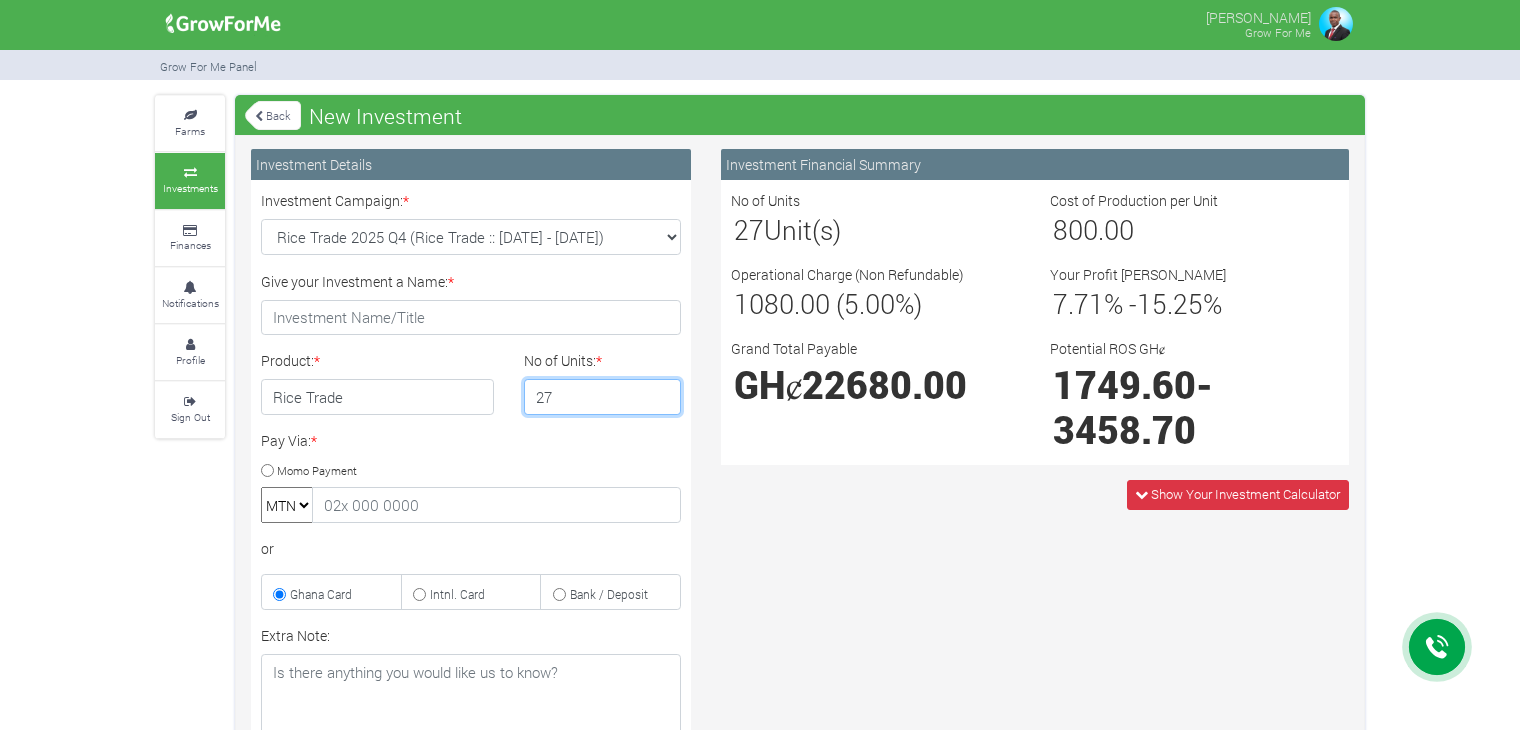 click on "27" at bounding box center (603, 397) 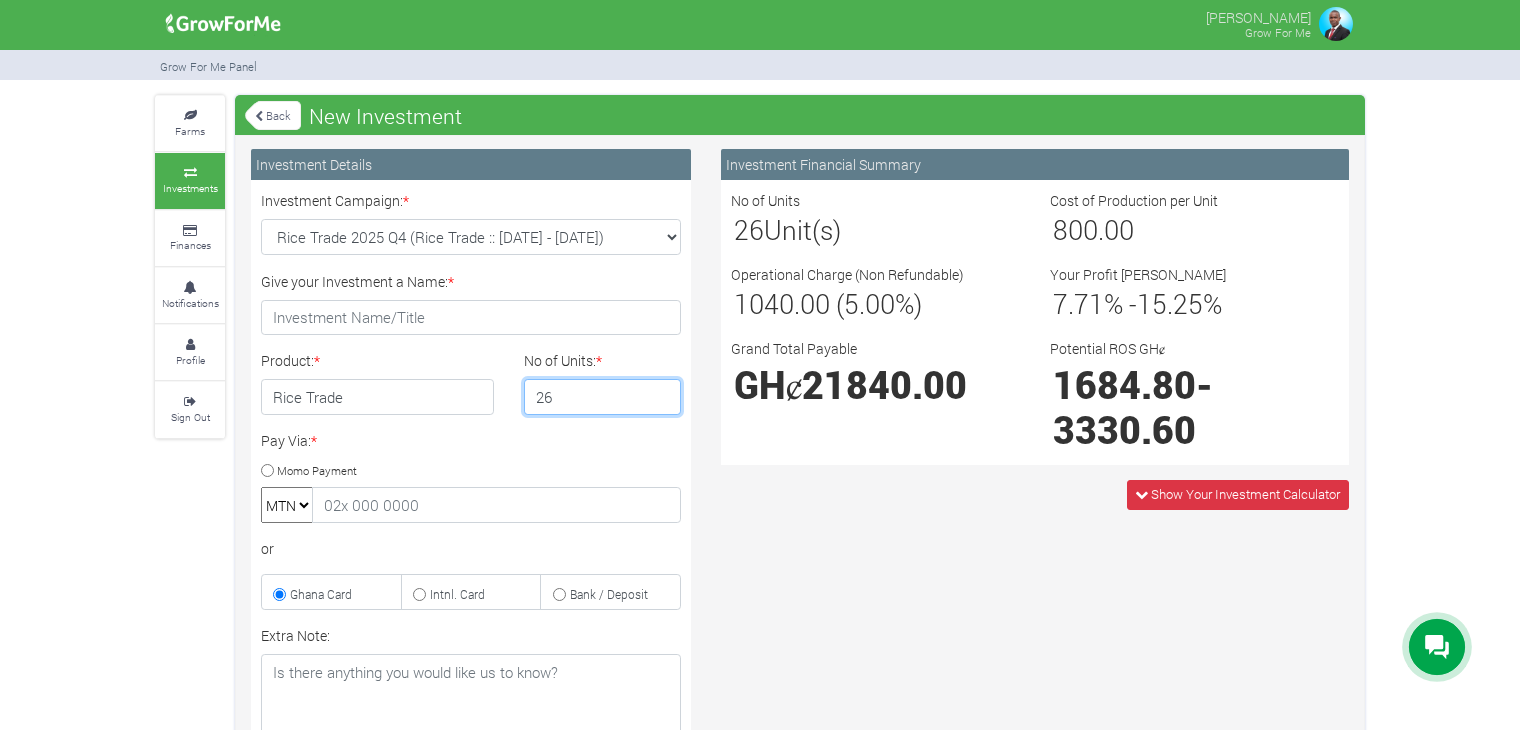 click on "26" at bounding box center (603, 397) 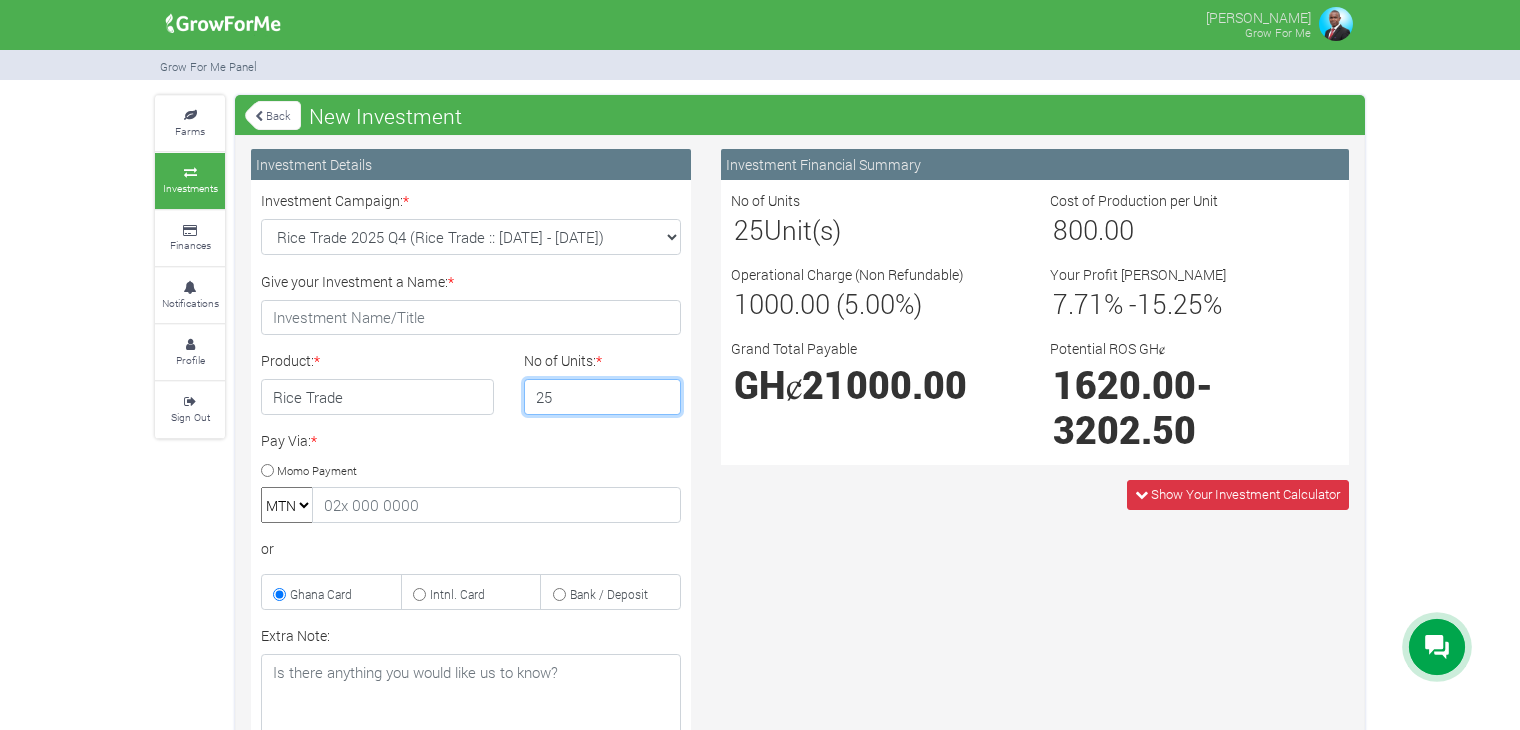 click on "25" at bounding box center [603, 397] 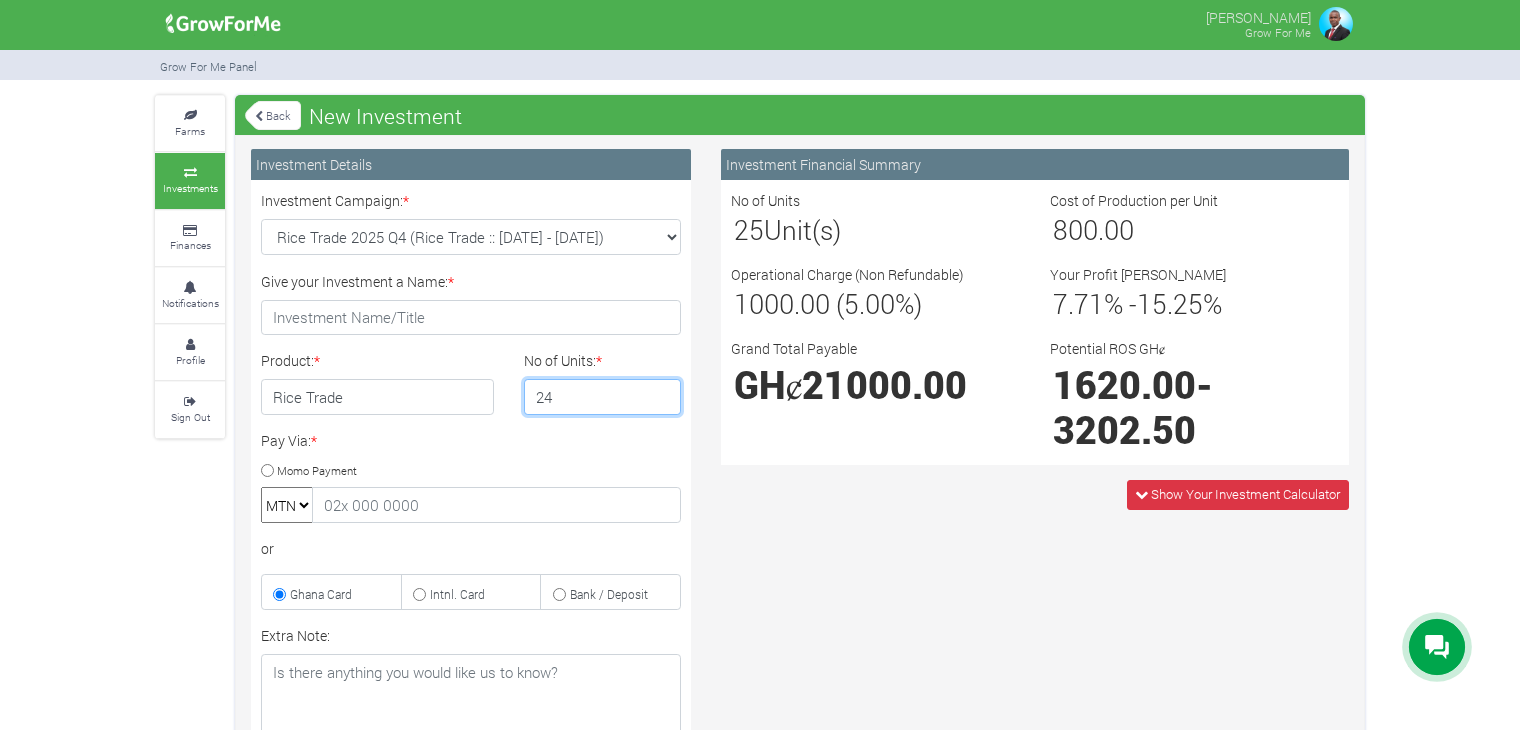 click on "24" at bounding box center (603, 397) 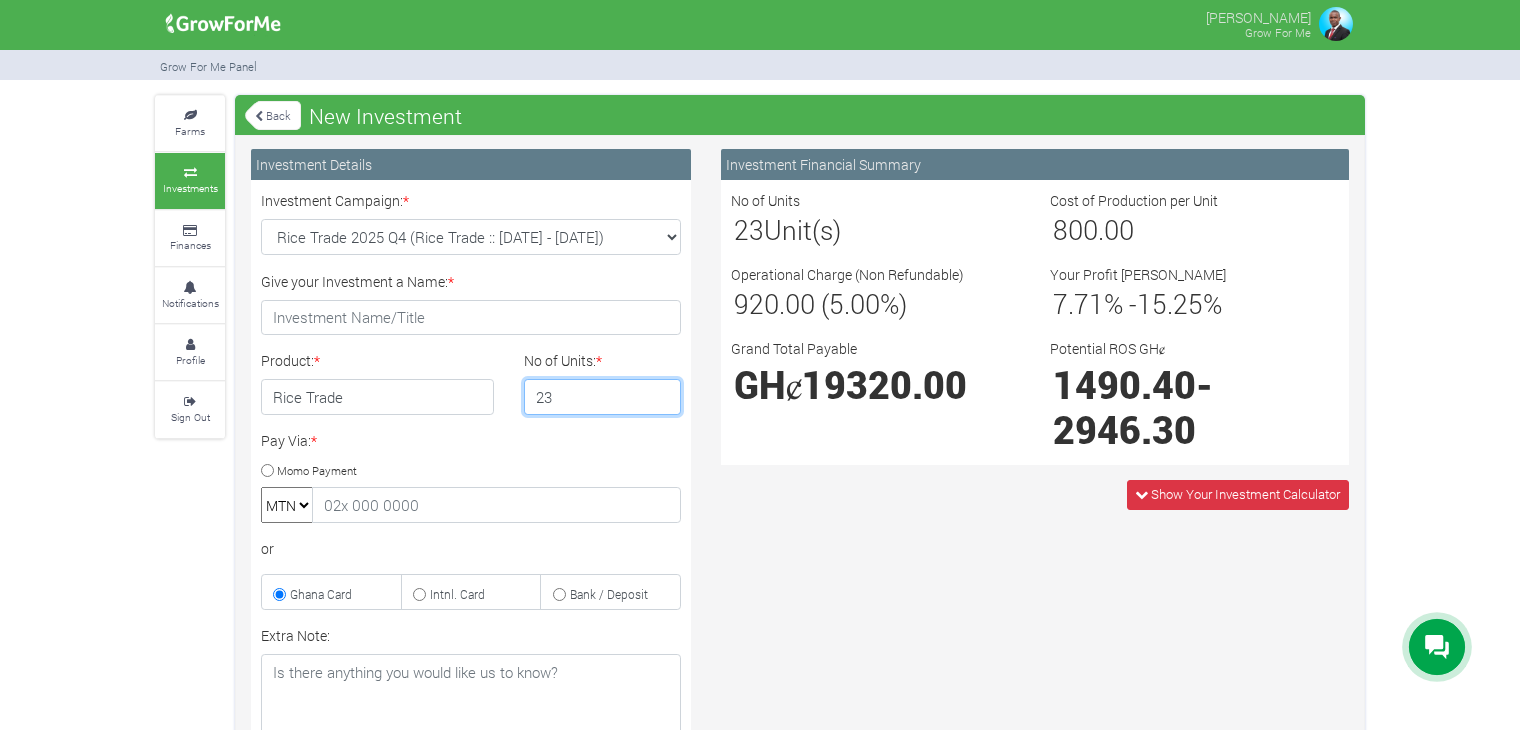 click on "23" at bounding box center (603, 397) 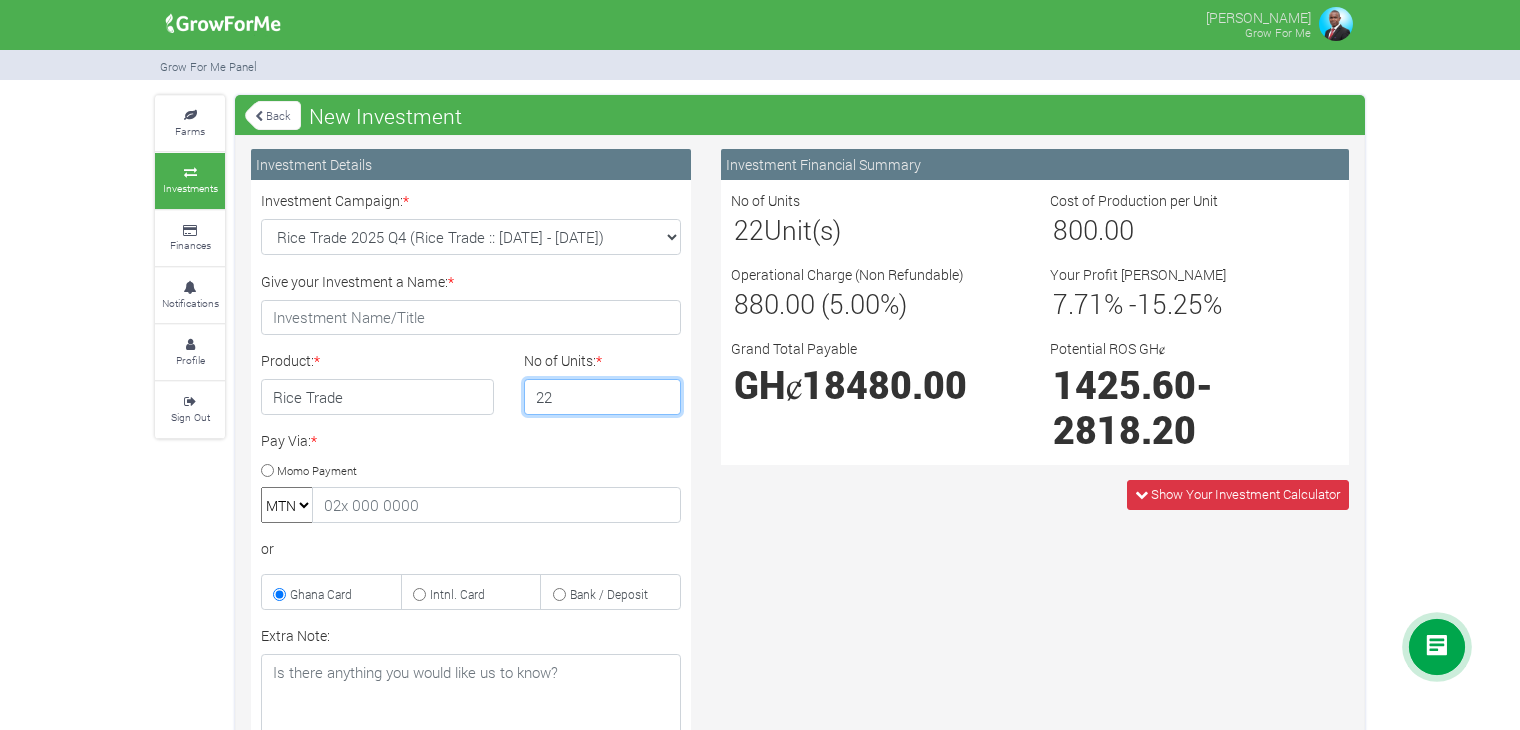 click on "22" at bounding box center (603, 397) 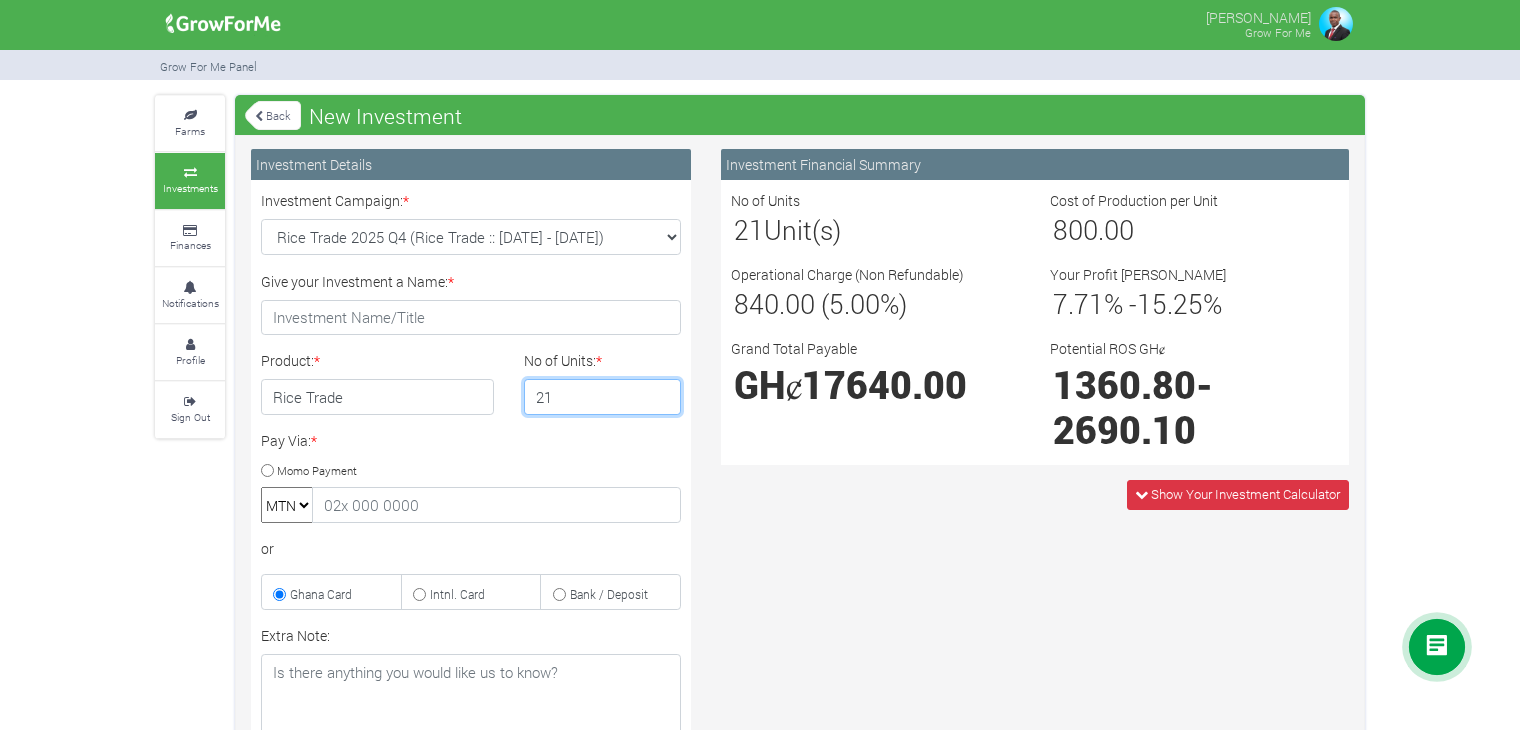 click on "21" at bounding box center (603, 397) 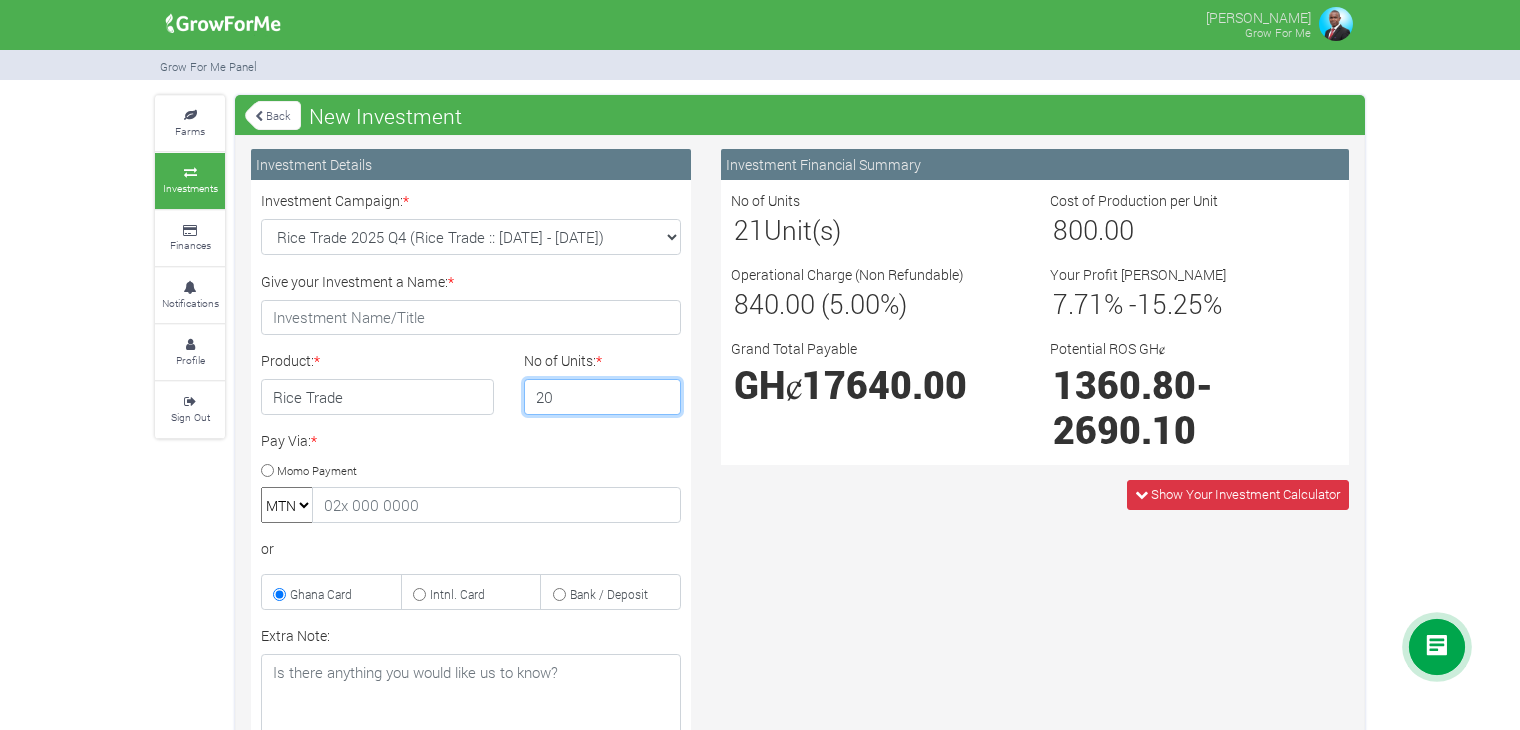 click on "20" at bounding box center (603, 397) 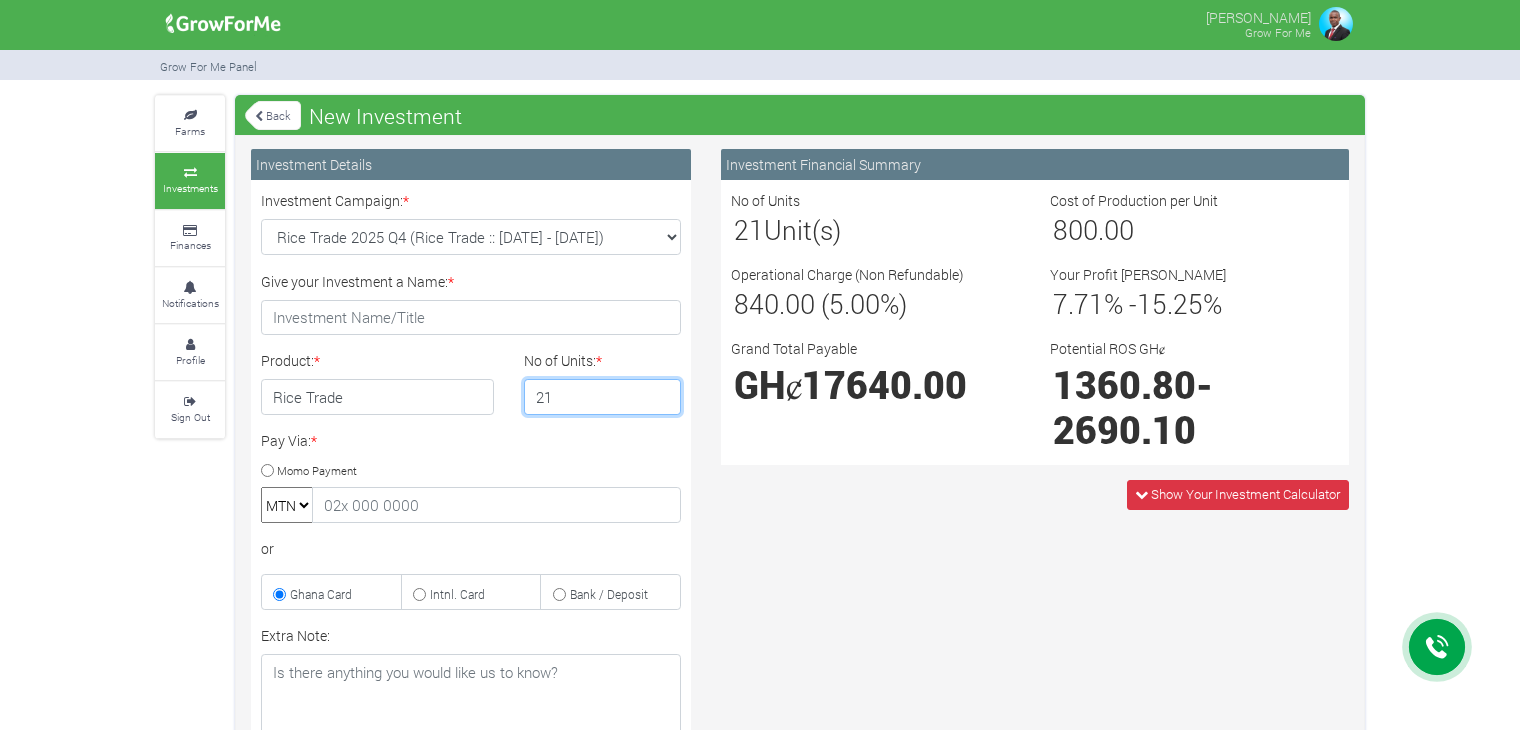 click on "21" at bounding box center (603, 397) 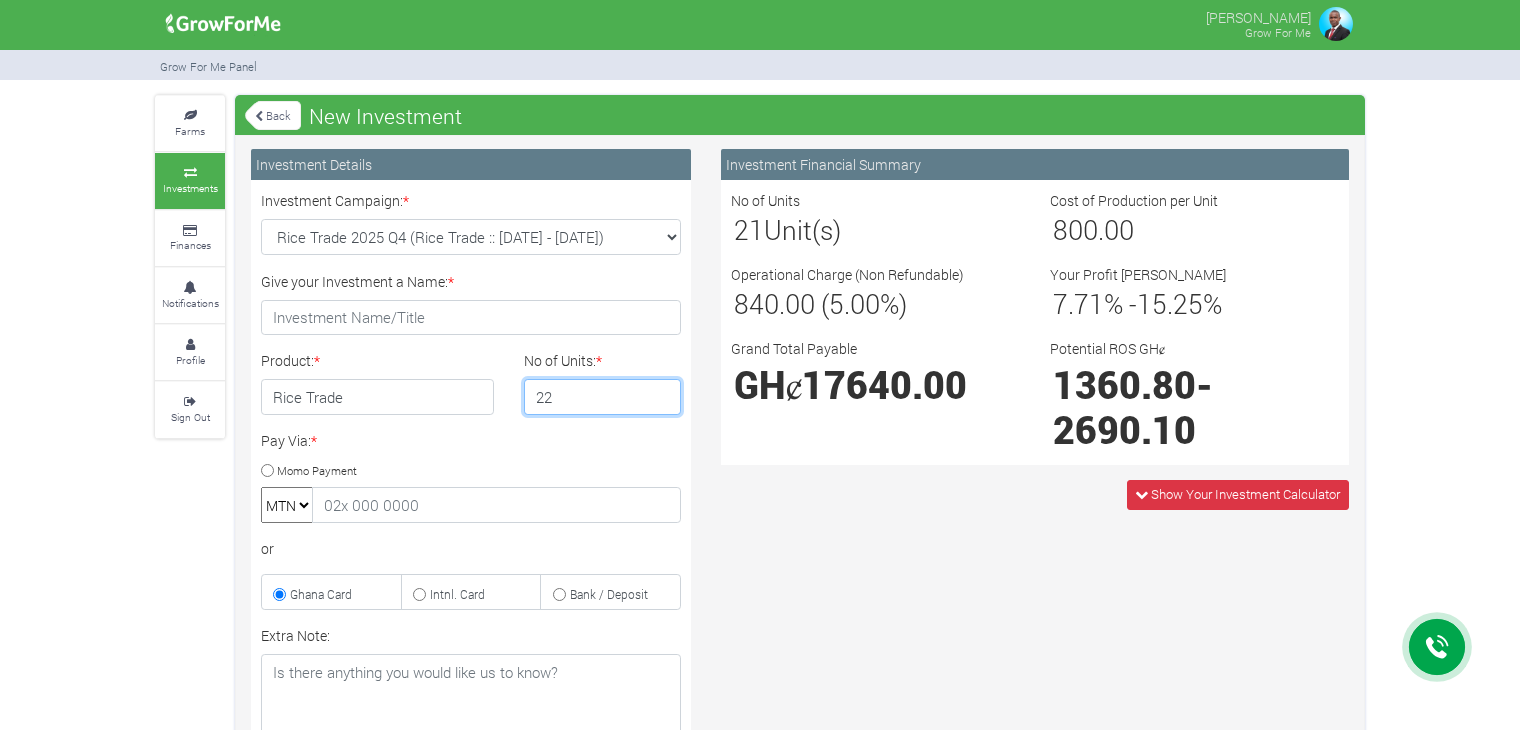 click on "22" at bounding box center [603, 397] 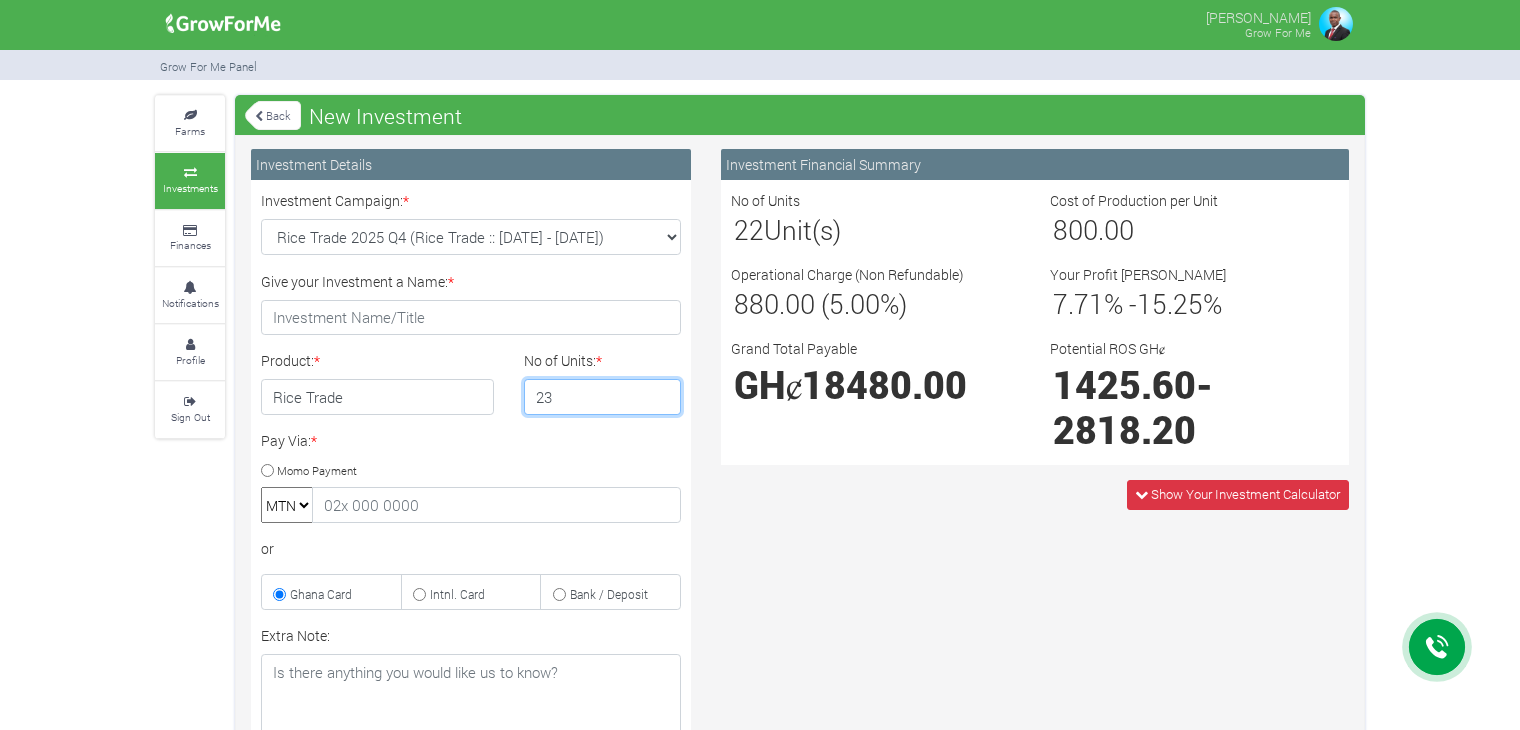 click on "23" at bounding box center (603, 397) 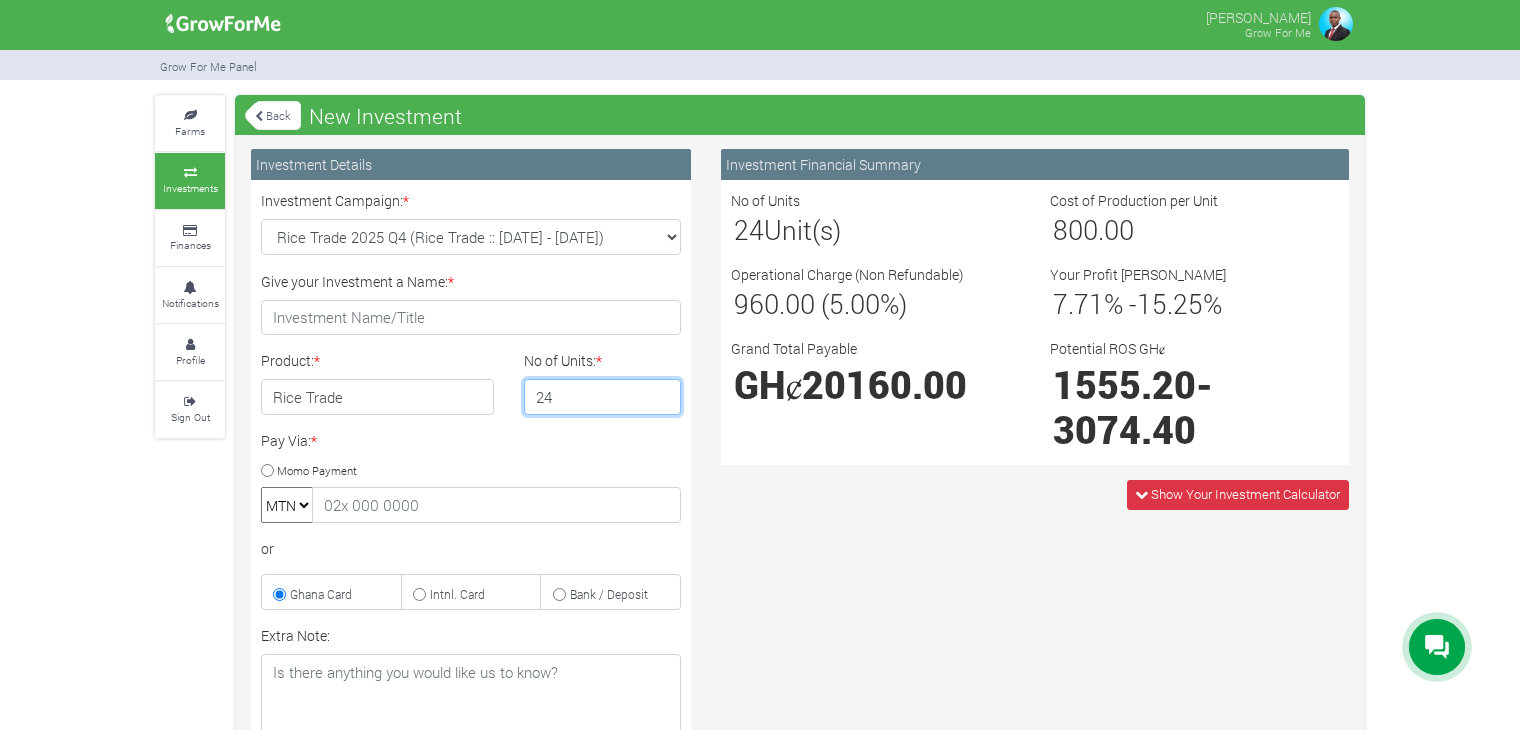 click on "24" at bounding box center [603, 397] 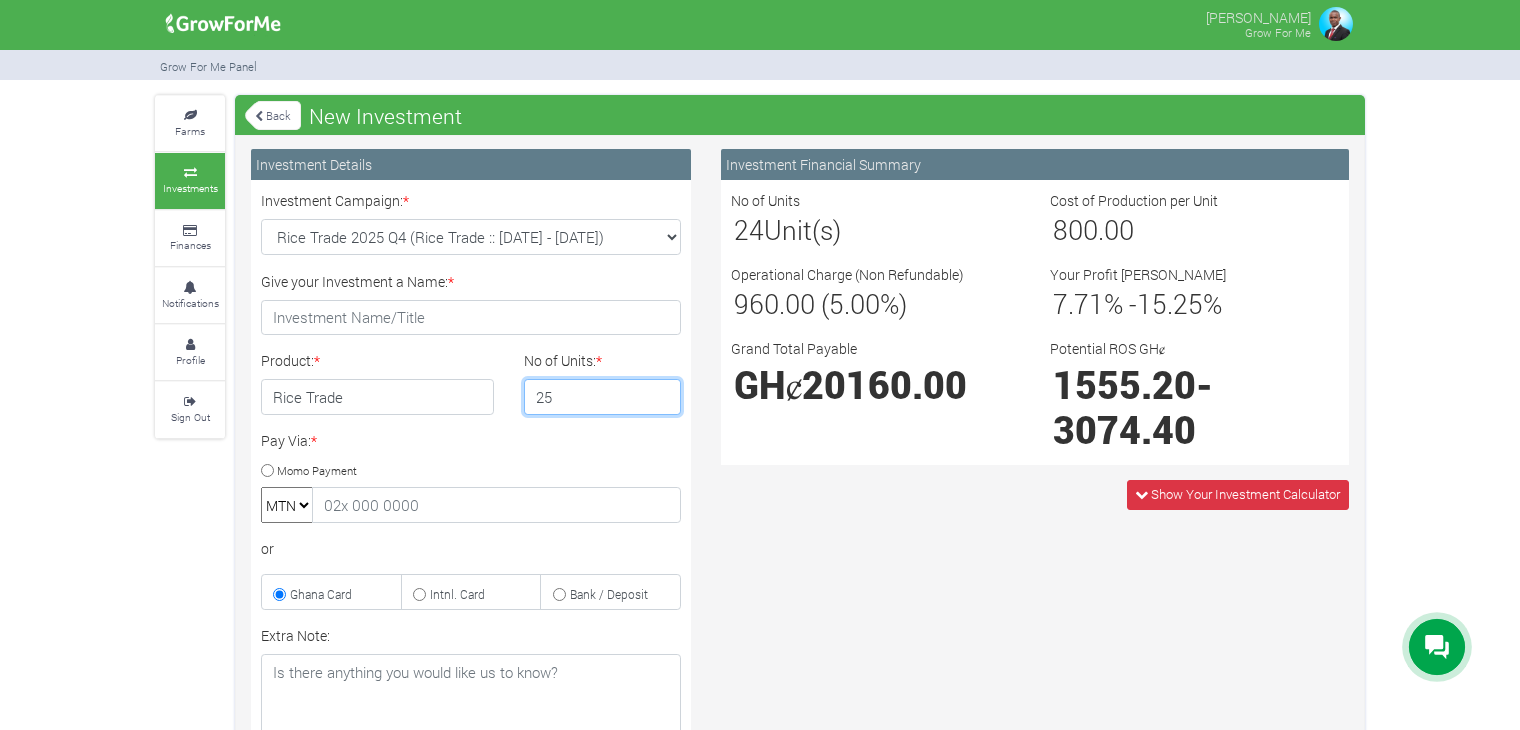 click on "25" at bounding box center [603, 397] 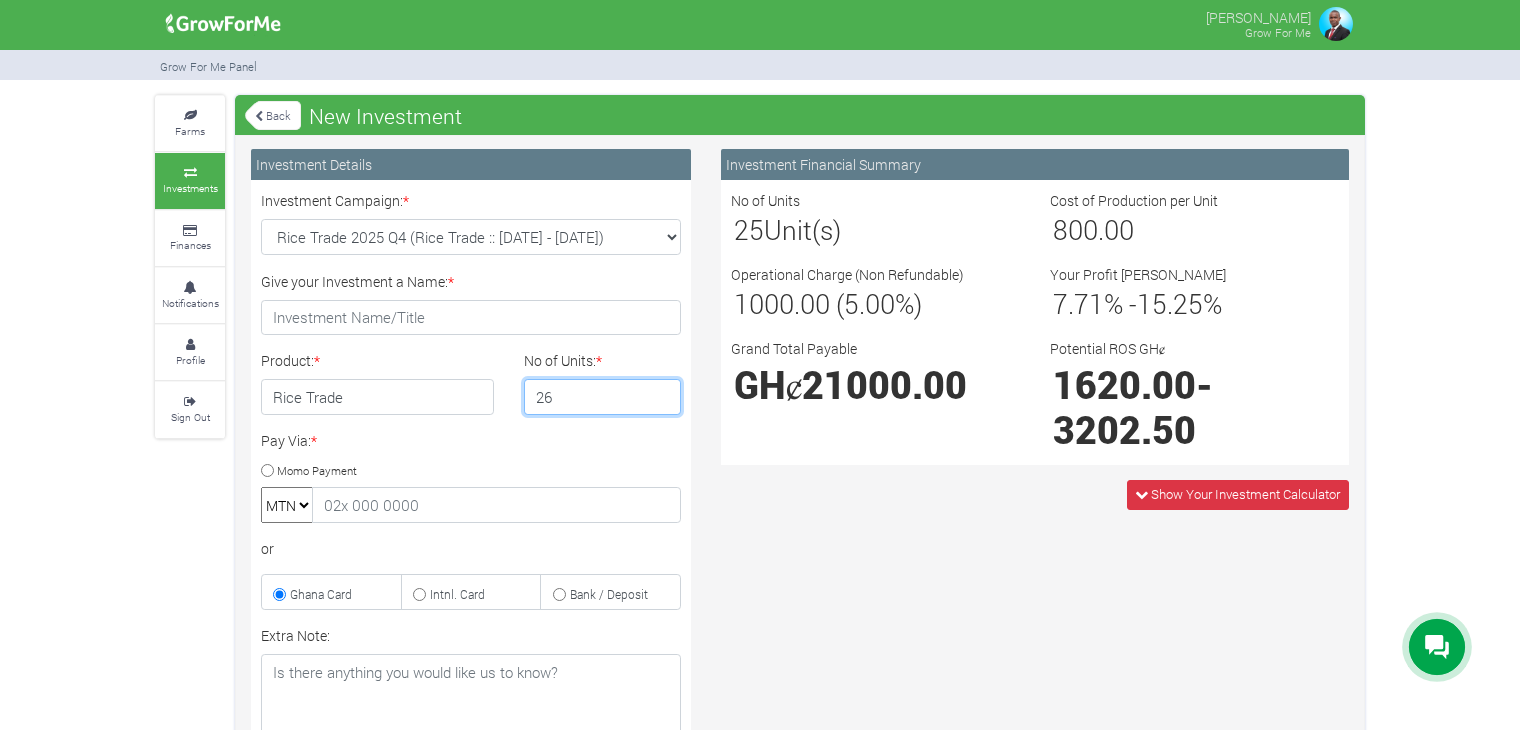 click on "26" at bounding box center (603, 397) 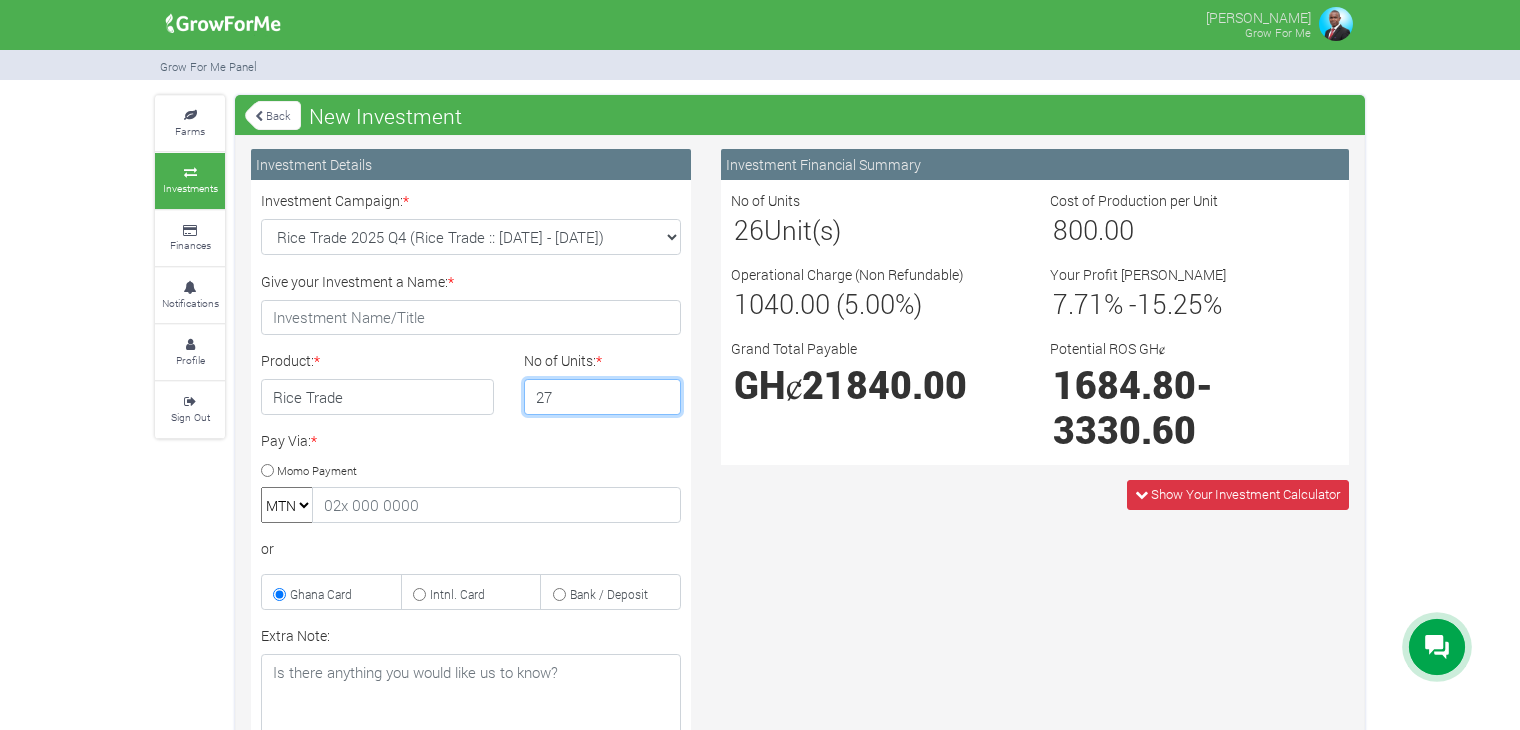 click on "27" at bounding box center [603, 397] 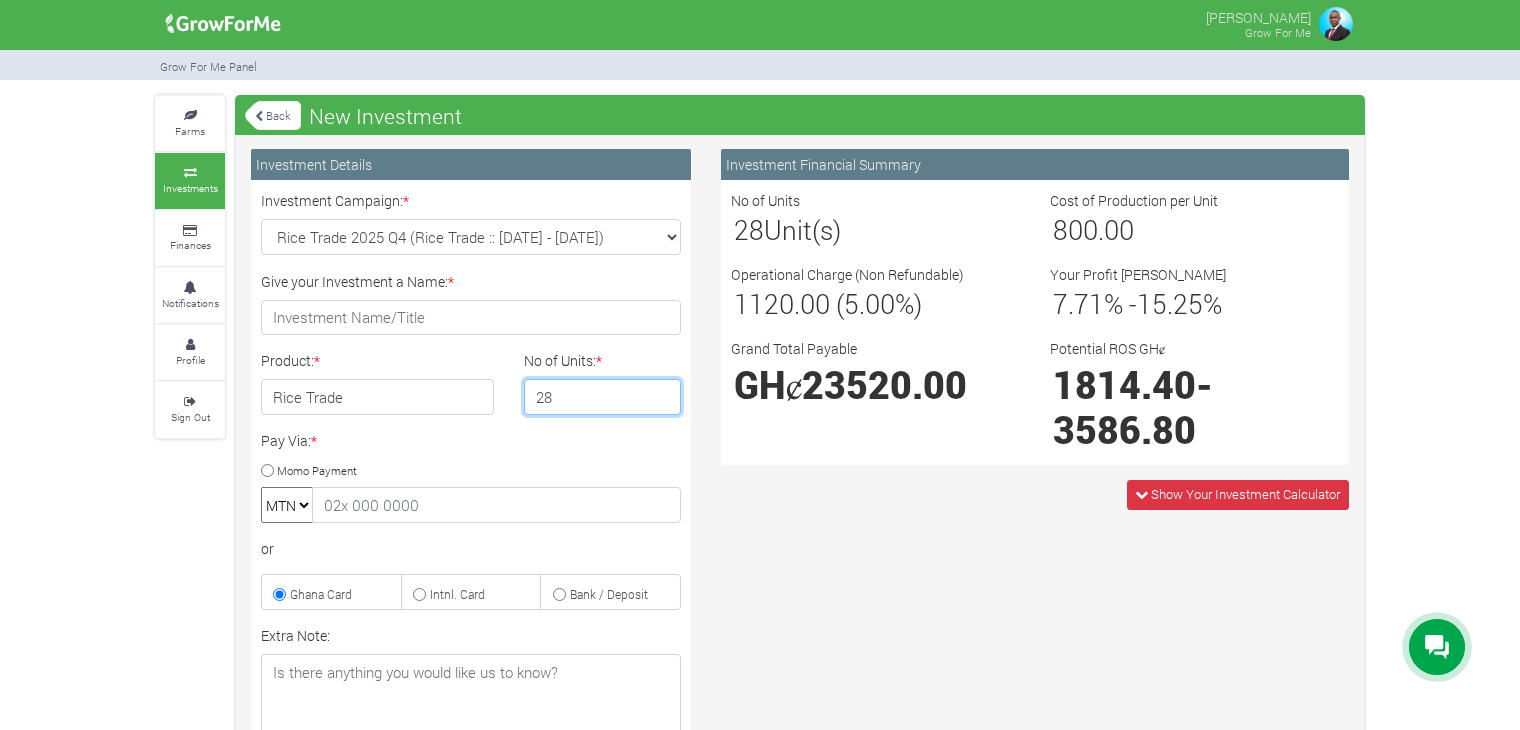 click on "28" at bounding box center [603, 397] 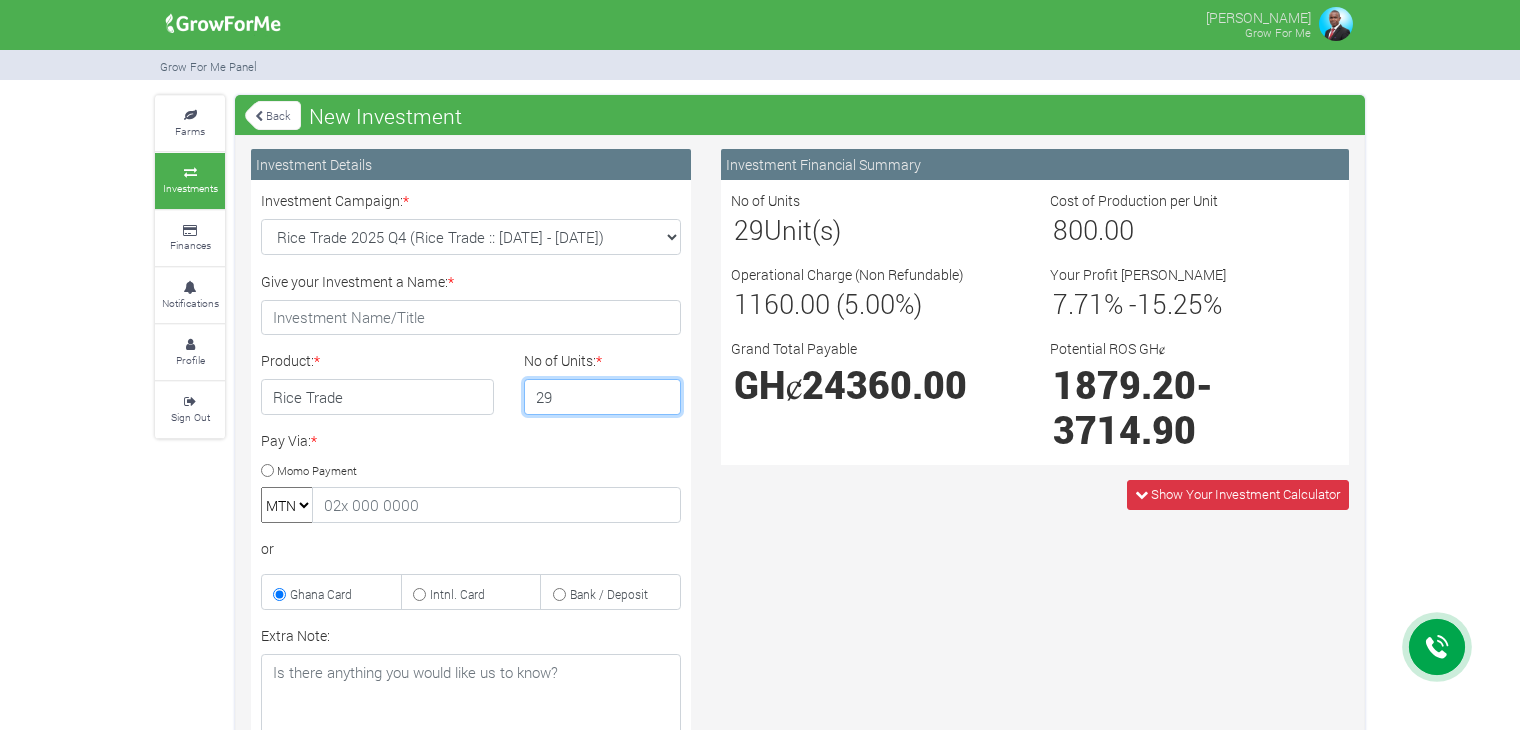 click on "29" at bounding box center [603, 397] 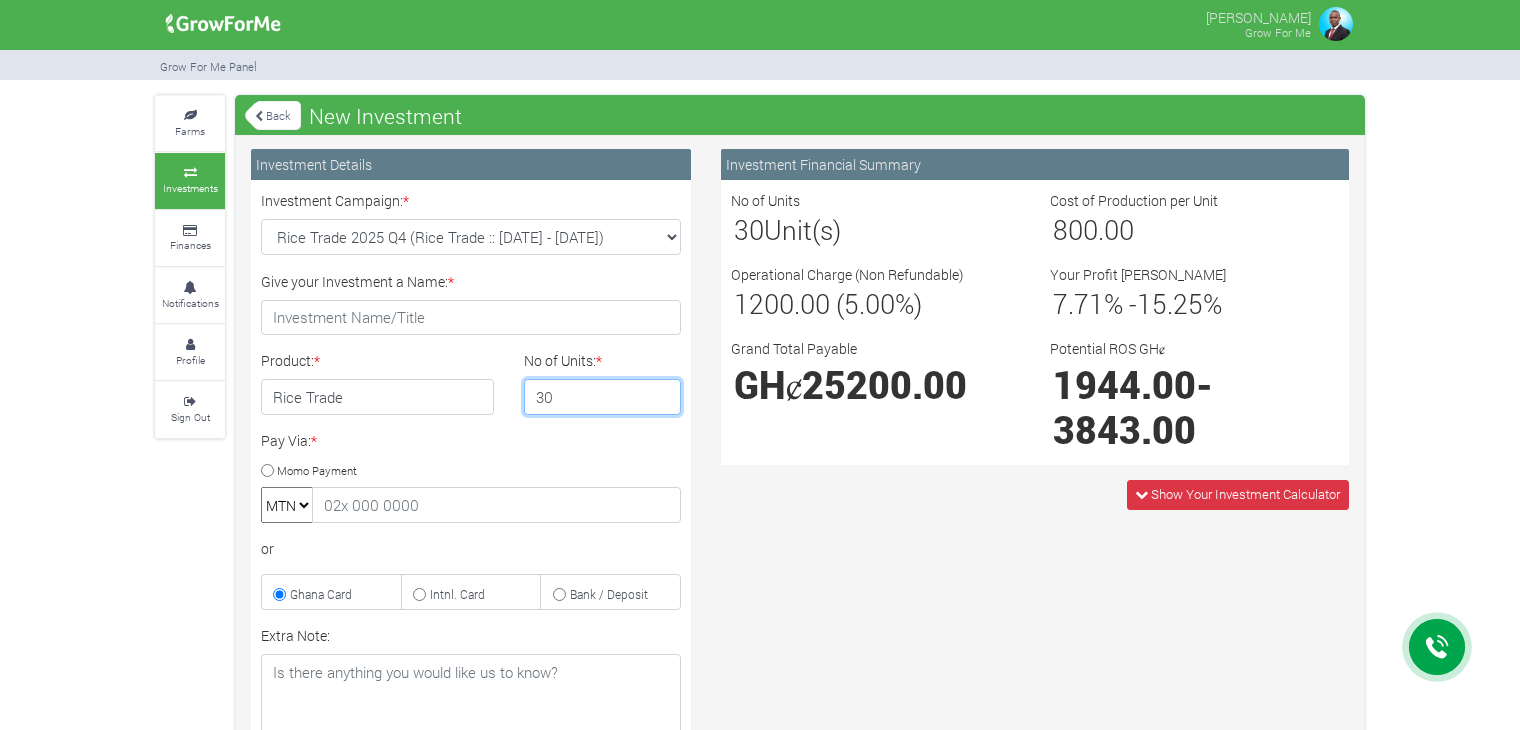 type on "30" 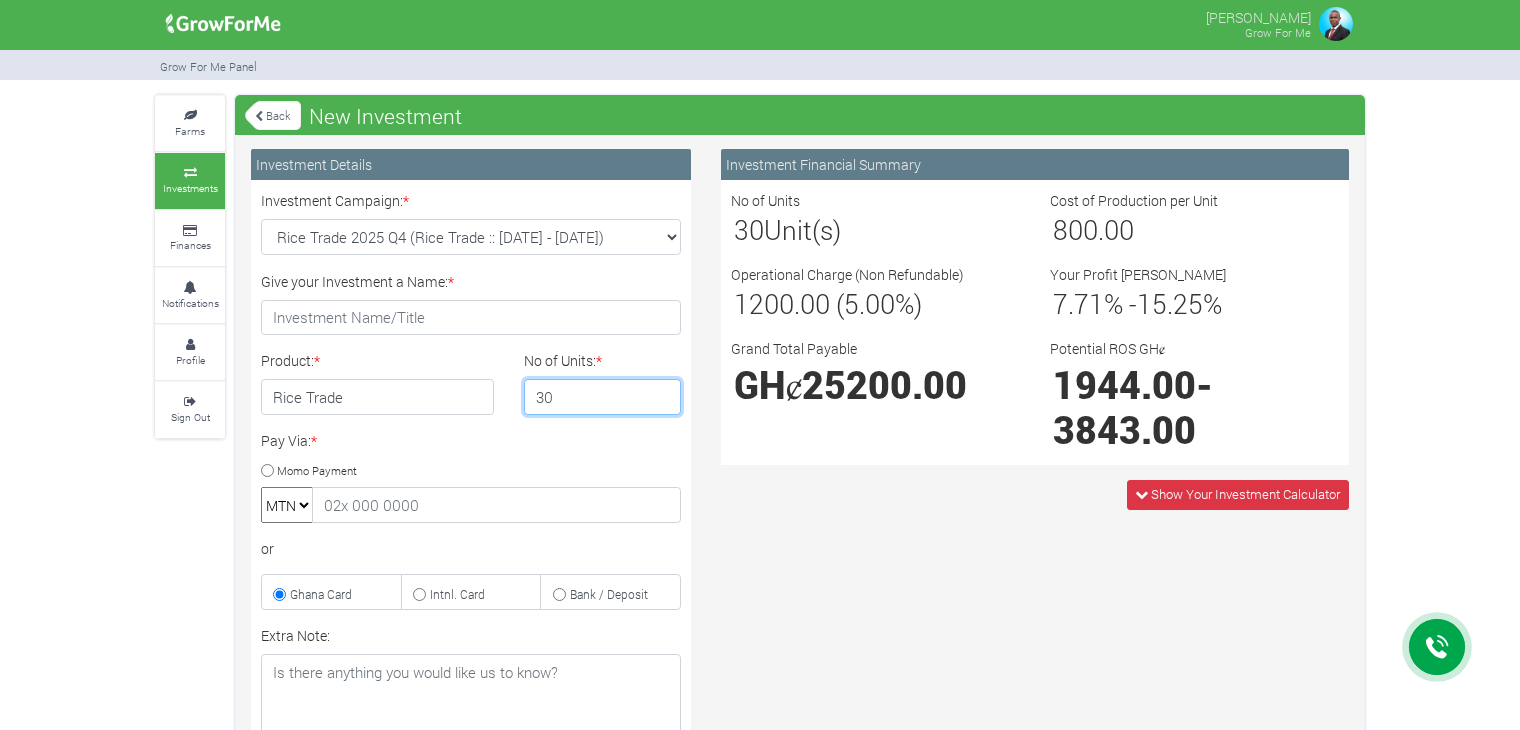 click on "30" at bounding box center [603, 397] 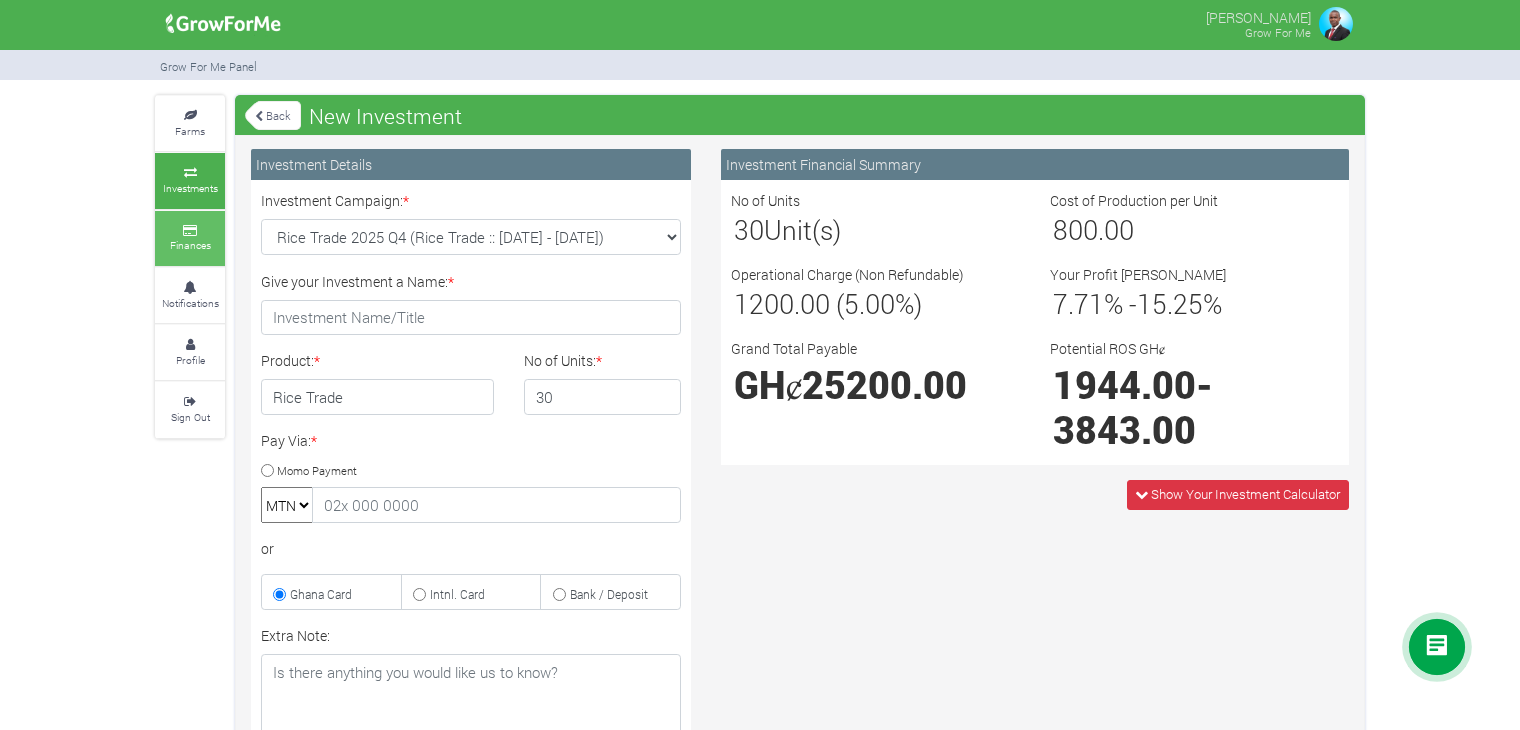 click at bounding box center (190, 231) 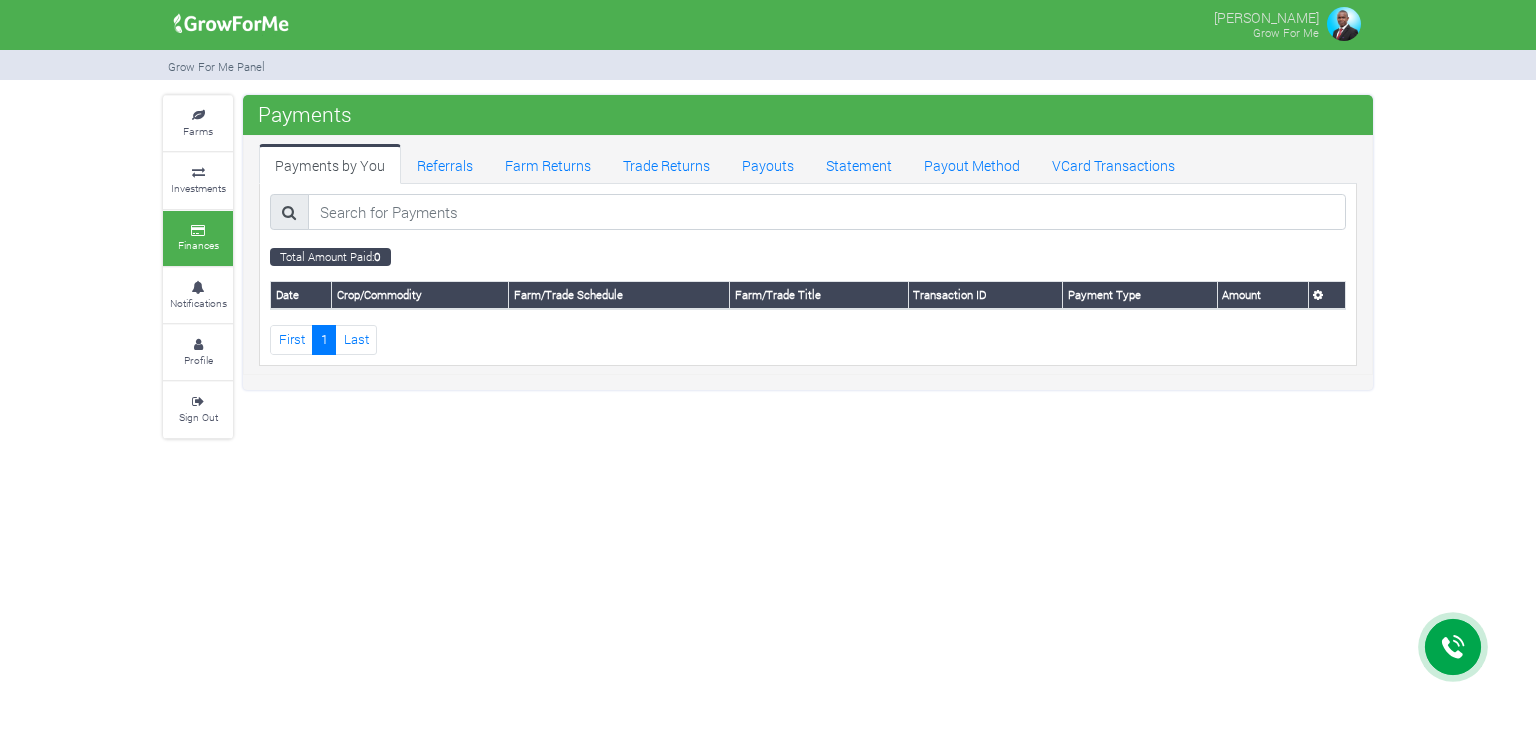 scroll, scrollTop: 0, scrollLeft: 0, axis: both 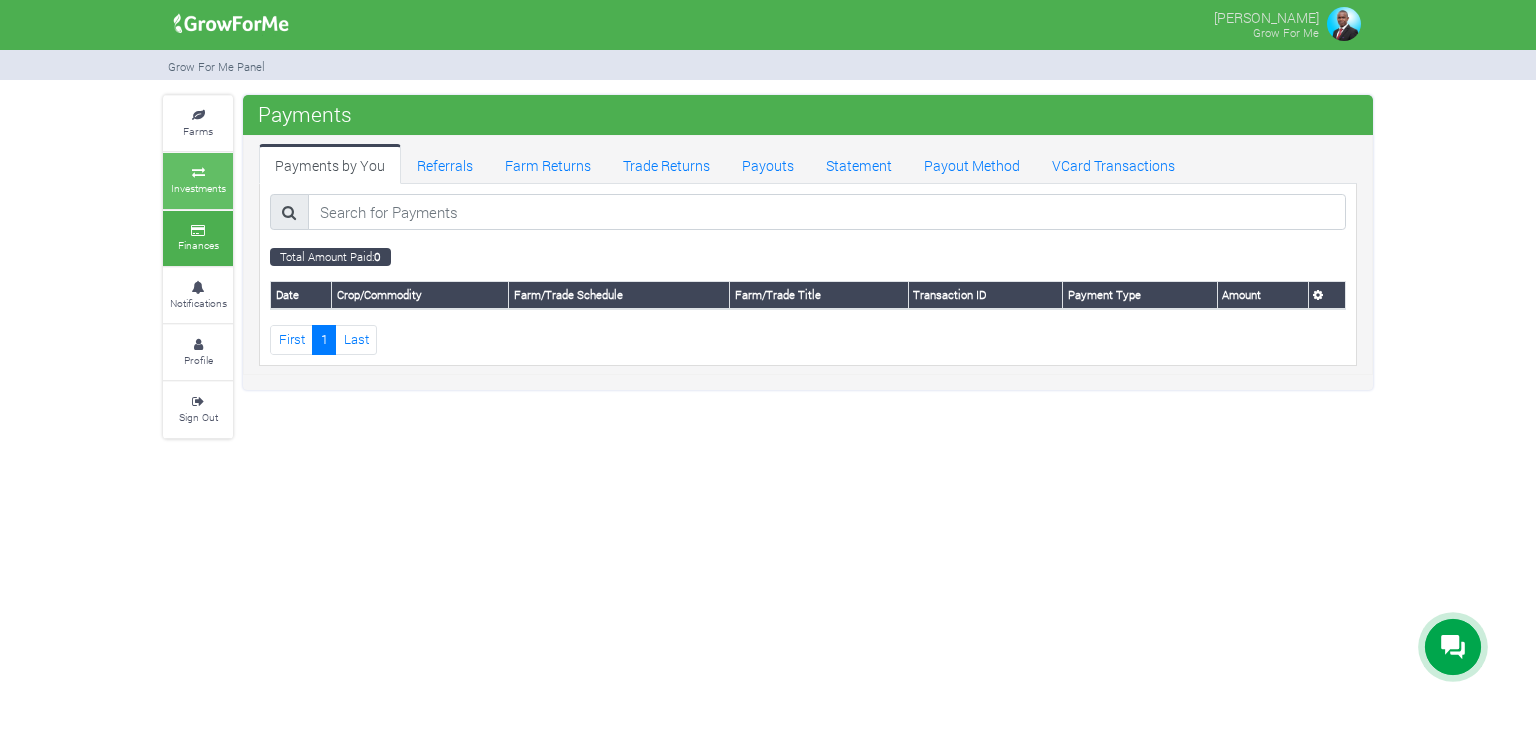 click at bounding box center [198, 173] 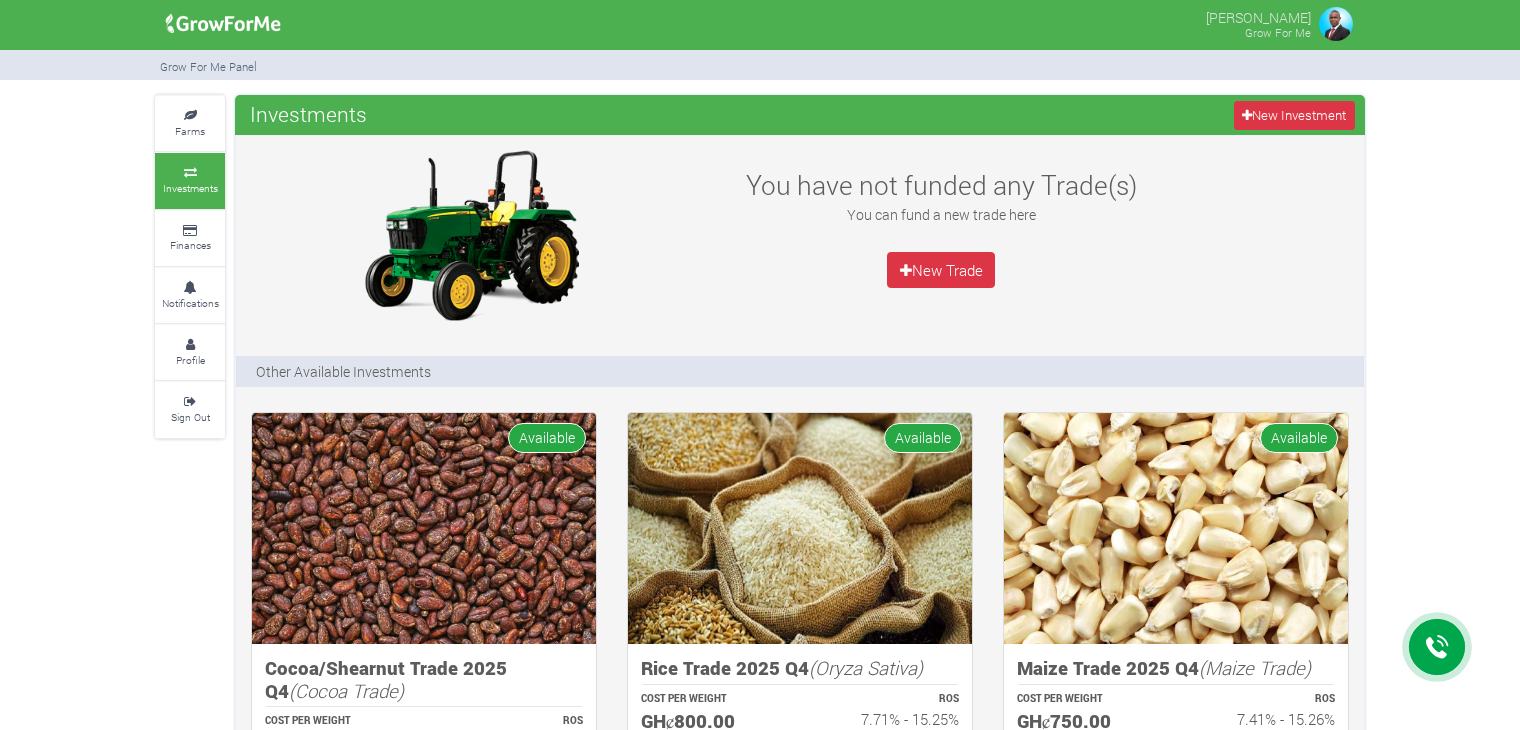 scroll, scrollTop: 0, scrollLeft: 0, axis: both 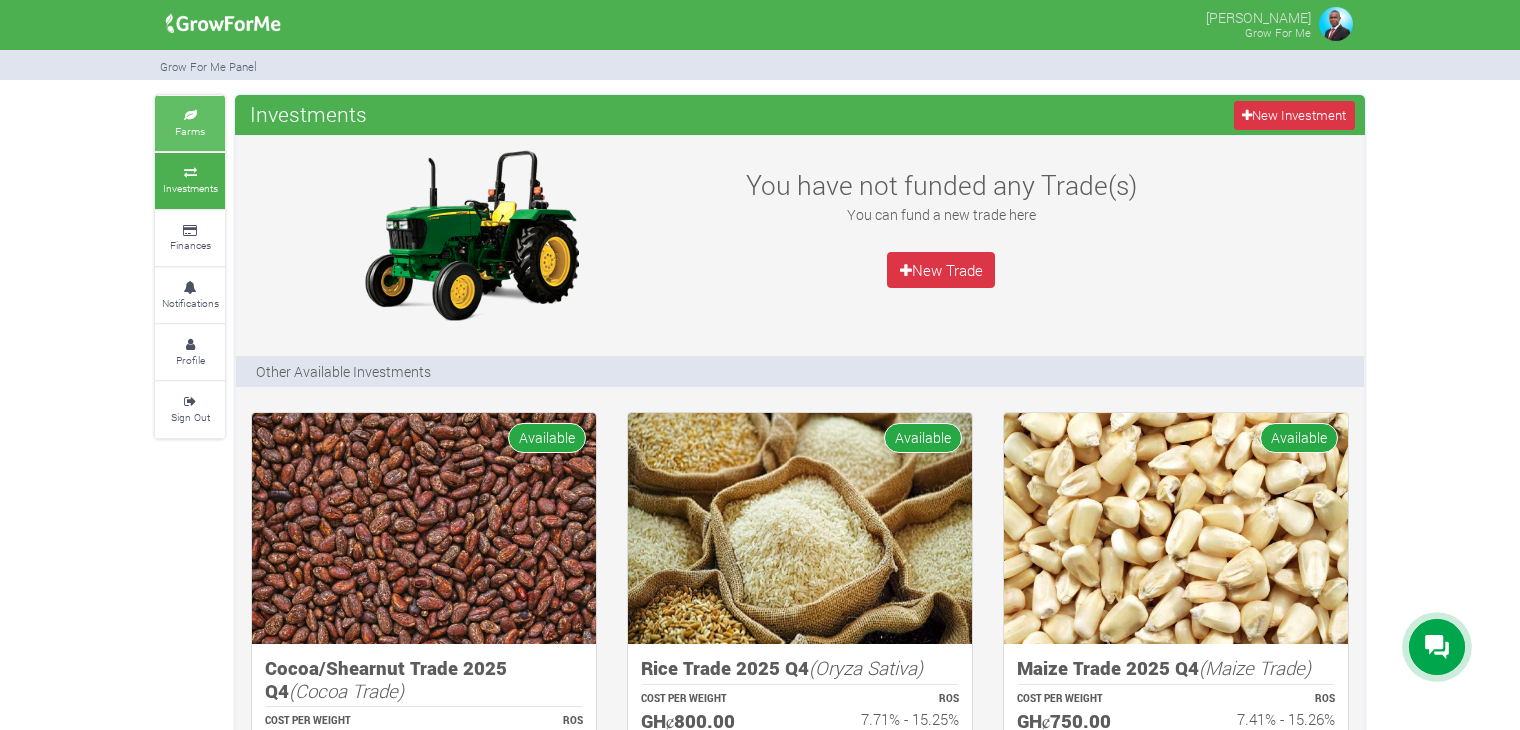 click on "Farms" at bounding box center (190, 131) 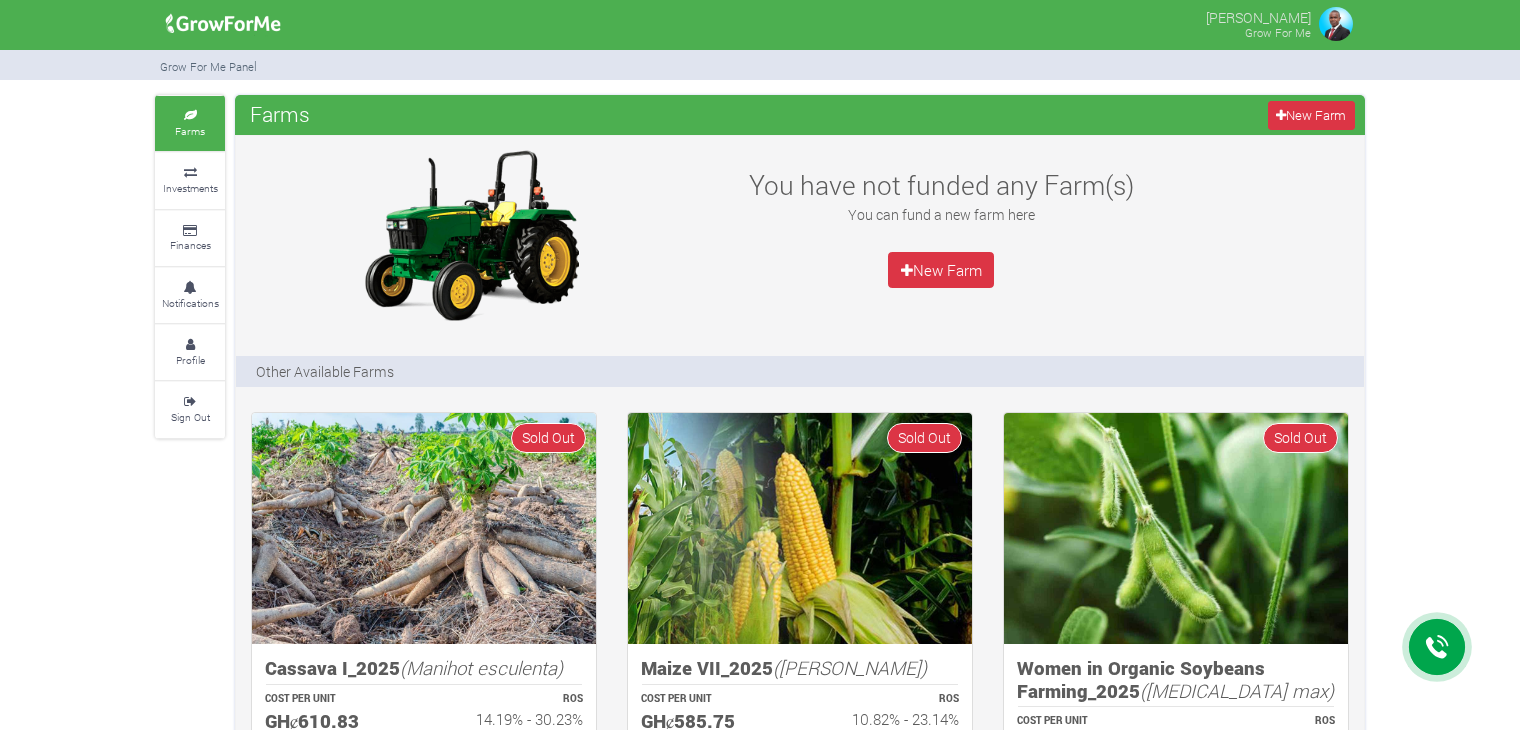 scroll, scrollTop: 0, scrollLeft: 0, axis: both 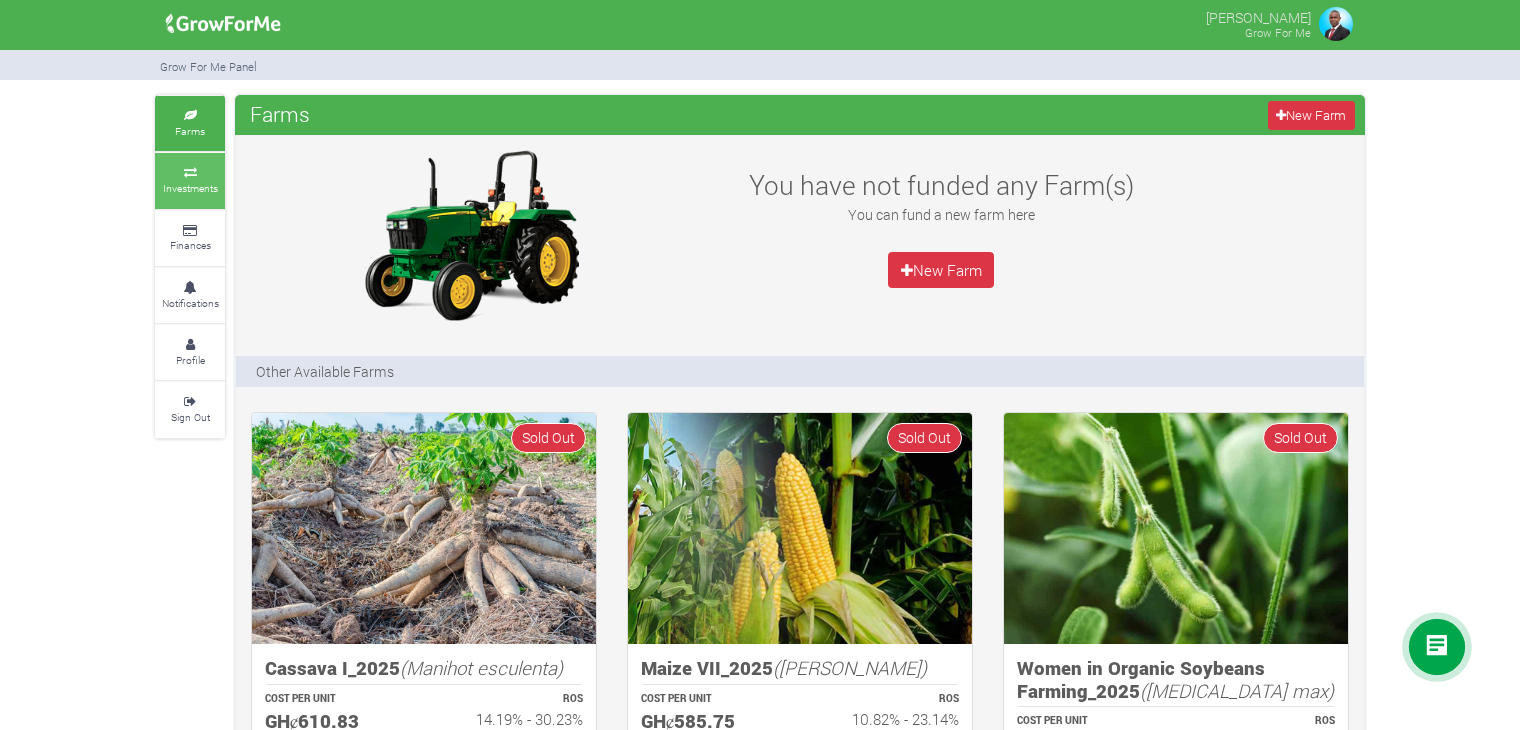 click on "Investments" at bounding box center [190, 188] 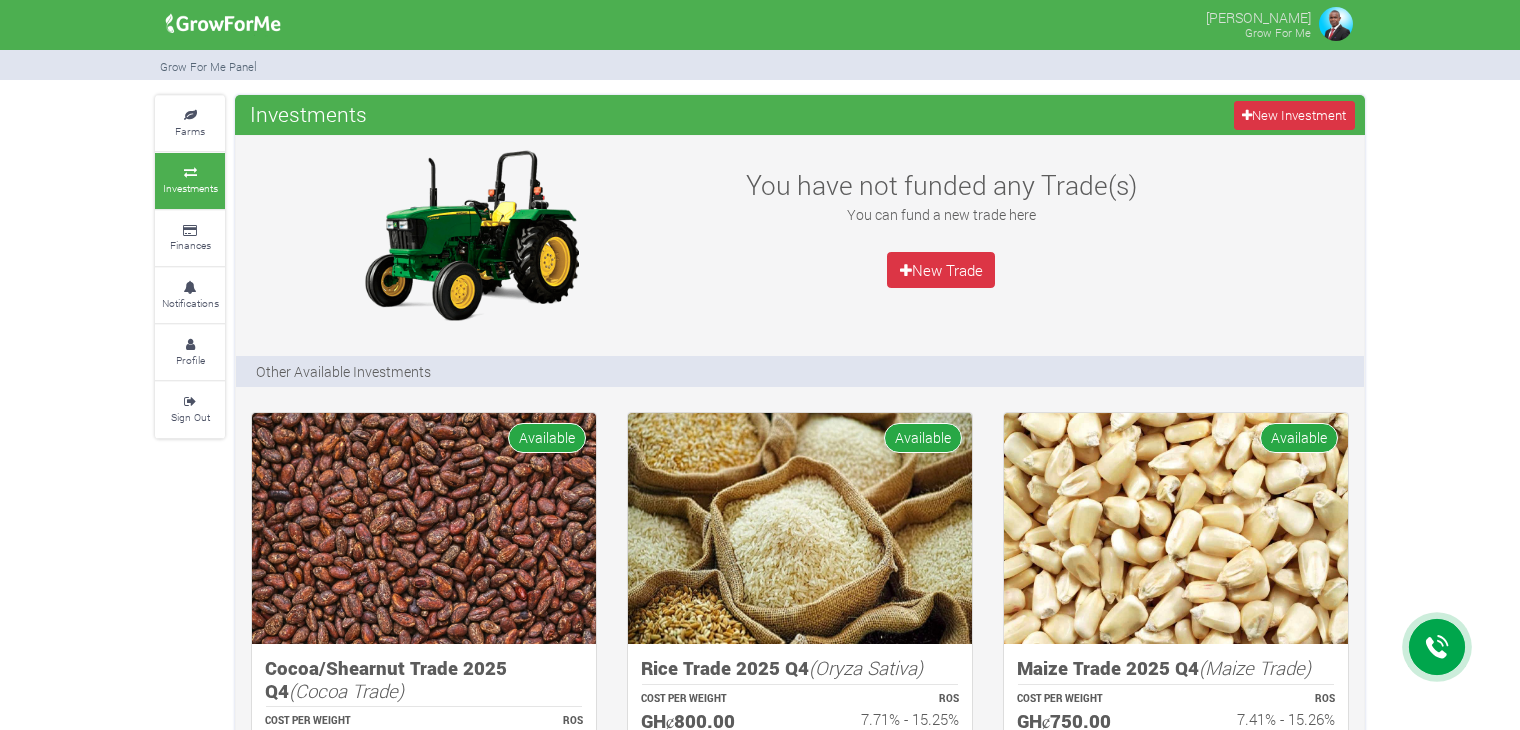 scroll, scrollTop: 0, scrollLeft: 0, axis: both 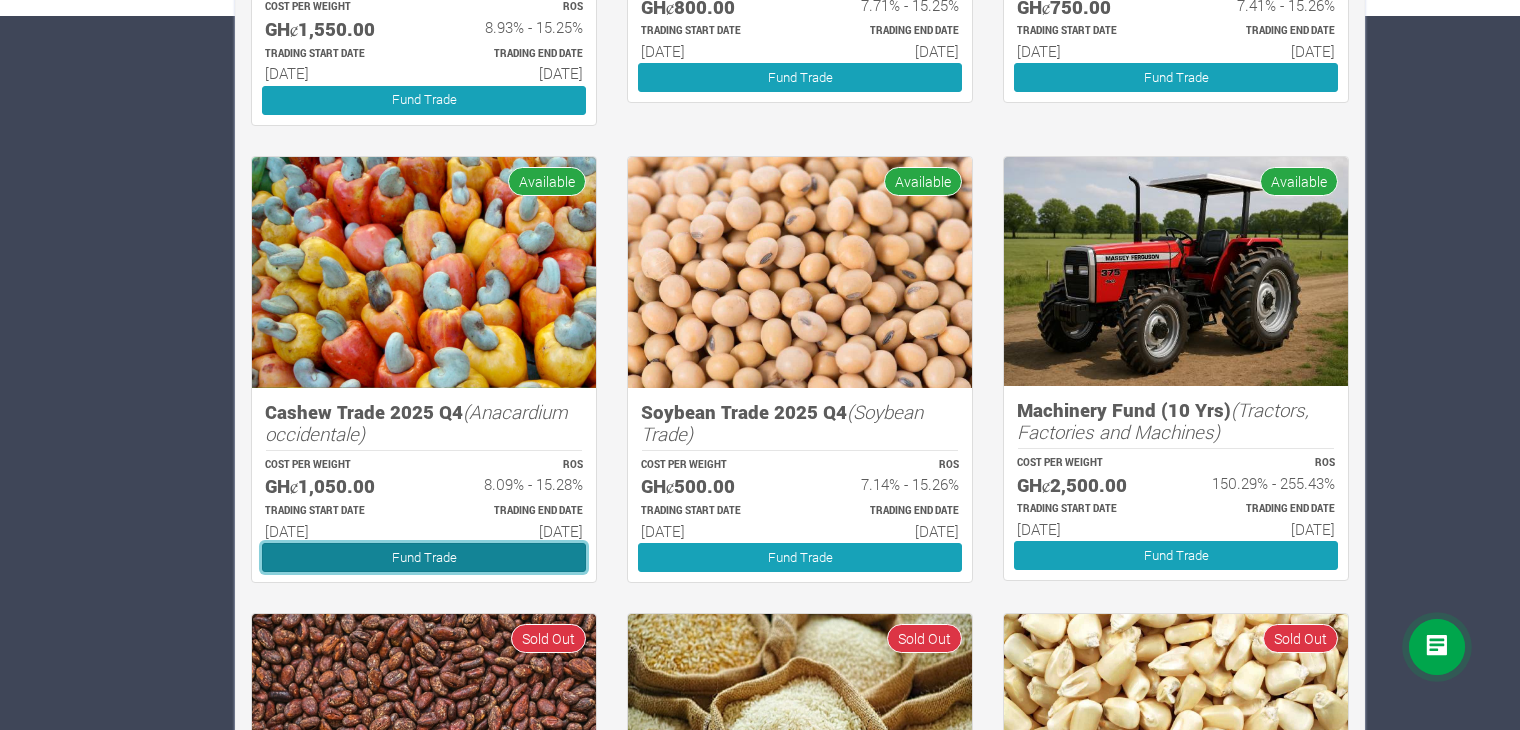 click on "Fund Trade" at bounding box center [424, 557] 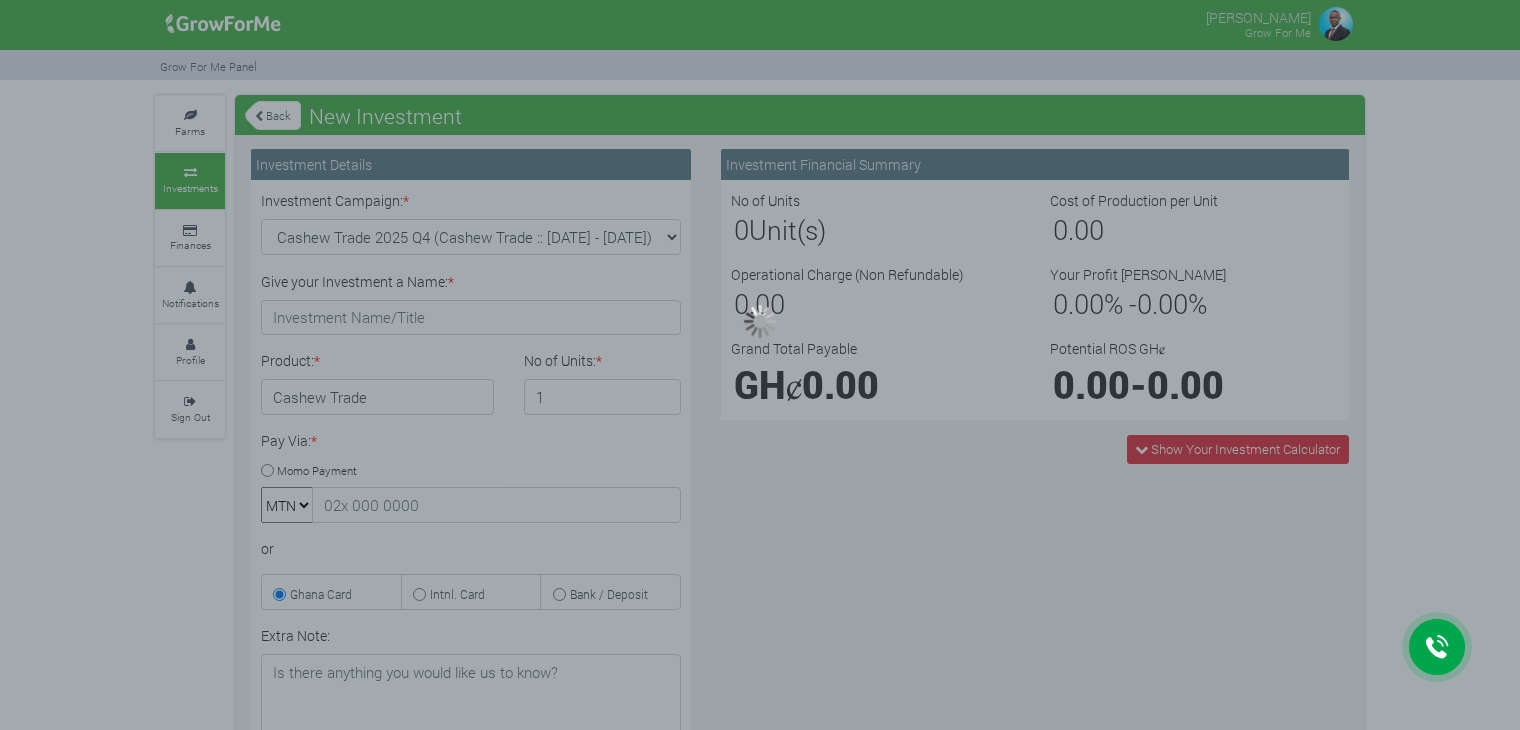 scroll, scrollTop: 0, scrollLeft: 0, axis: both 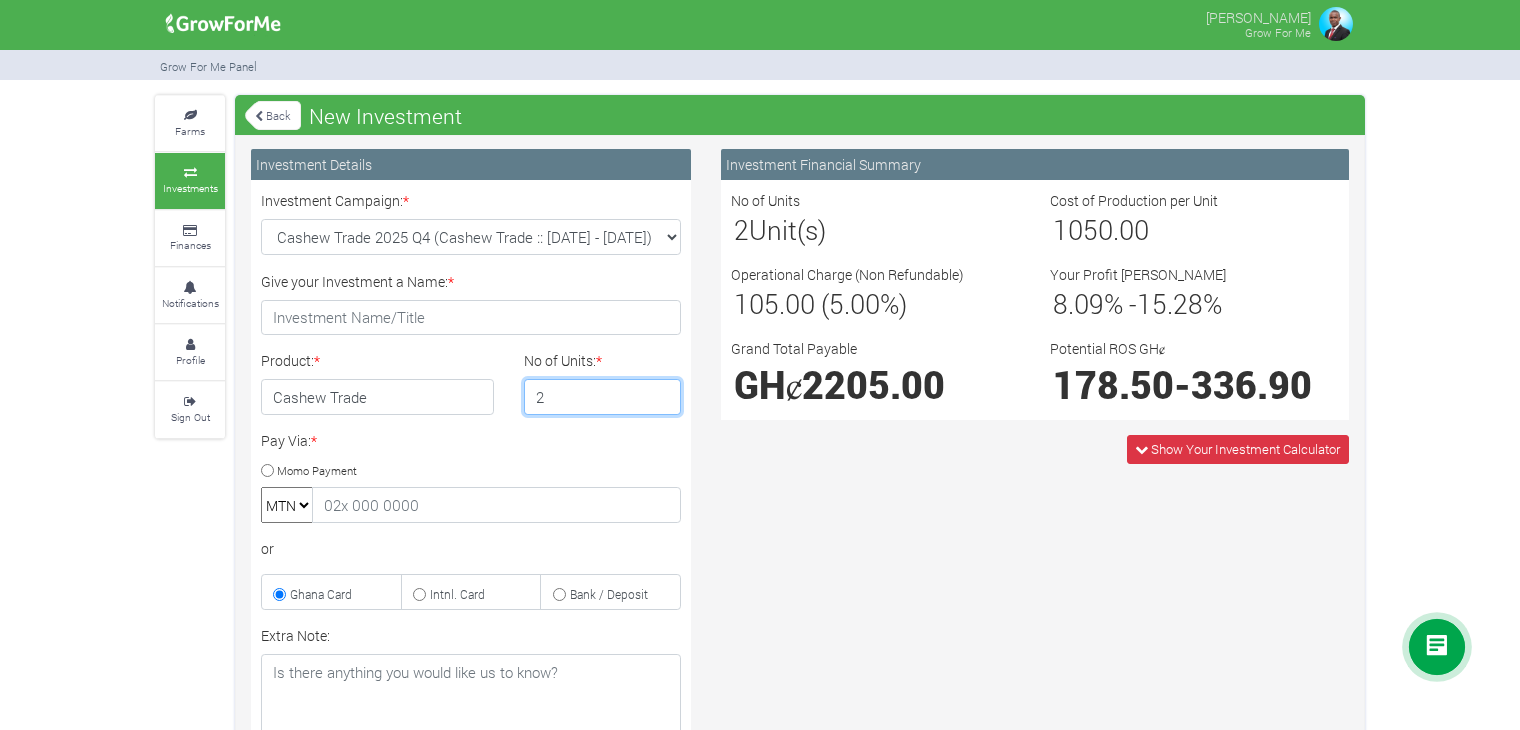 click on "2" at bounding box center (603, 397) 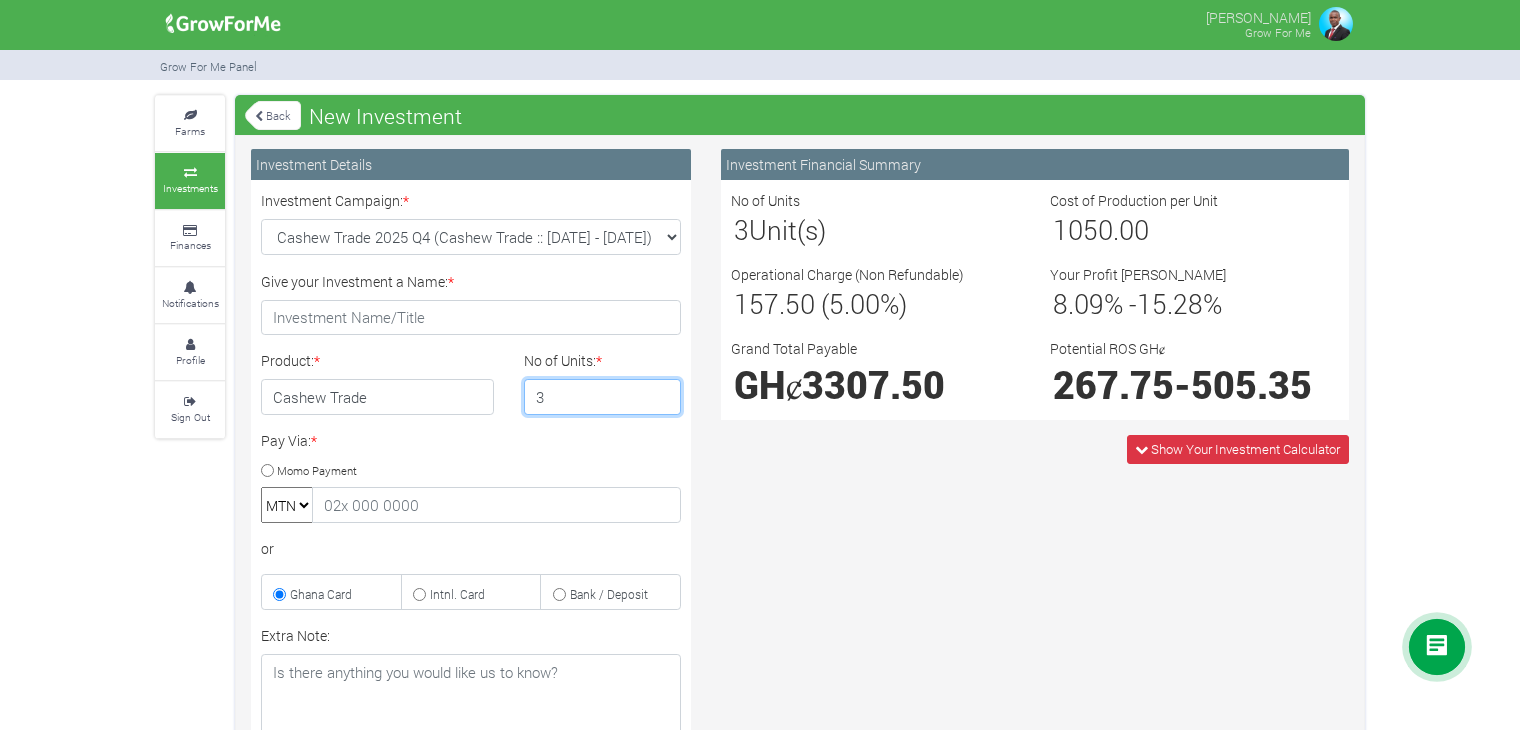 click on "3" at bounding box center (603, 397) 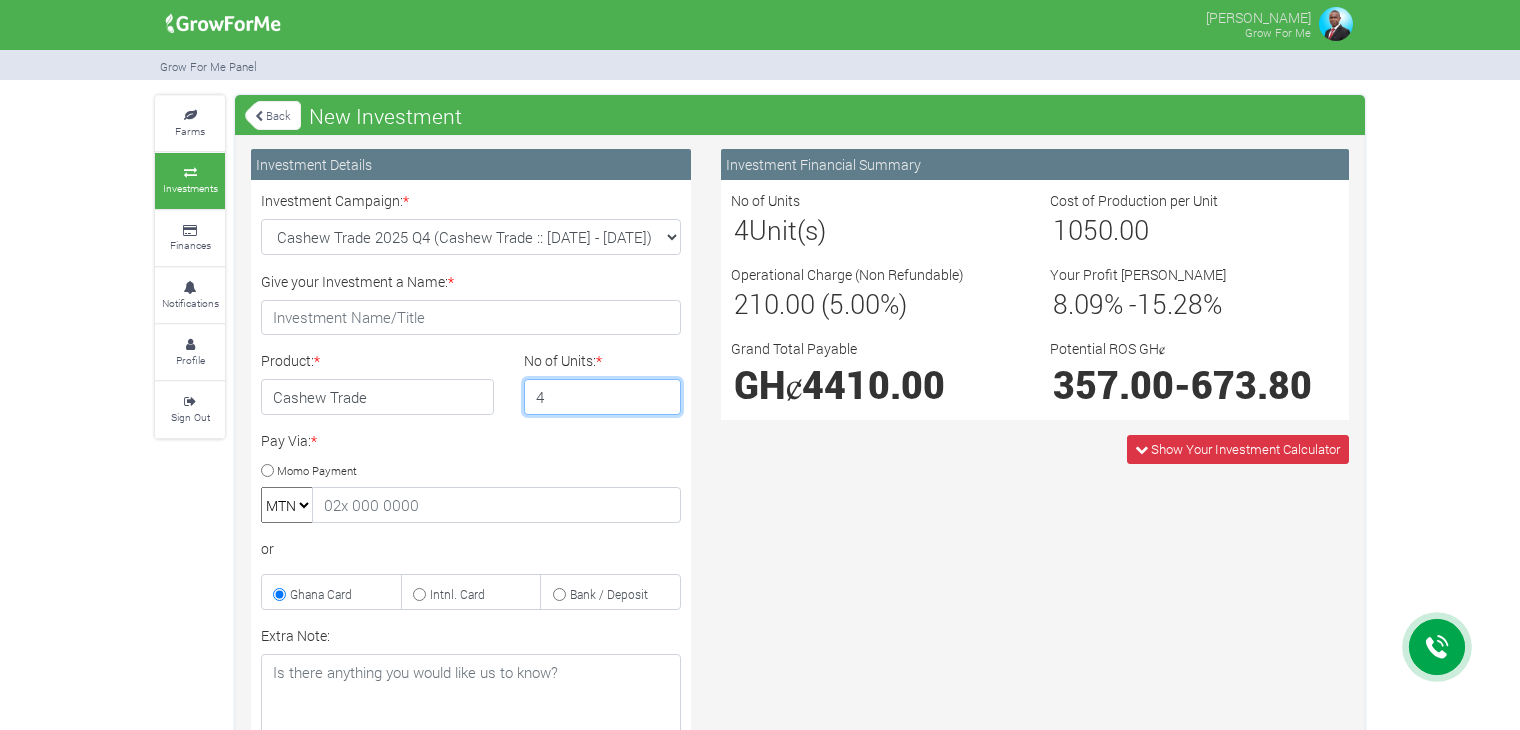 click on "4" at bounding box center (603, 397) 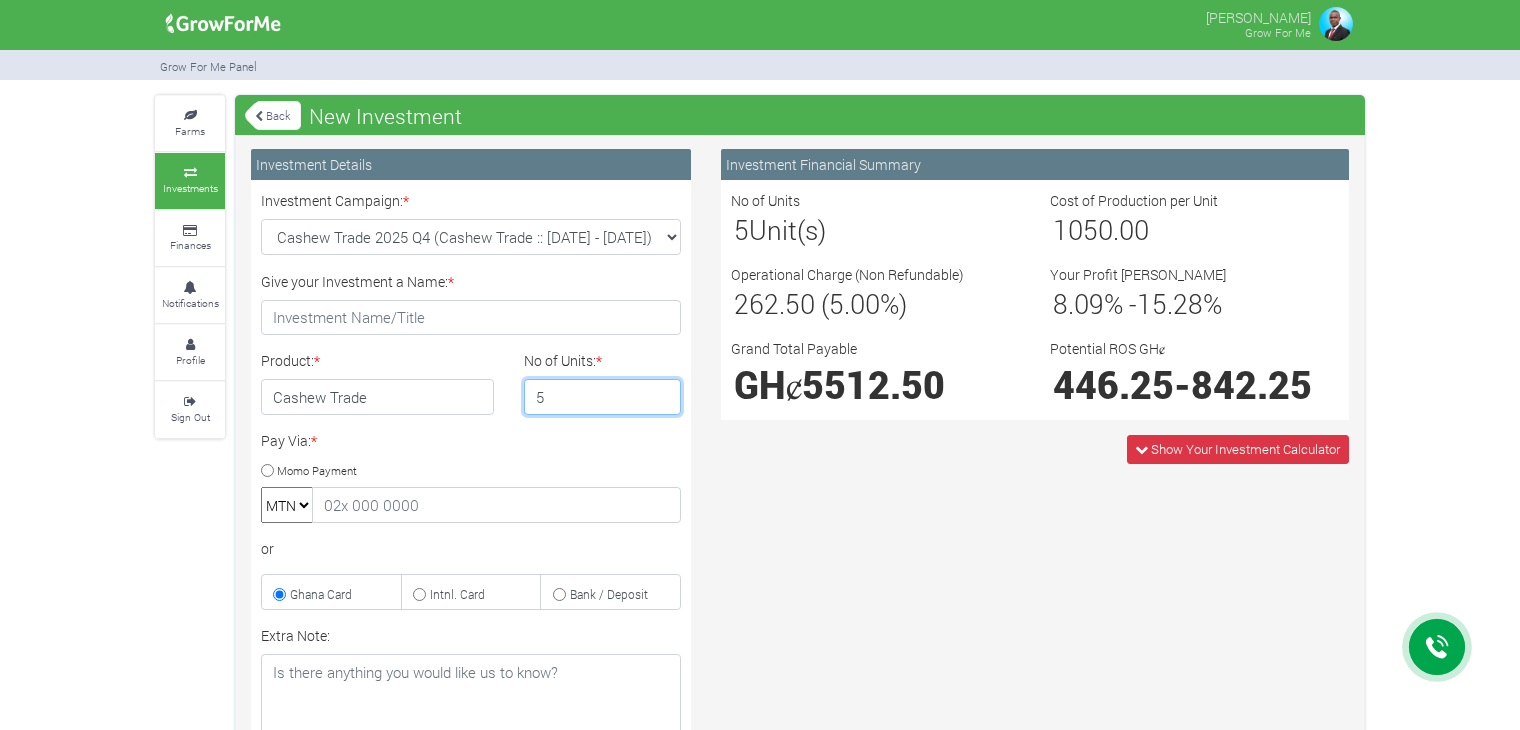 type on "5" 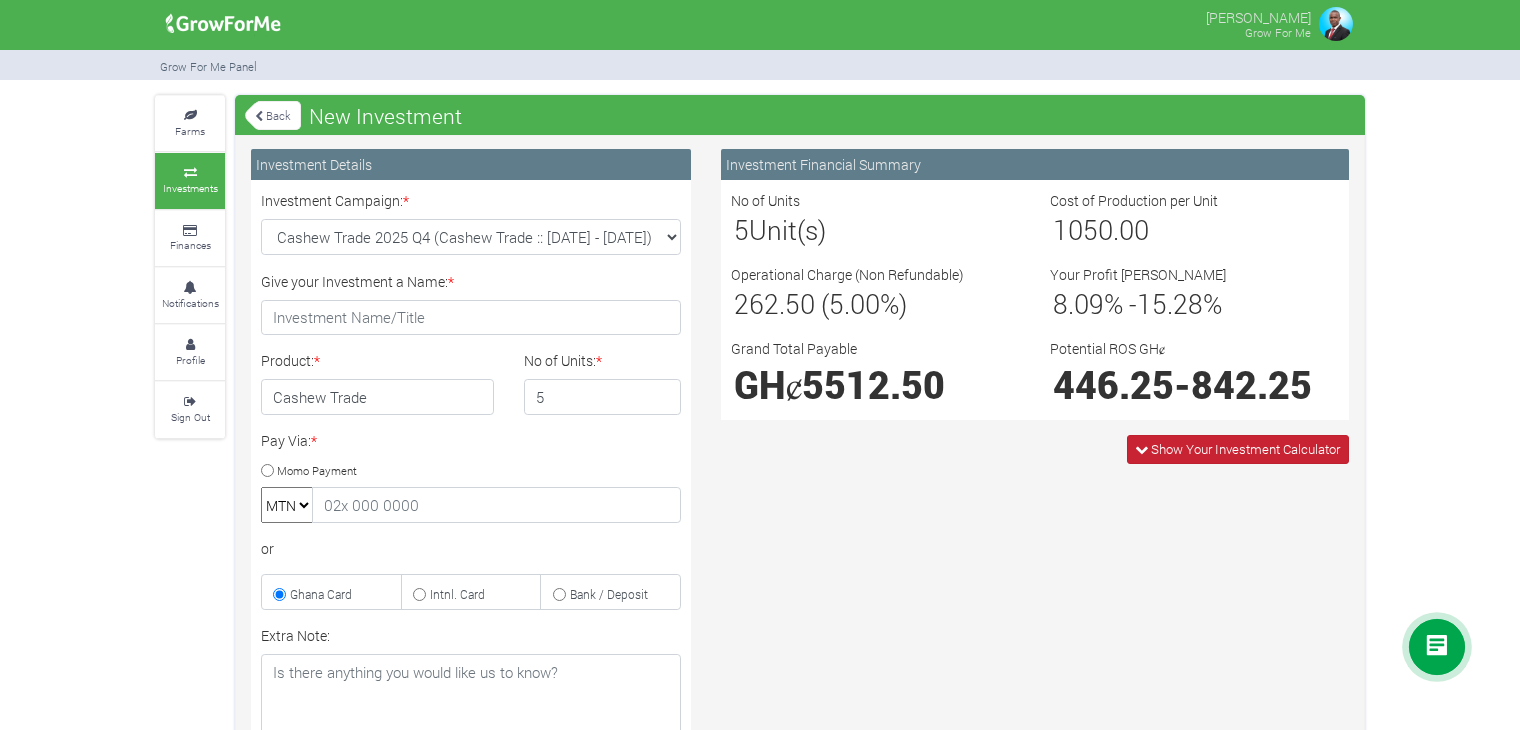 click on "Show Your Investment Calculator" at bounding box center (1245, 449) 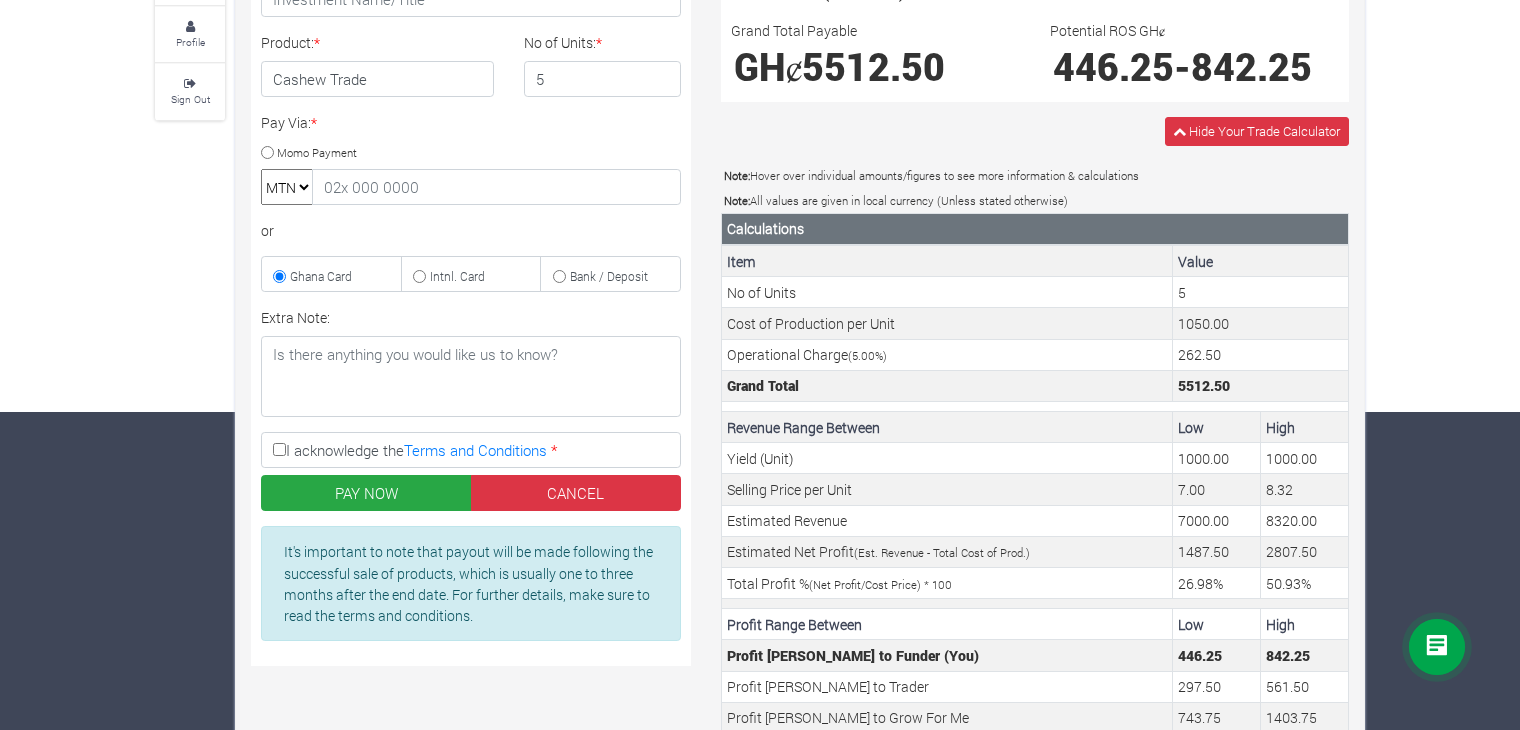 scroll, scrollTop: 319, scrollLeft: 0, axis: vertical 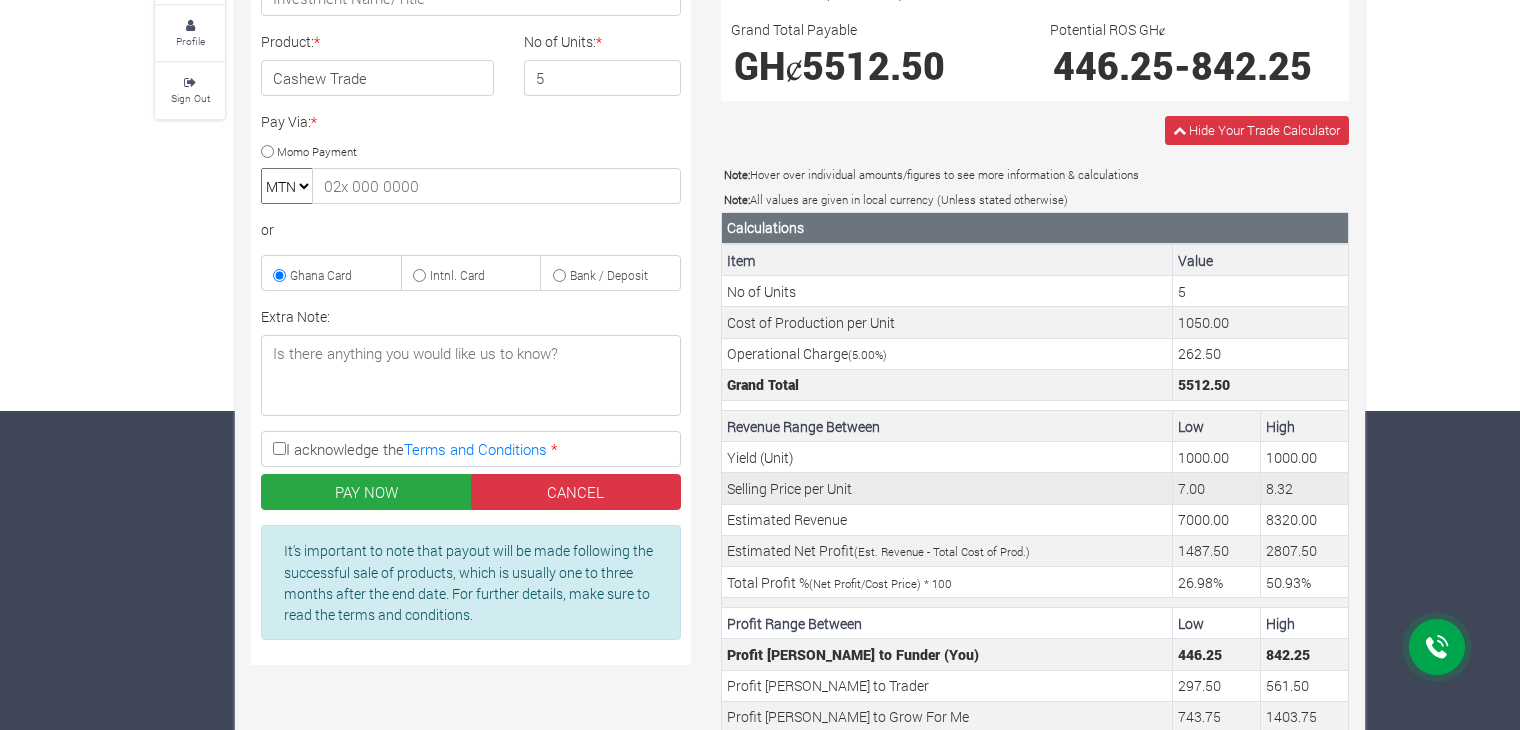 click on "7.00" at bounding box center [1217, 488] 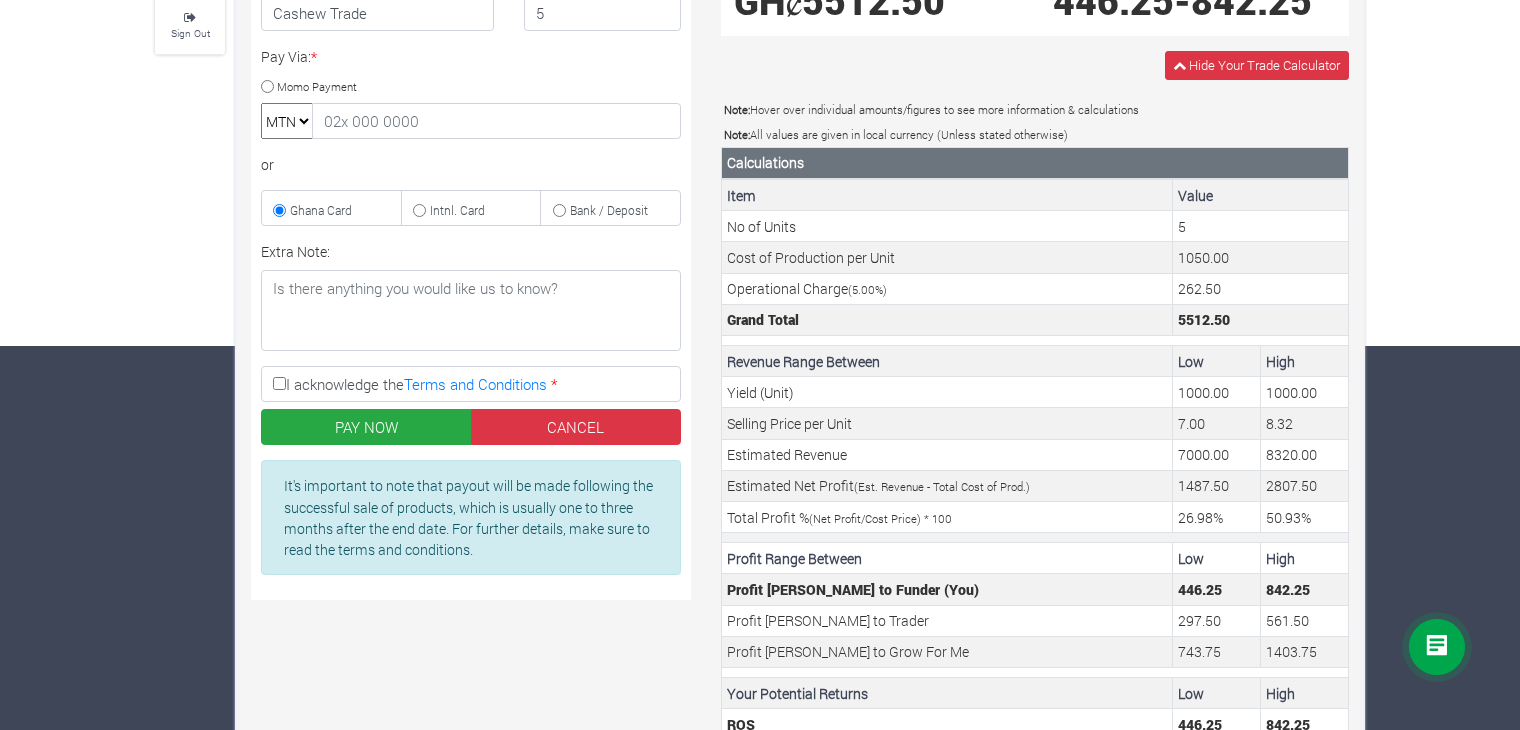 scroll, scrollTop: 458, scrollLeft: 0, axis: vertical 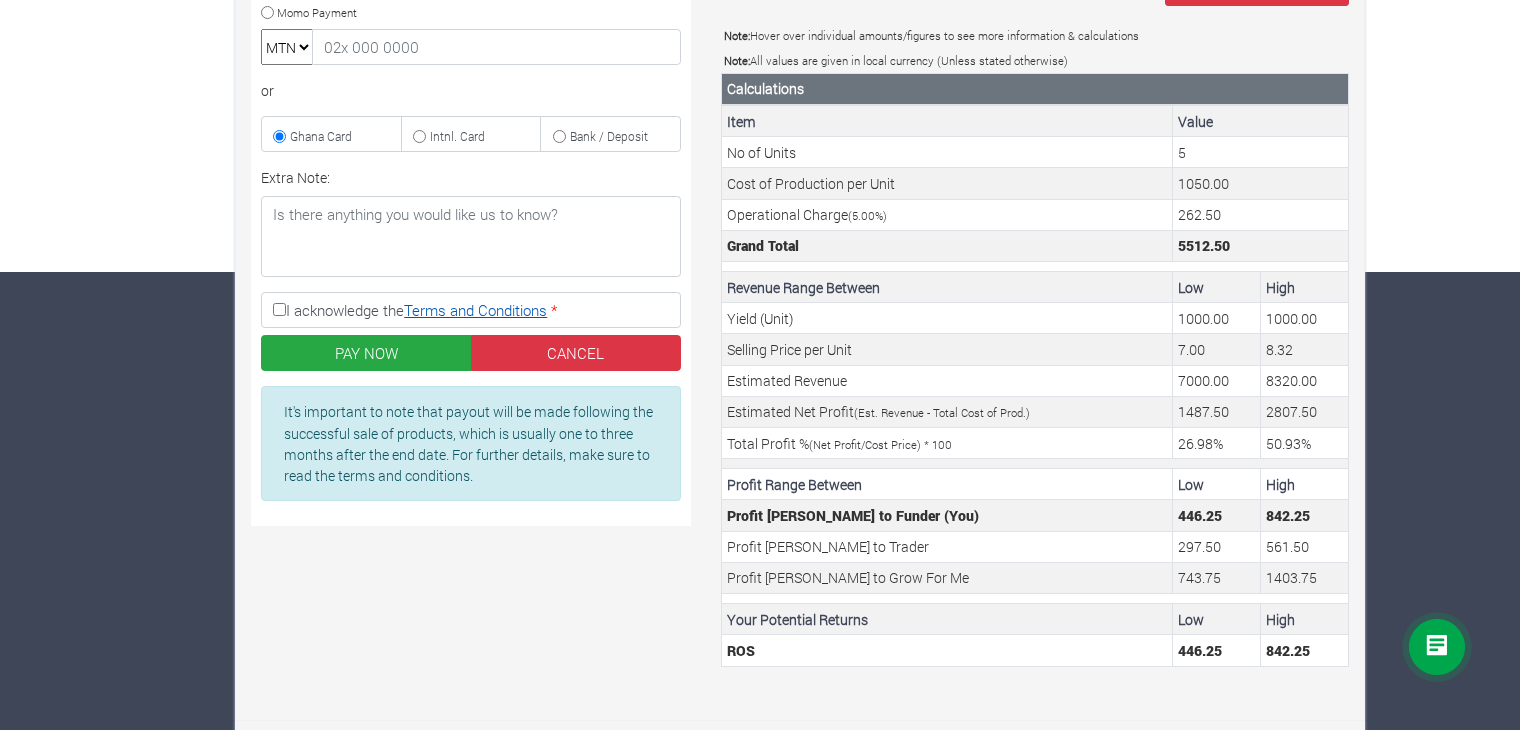 click on "Terms and Conditions" at bounding box center (475, 310) 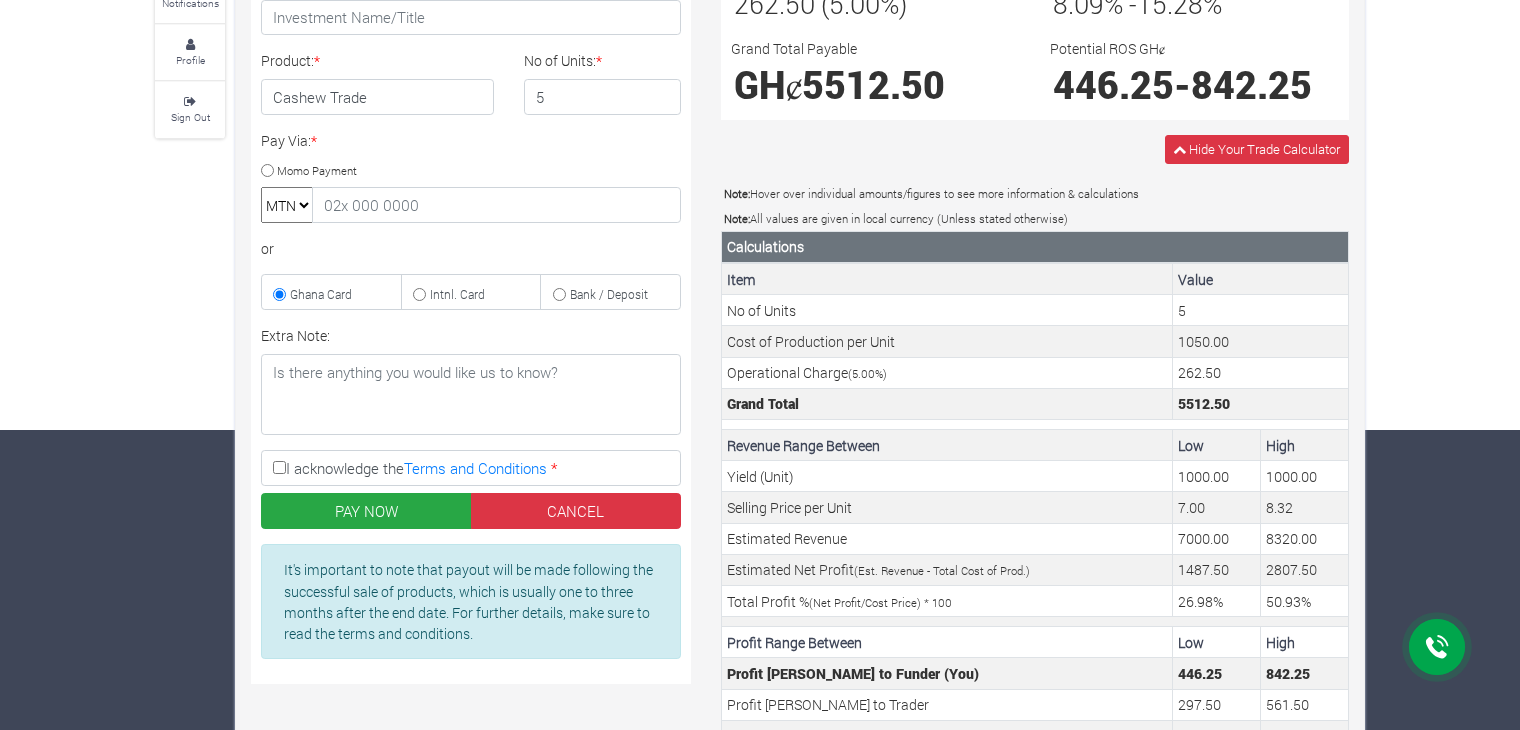 scroll, scrollTop: 0, scrollLeft: 0, axis: both 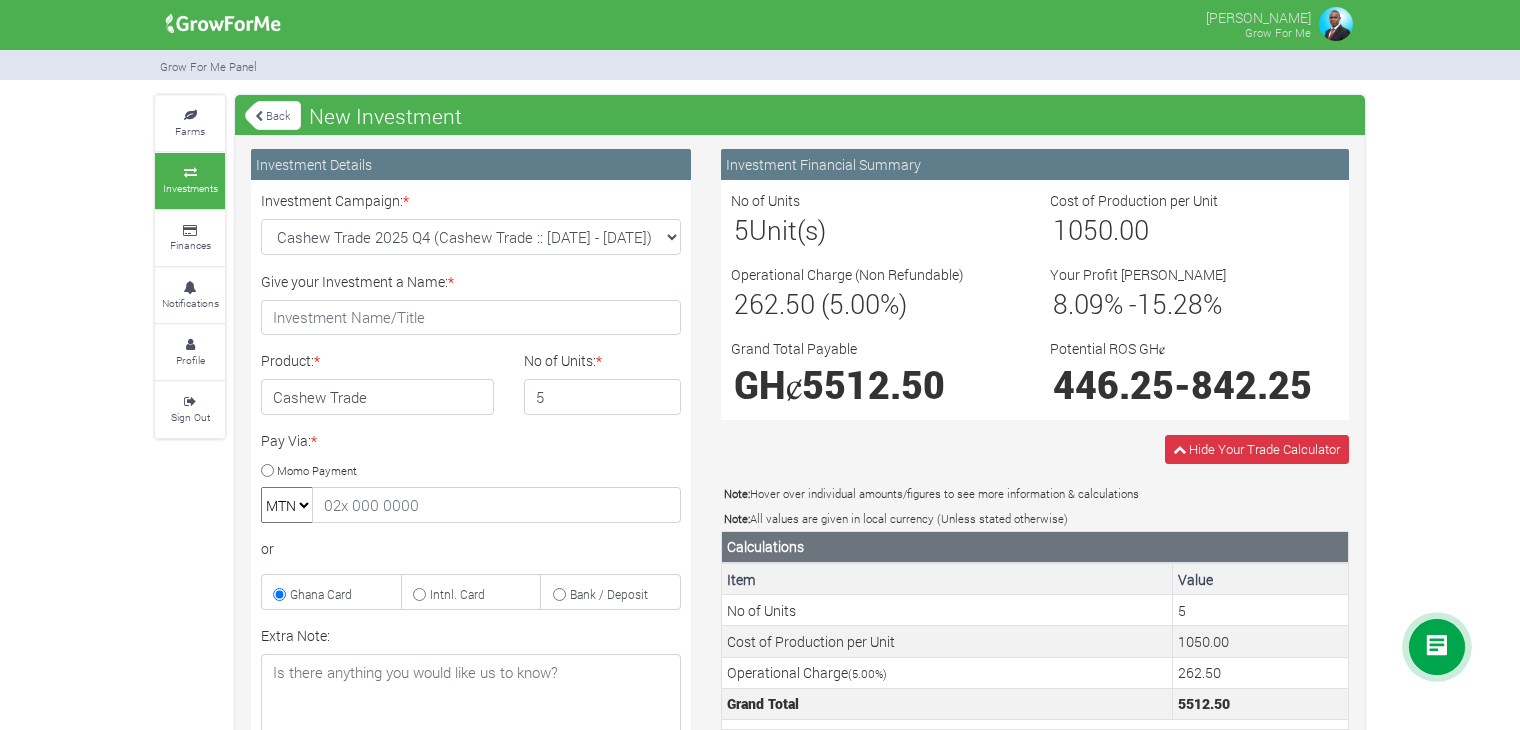 click on "Investments" at bounding box center (190, 180) 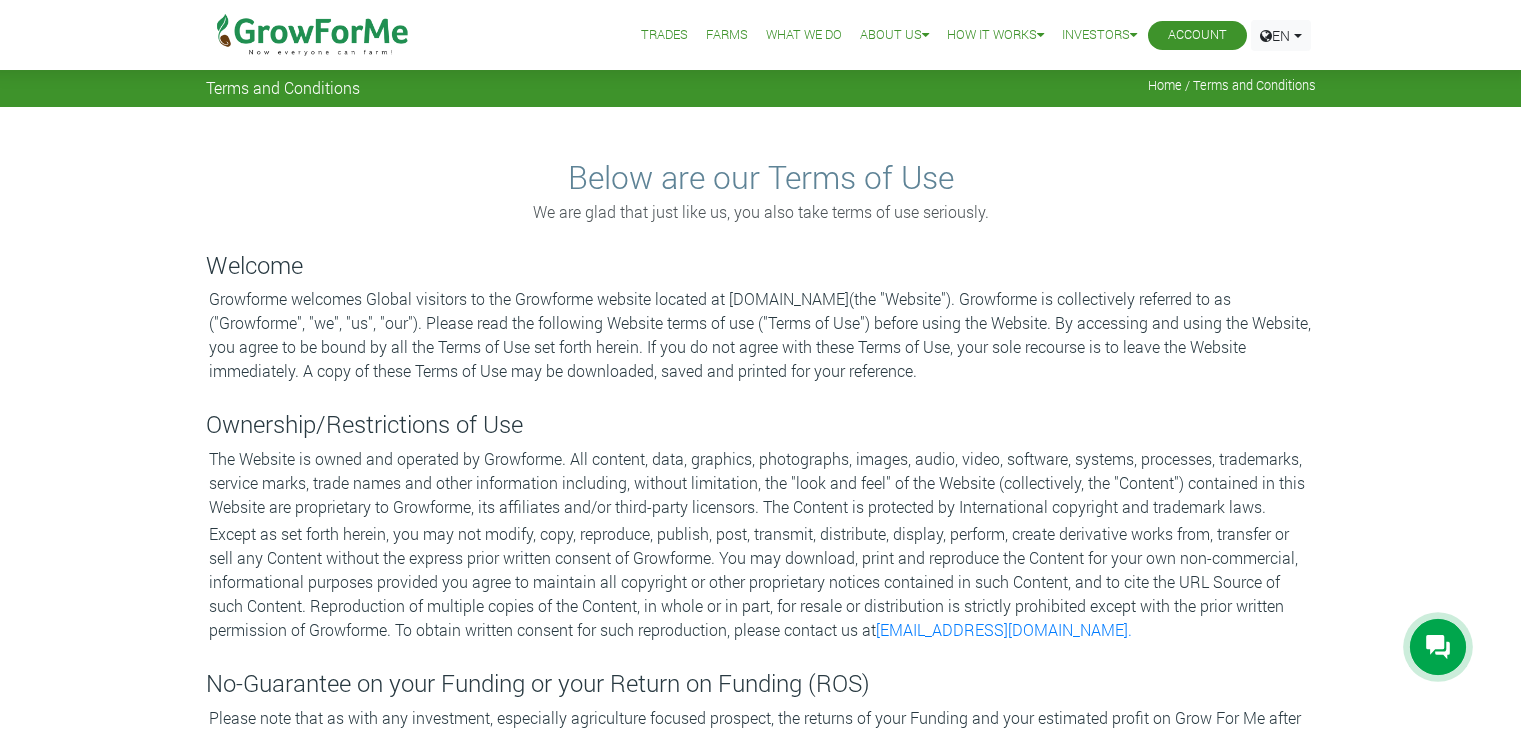 scroll, scrollTop: 0, scrollLeft: 0, axis: both 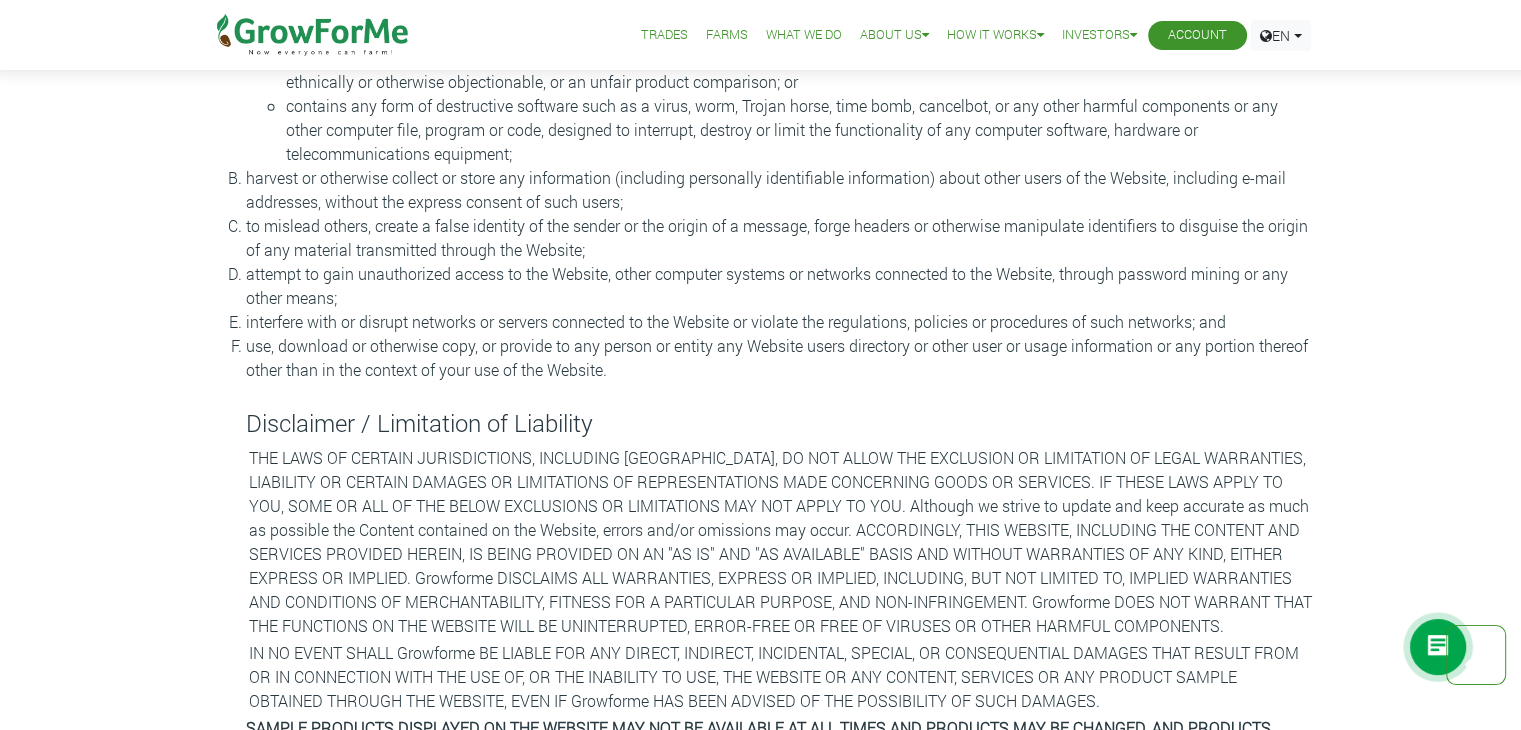click on "Farms" at bounding box center [727, 35] 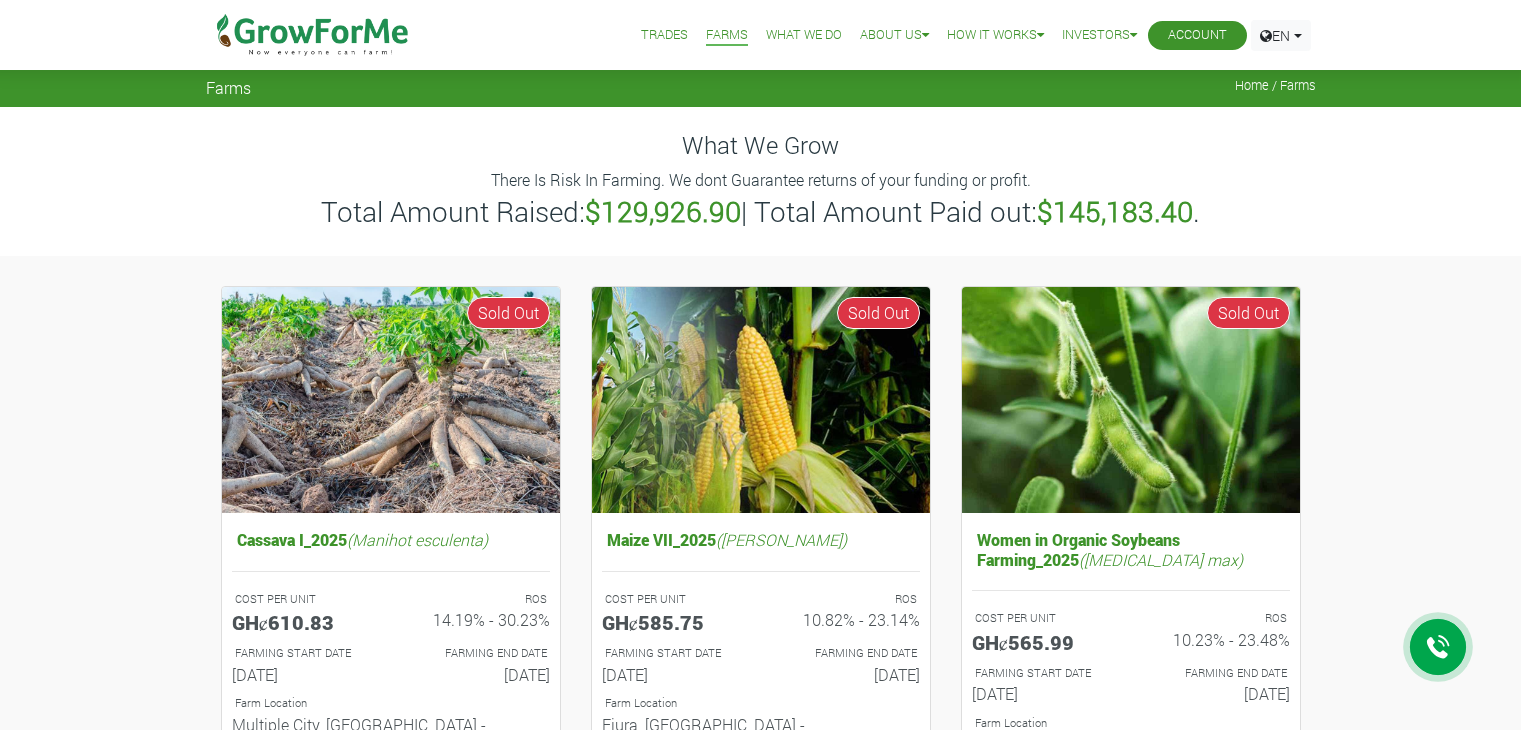 scroll, scrollTop: 0, scrollLeft: 0, axis: both 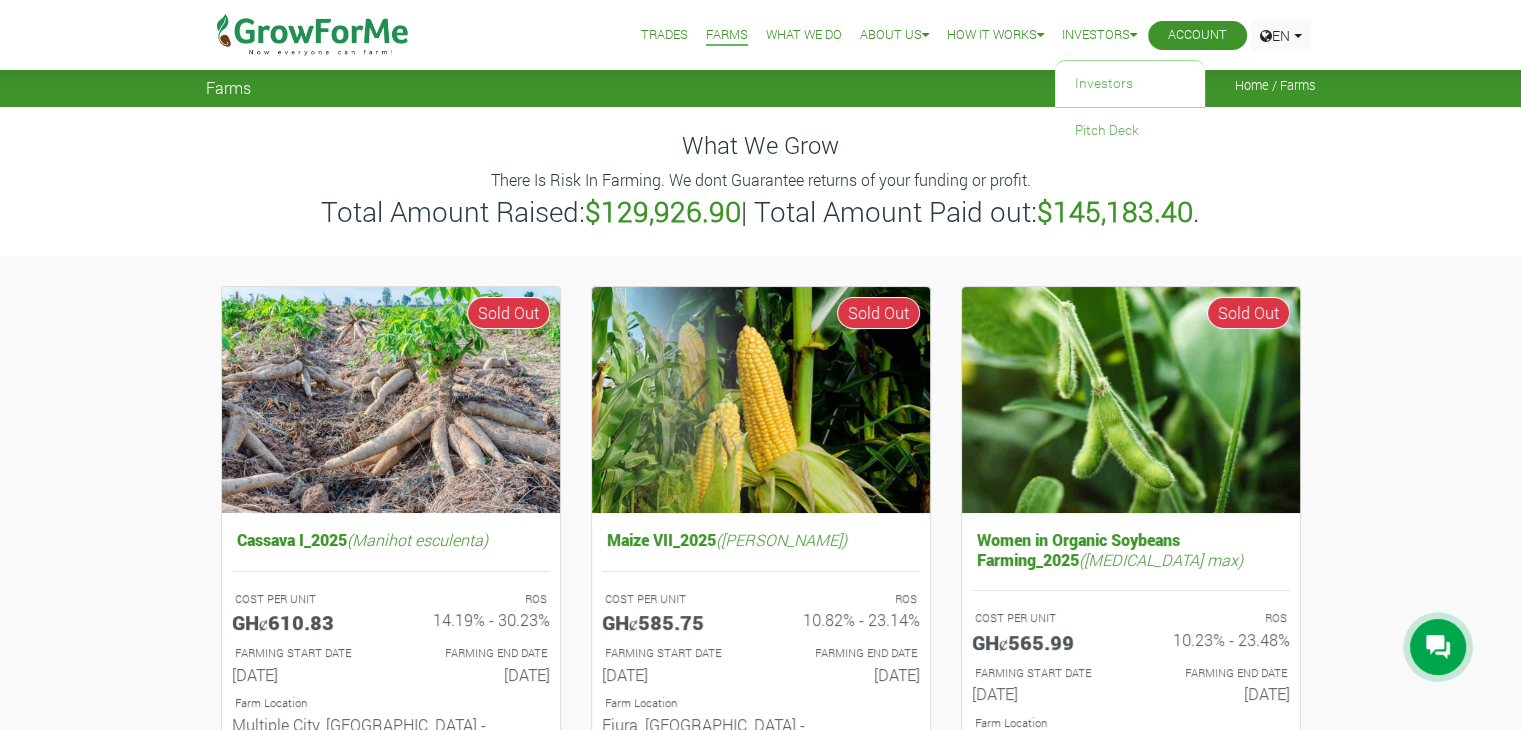click at bounding box center (1133, 35) 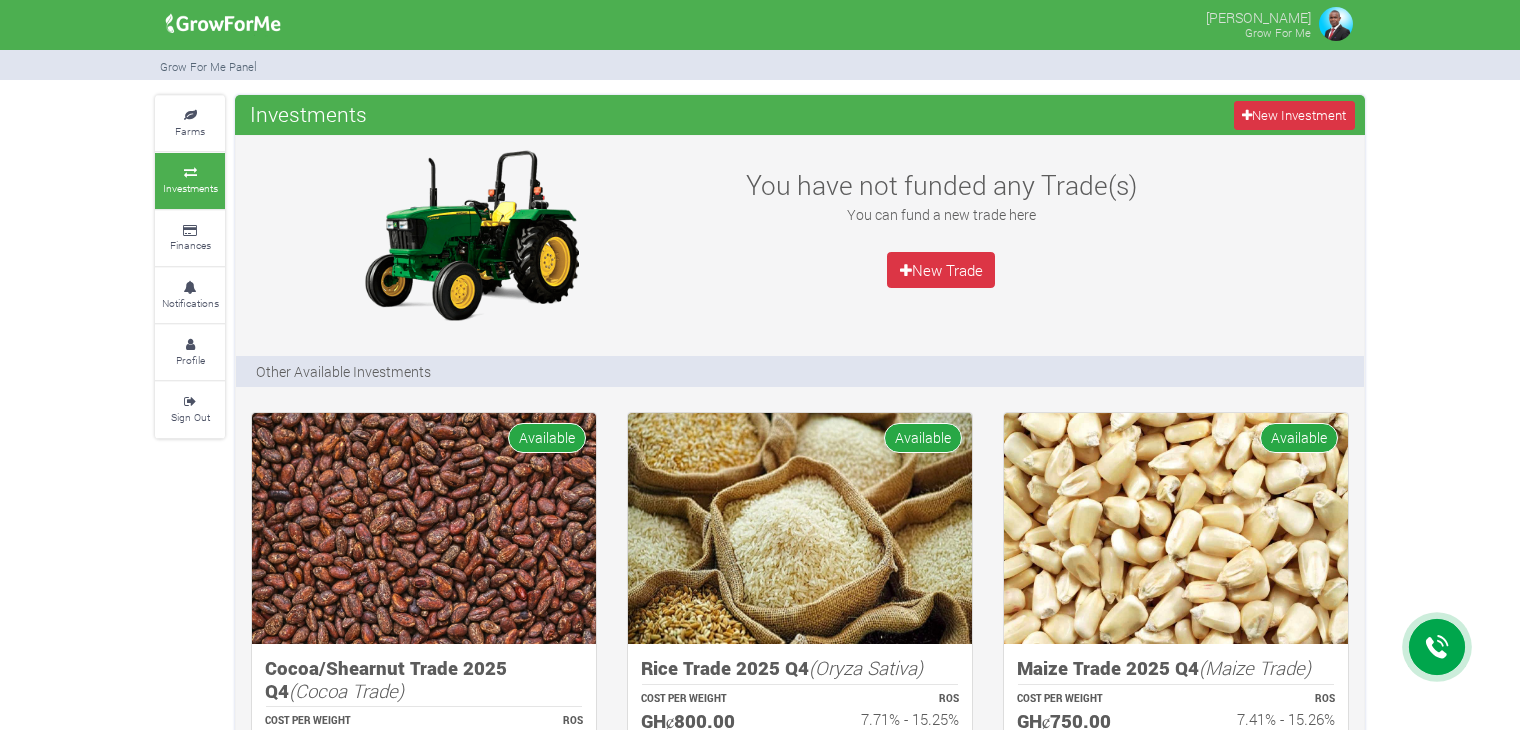 scroll, scrollTop: 0, scrollLeft: 0, axis: both 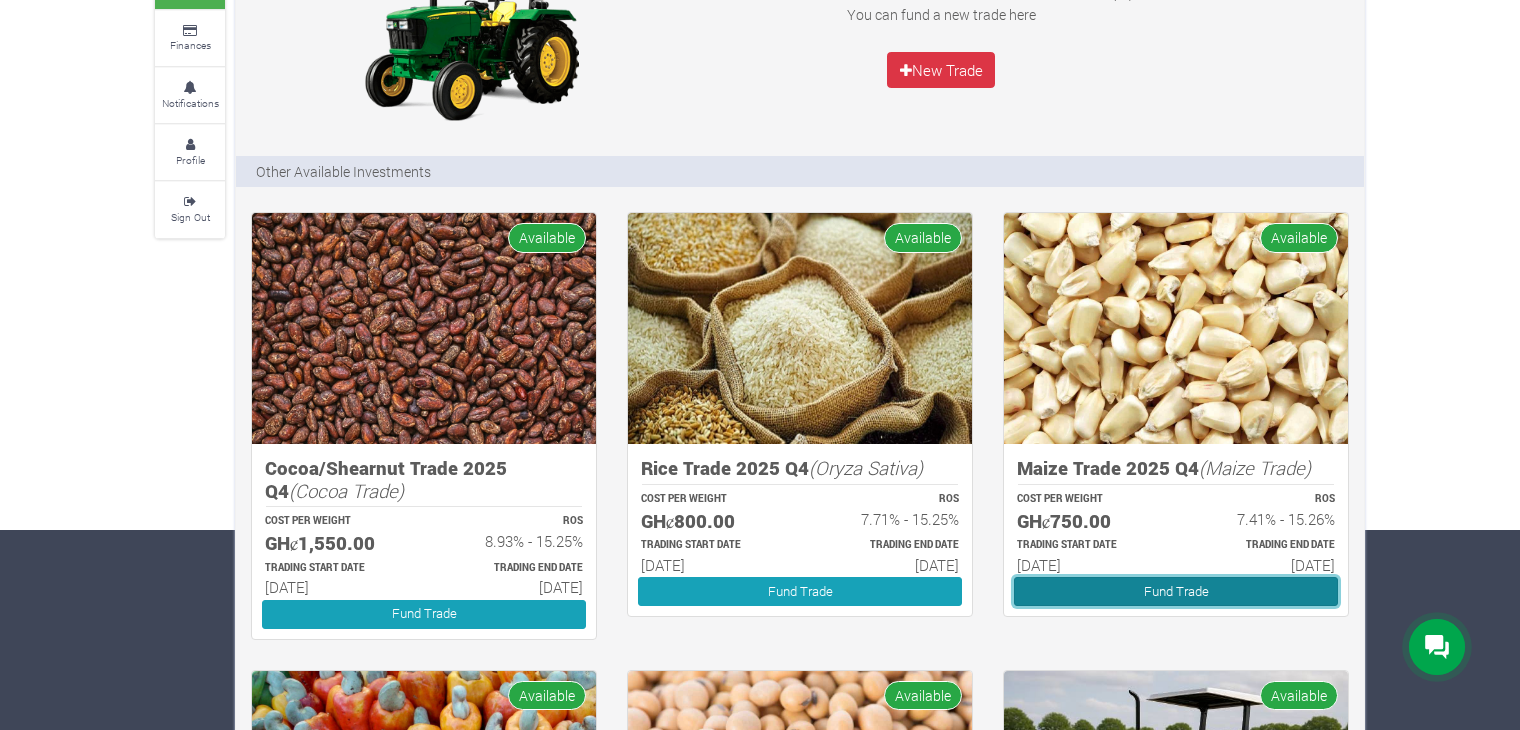 click on "Fund Trade" at bounding box center (1176, 591) 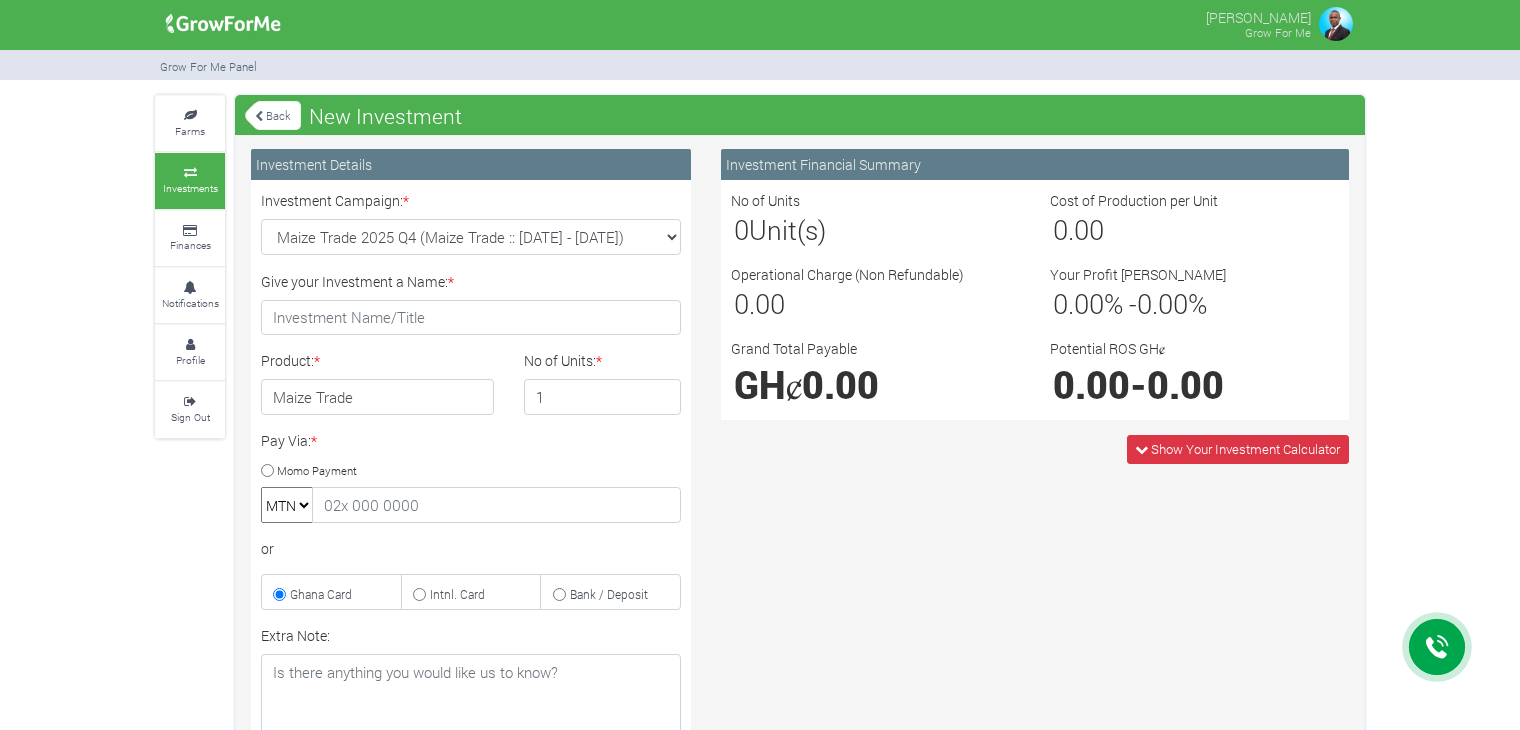 scroll, scrollTop: 0, scrollLeft: 0, axis: both 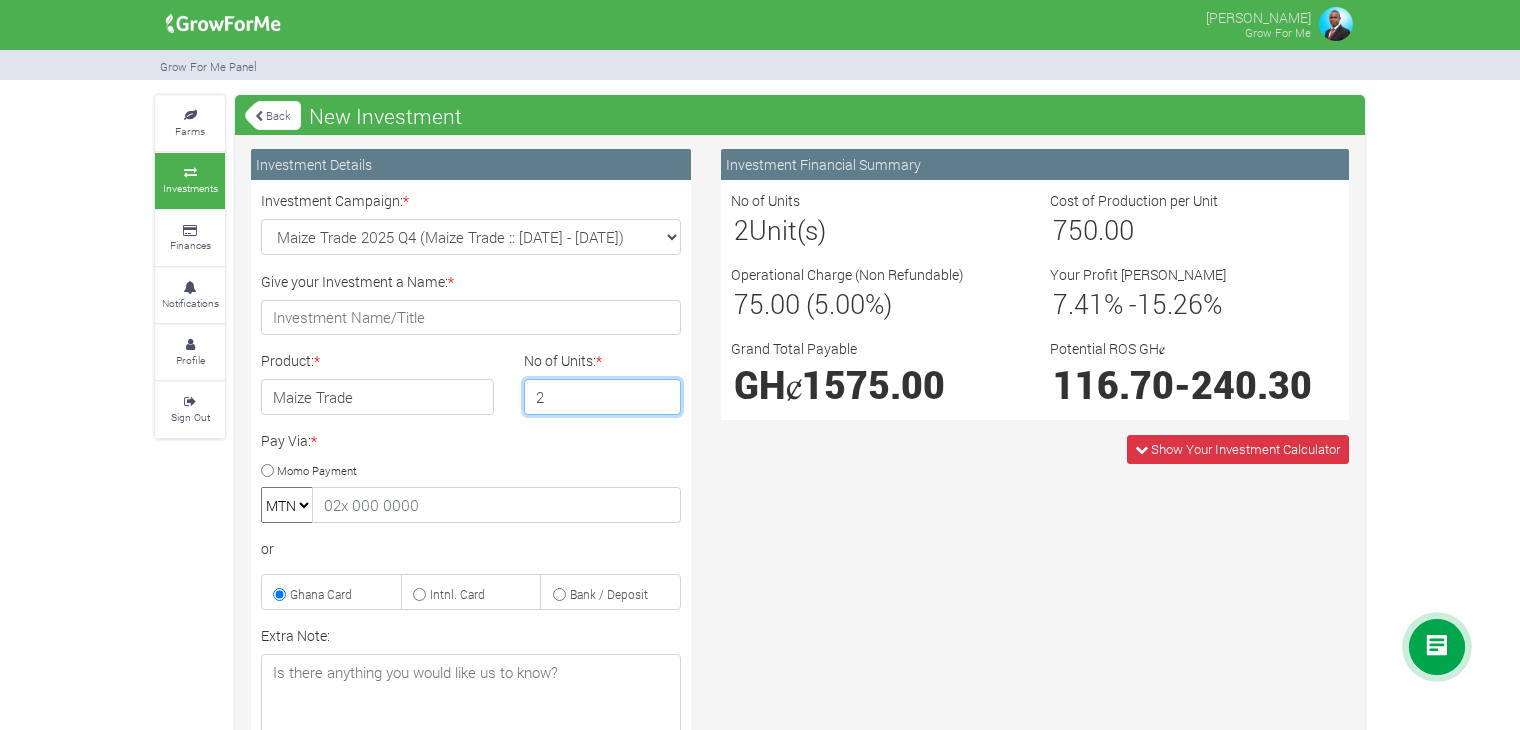 click on "2" at bounding box center [603, 397] 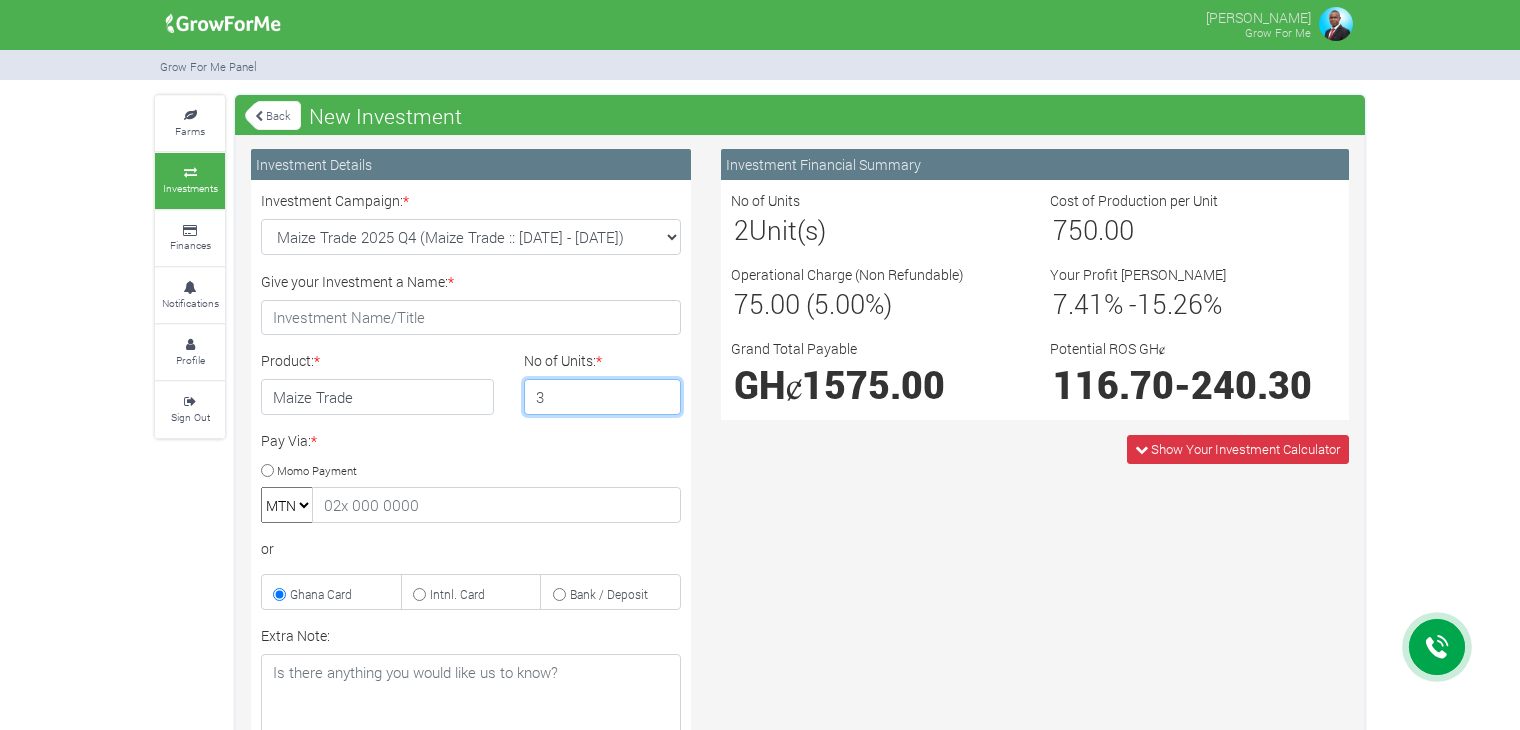 click on "3" at bounding box center (603, 397) 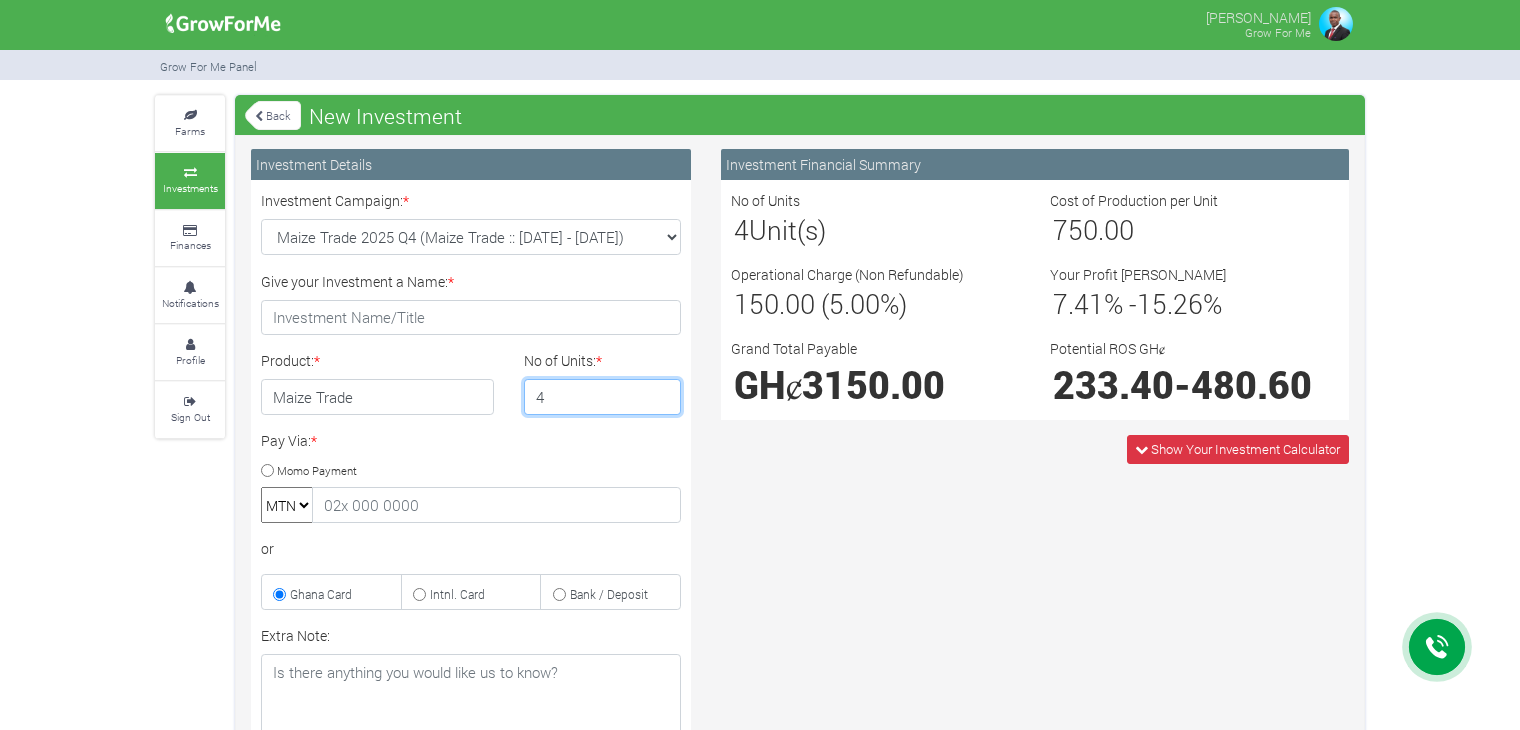 click on "4" at bounding box center [603, 397] 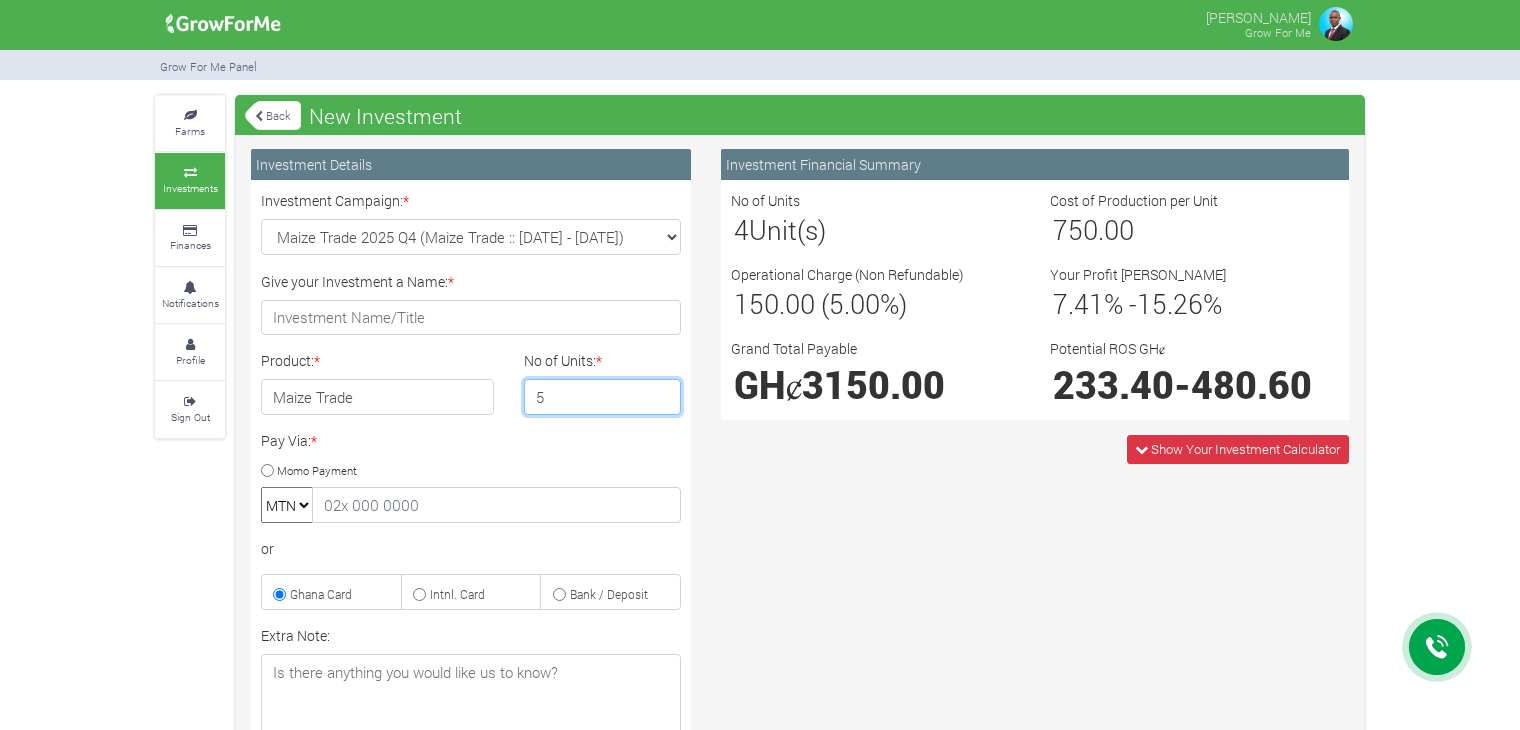 click on "5" at bounding box center [603, 397] 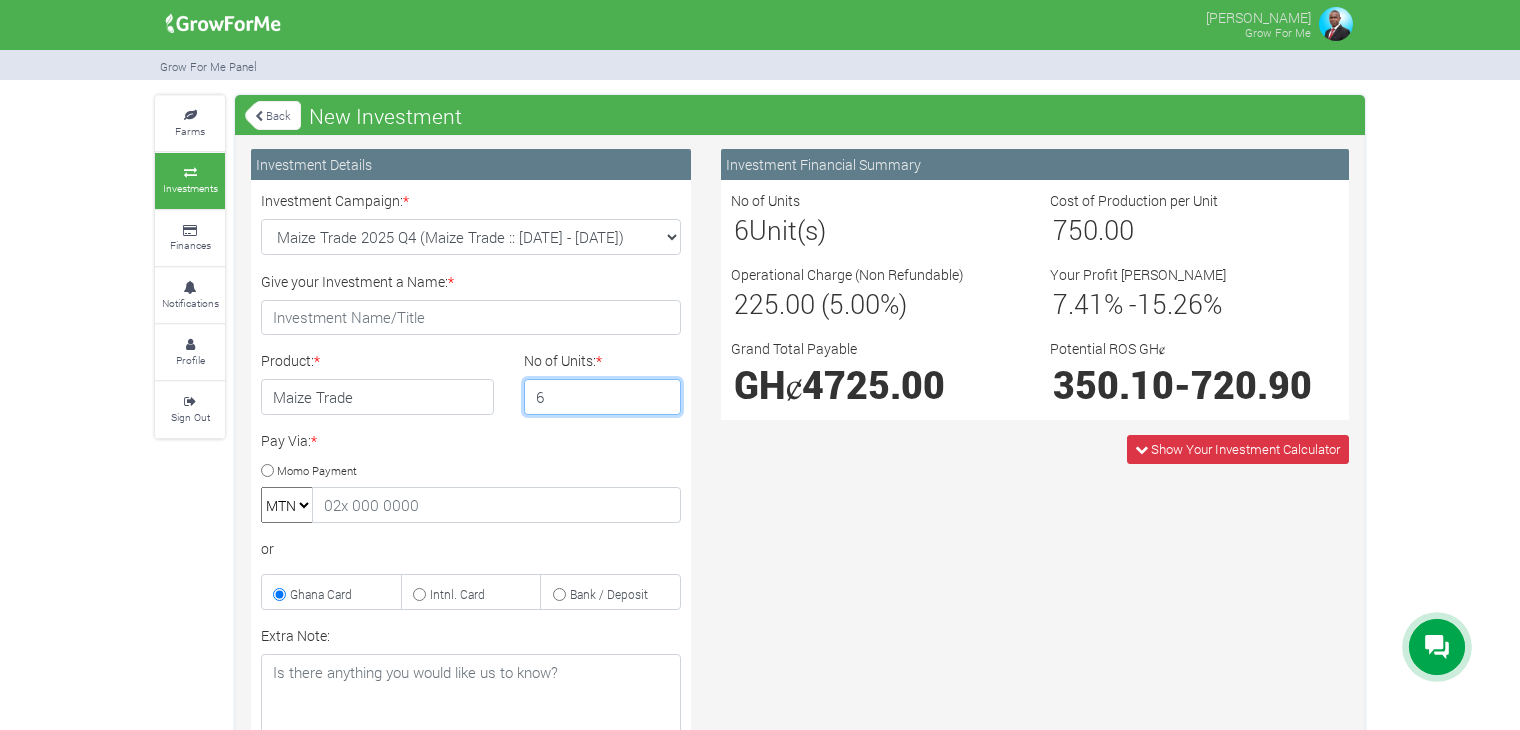 click on "6" at bounding box center [603, 397] 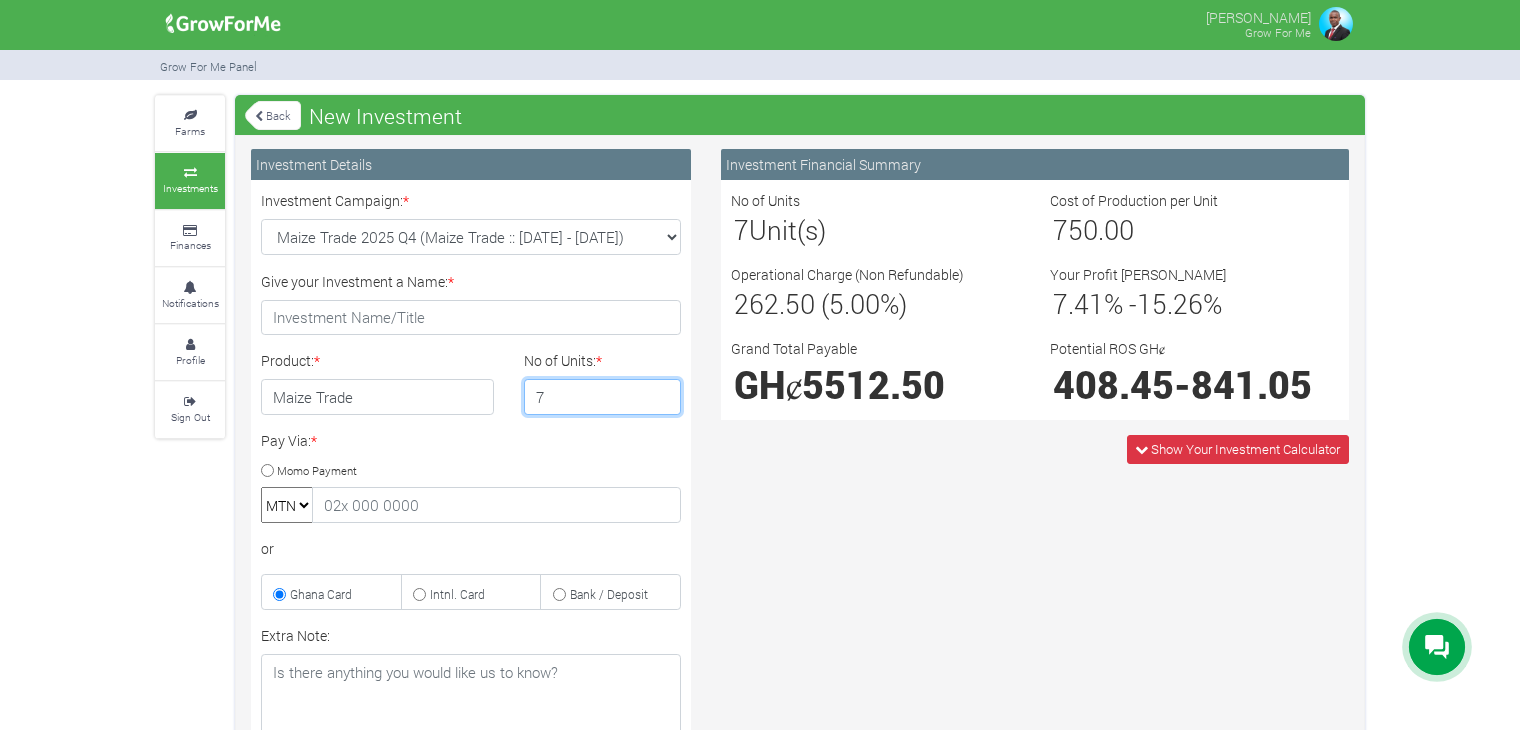 click on "7" at bounding box center (603, 397) 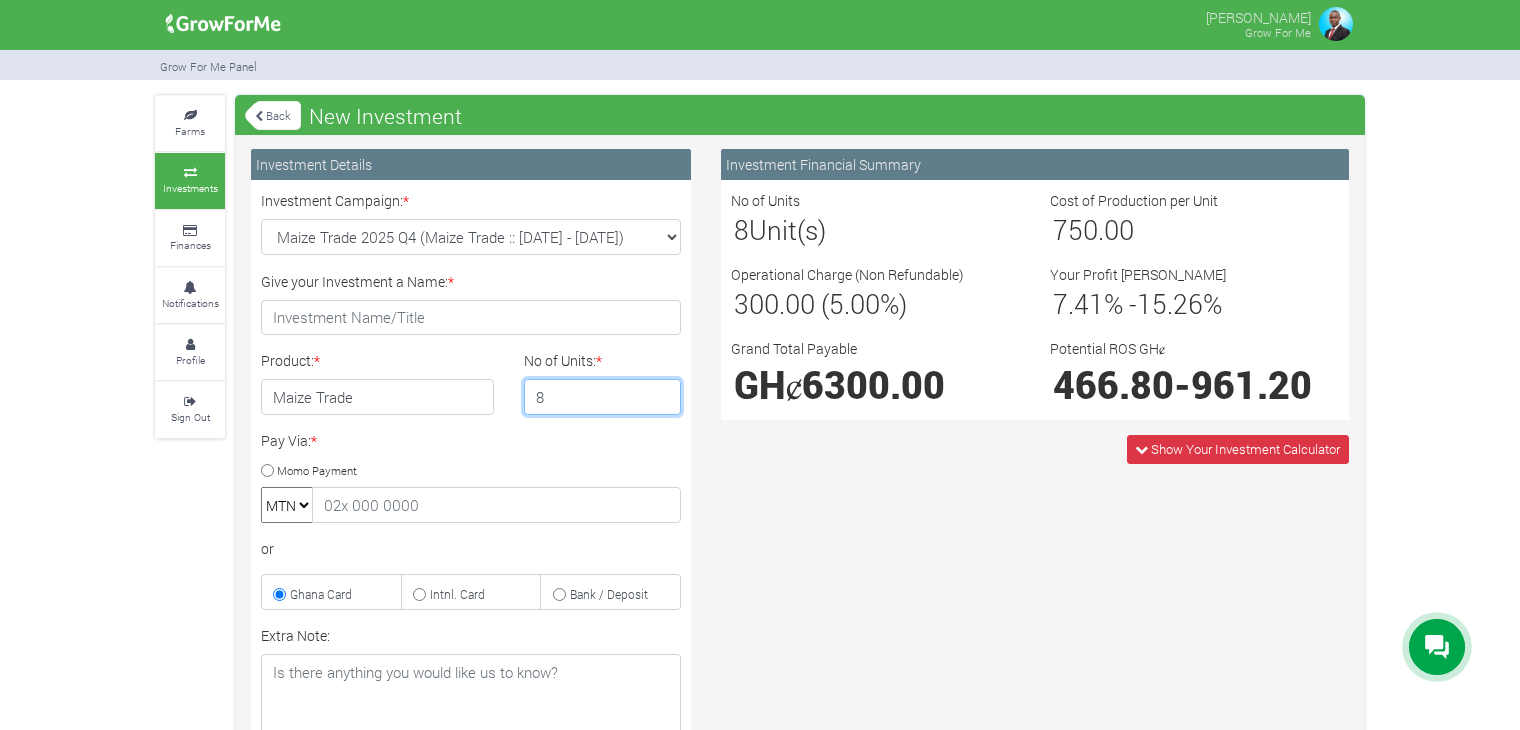 click on "8" at bounding box center [603, 397] 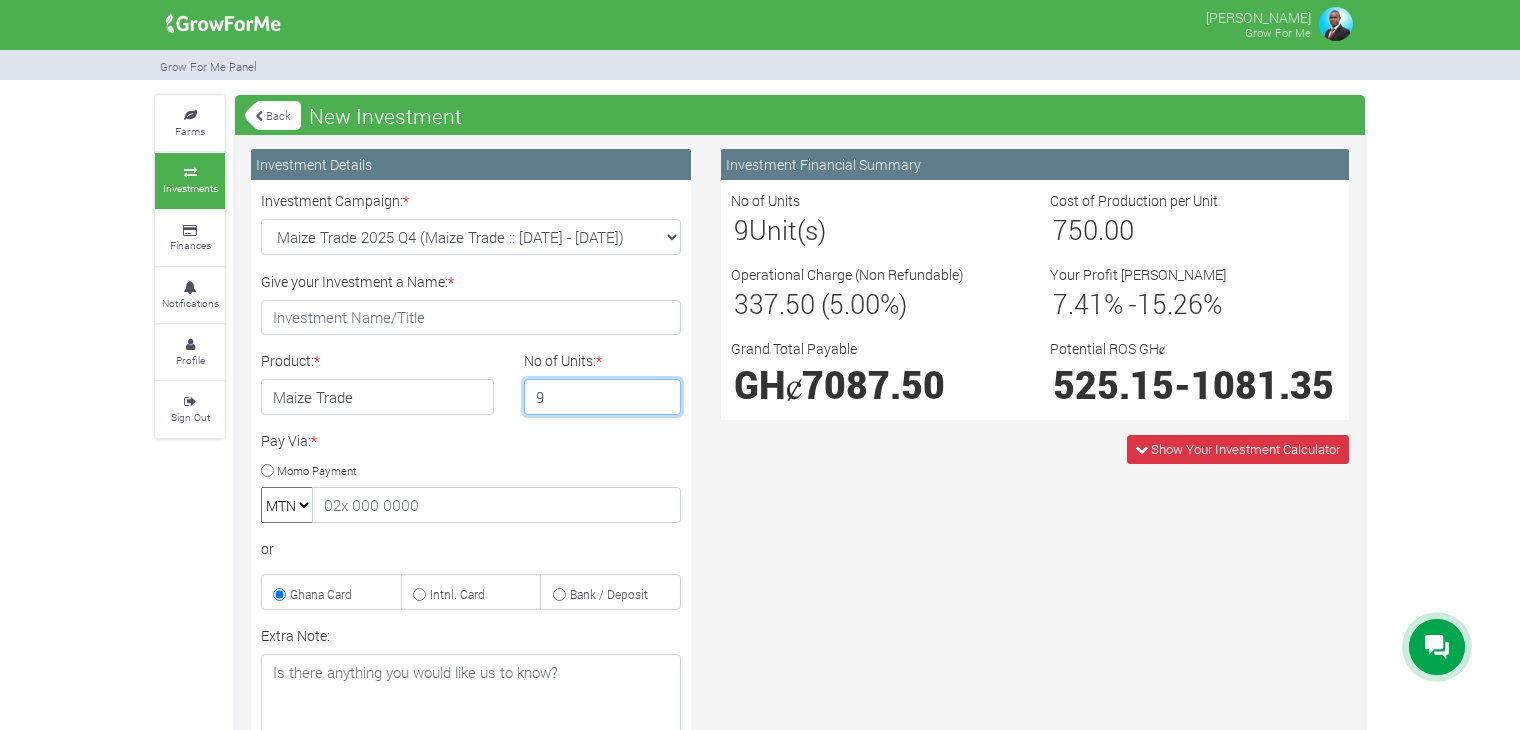 click on "9" at bounding box center (603, 397) 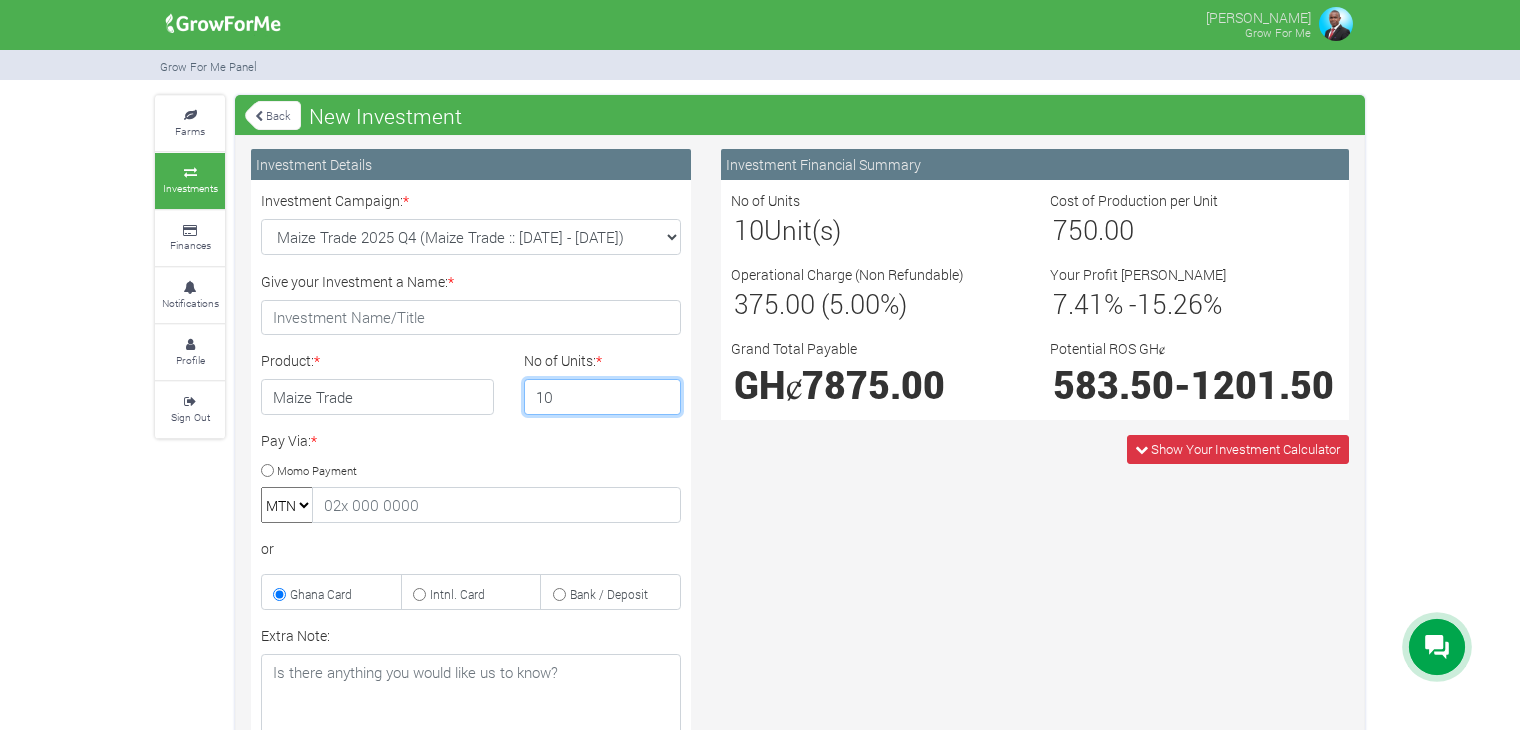 type on "10" 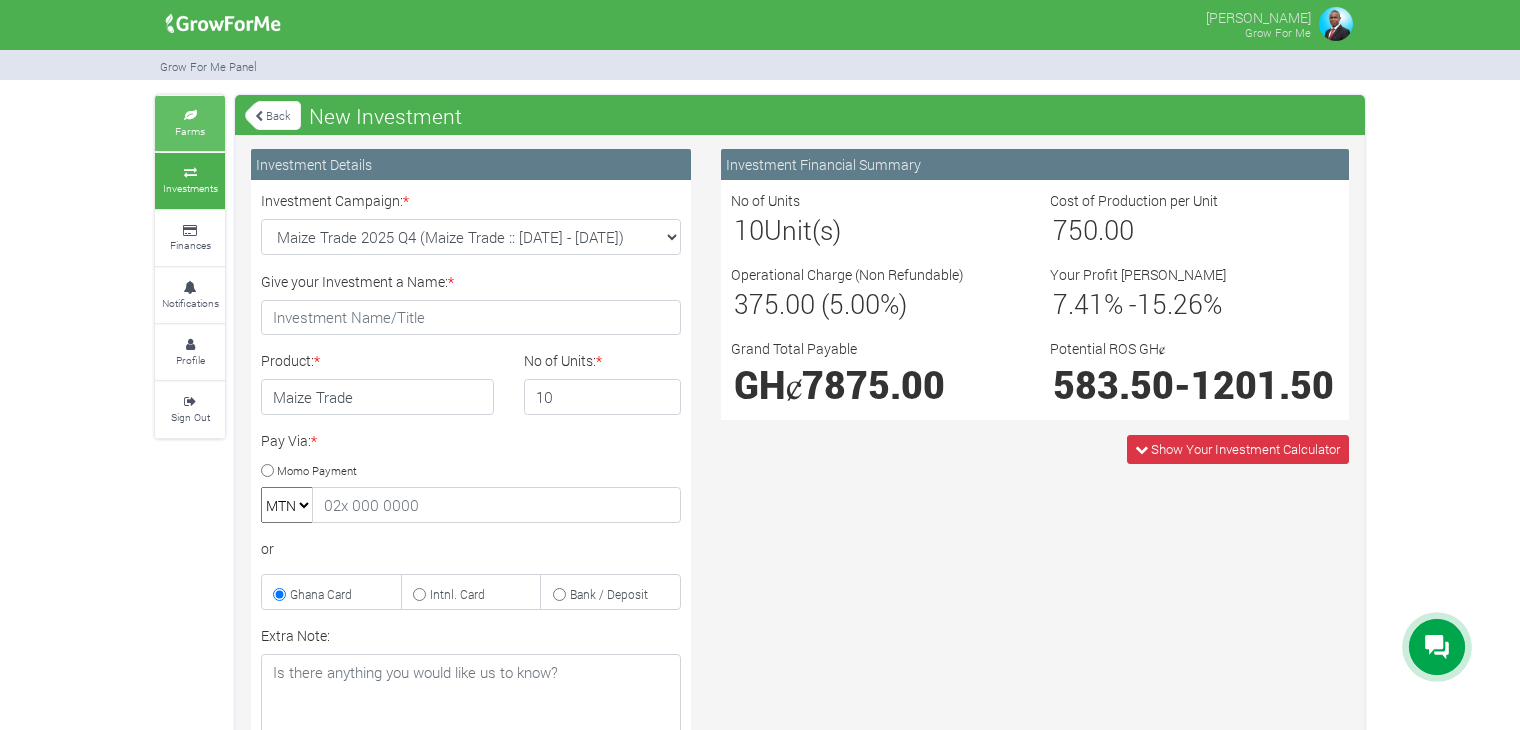 click on "Farms" at bounding box center (190, 123) 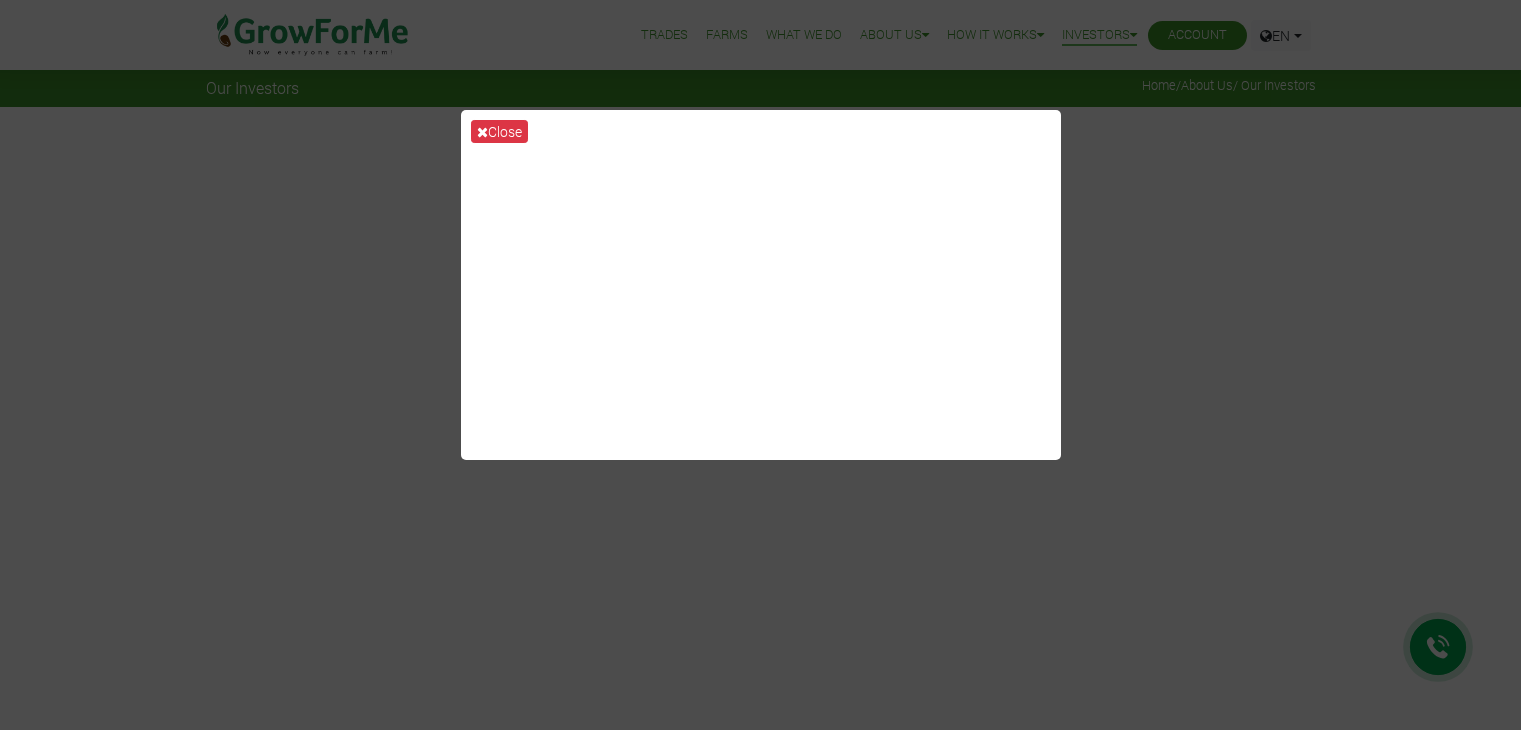 scroll, scrollTop: 0, scrollLeft: 0, axis: both 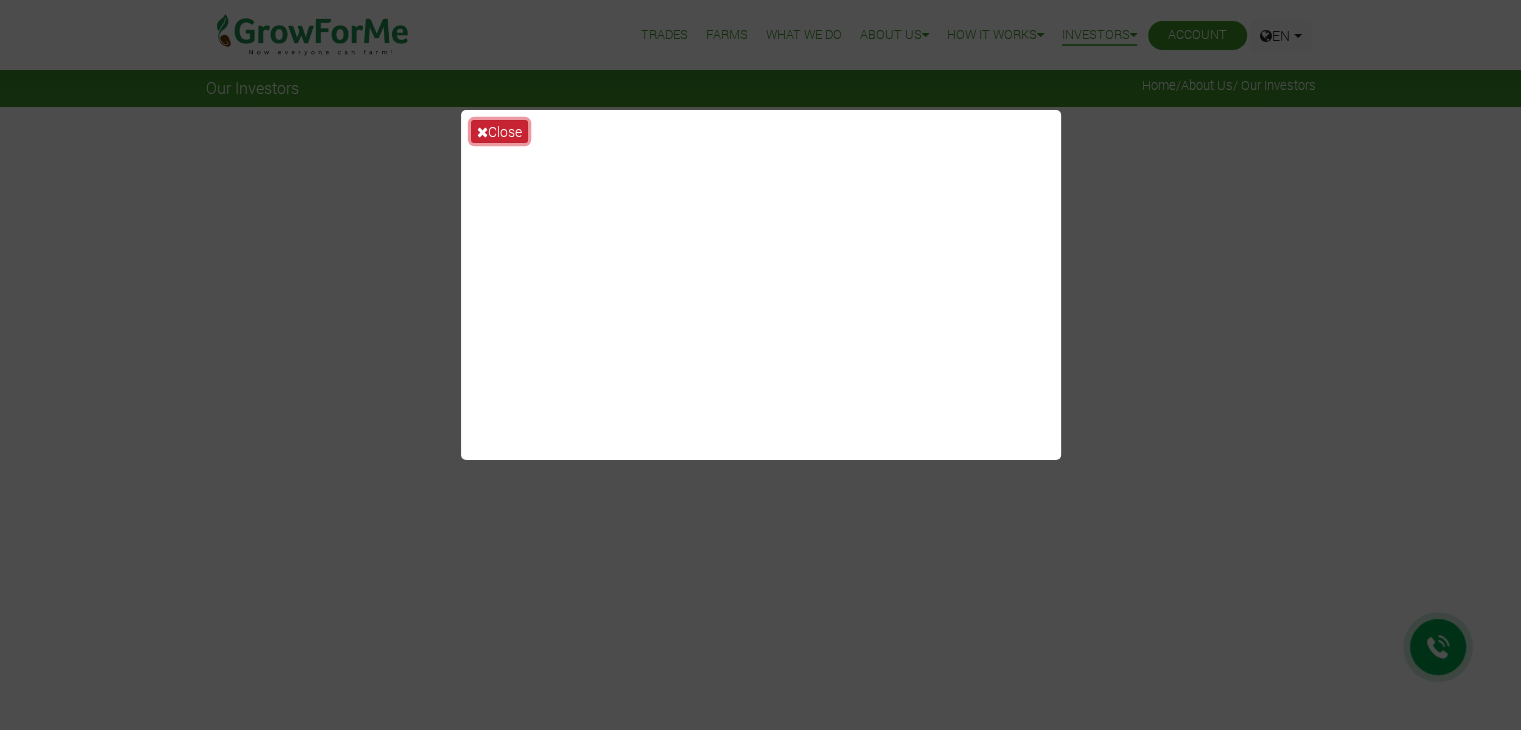 click on "Close" at bounding box center (499, 131) 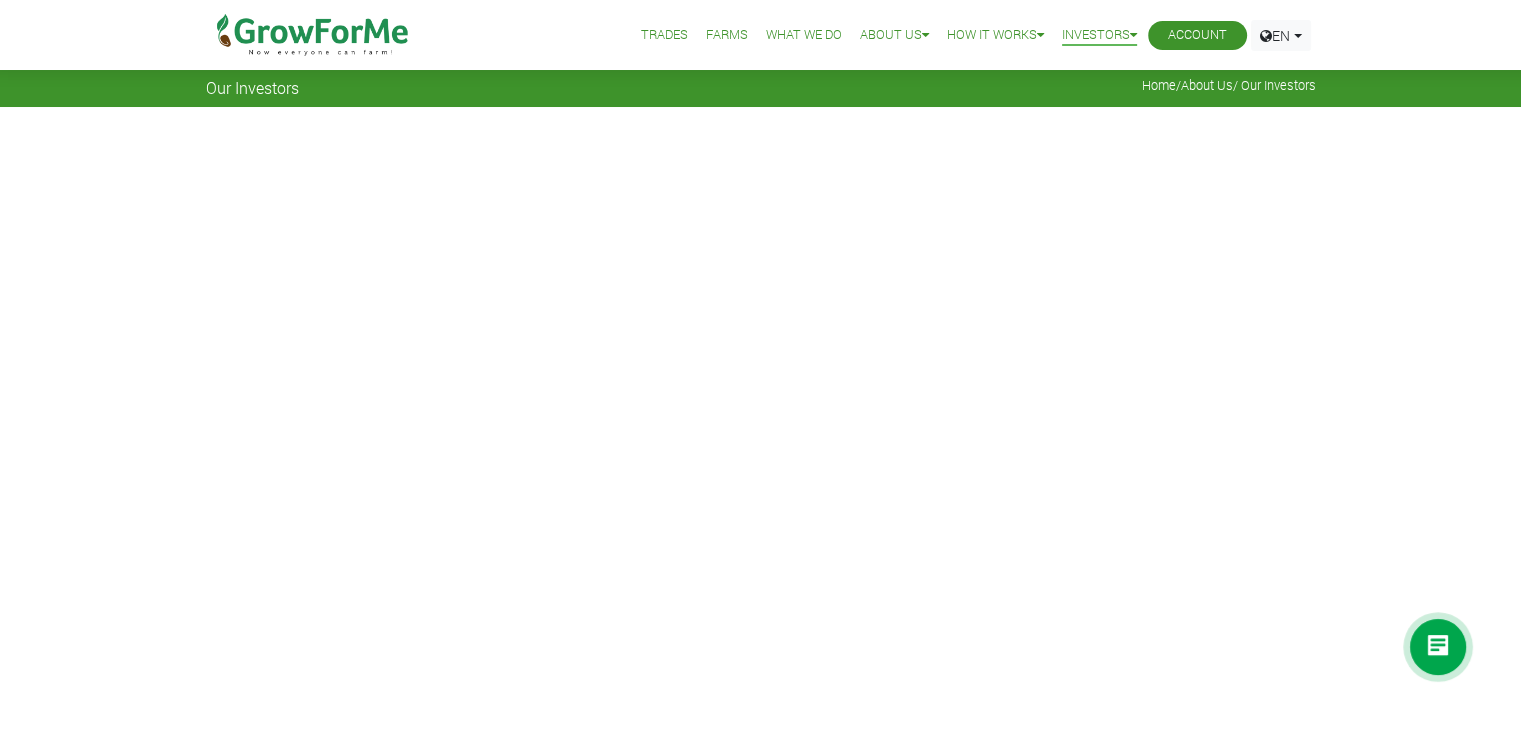click on "Trades" at bounding box center (664, 35) 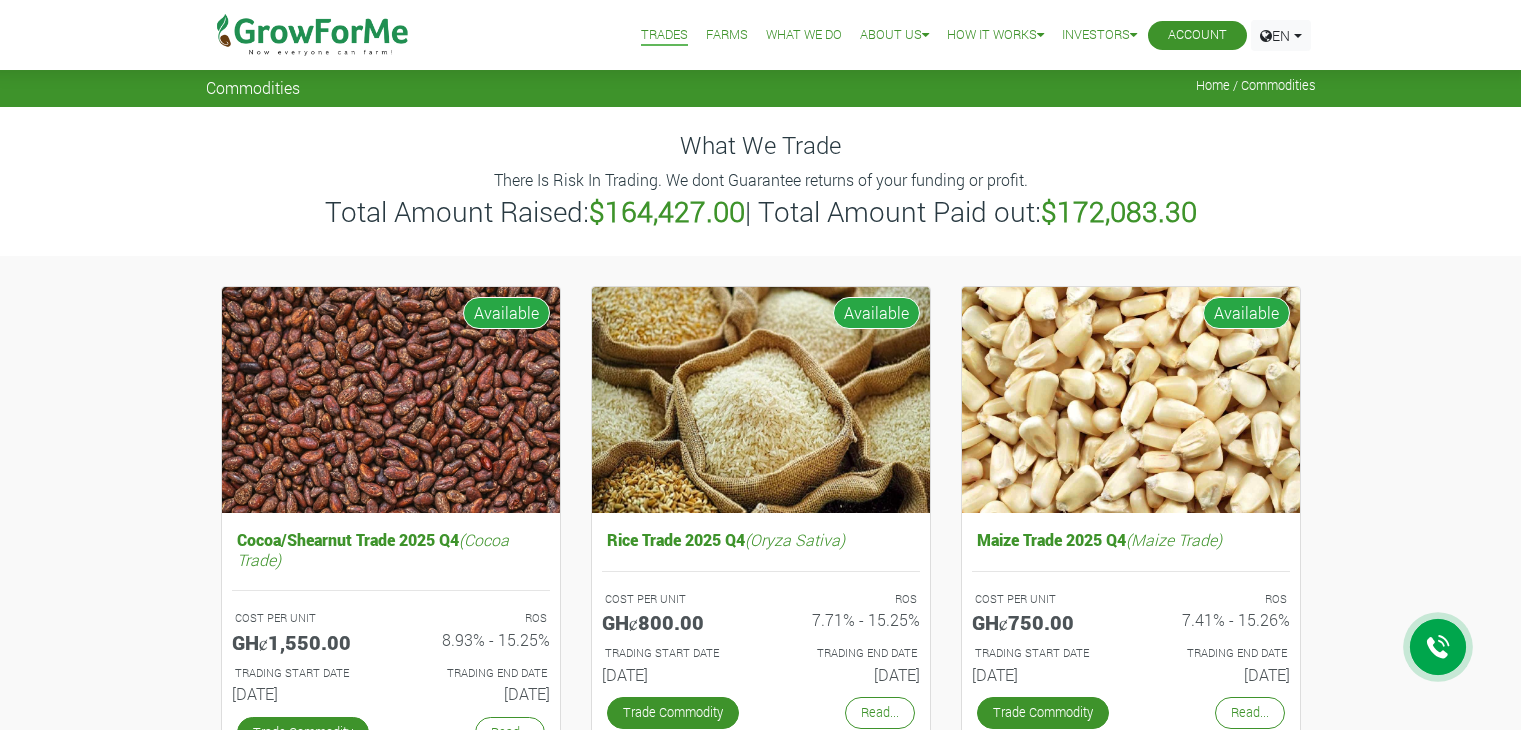 scroll, scrollTop: 0, scrollLeft: 0, axis: both 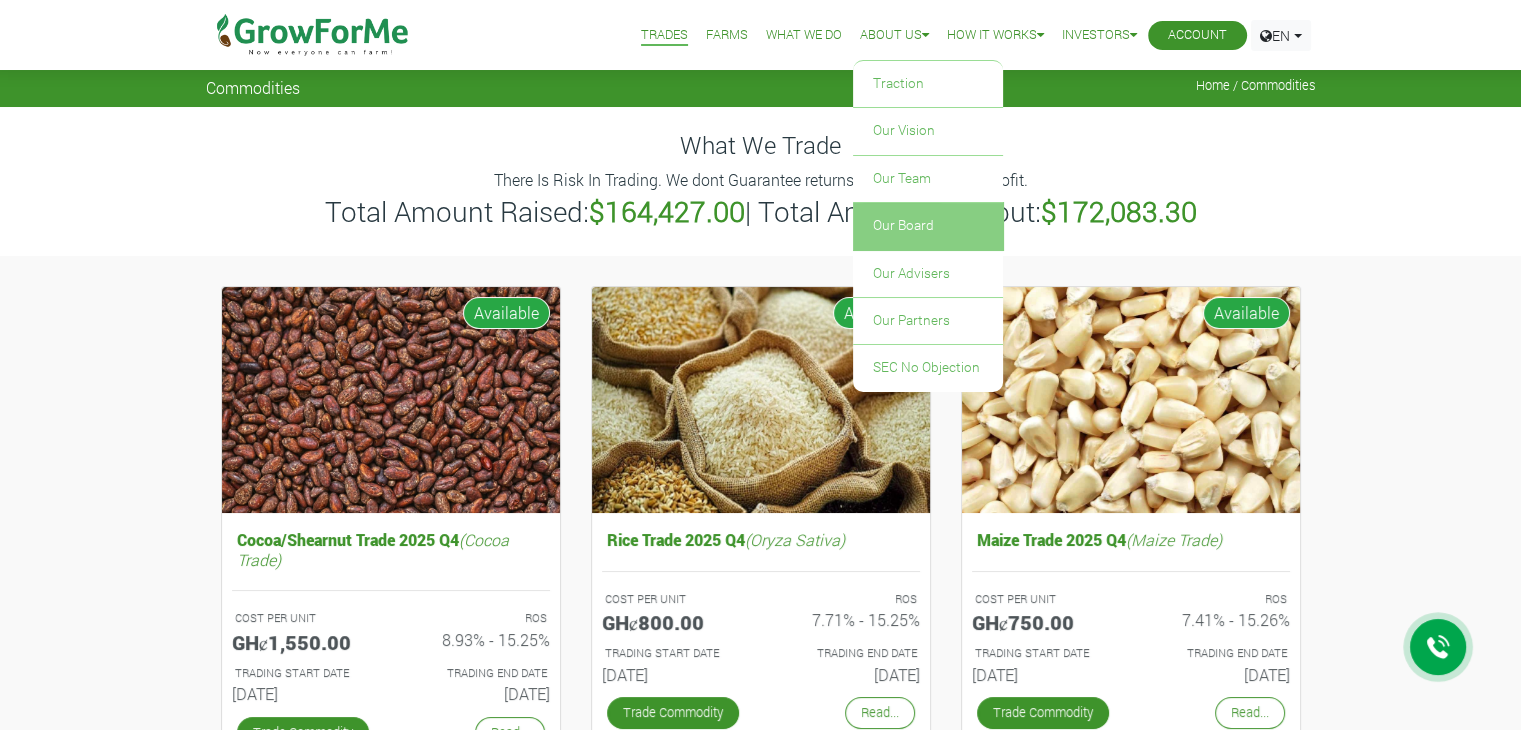 click on "Our Board" at bounding box center [928, 226] 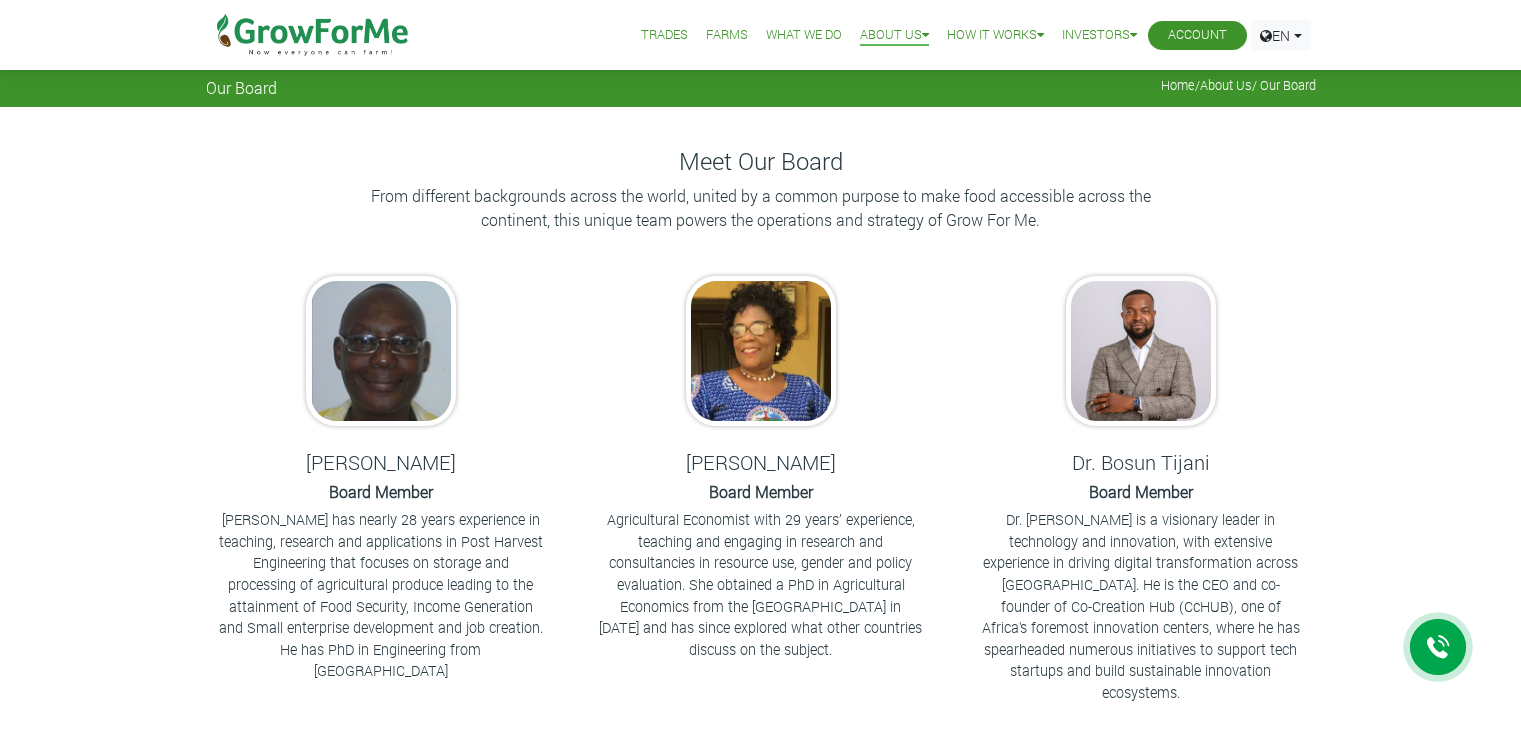 scroll, scrollTop: 0, scrollLeft: 0, axis: both 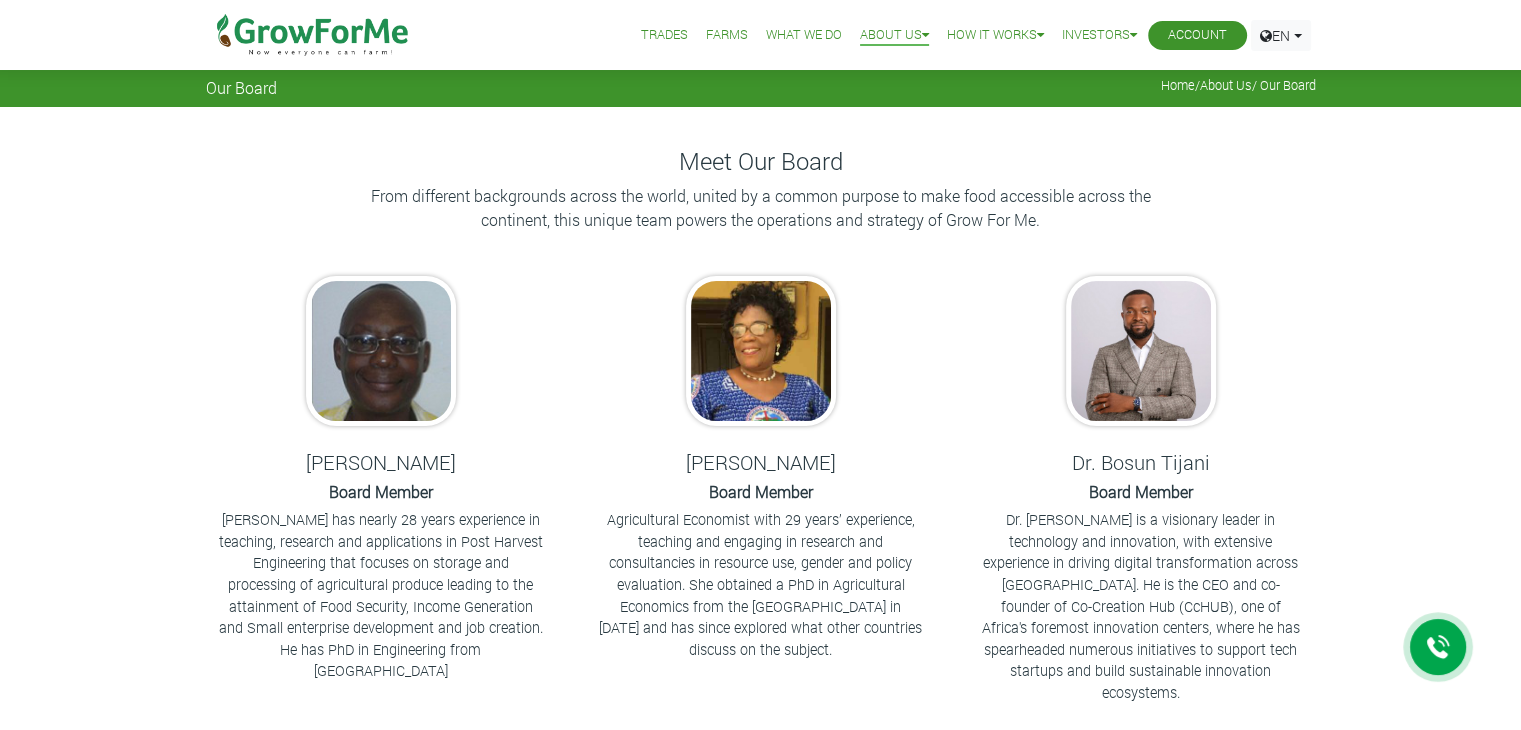 click on "Farms" at bounding box center (727, 35) 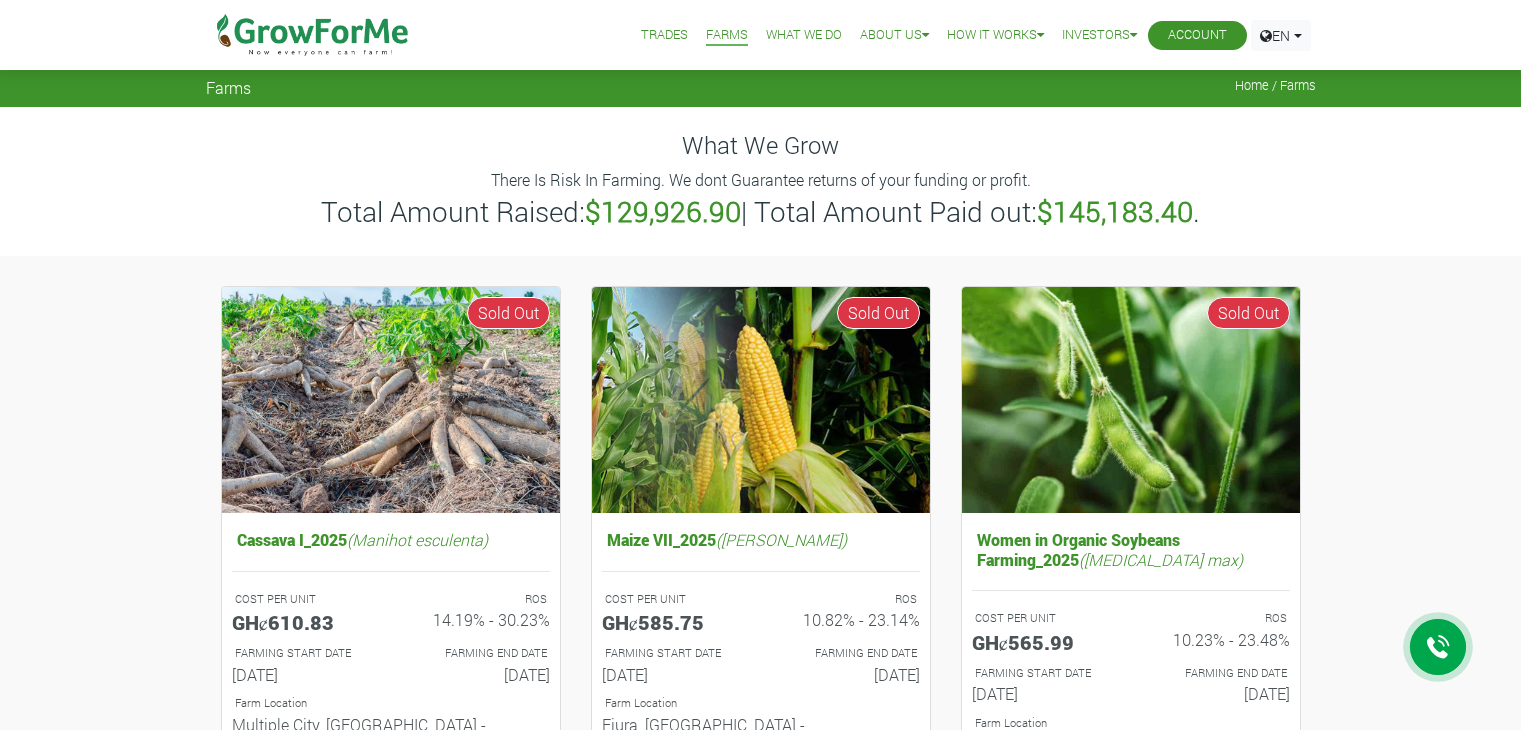 scroll, scrollTop: 0, scrollLeft: 0, axis: both 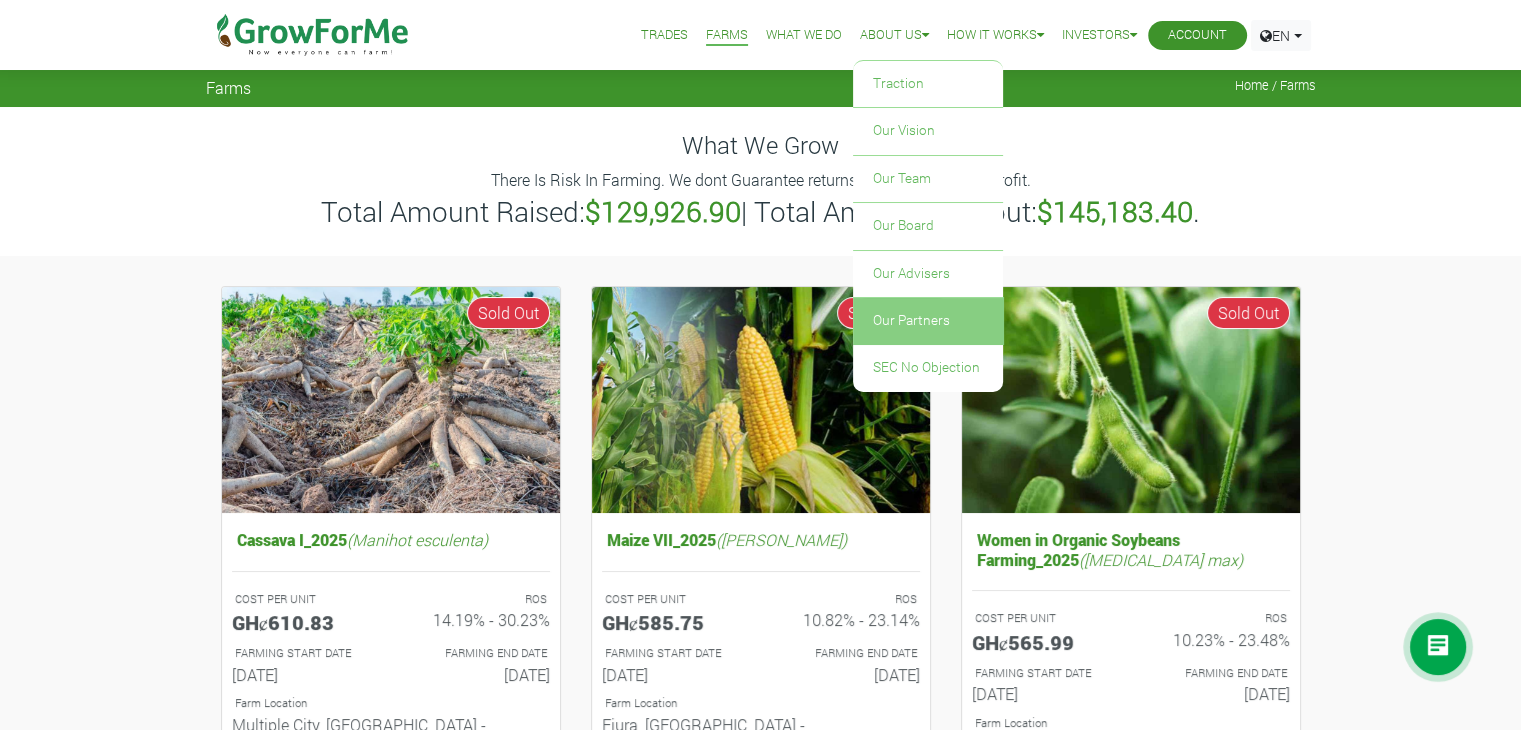 click on "Our Partners" at bounding box center [928, 321] 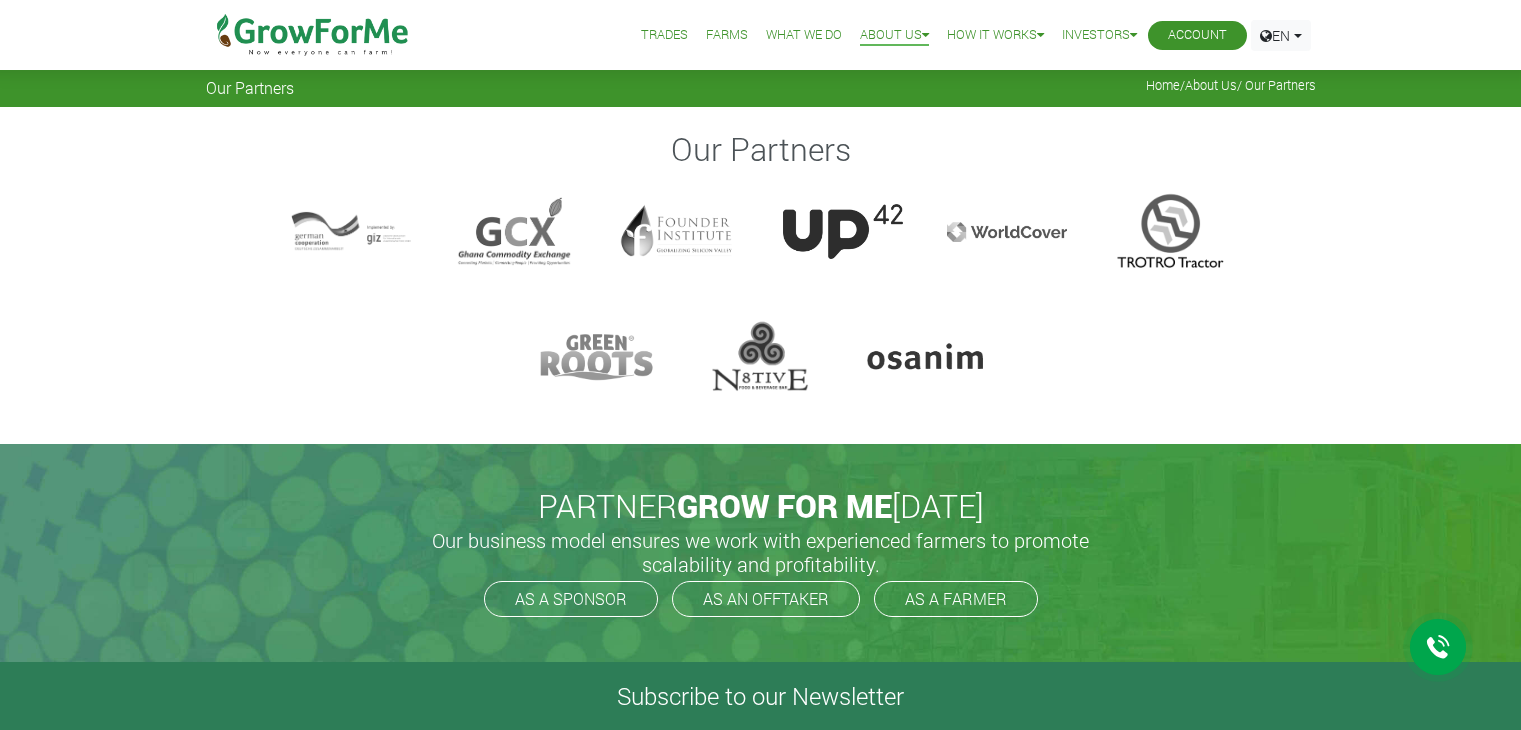scroll, scrollTop: 0, scrollLeft: 0, axis: both 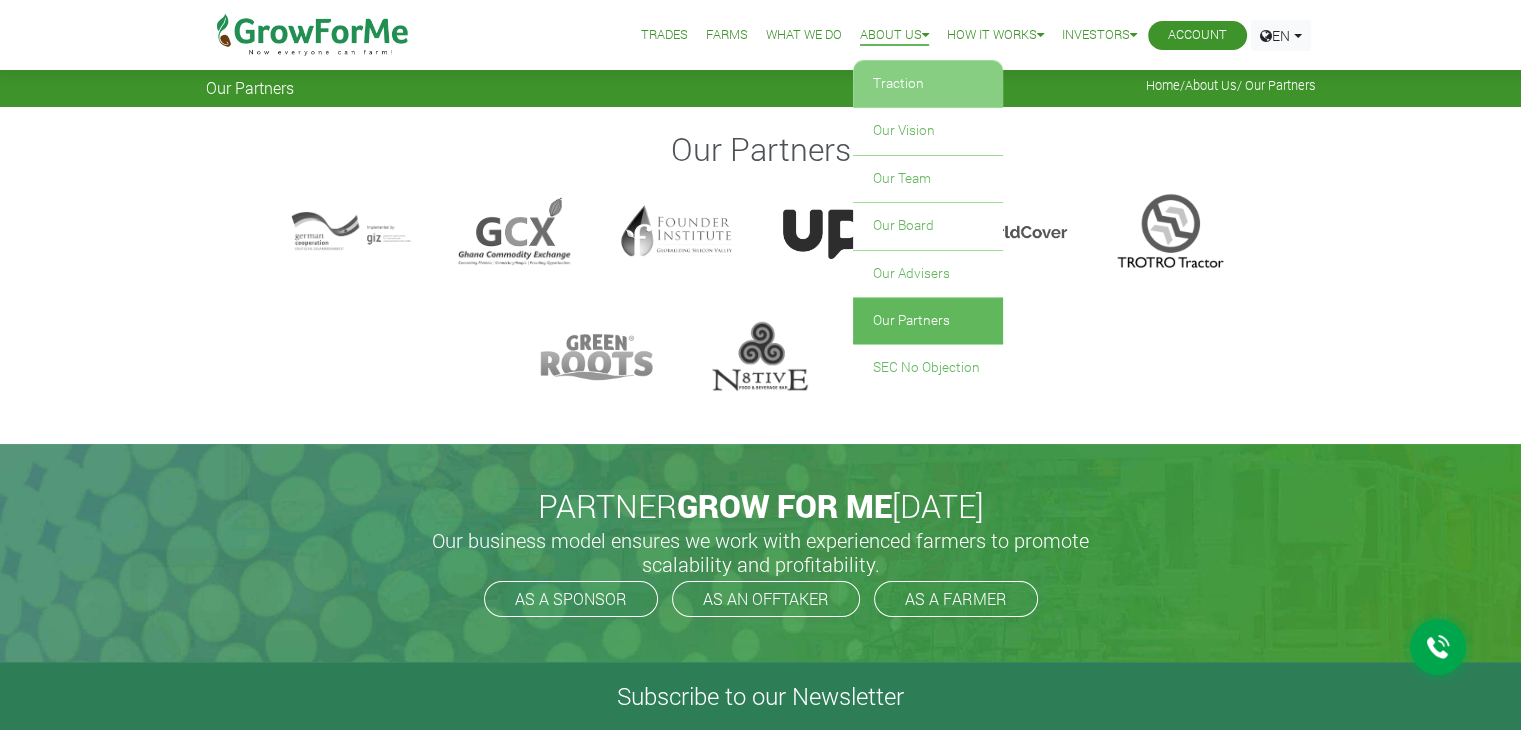 click on "Traction" at bounding box center [928, 84] 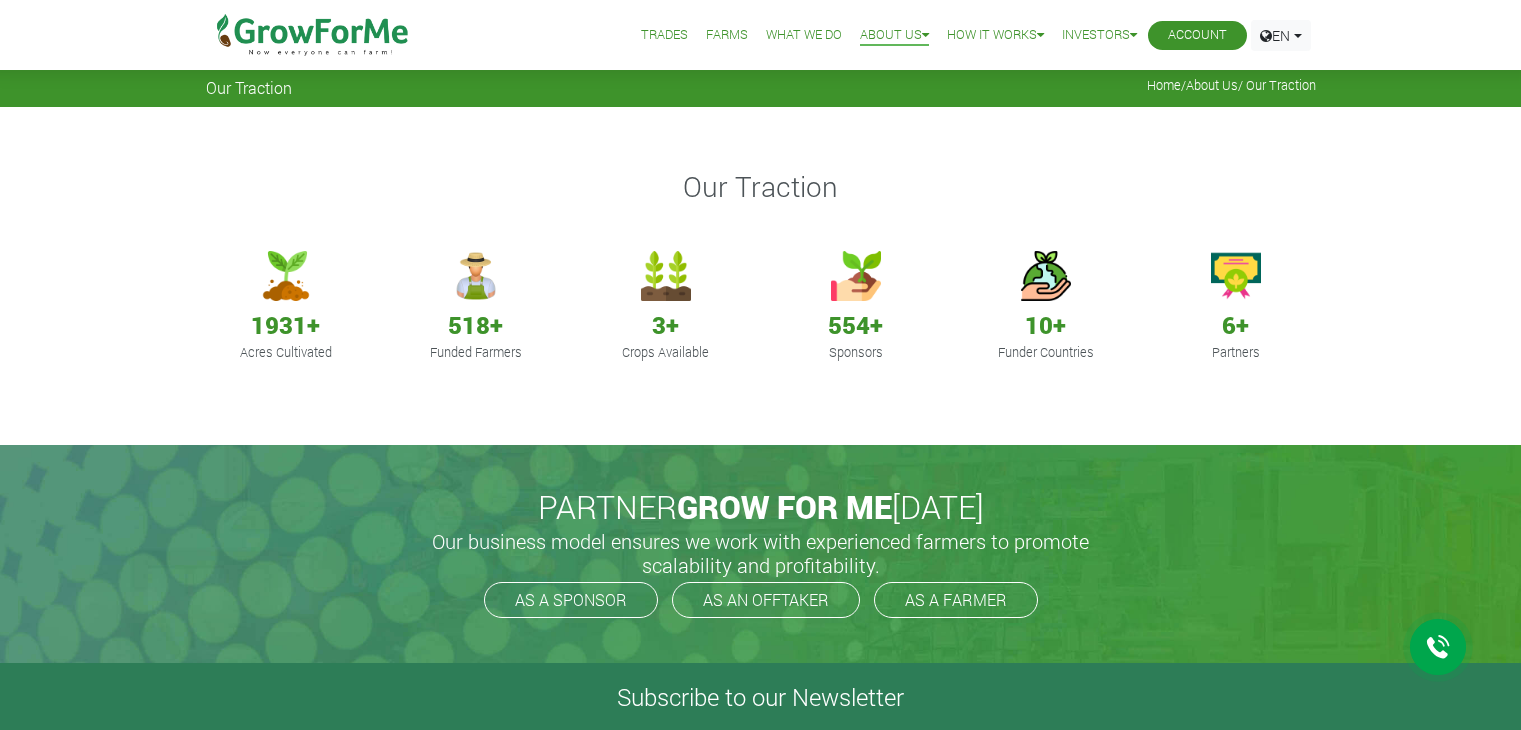 scroll, scrollTop: 0, scrollLeft: 0, axis: both 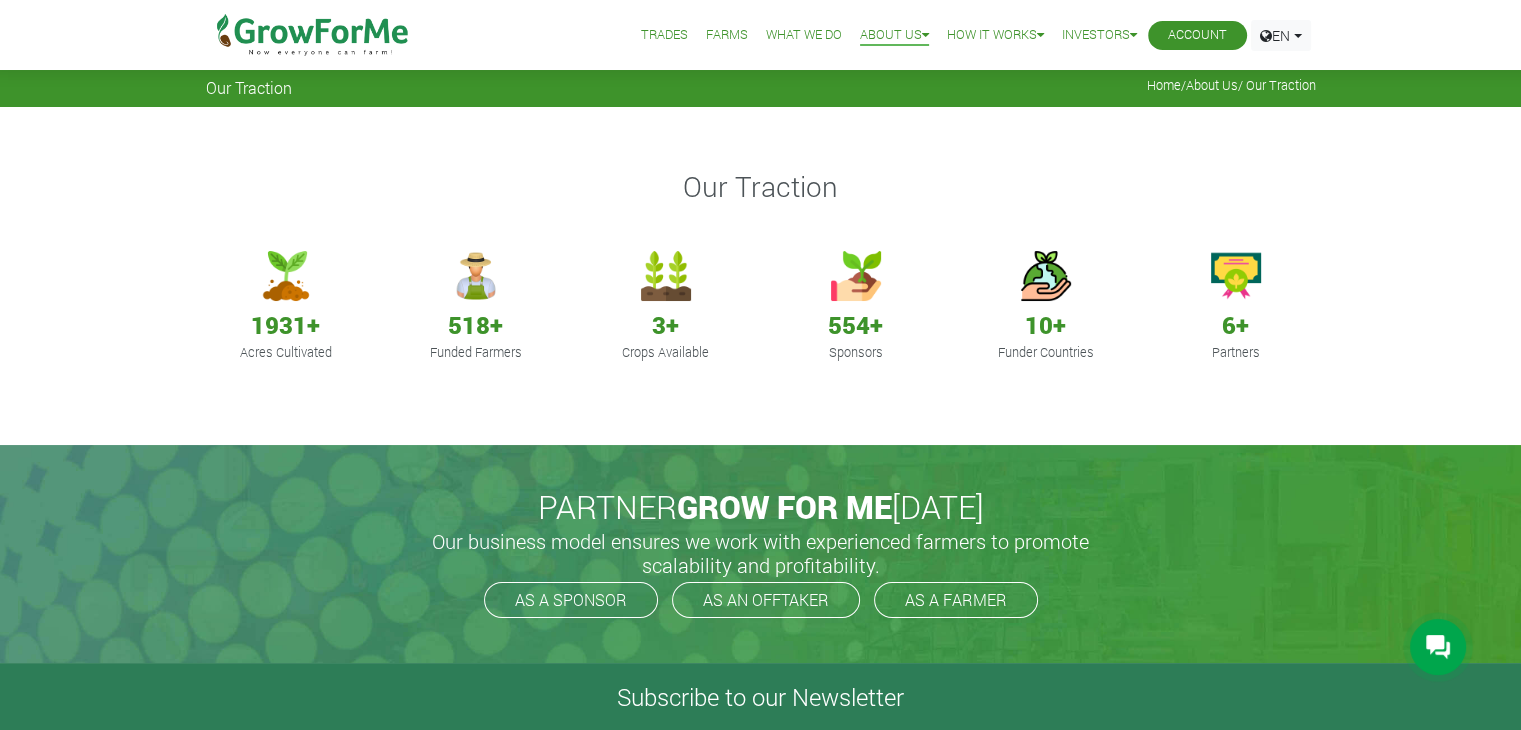 click on "What We Do" at bounding box center (804, 35) 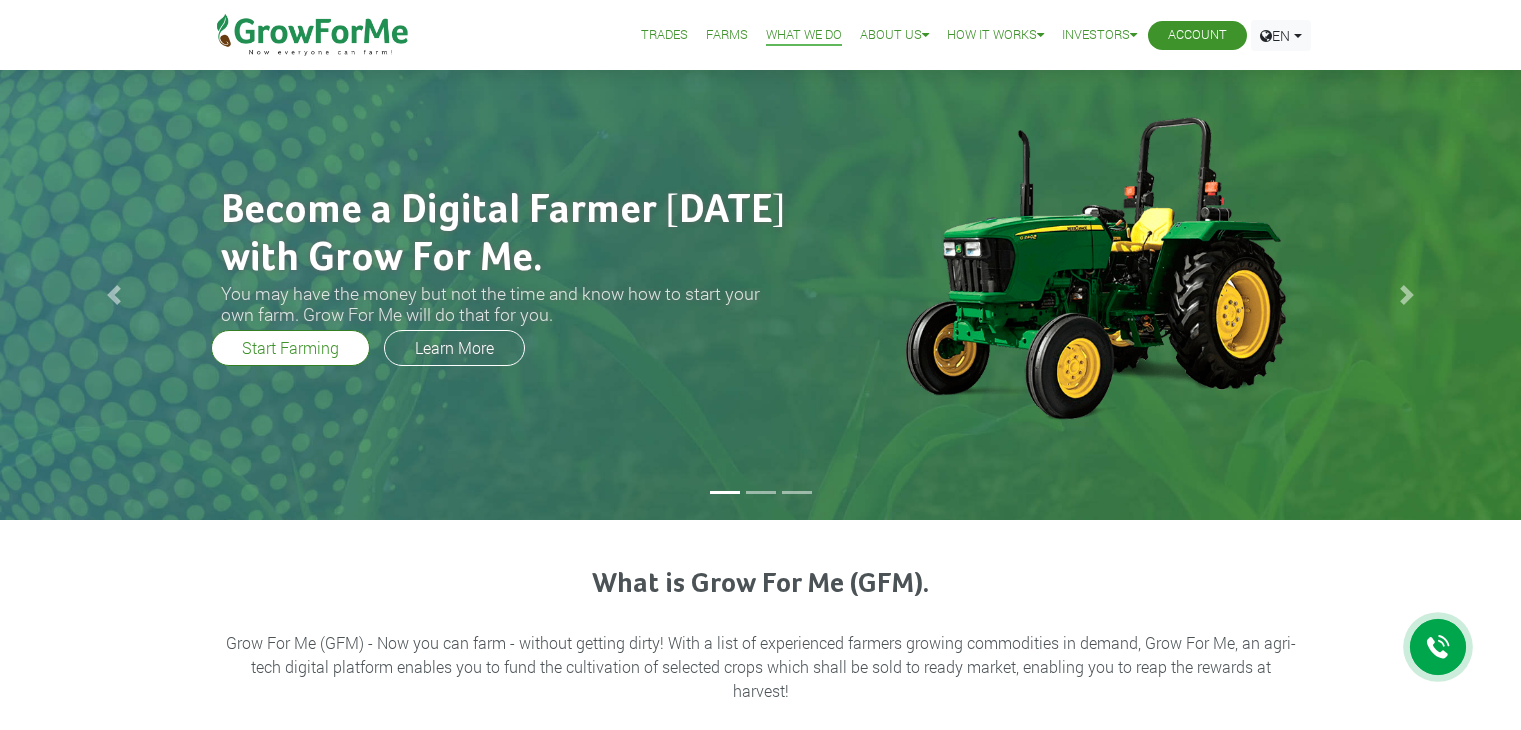 scroll, scrollTop: 0, scrollLeft: 0, axis: both 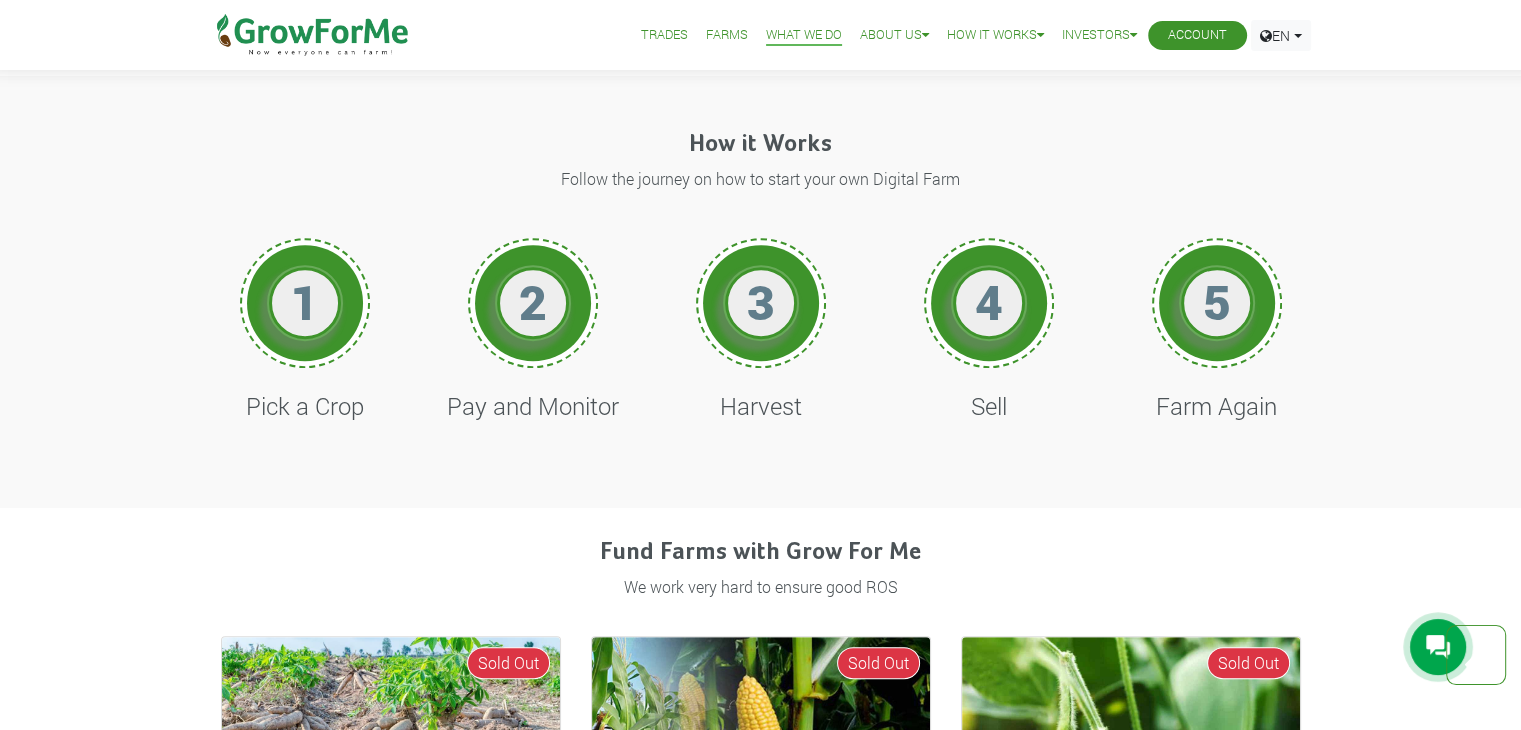 click on "Harvest" at bounding box center (761, 406) 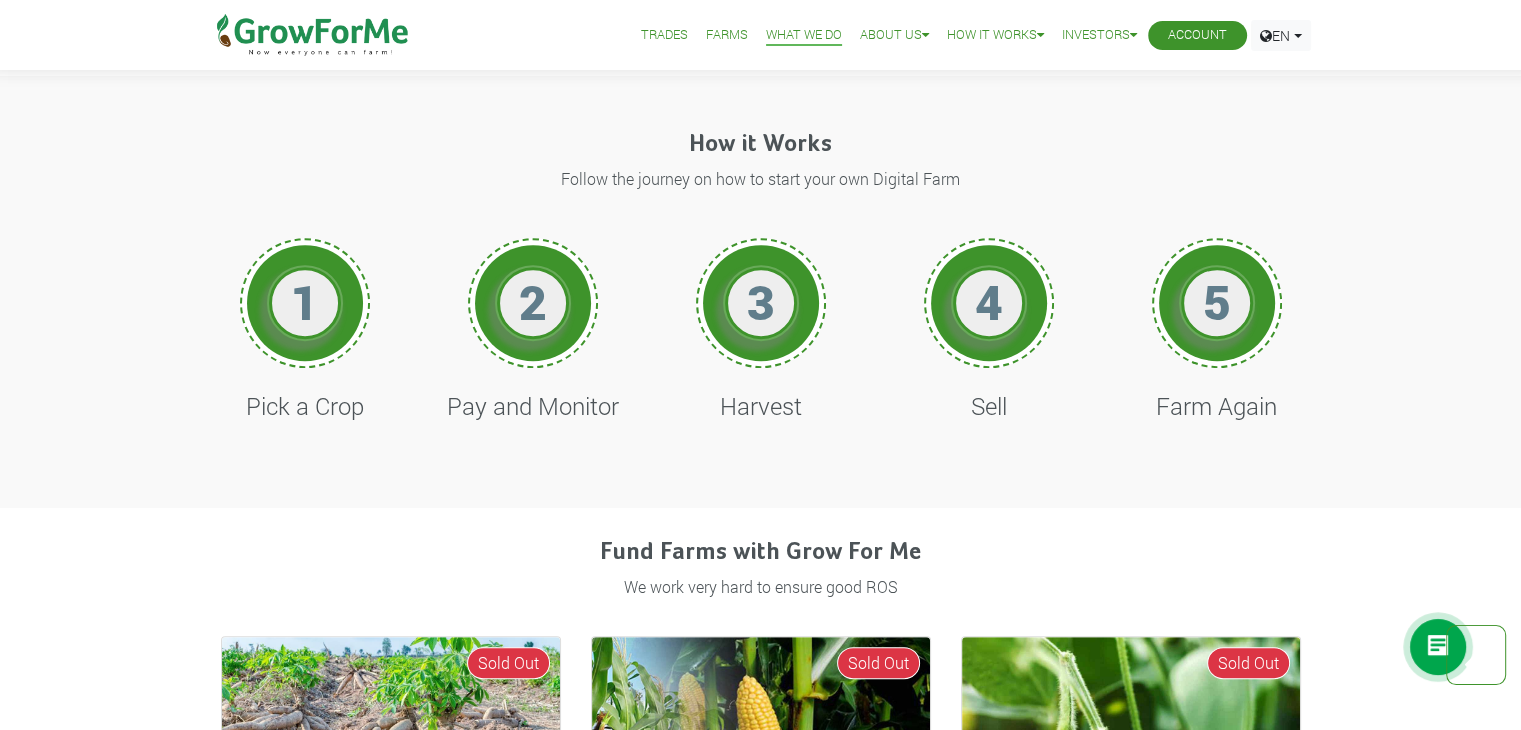 click on "Sell" at bounding box center [989, 406] 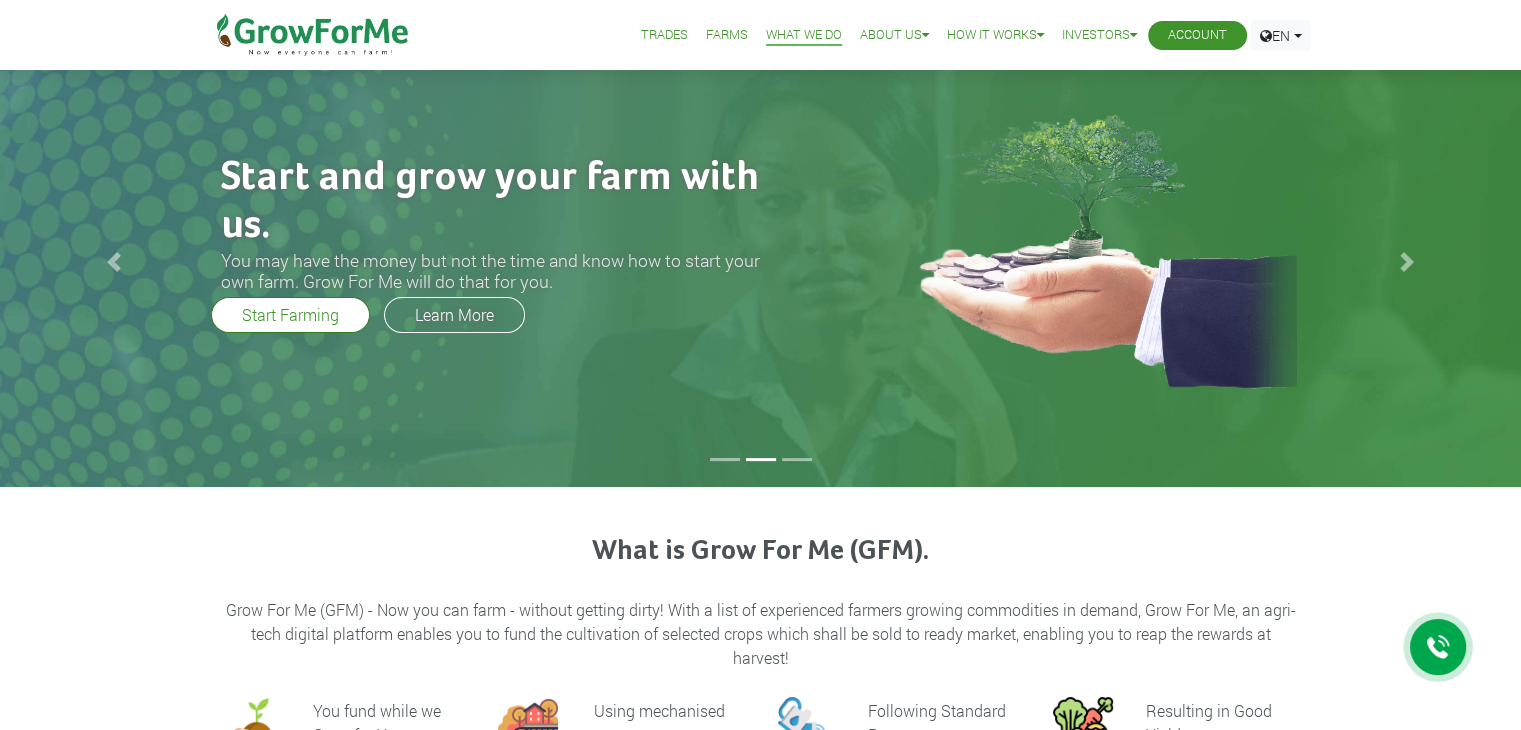 scroll, scrollTop: 0, scrollLeft: 0, axis: both 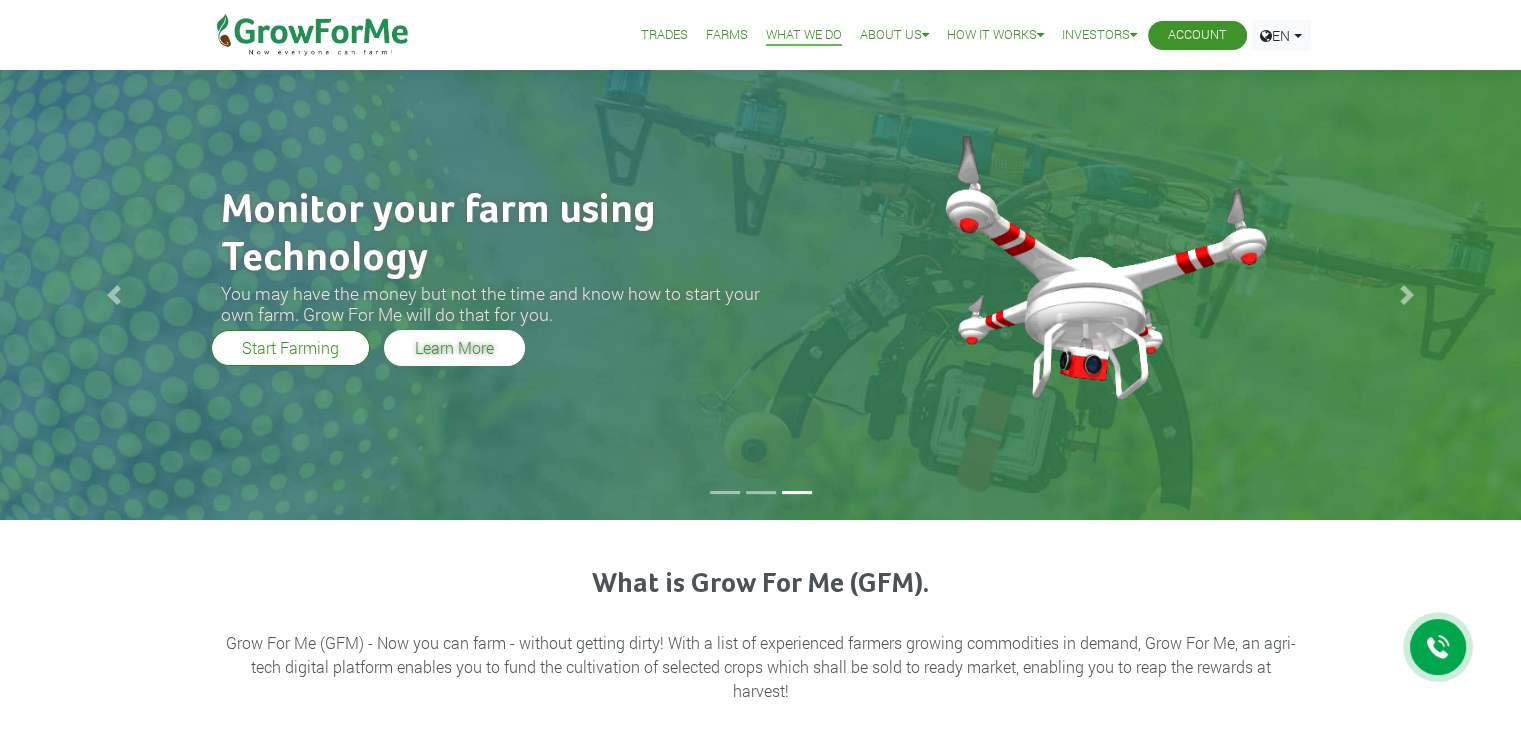 click on "Learn More" at bounding box center (454, 348) 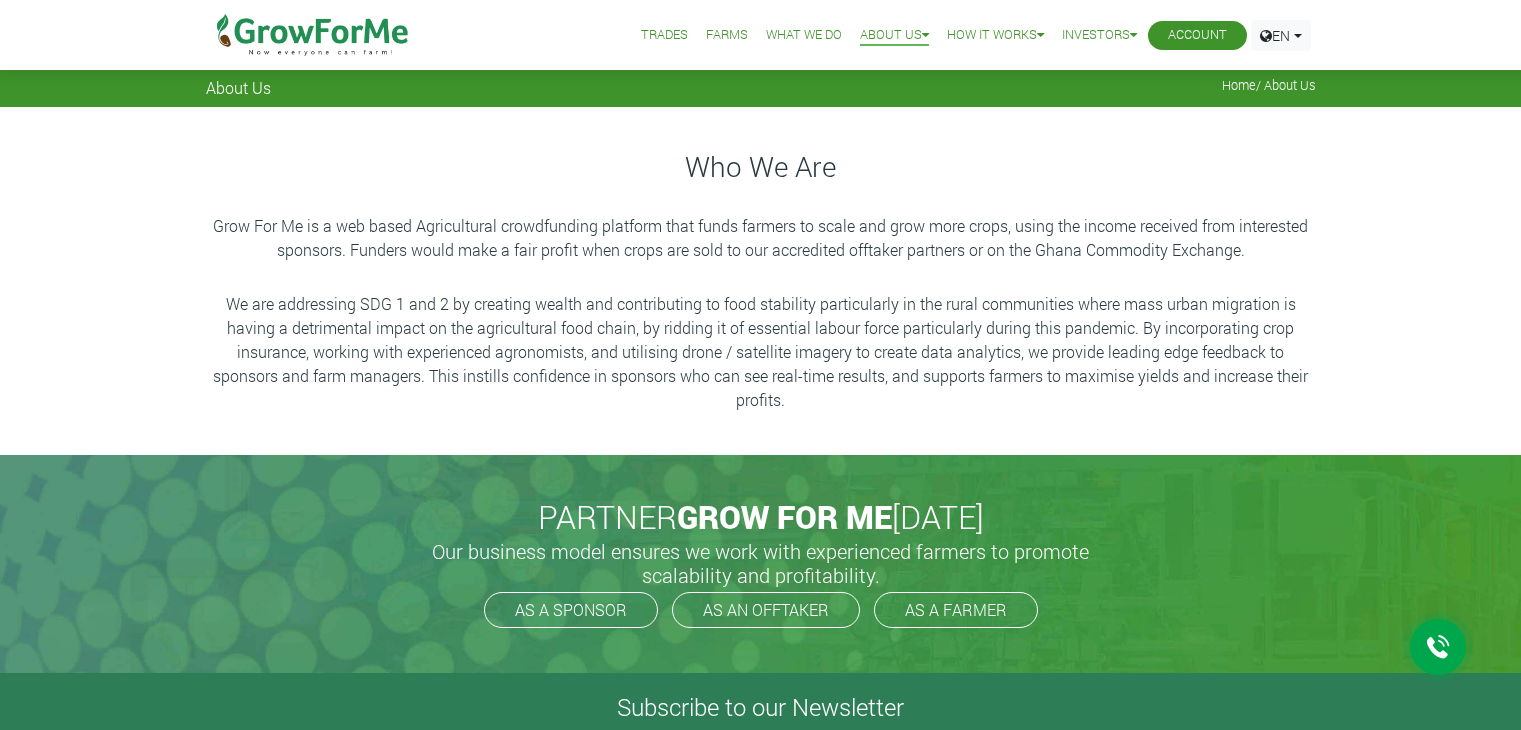 scroll, scrollTop: 0, scrollLeft: 0, axis: both 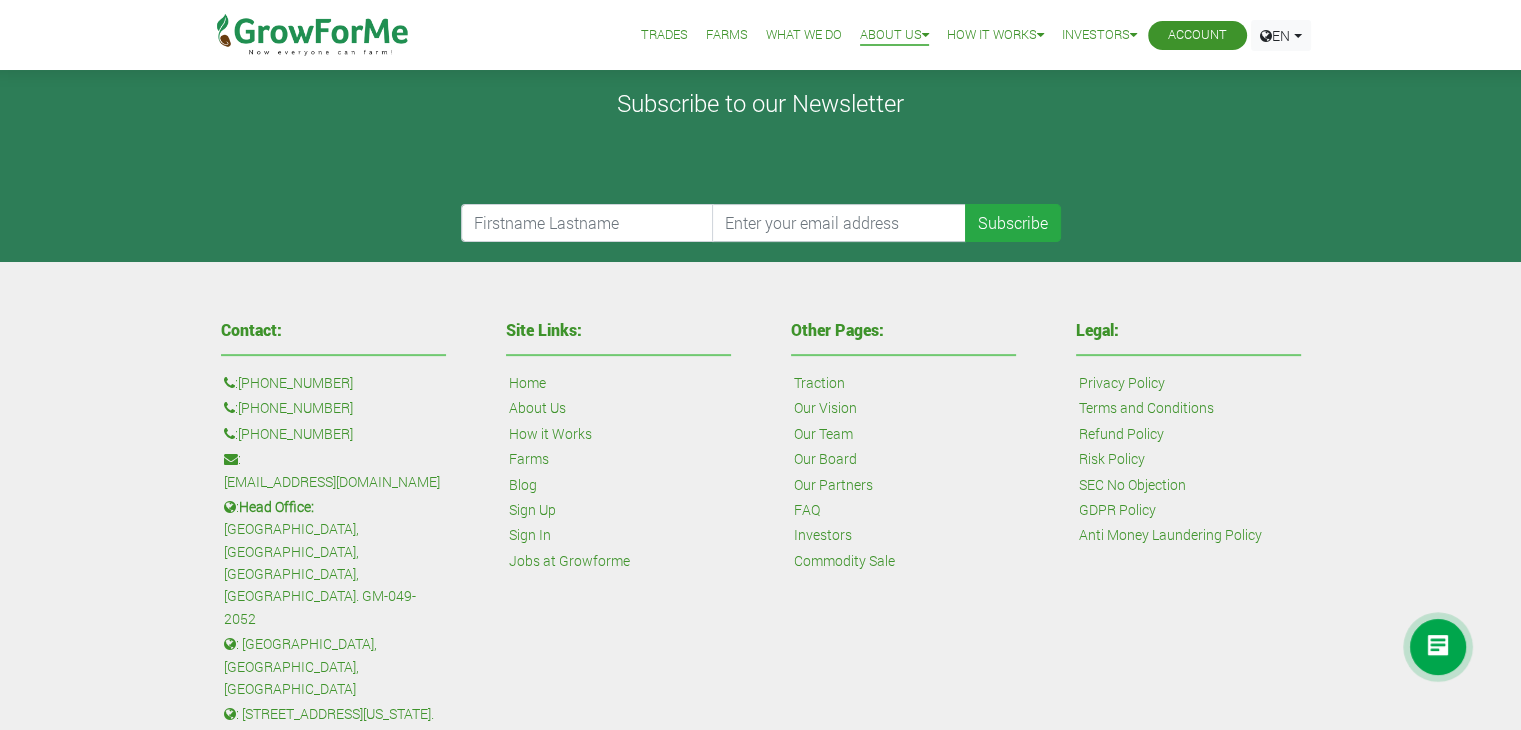 click on "Our Team" at bounding box center [823, 434] 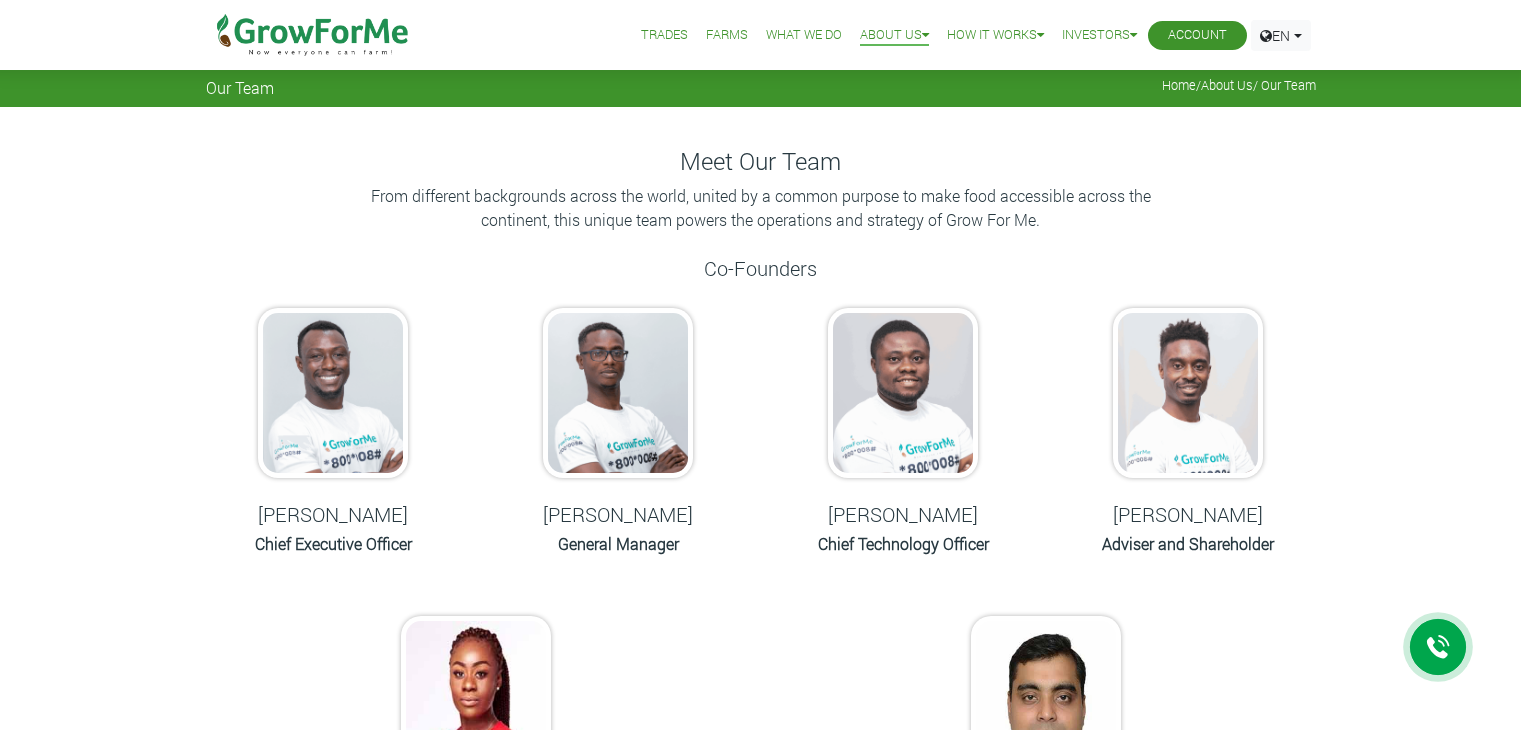 scroll, scrollTop: 0, scrollLeft: 0, axis: both 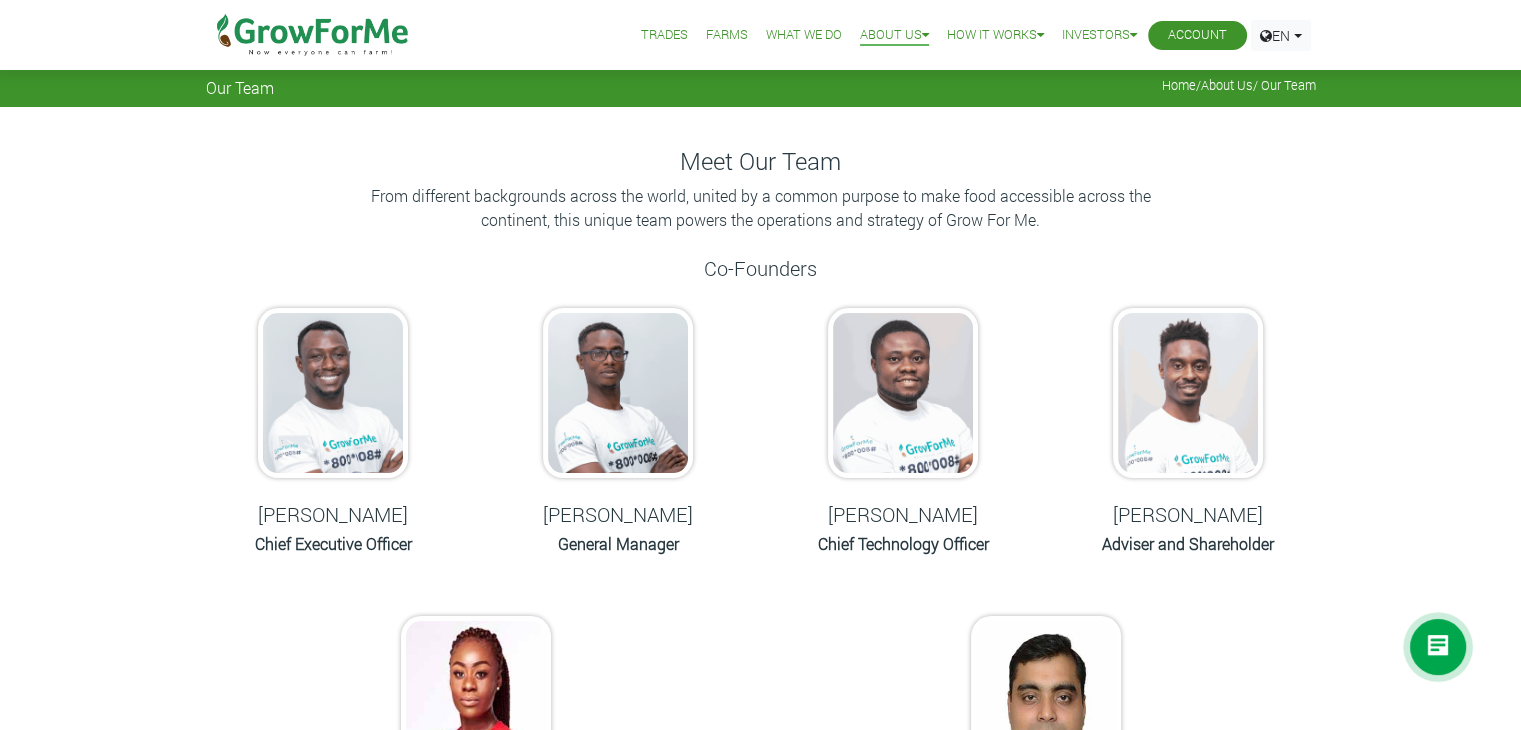 click on "What We Do" at bounding box center (804, 35) 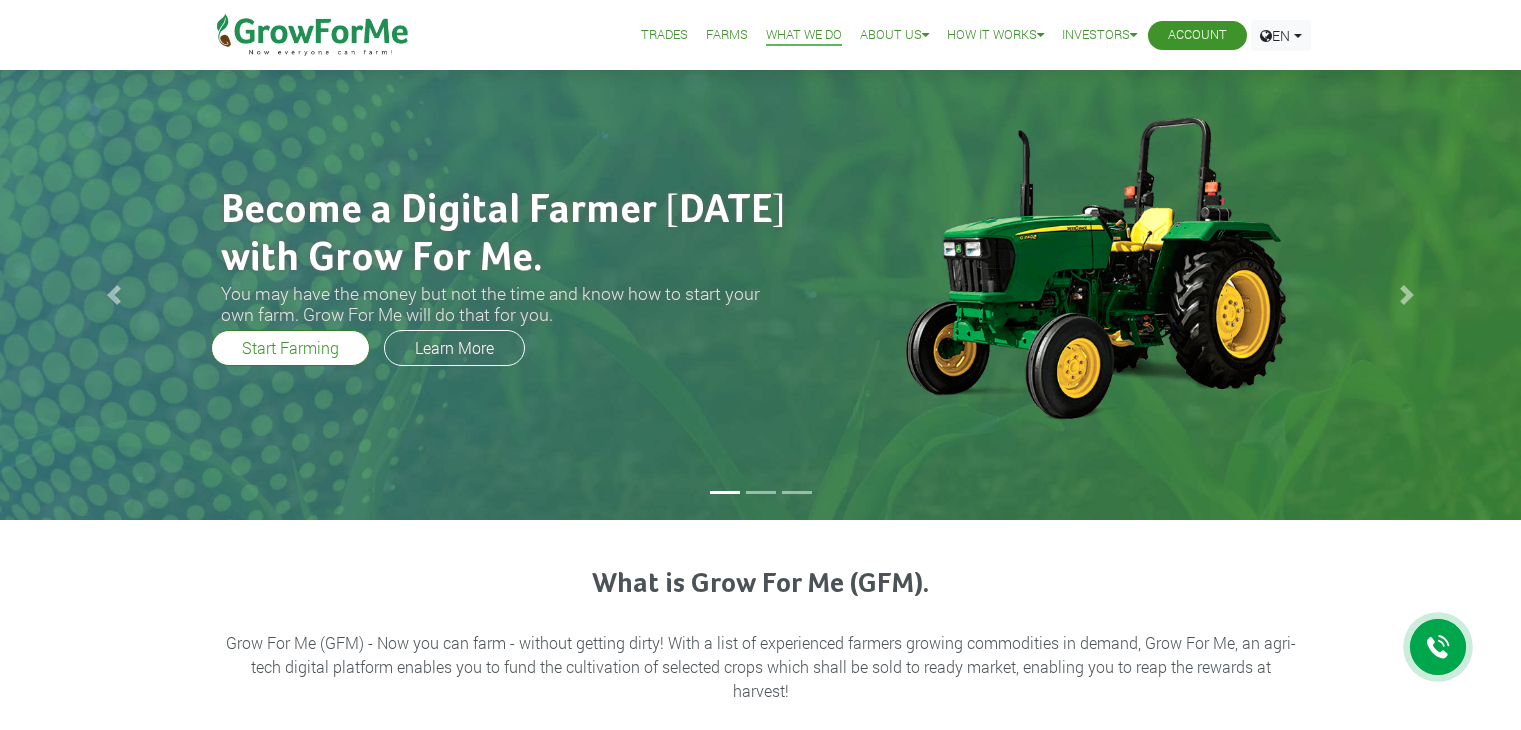 scroll, scrollTop: 0, scrollLeft: 0, axis: both 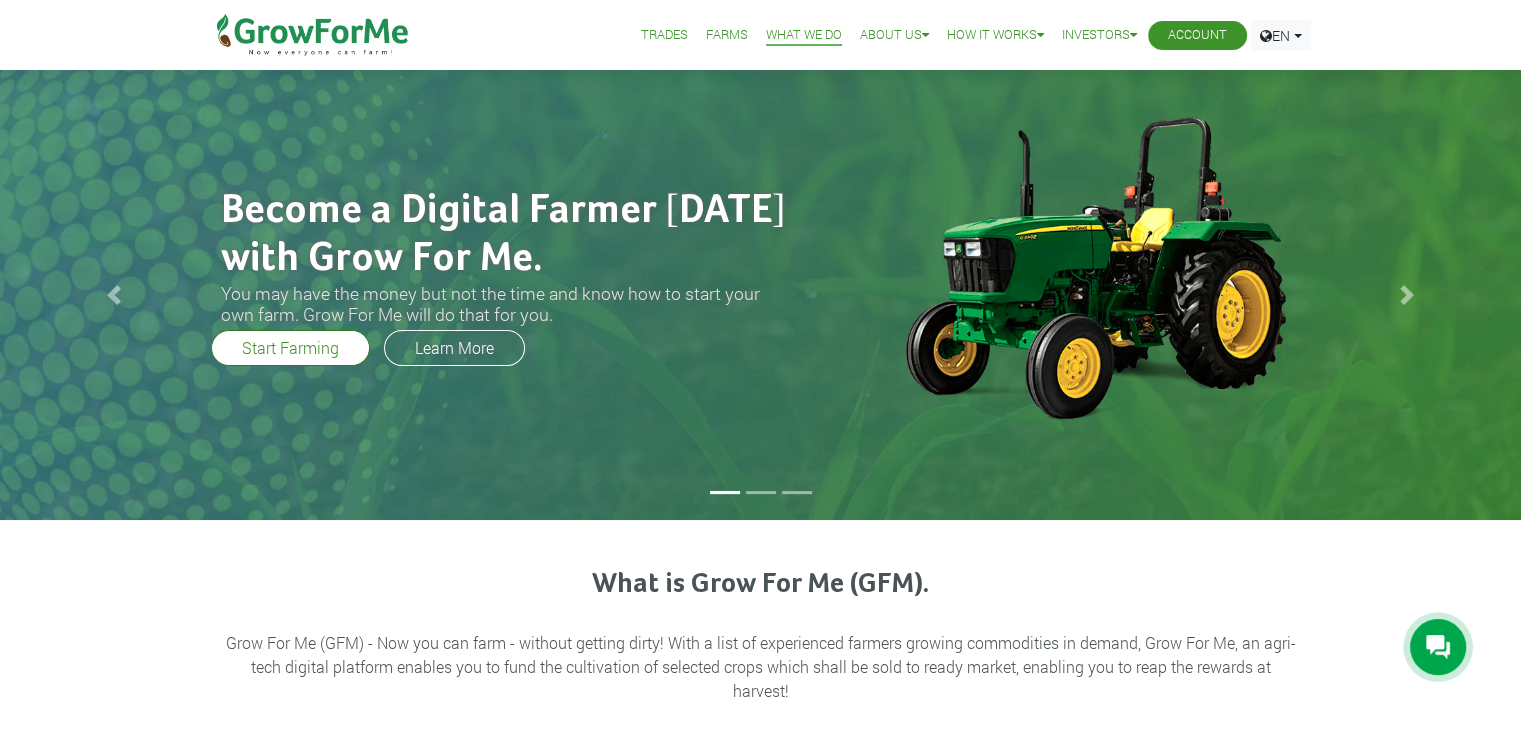 click on "Trades" at bounding box center [664, 35] 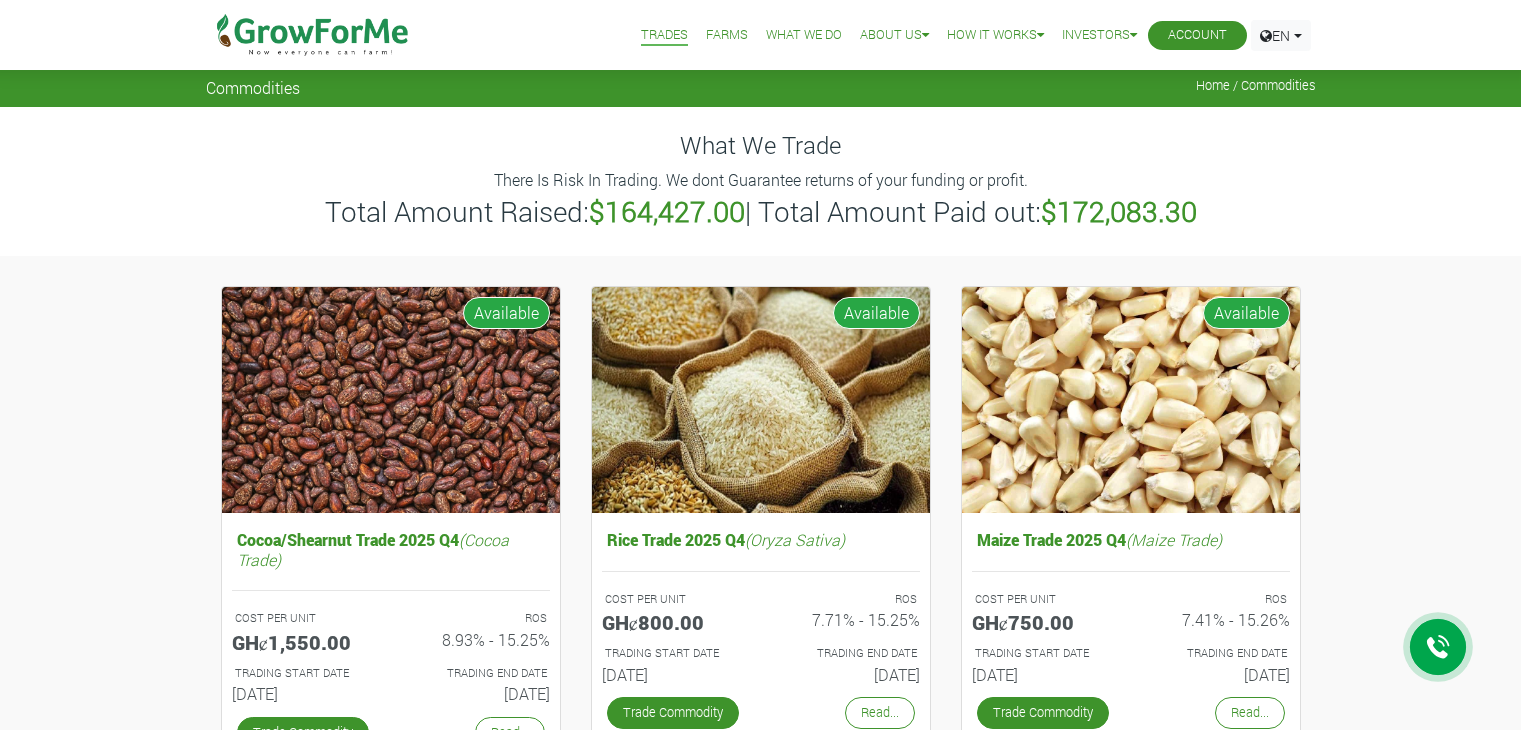 scroll, scrollTop: 0, scrollLeft: 0, axis: both 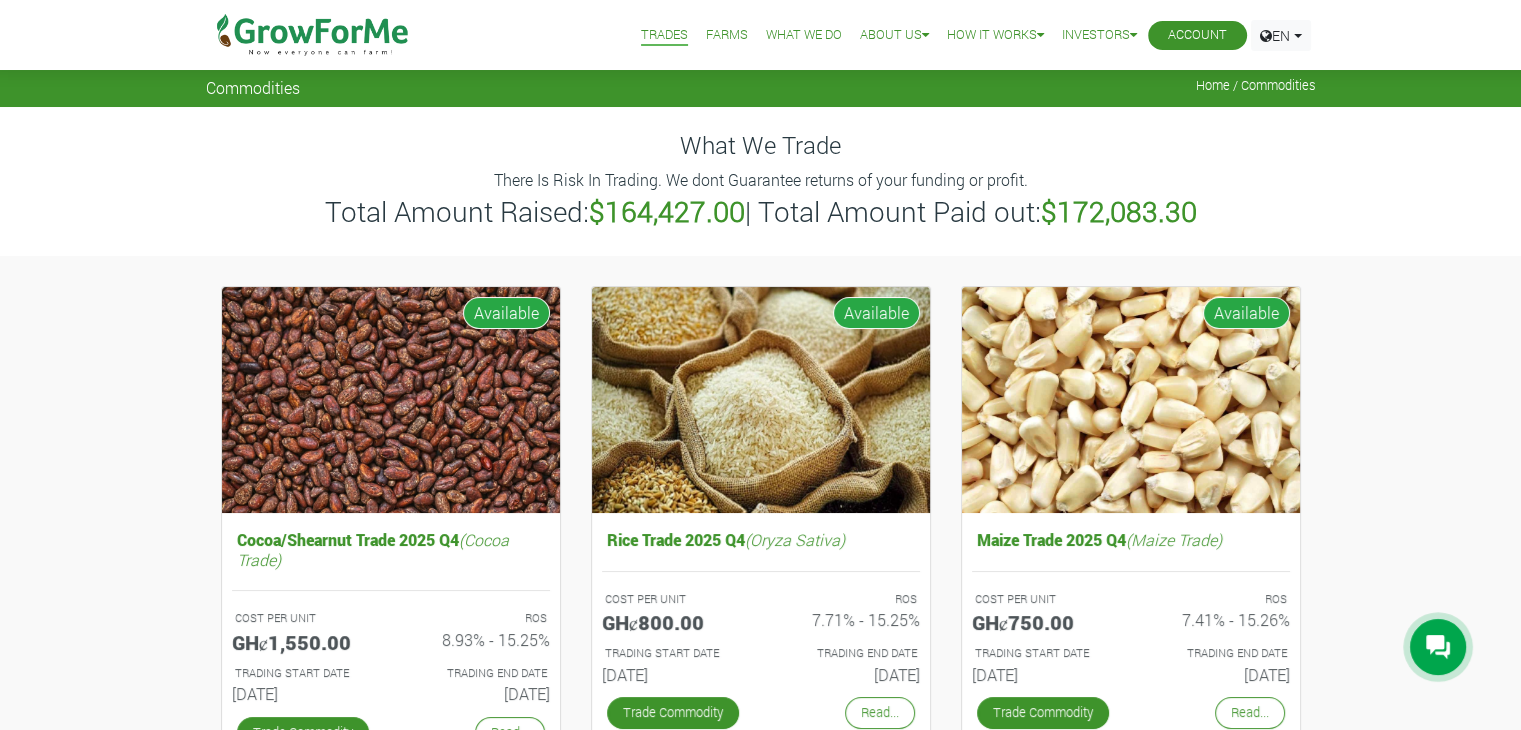click on "Account" at bounding box center [1197, 35] 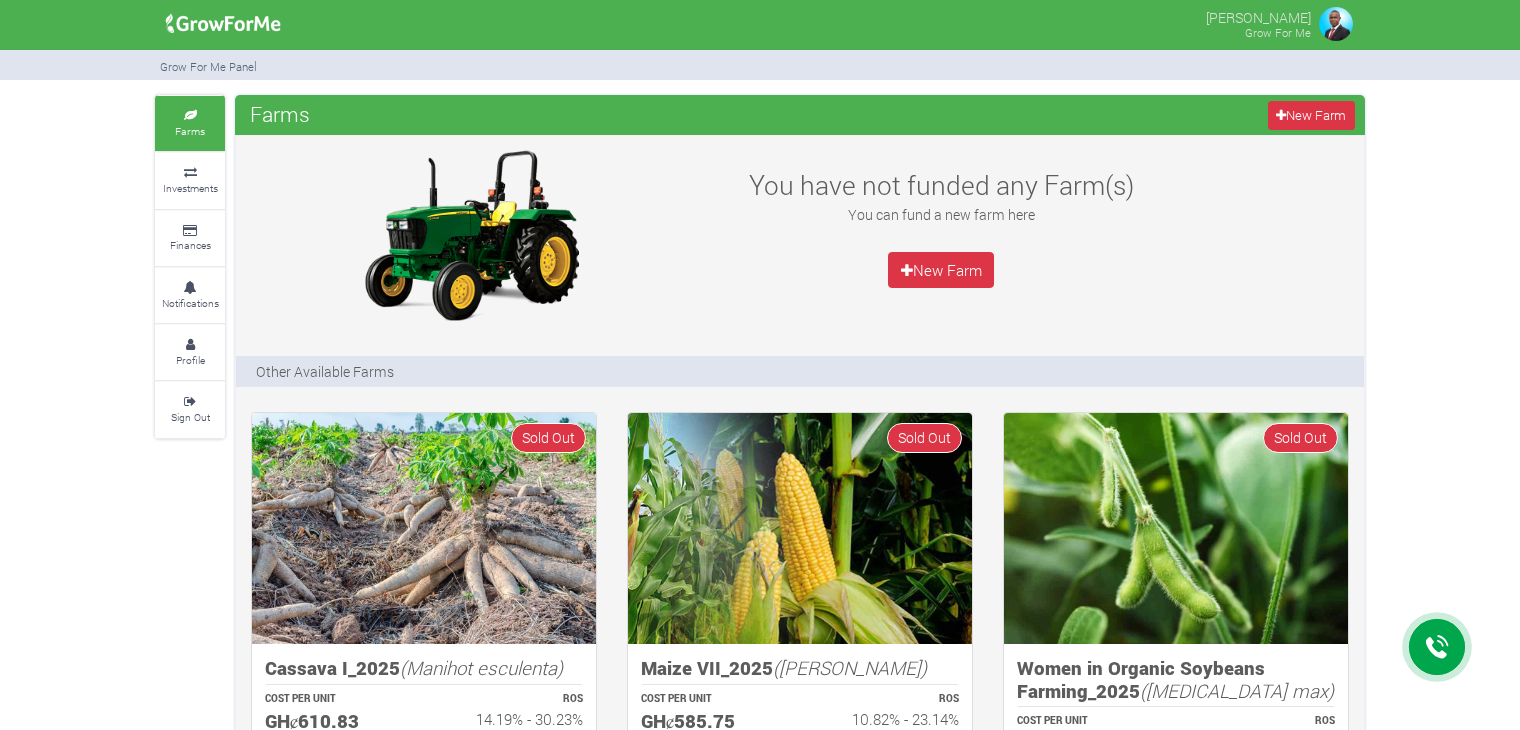 scroll, scrollTop: 0, scrollLeft: 0, axis: both 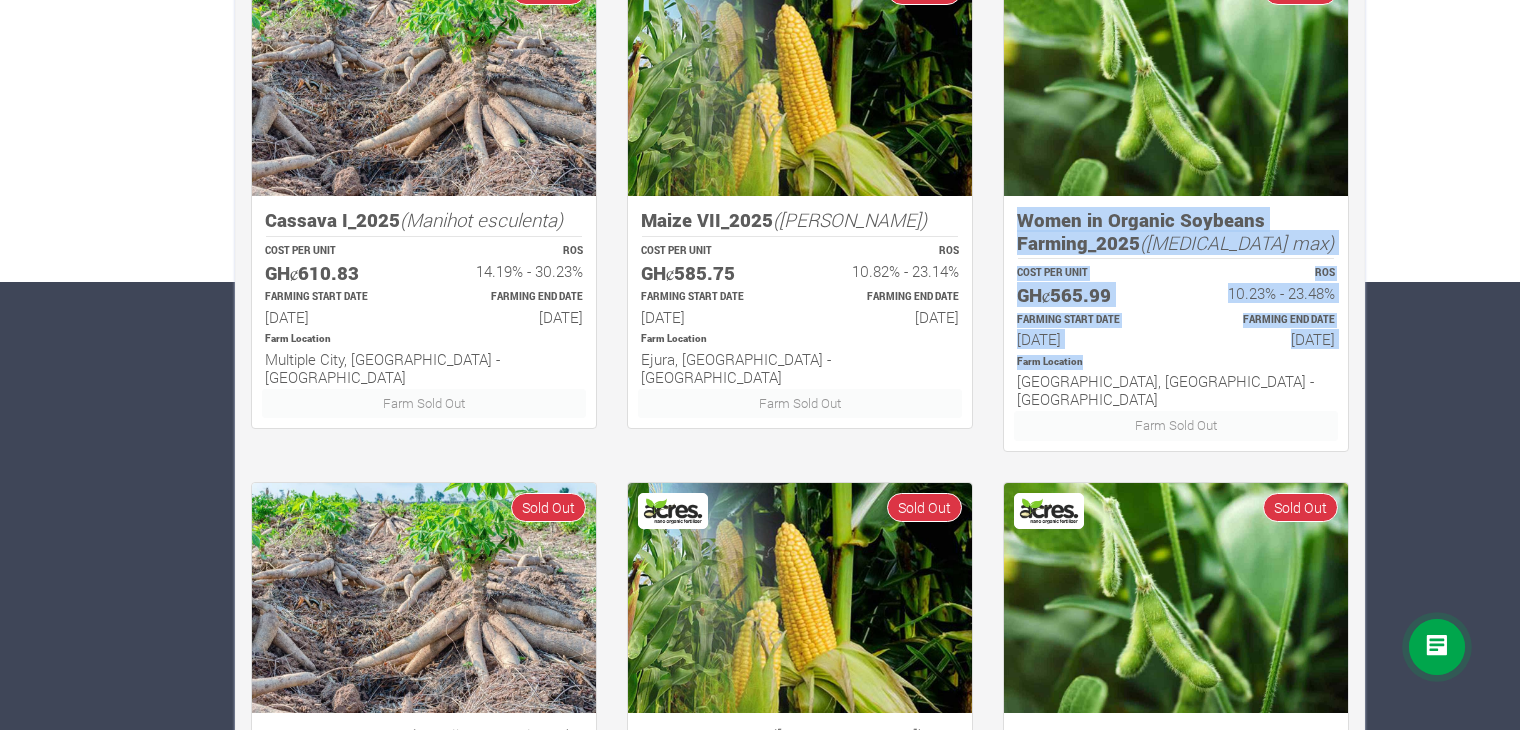 drag, startPoint x: 1519, startPoint y: 363, endPoint x: 1487, endPoint y: 68, distance: 296.73053 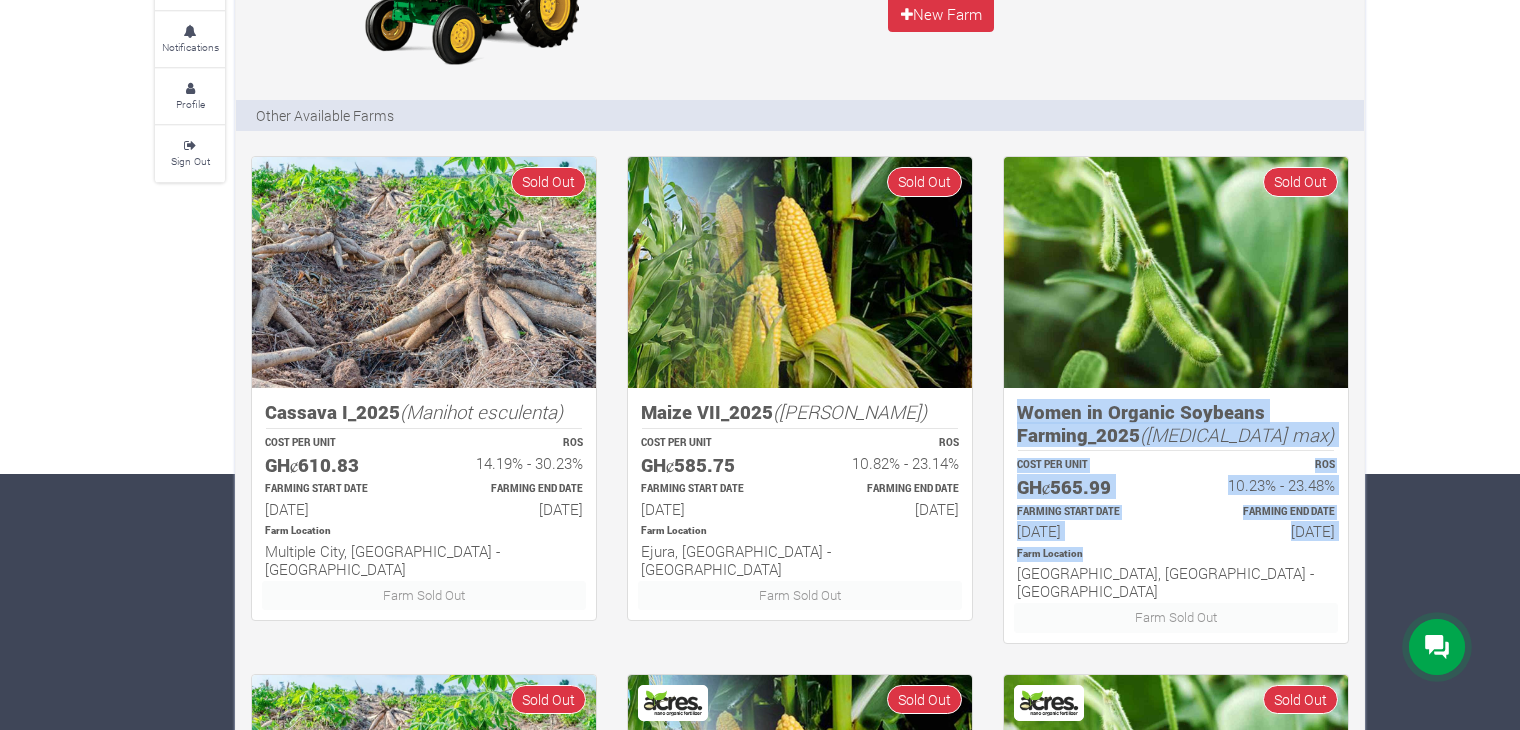 scroll, scrollTop: 0, scrollLeft: 0, axis: both 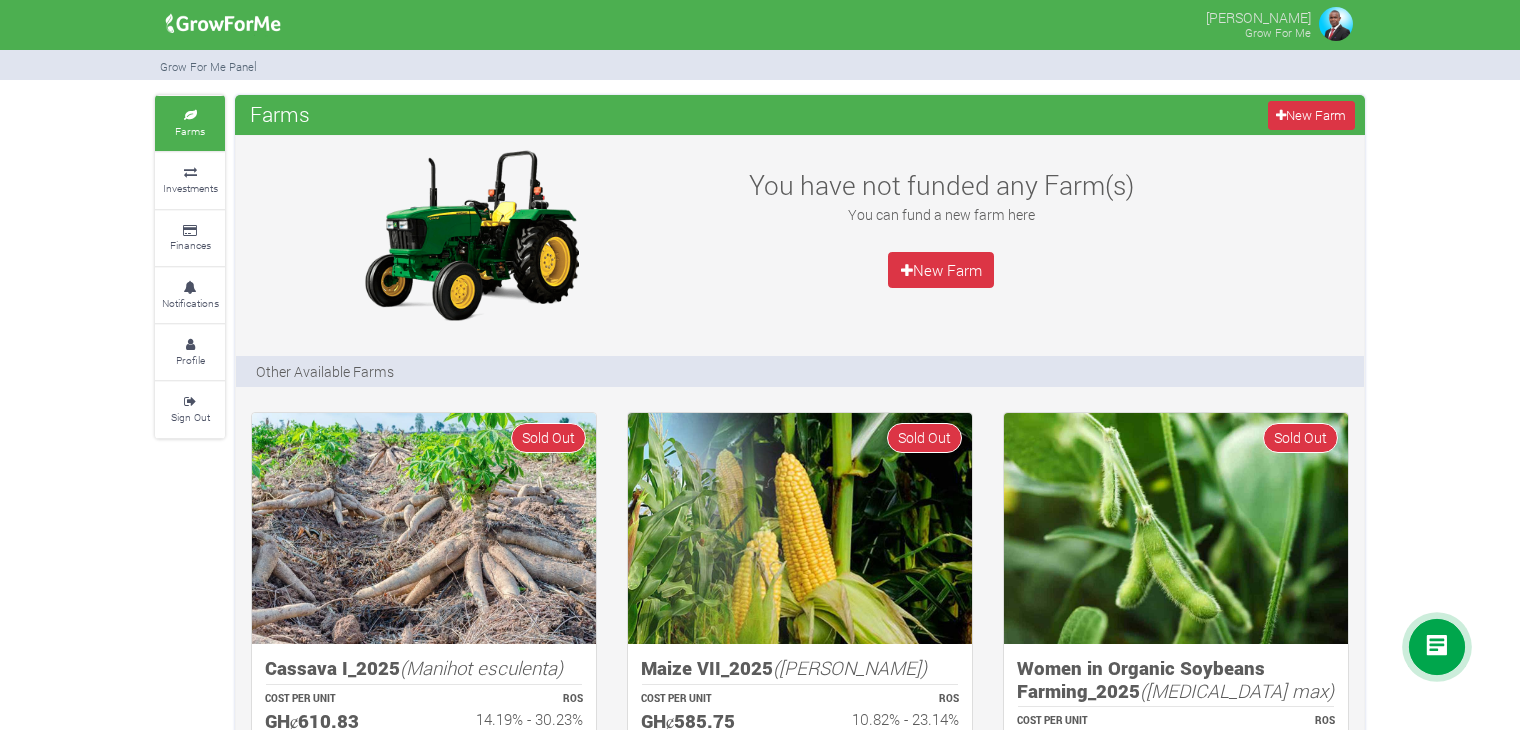 click on "Farms
Investments
Finances
Notifications
Profile
Sign Out
Farms
New Farm" at bounding box center (760, 1062) 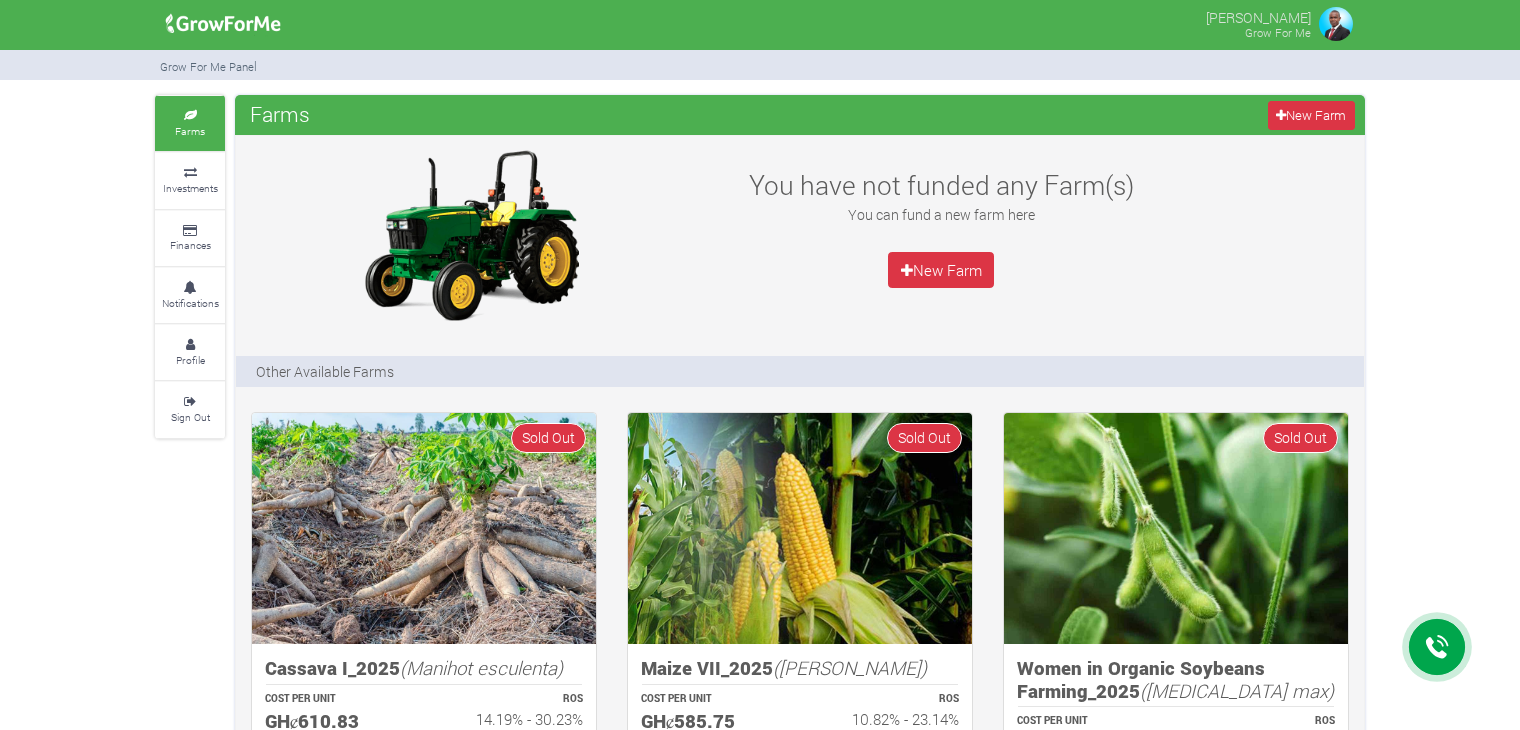 click at bounding box center [1336, 24] 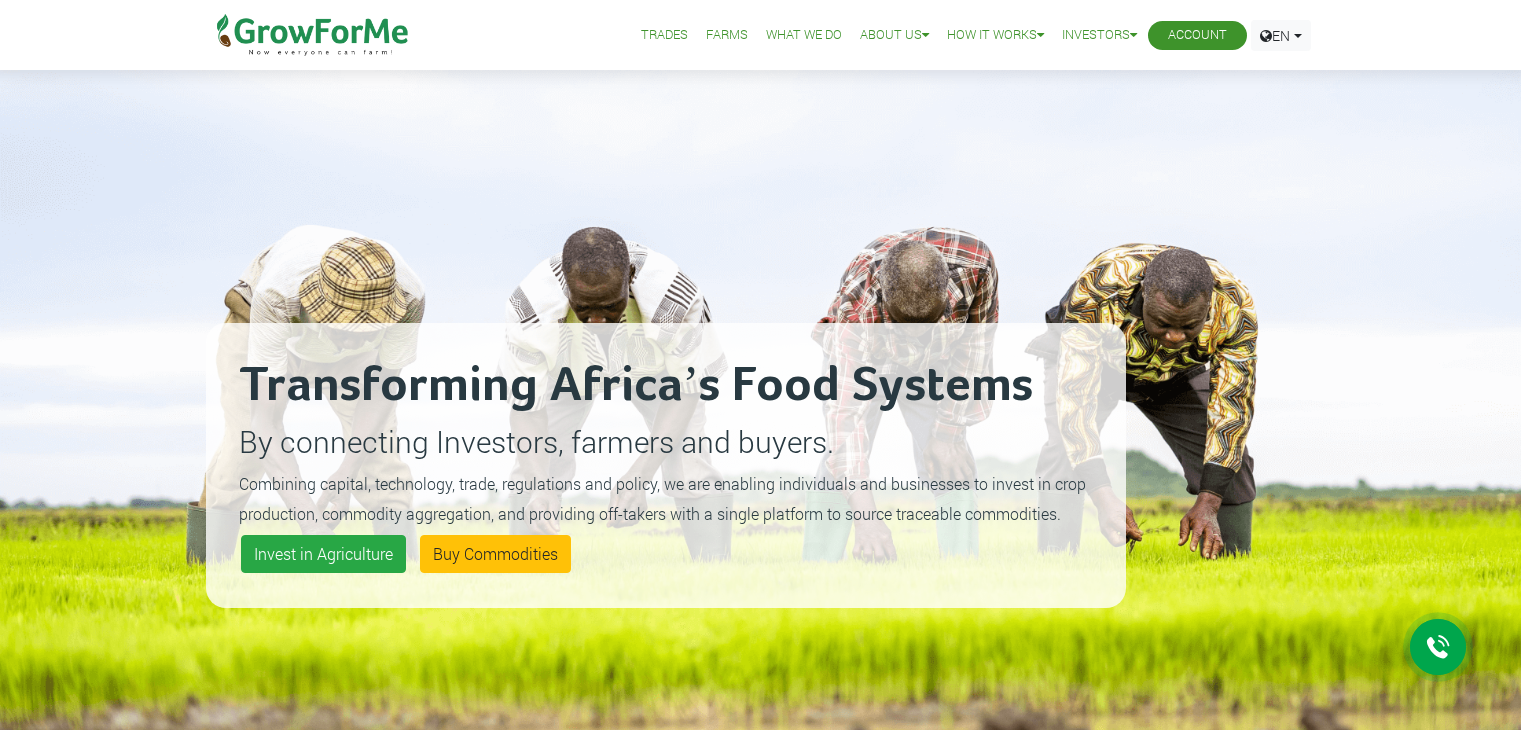 scroll, scrollTop: 0, scrollLeft: 0, axis: both 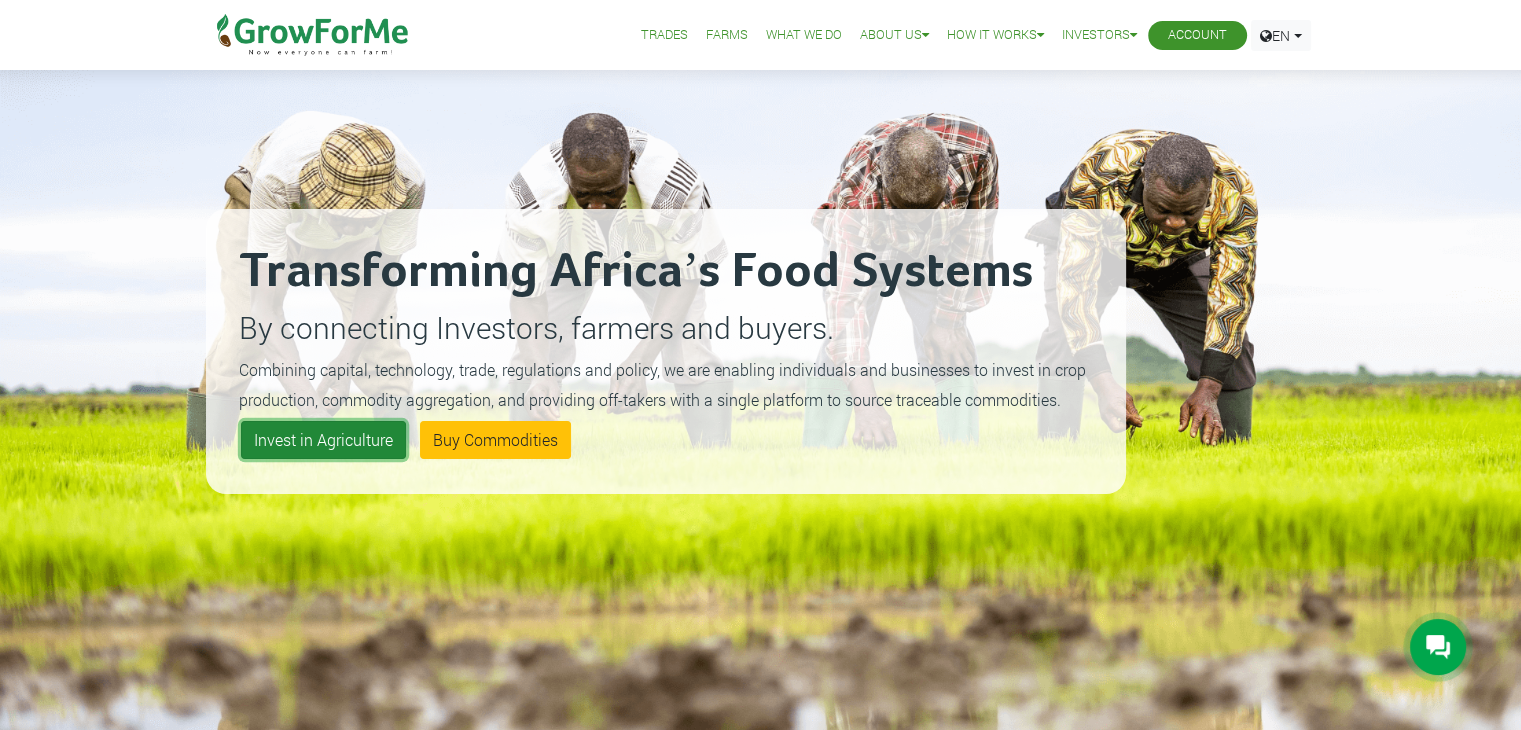 click on "Invest in Agriculture" at bounding box center (323, 440) 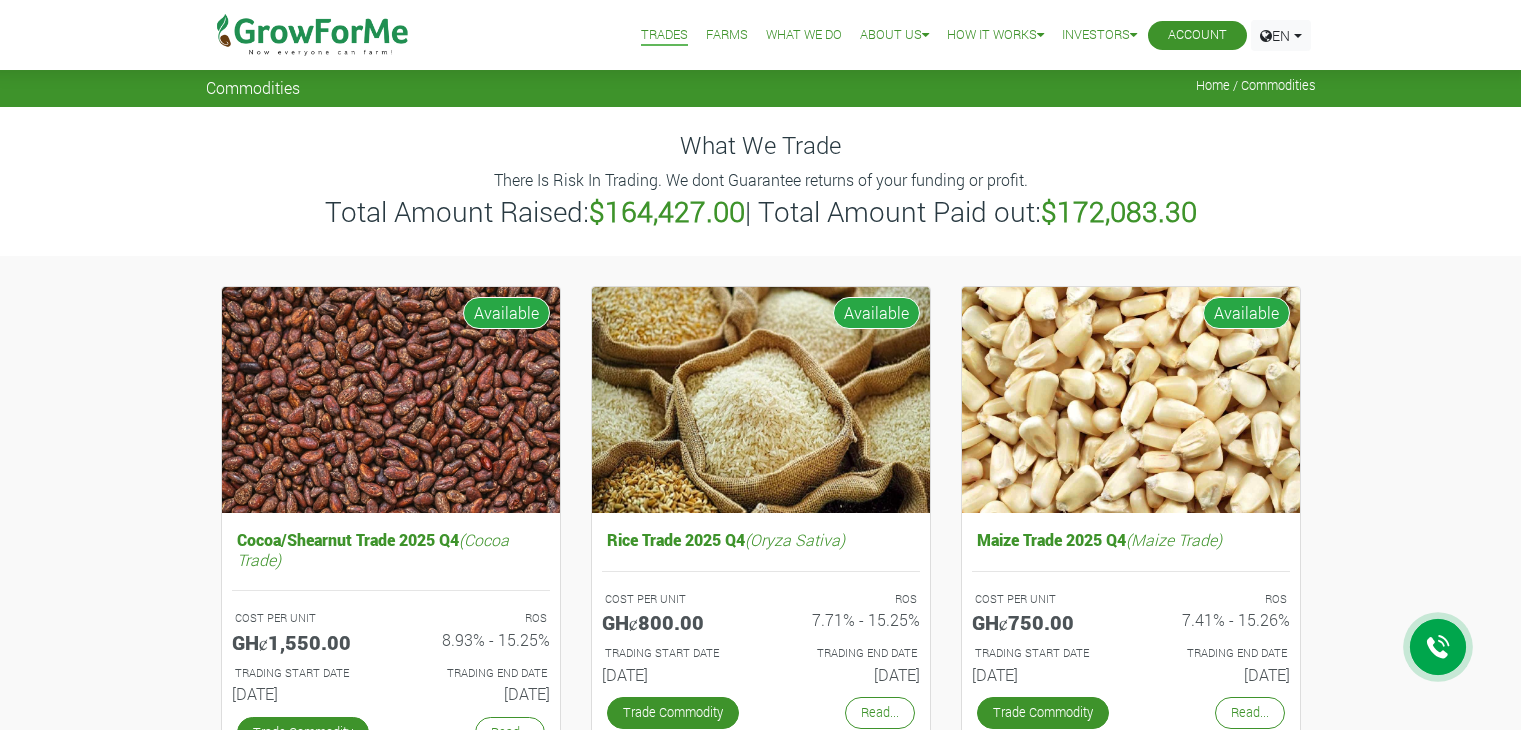 scroll, scrollTop: 0, scrollLeft: 0, axis: both 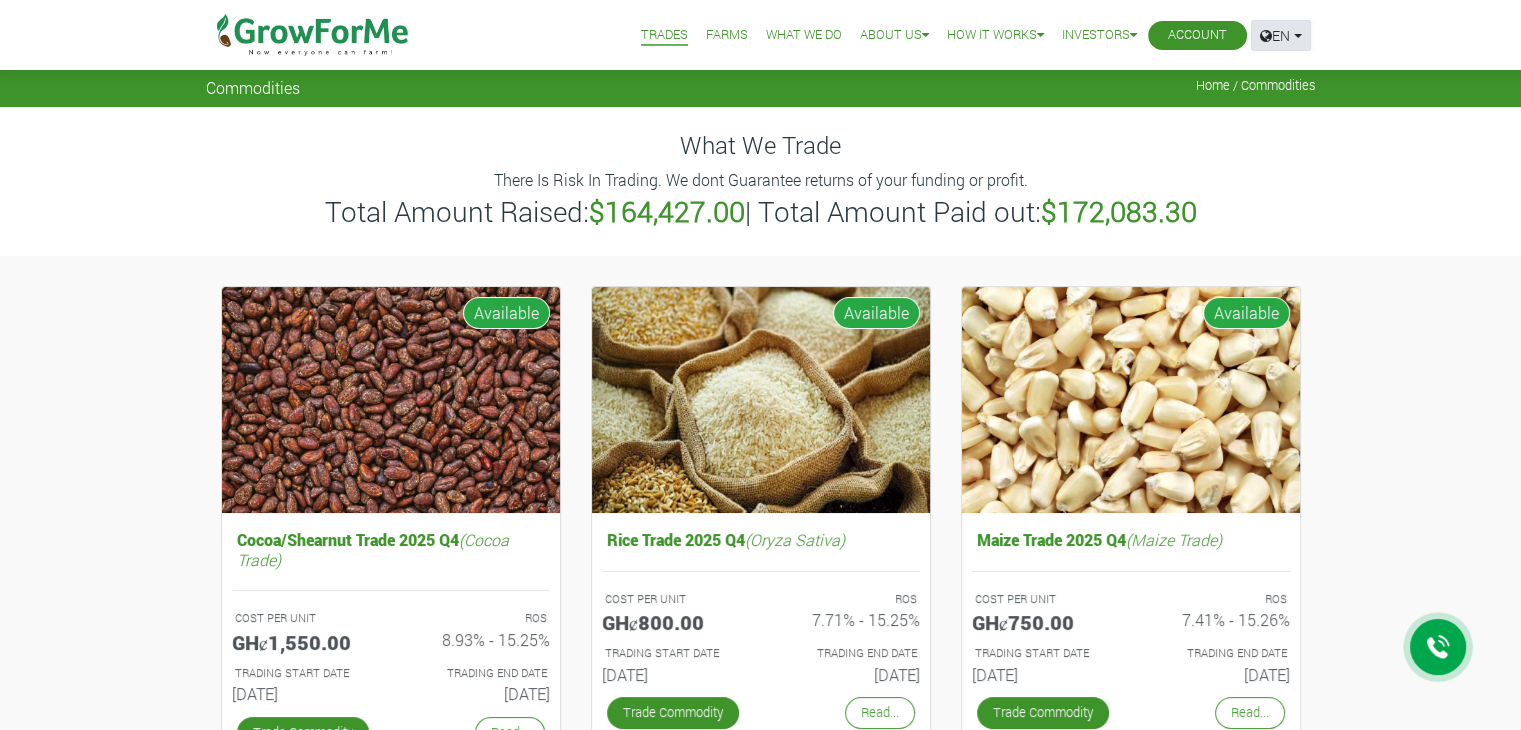 click on "EN" at bounding box center (1281, 35) 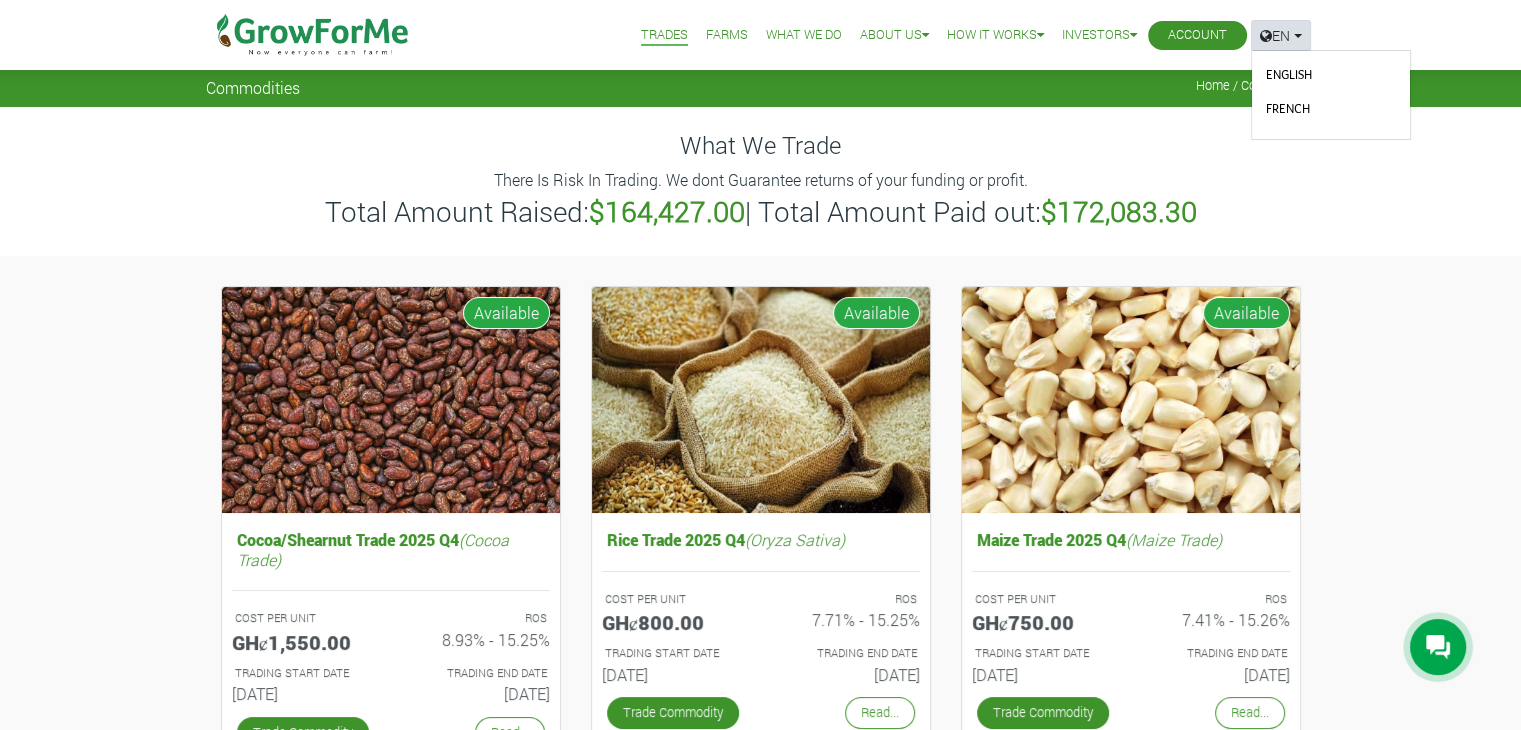 click on "What We Trade" at bounding box center [761, 145] 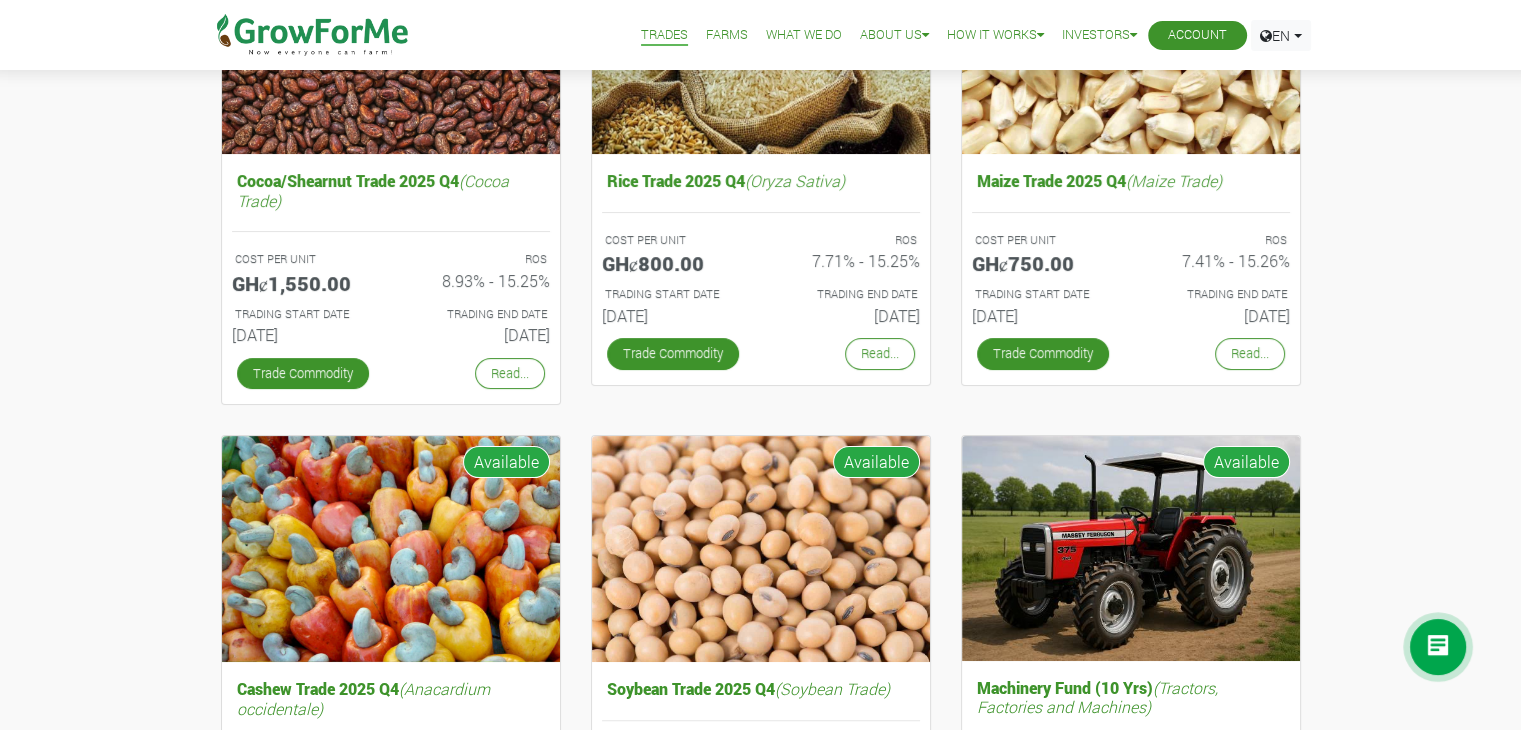 scroll, scrollTop: 0, scrollLeft: 0, axis: both 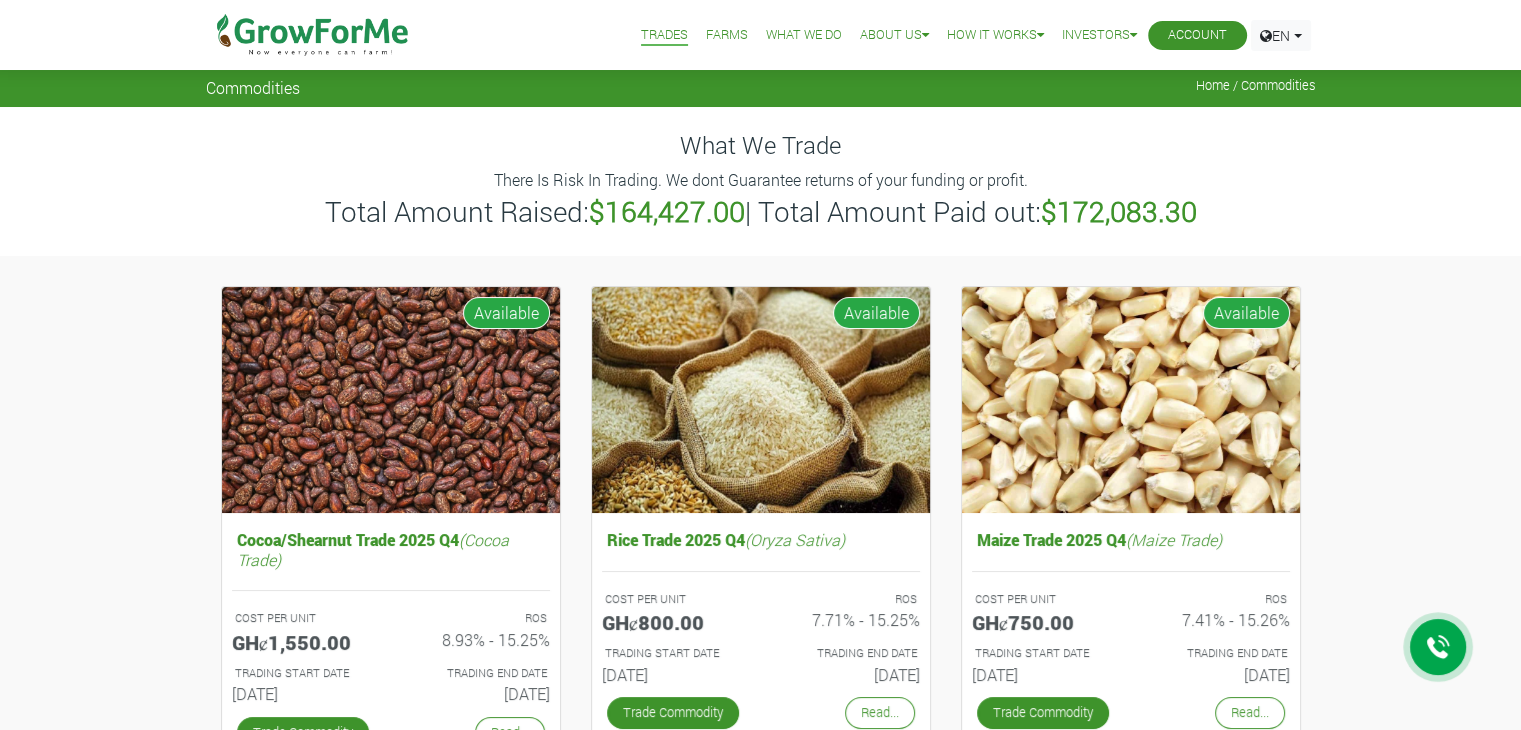 click at bounding box center [313, 35] 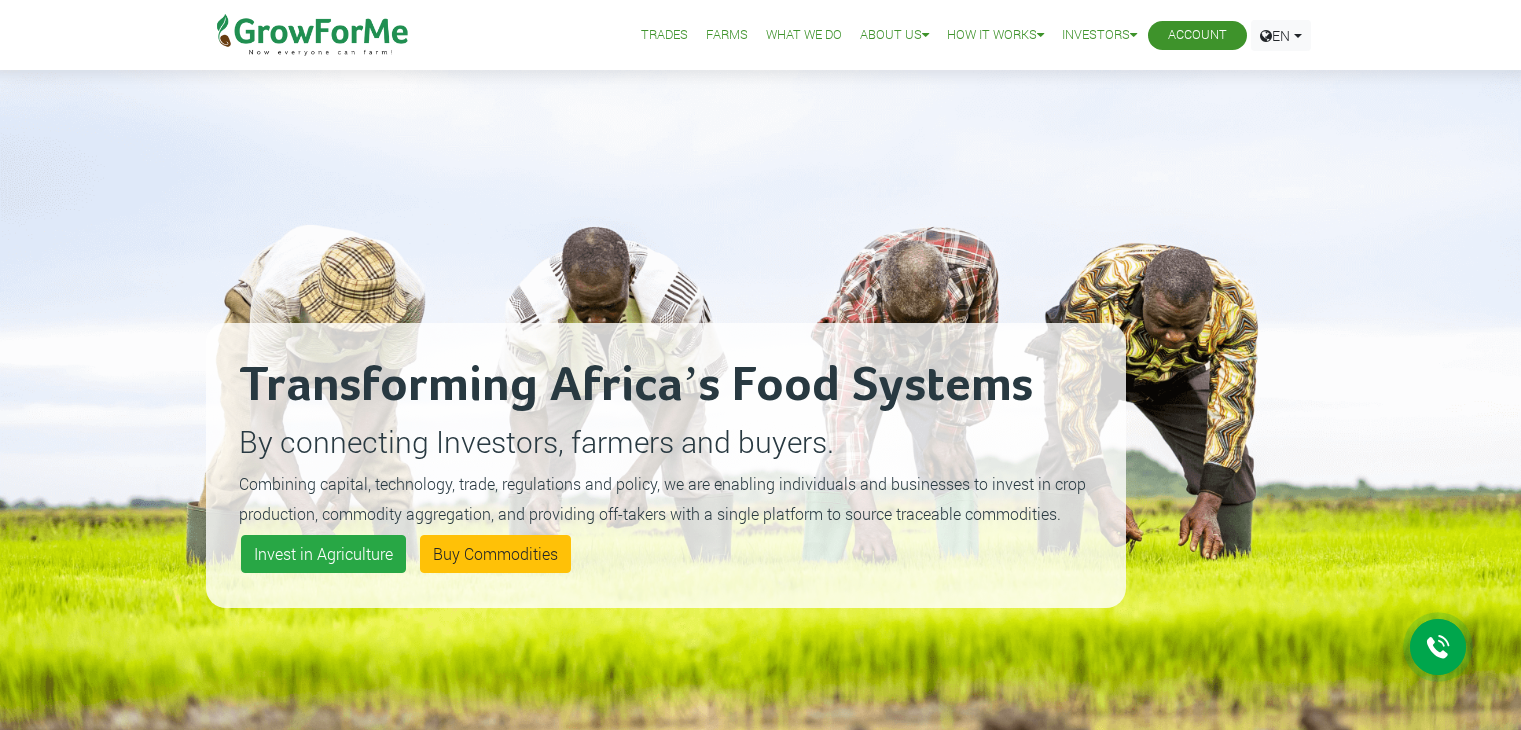 scroll, scrollTop: 0, scrollLeft: 0, axis: both 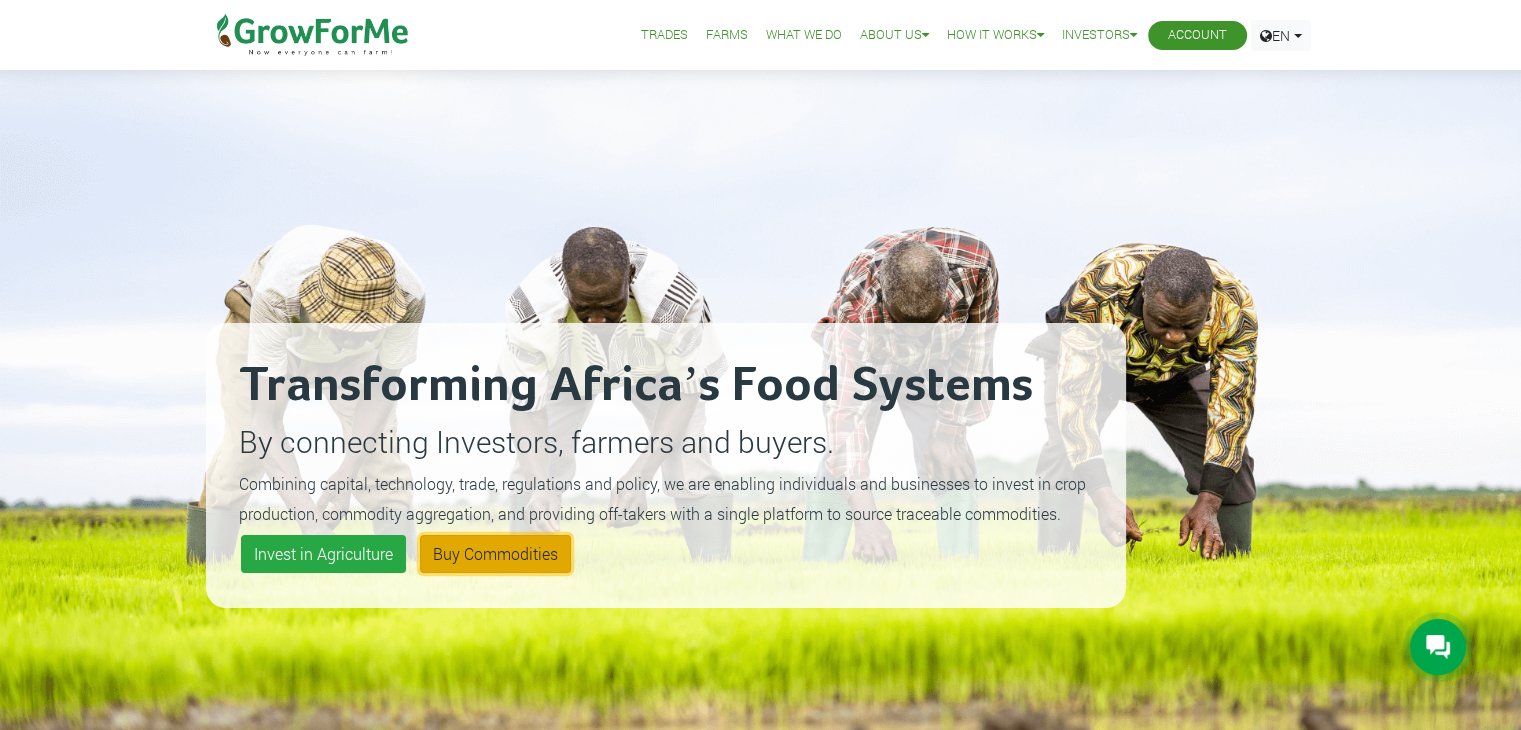 click on "Buy Commodities" at bounding box center (495, 554) 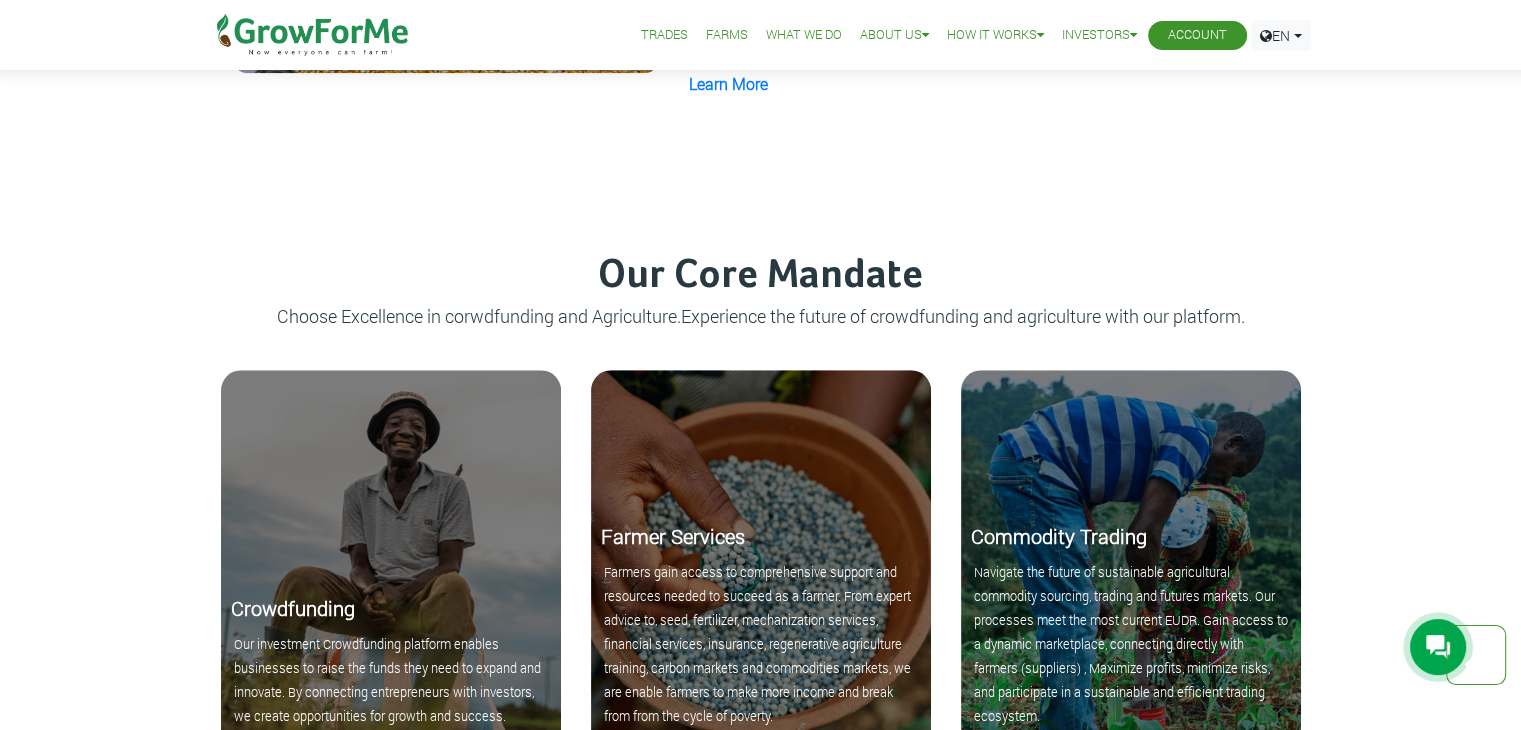 scroll, scrollTop: 1852, scrollLeft: 0, axis: vertical 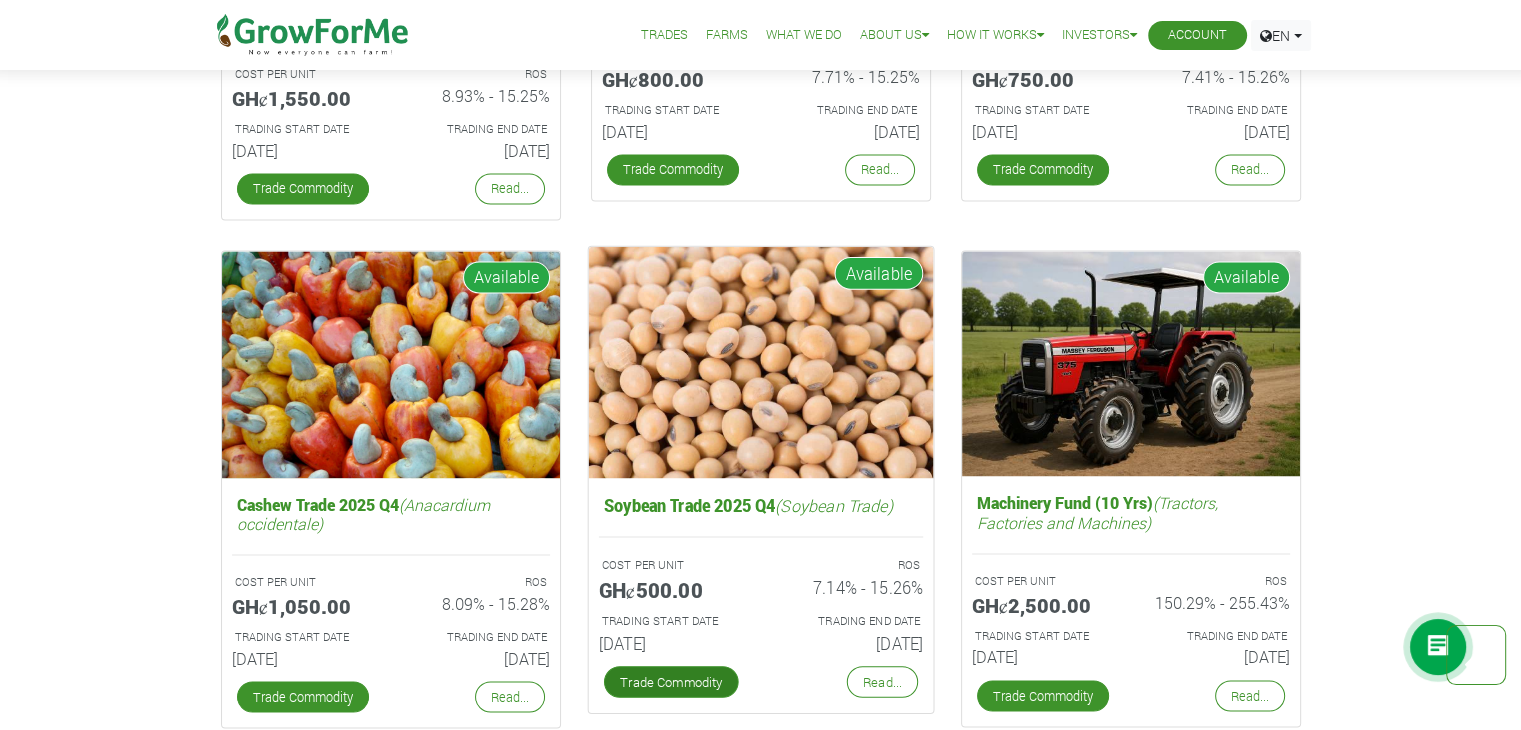 click on "Trade Commodity" at bounding box center (670, 682) 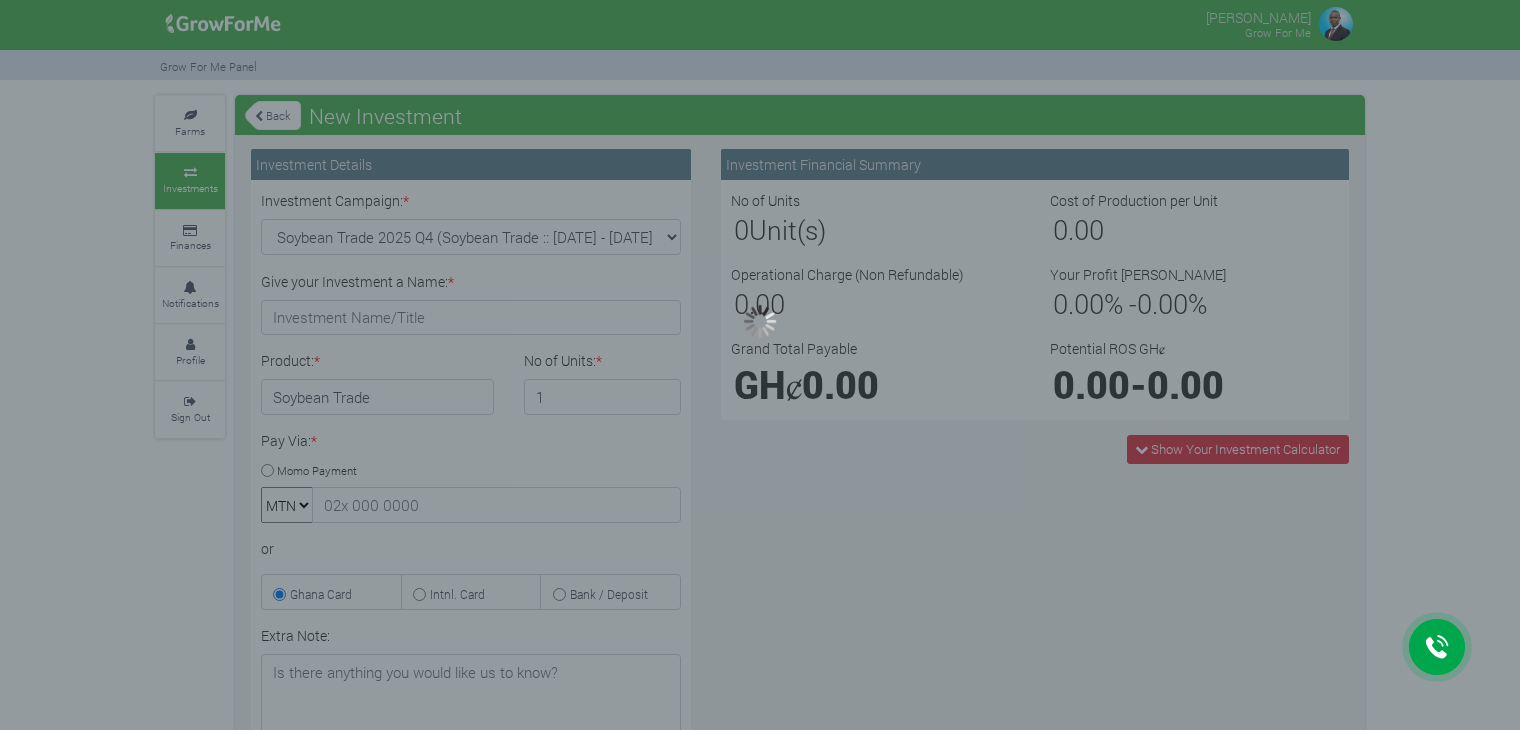scroll, scrollTop: 0, scrollLeft: 0, axis: both 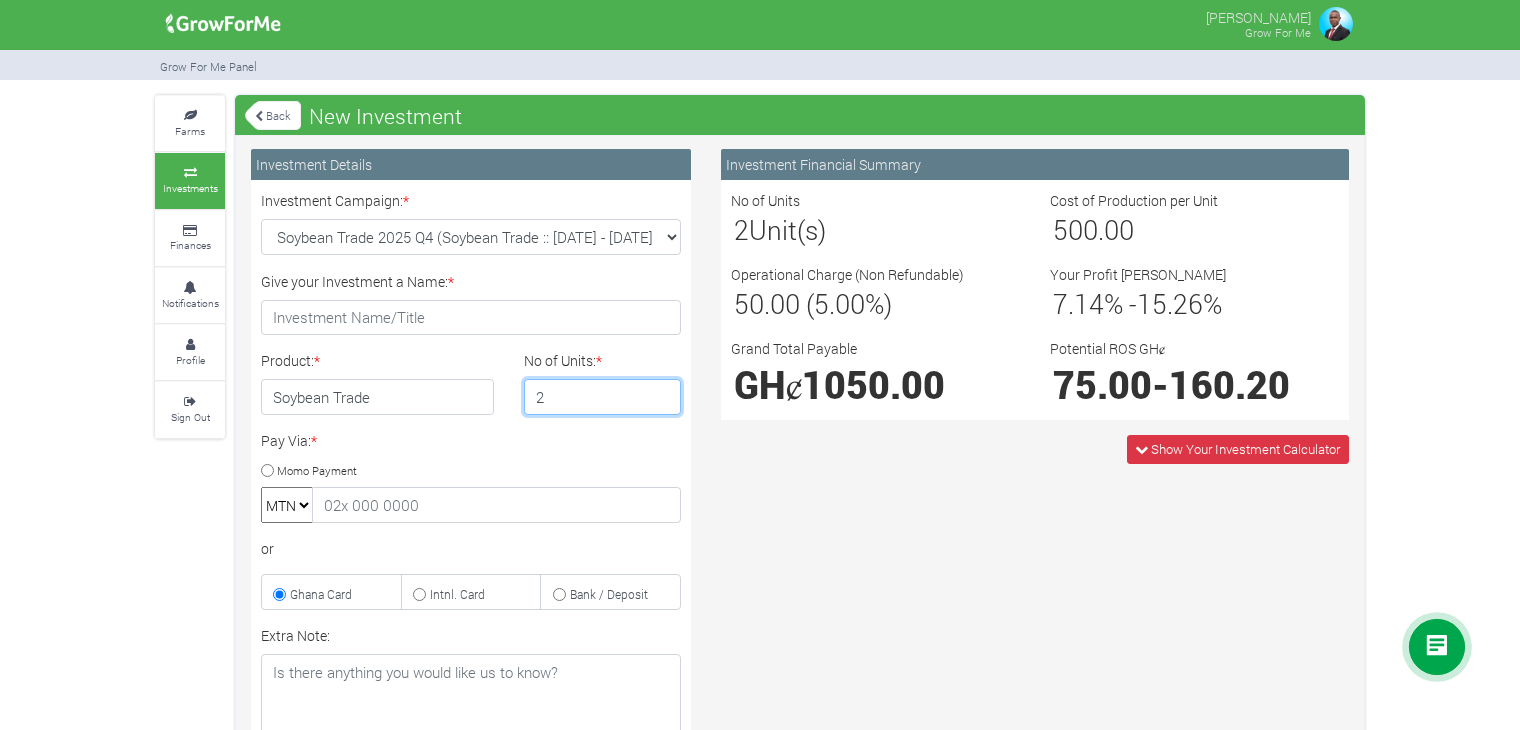 click on "2" at bounding box center [603, 397] 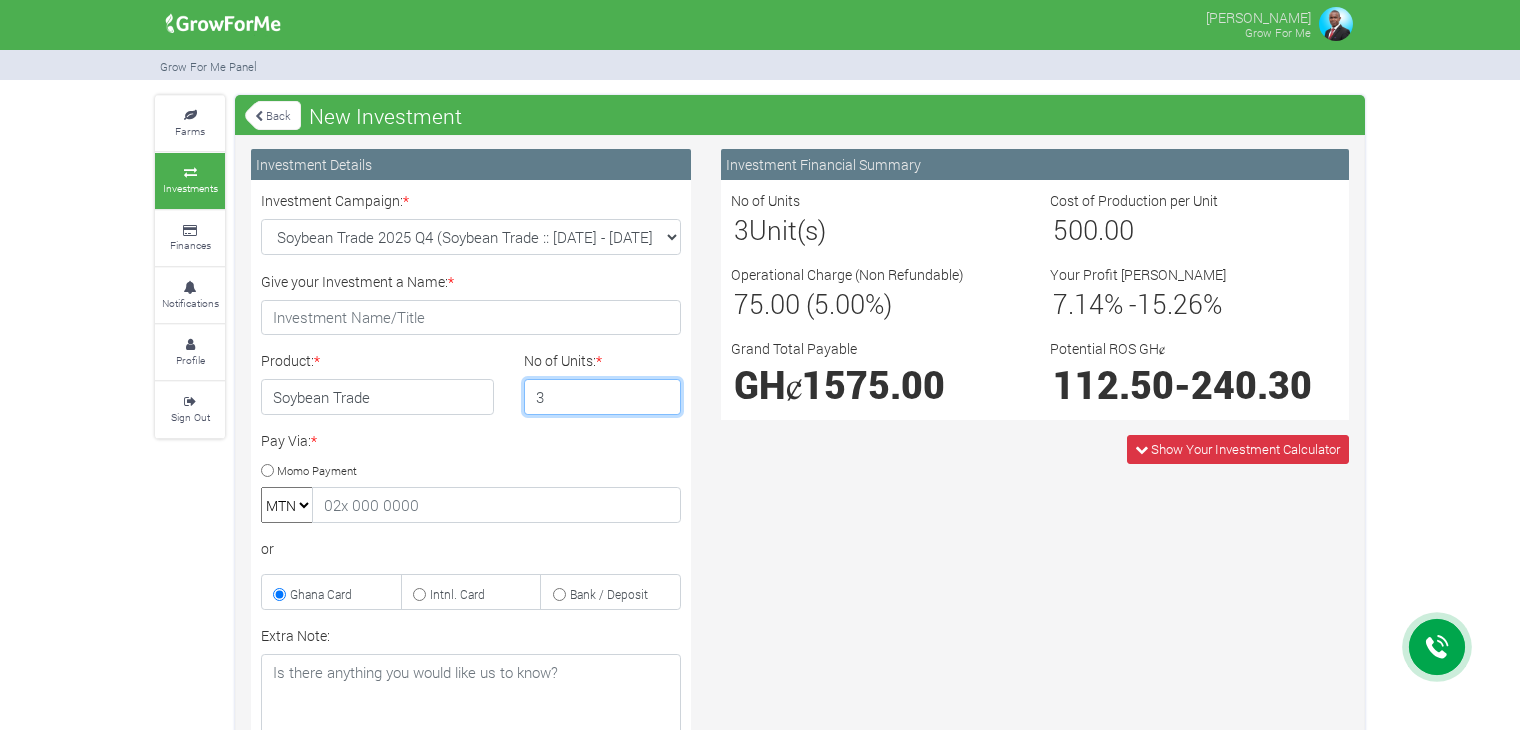 click on "3" at bounding box center [603, 397] 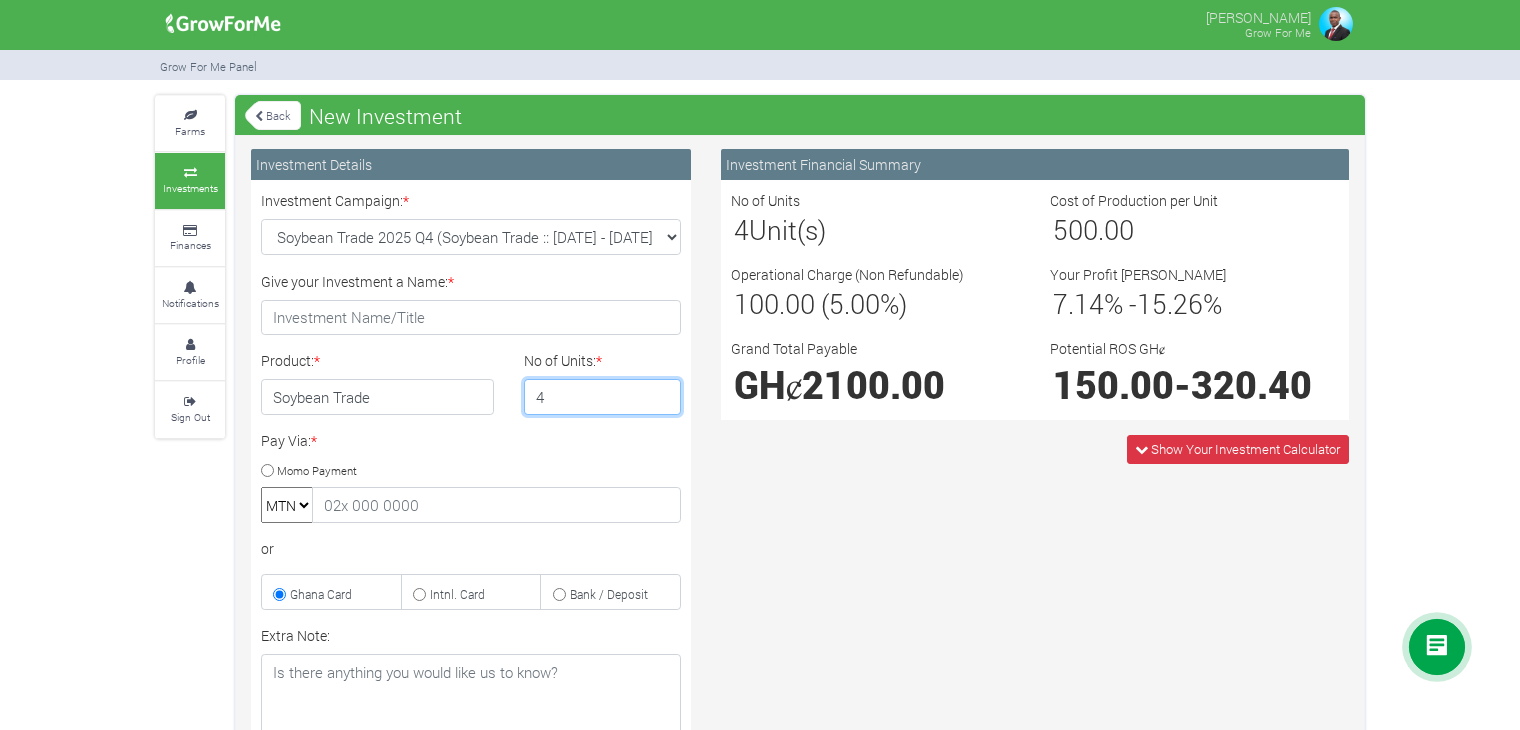 click on "4" at bounding box center [603, 397] 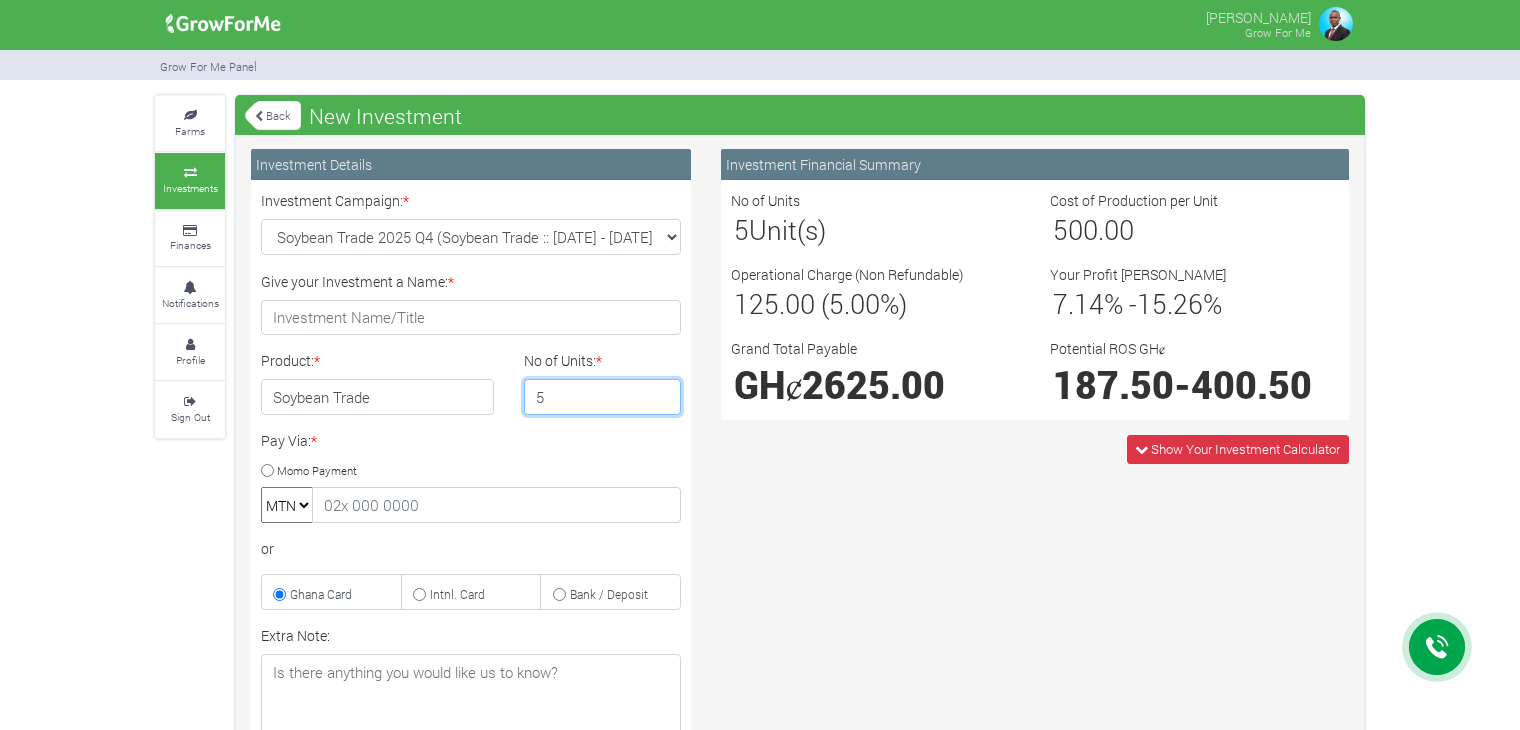 click on "5" at bounding box center [603, 397] 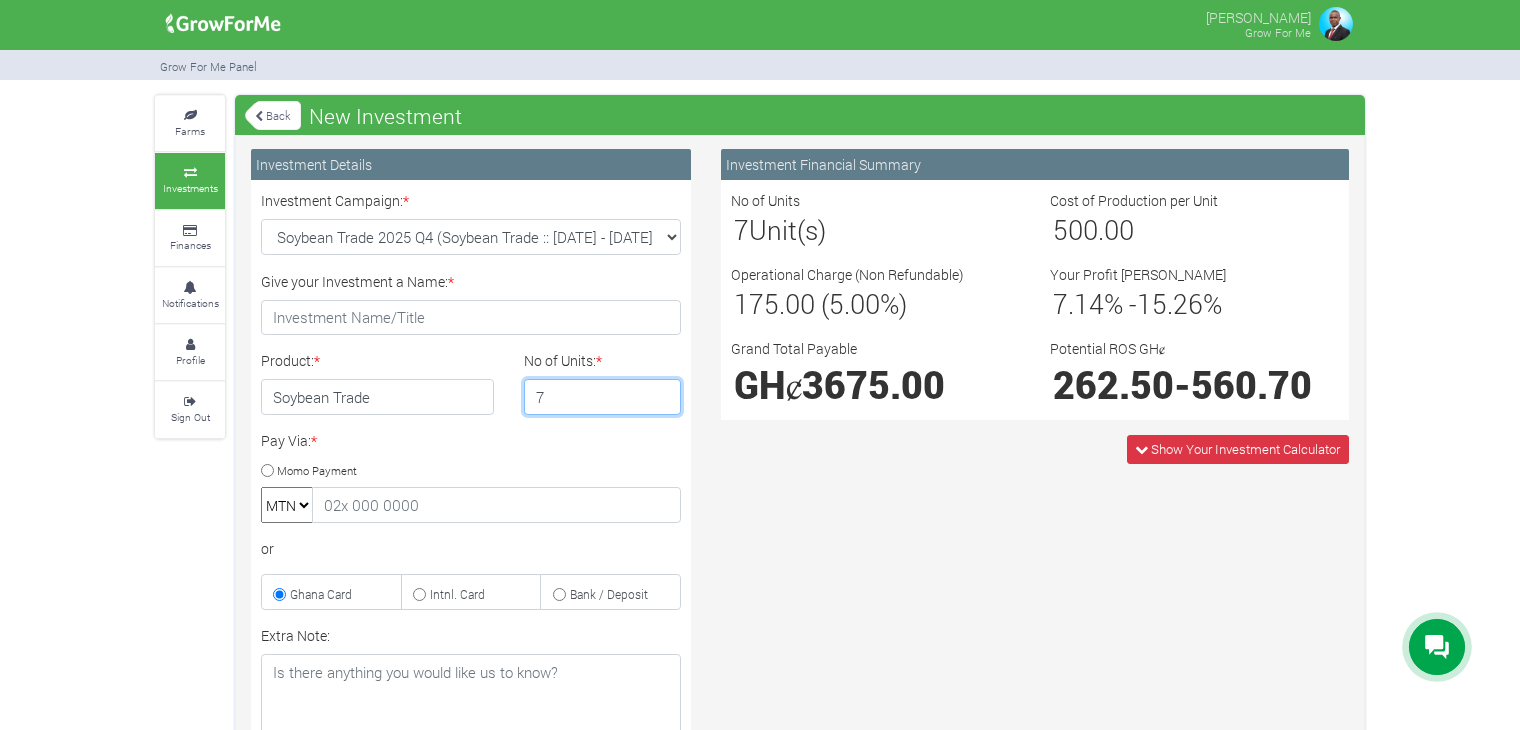 click on "7" at bounding box center (603, 397) 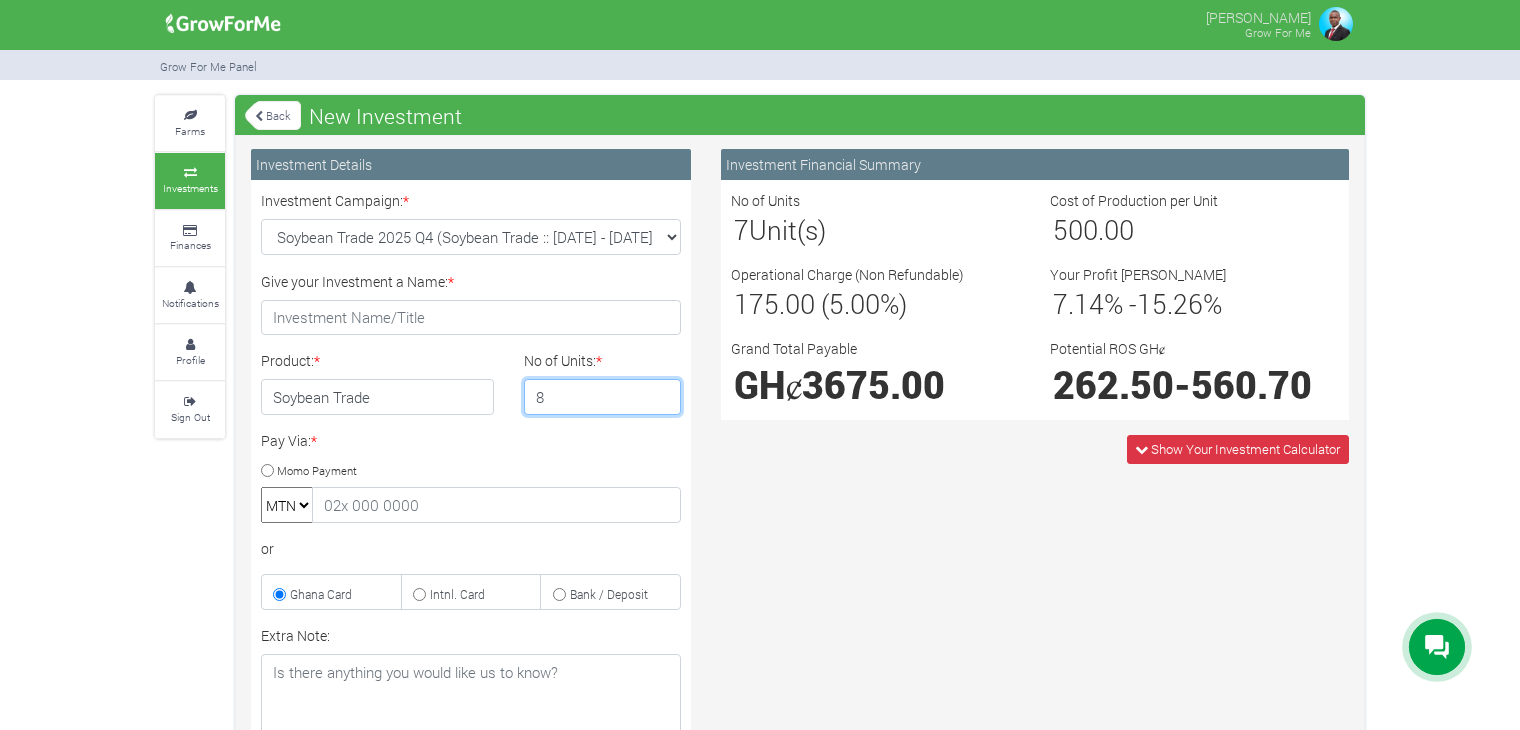 click on "8" at bounding box center [603, 397] 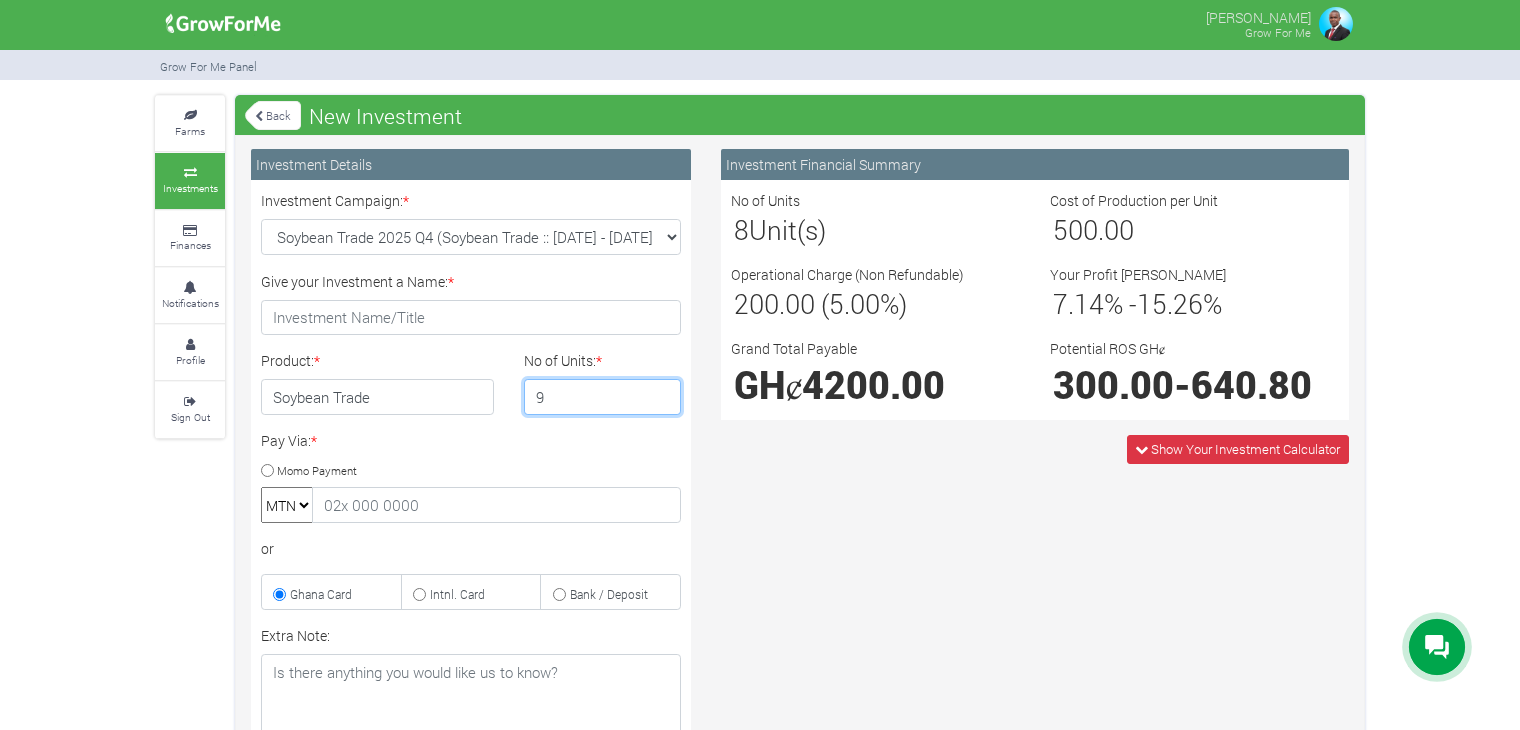 click on "9" at bounding box center (603, 397) 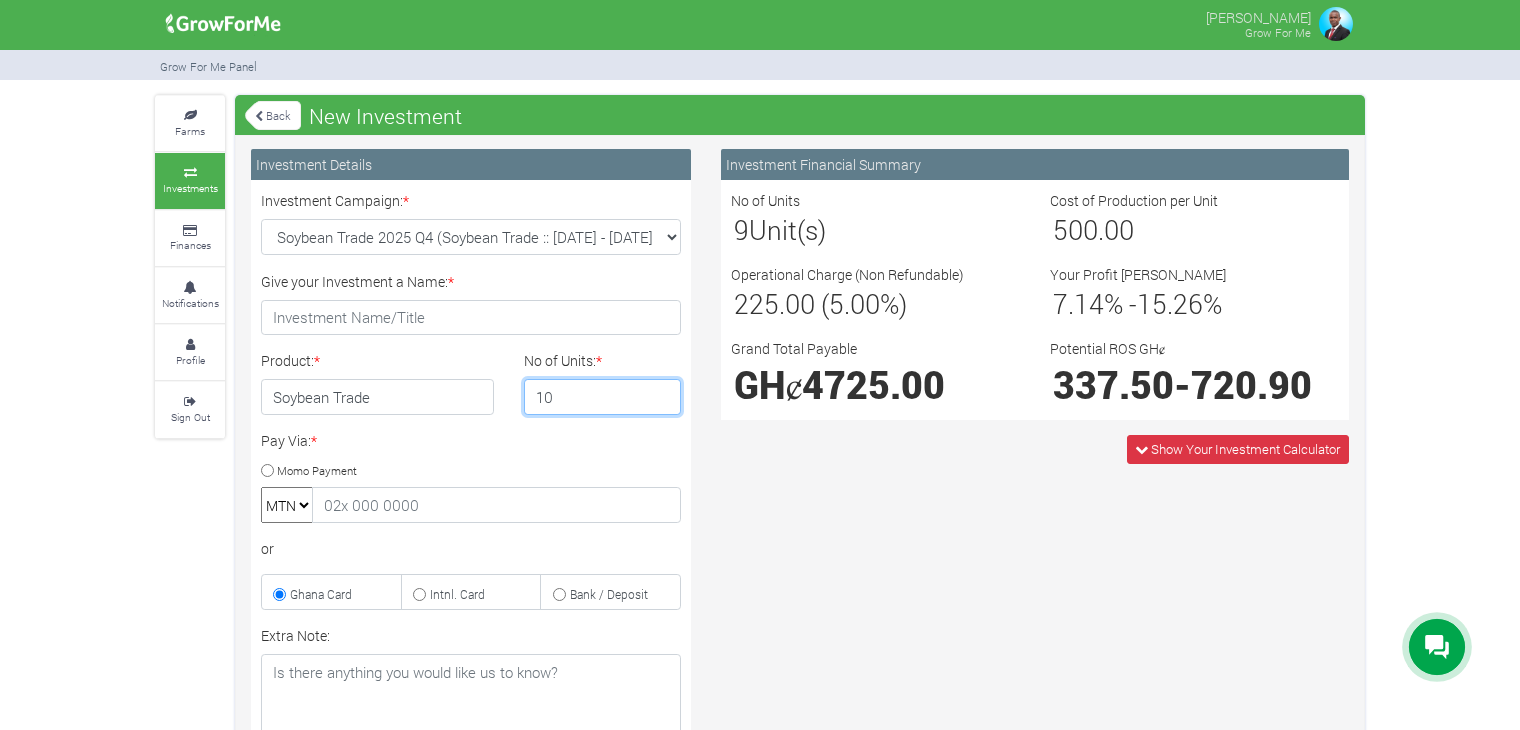 click on "10" at bounding box center (603, 397) 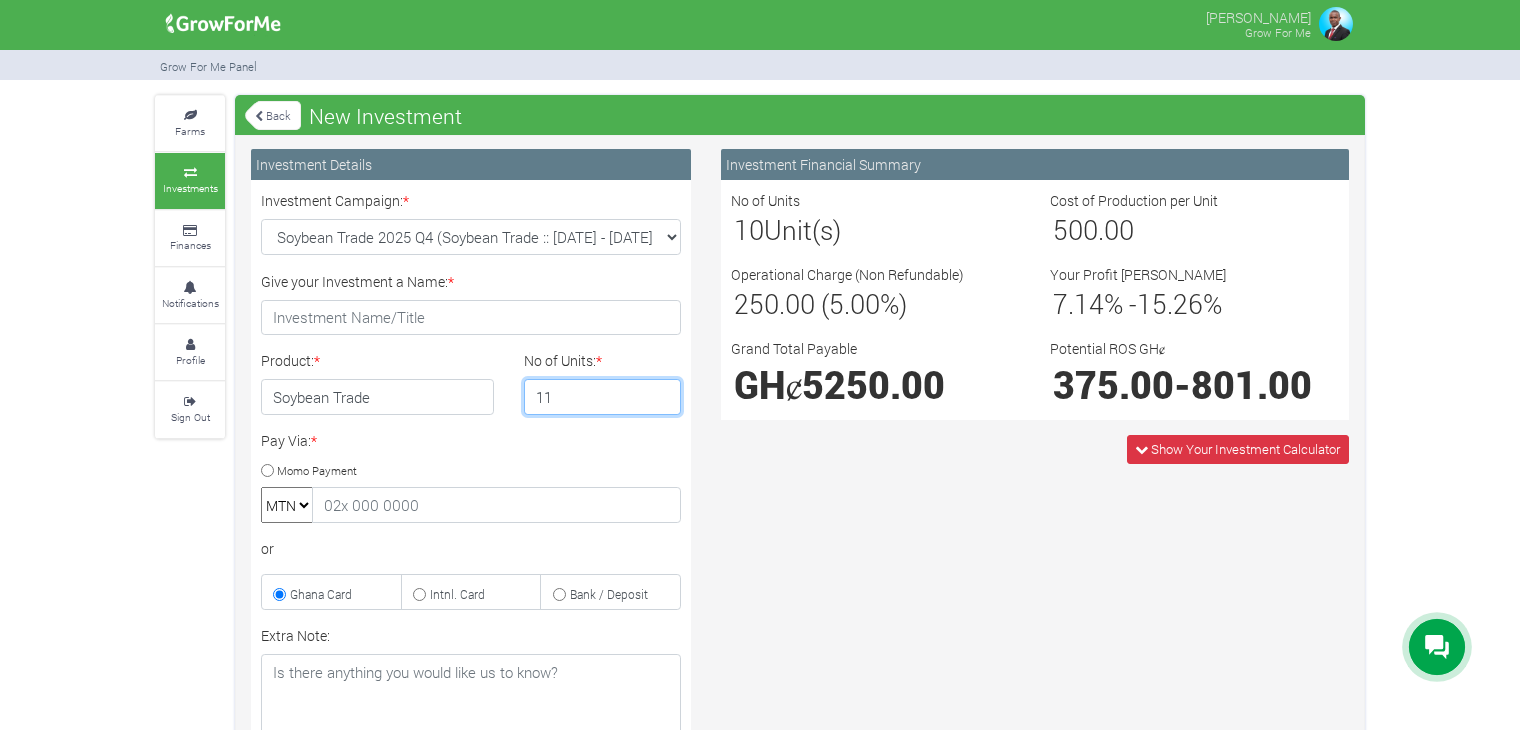 click on "11" at bounding box center [603, 397] 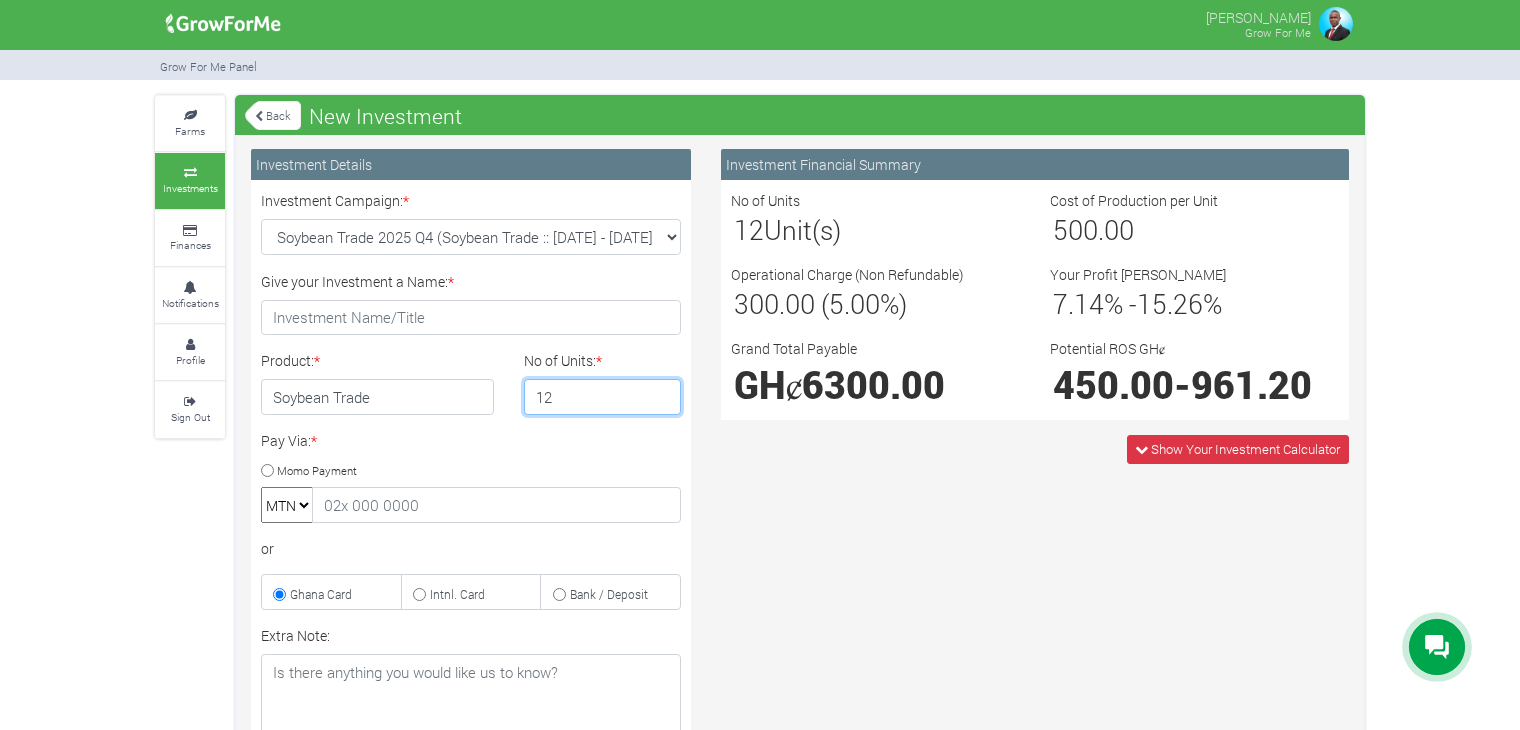 click on "12" at bounding box center (603, 397) 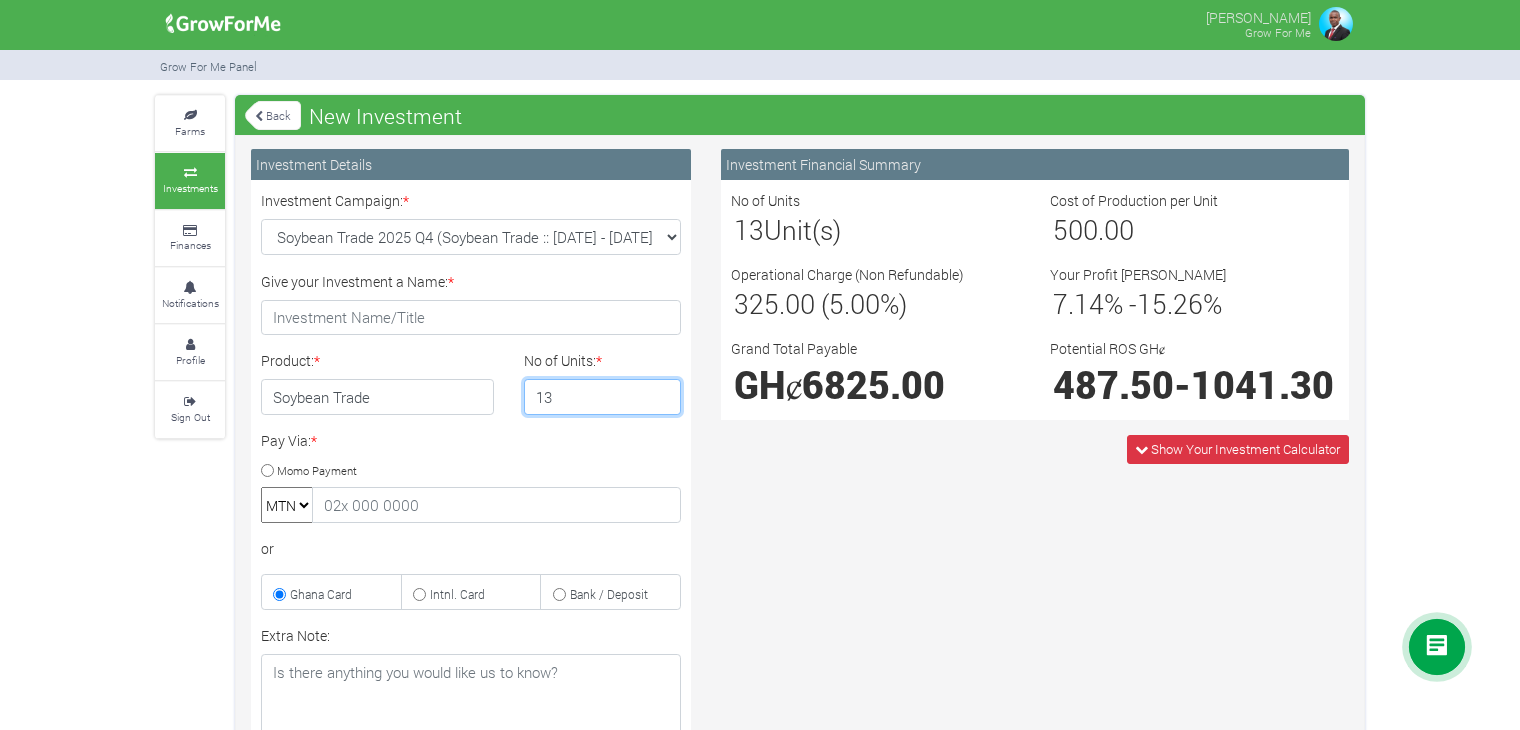 click on "13" at bounding box center (603, 397) 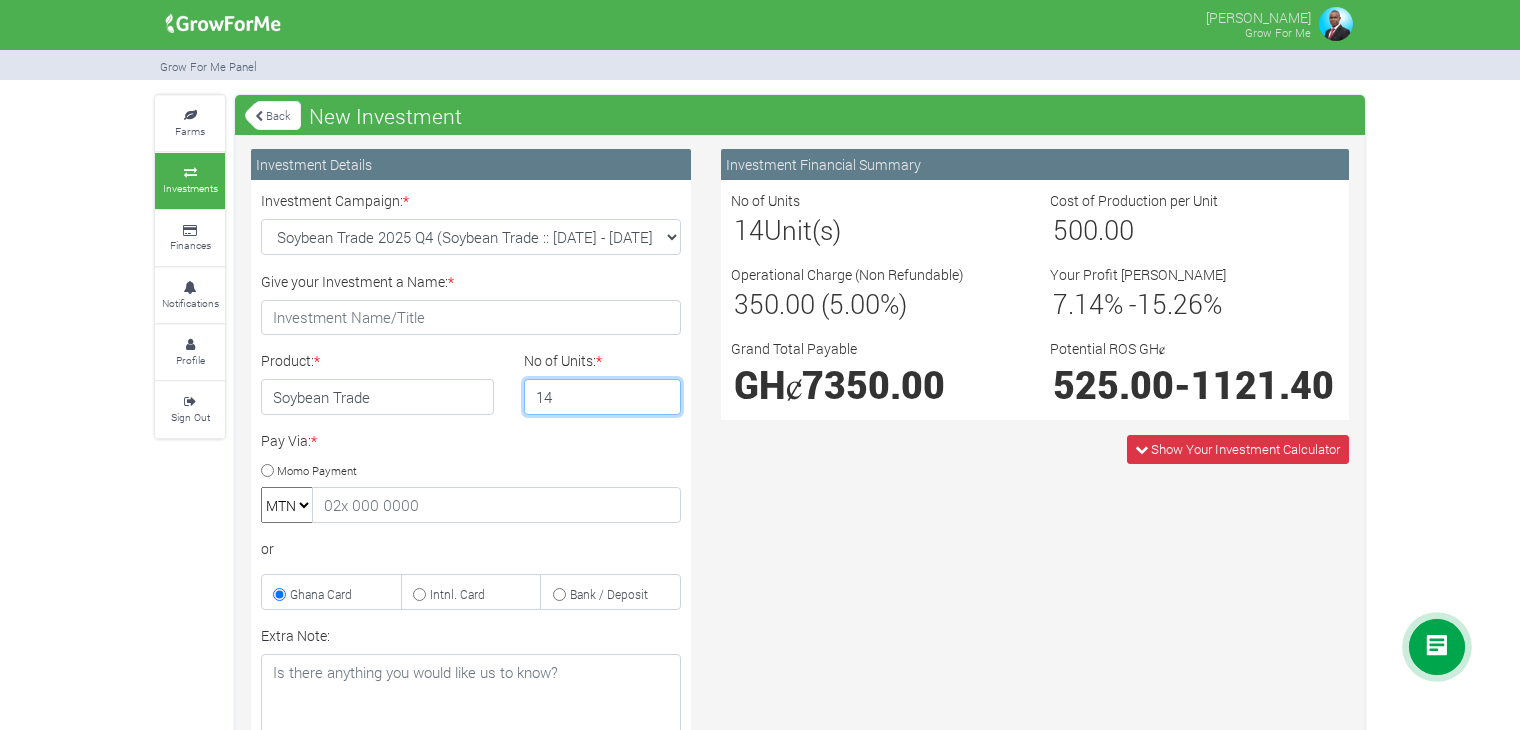 click on "14" at bounding box center [603, 397] 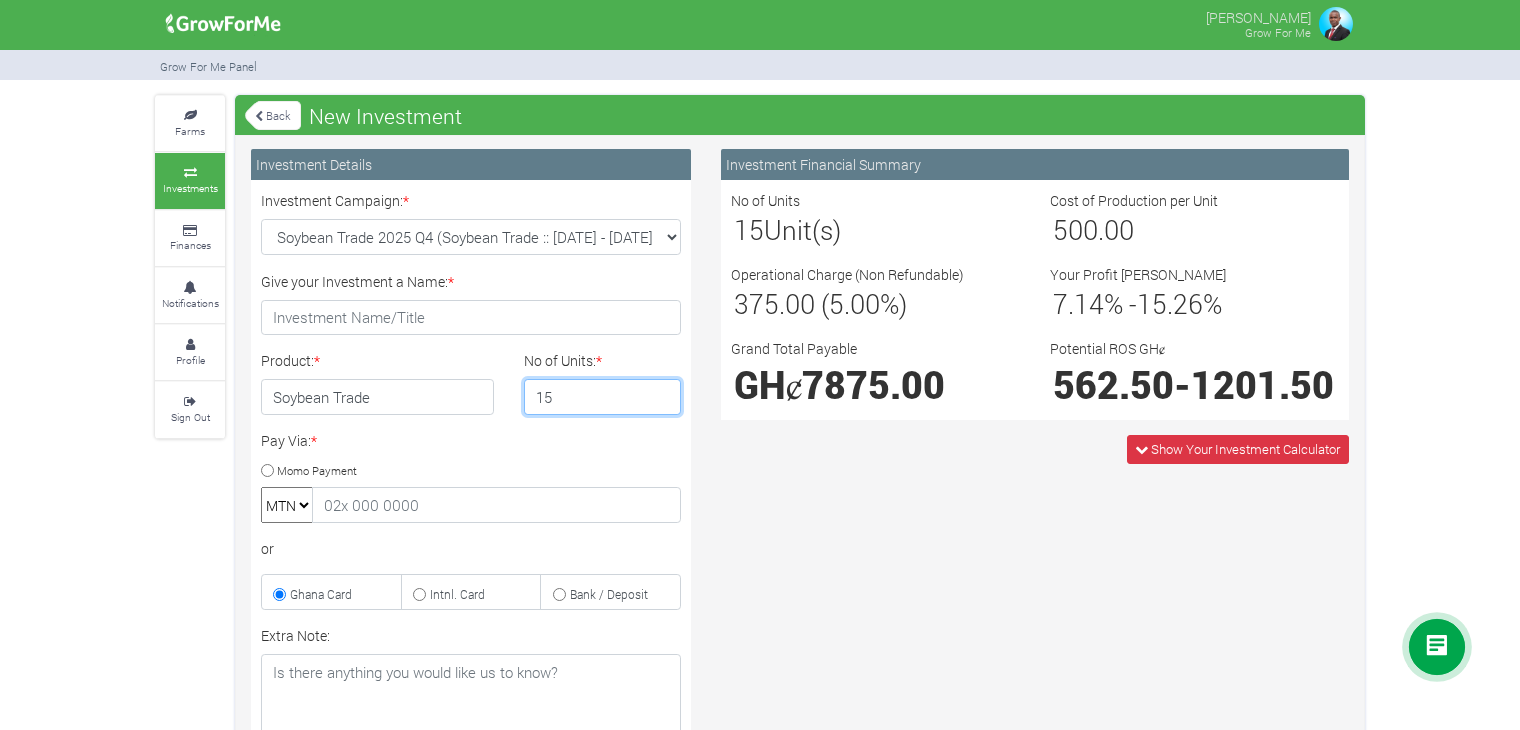 click on "15" at bounding box center [603, 397] 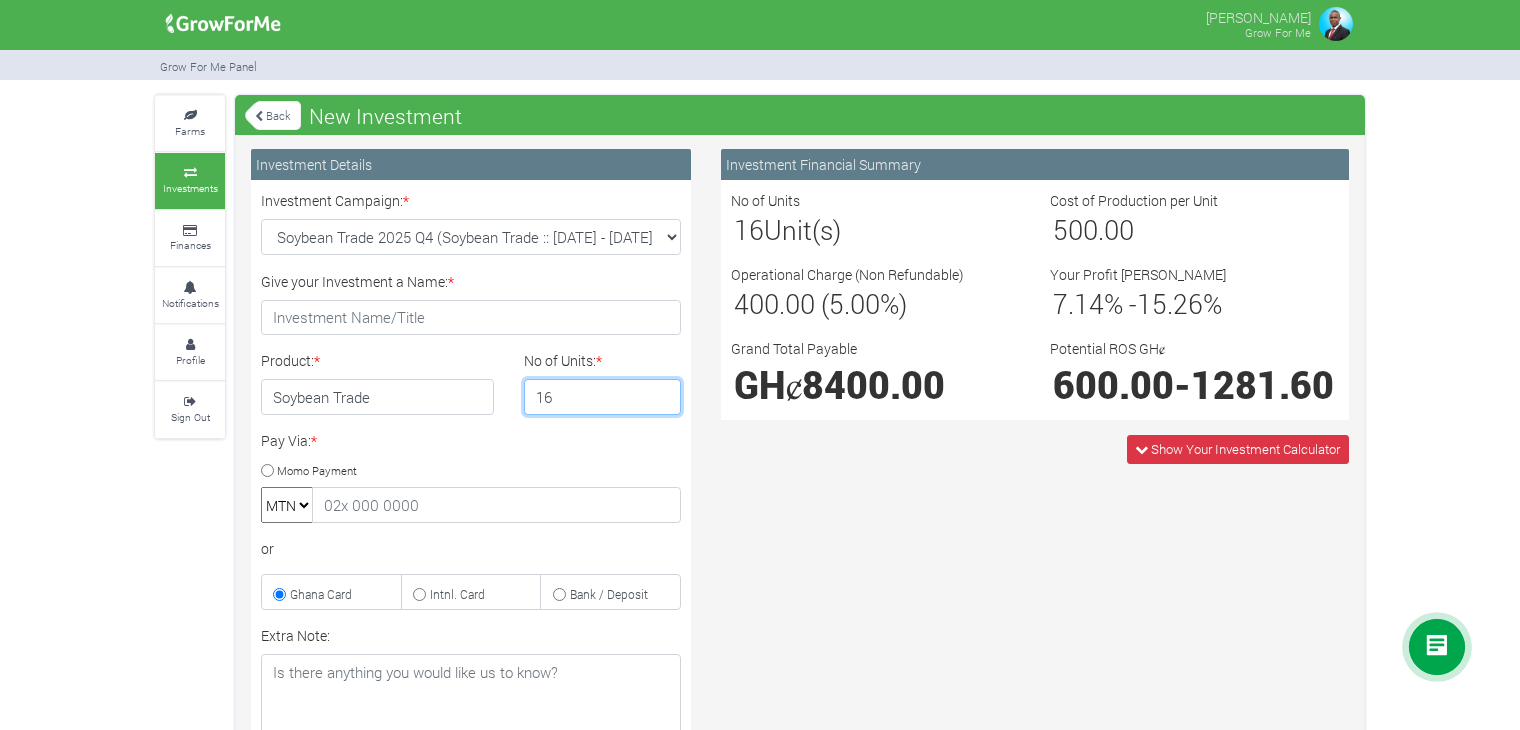 click on "16" at bounding box center [603, 397] 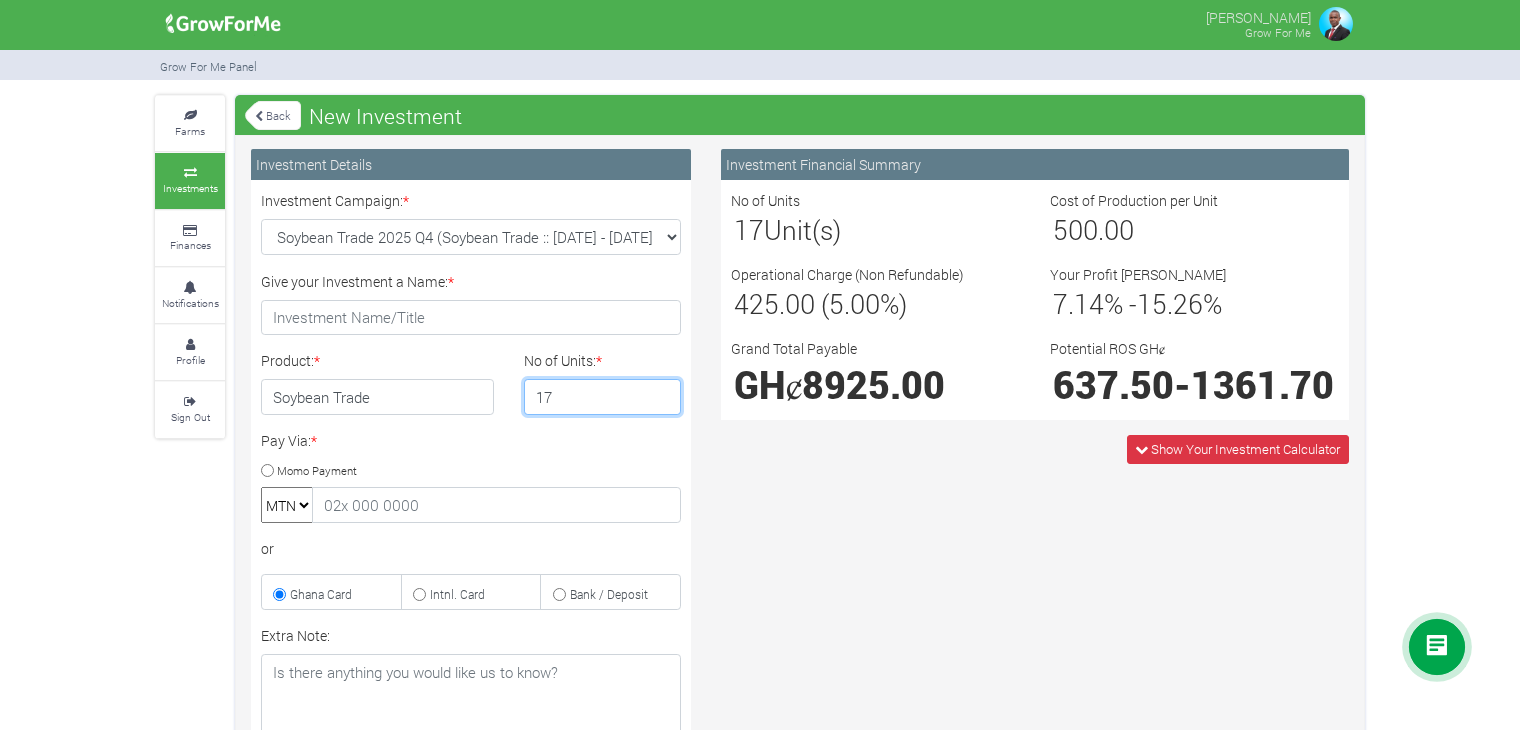 click on "17" at bounding box center (603, 397) 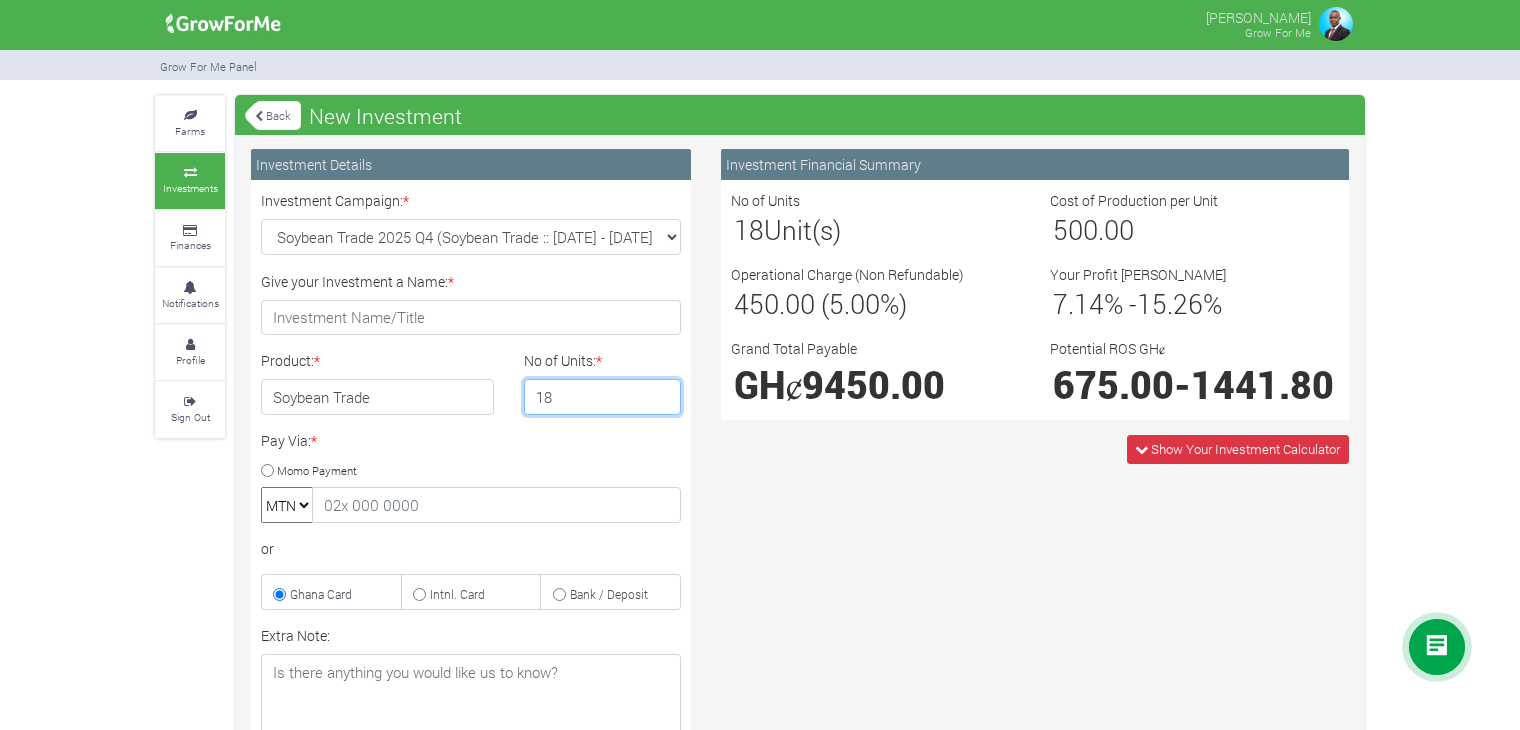 click on "18" at bounding box center [603, 397] 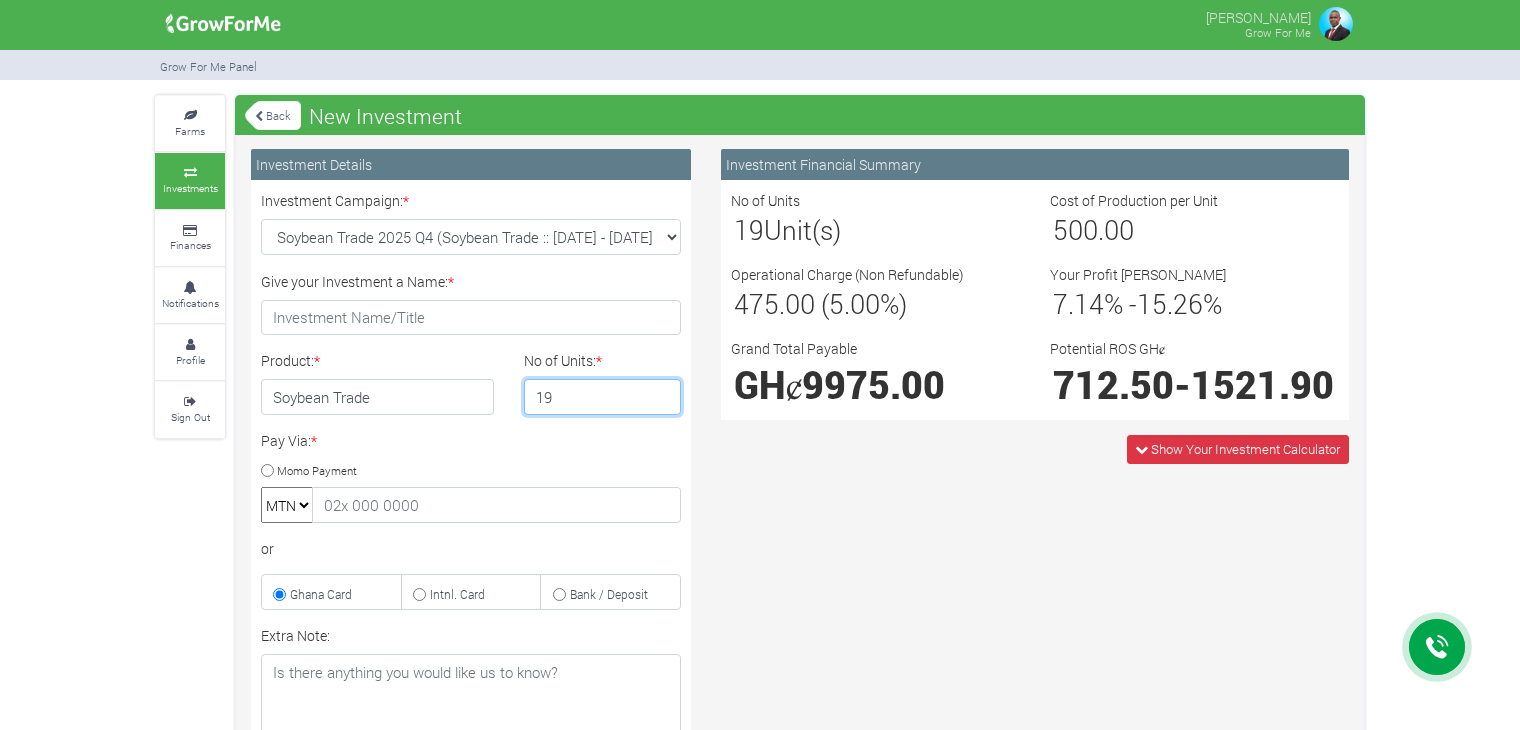 click on "19" at bounding box center (603, 397) 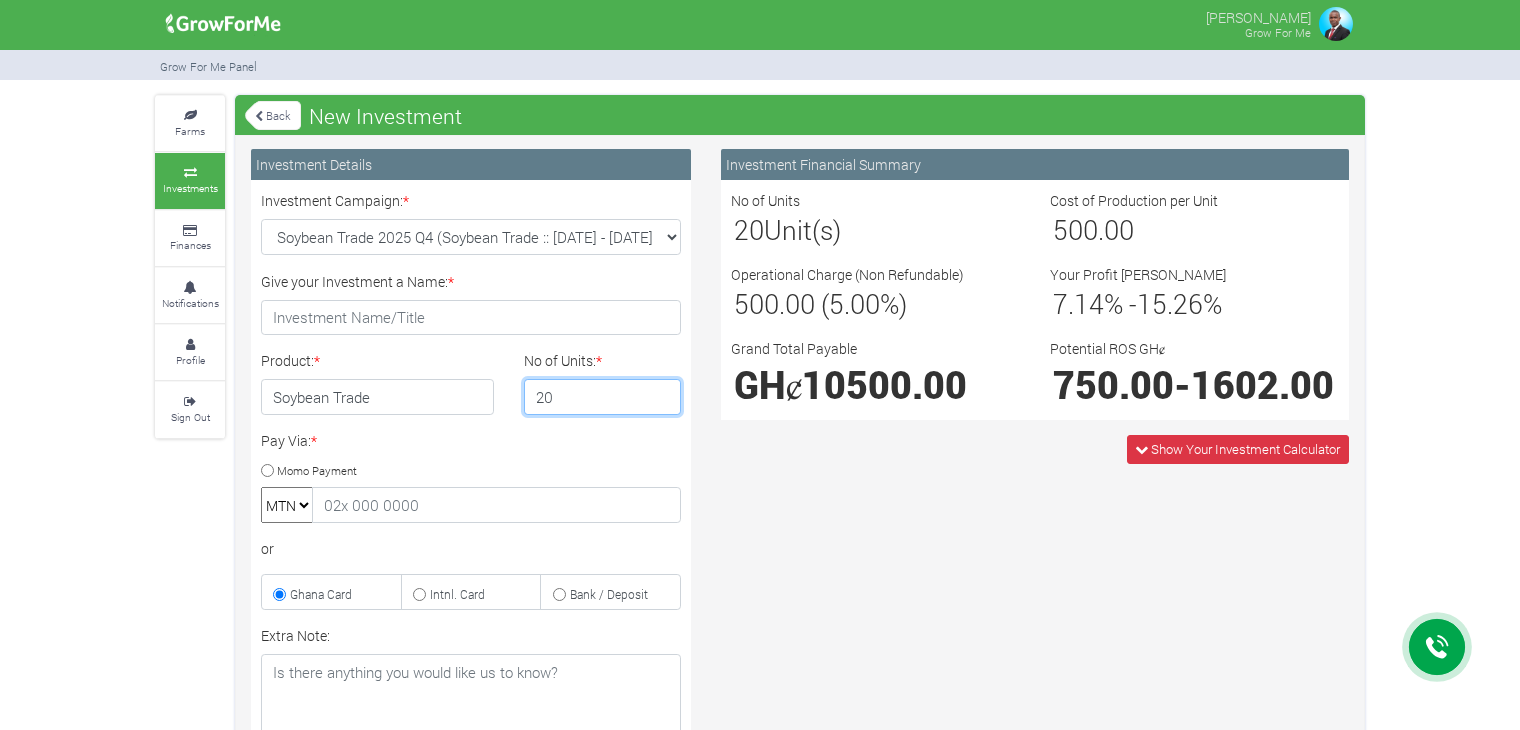 type on "20" 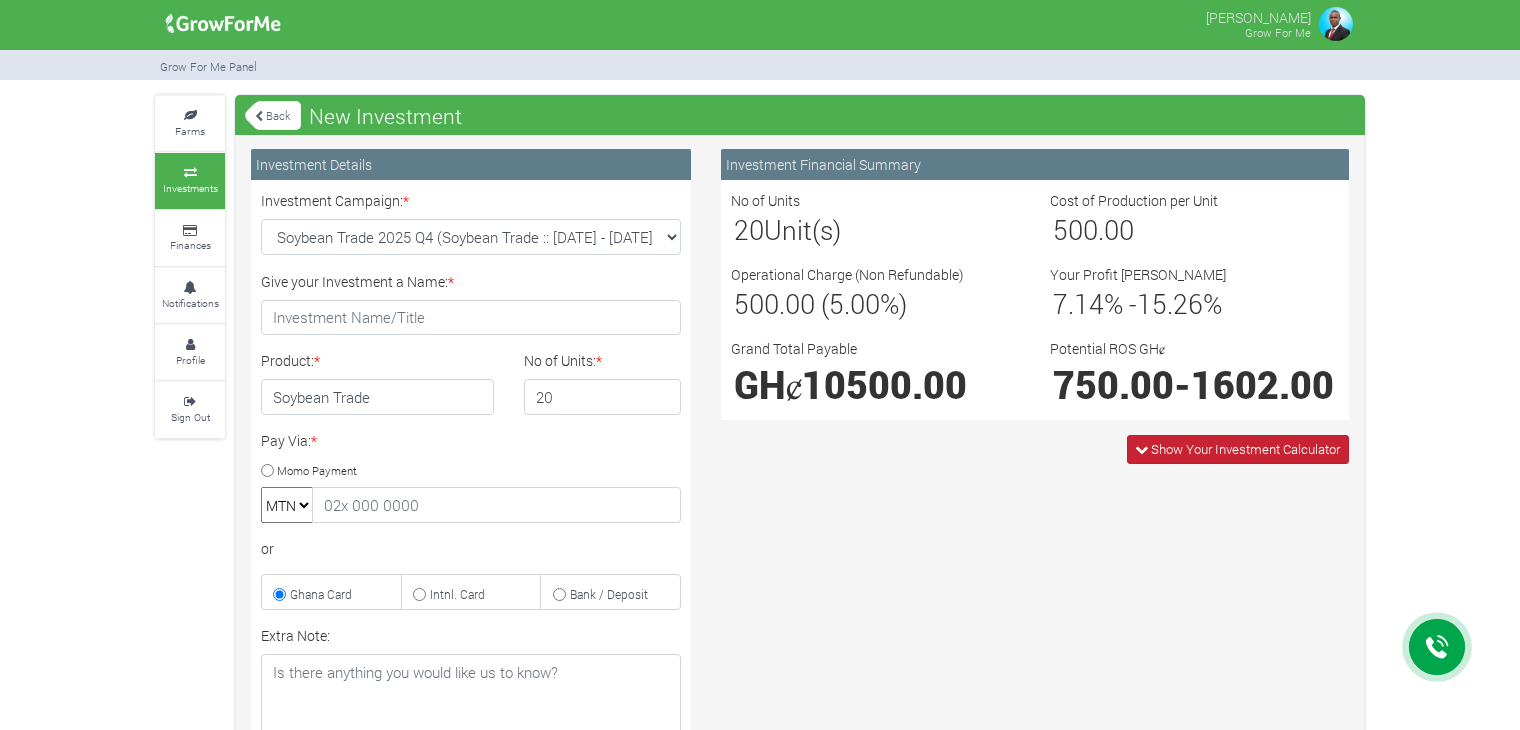 click at bounding box center (1141, 449) 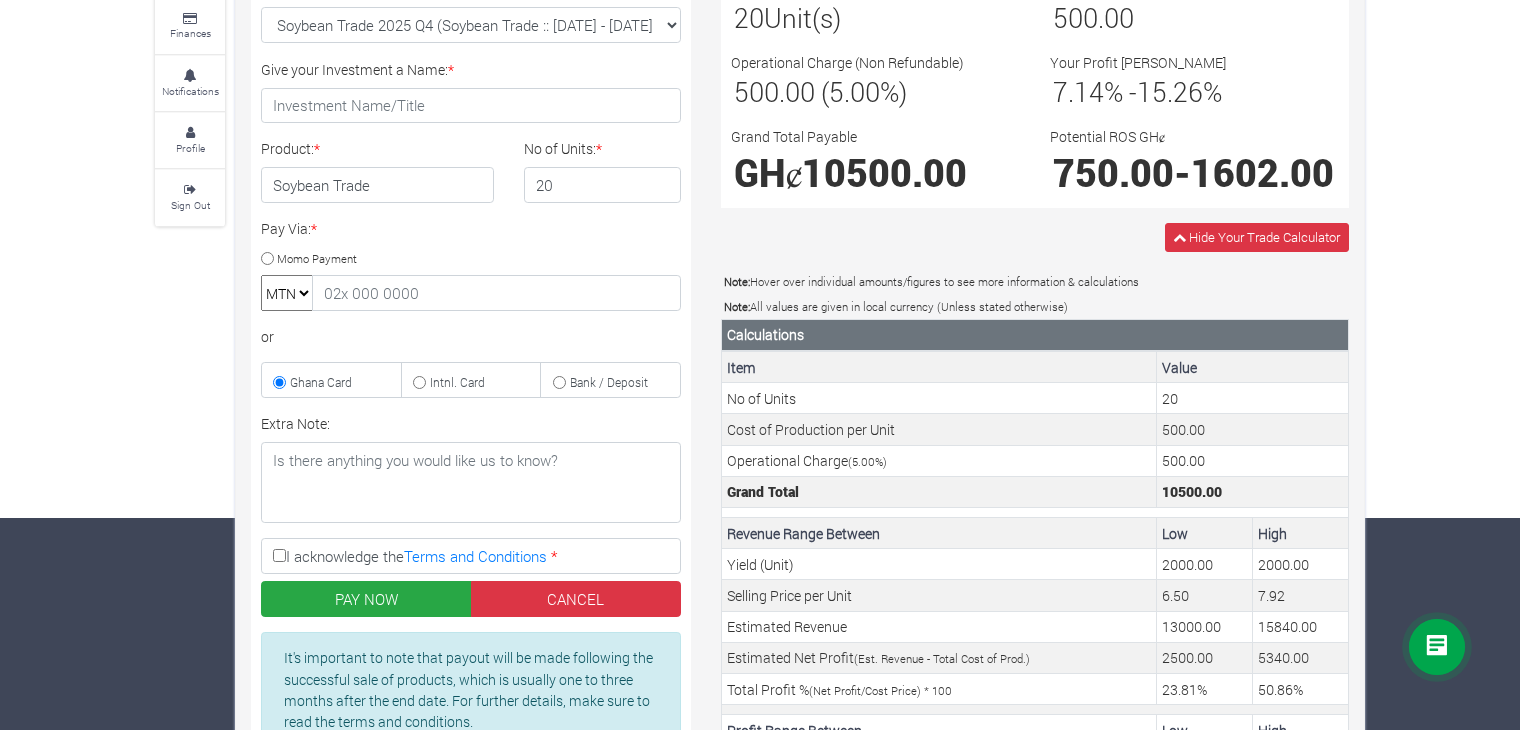 scroll, scrollTop: 215, scrollLeft: 0, axis: vertical 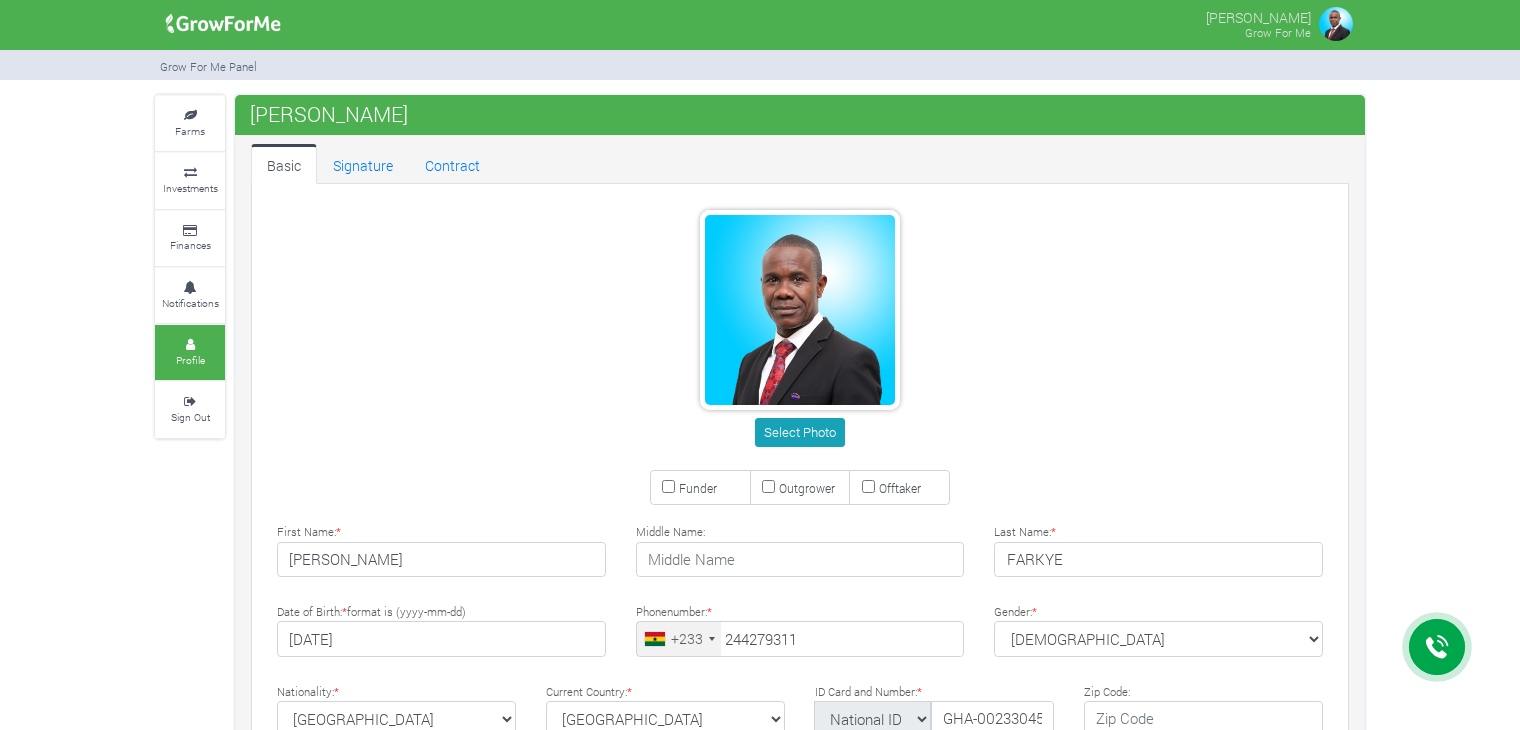 type on "24 427 9311" 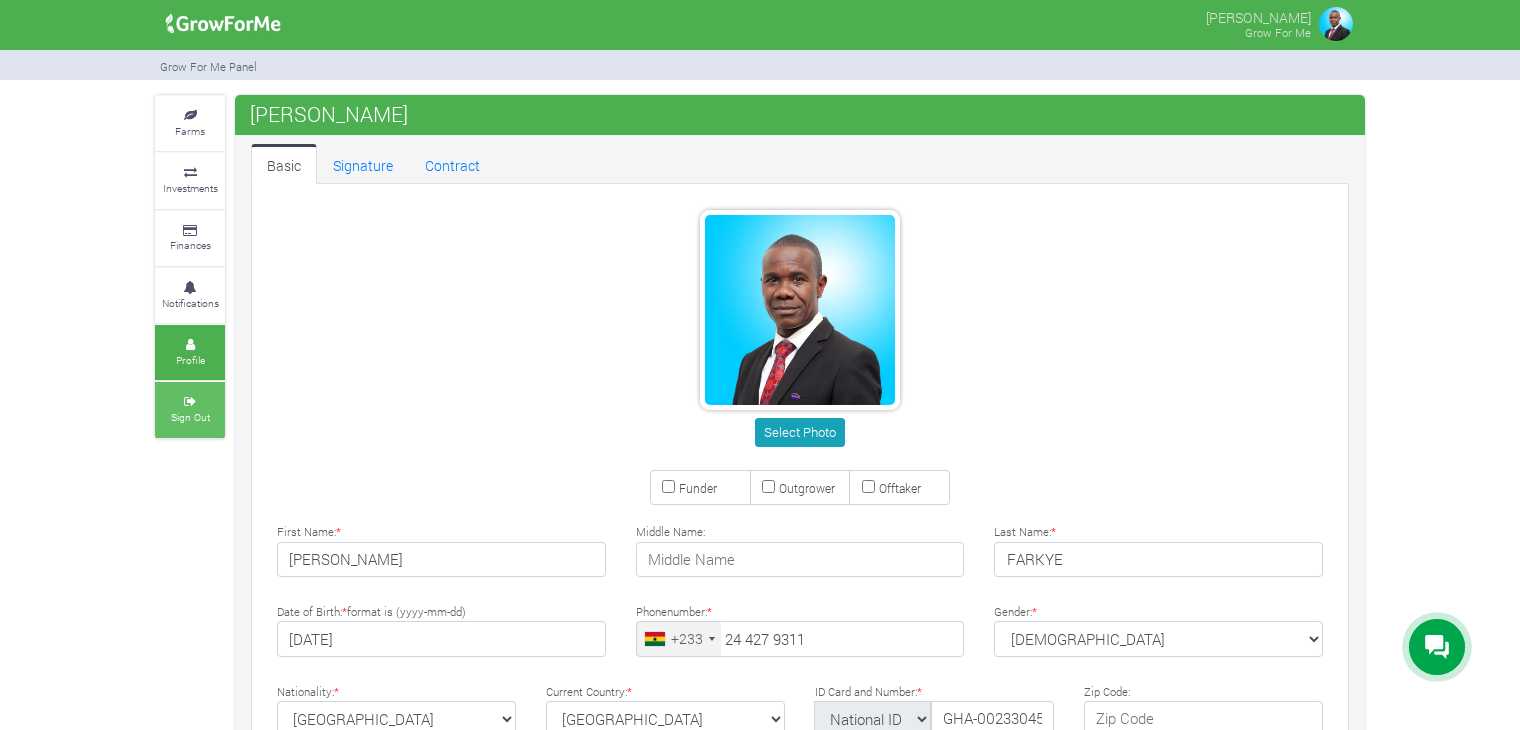 click at bounding box center (190, 402) 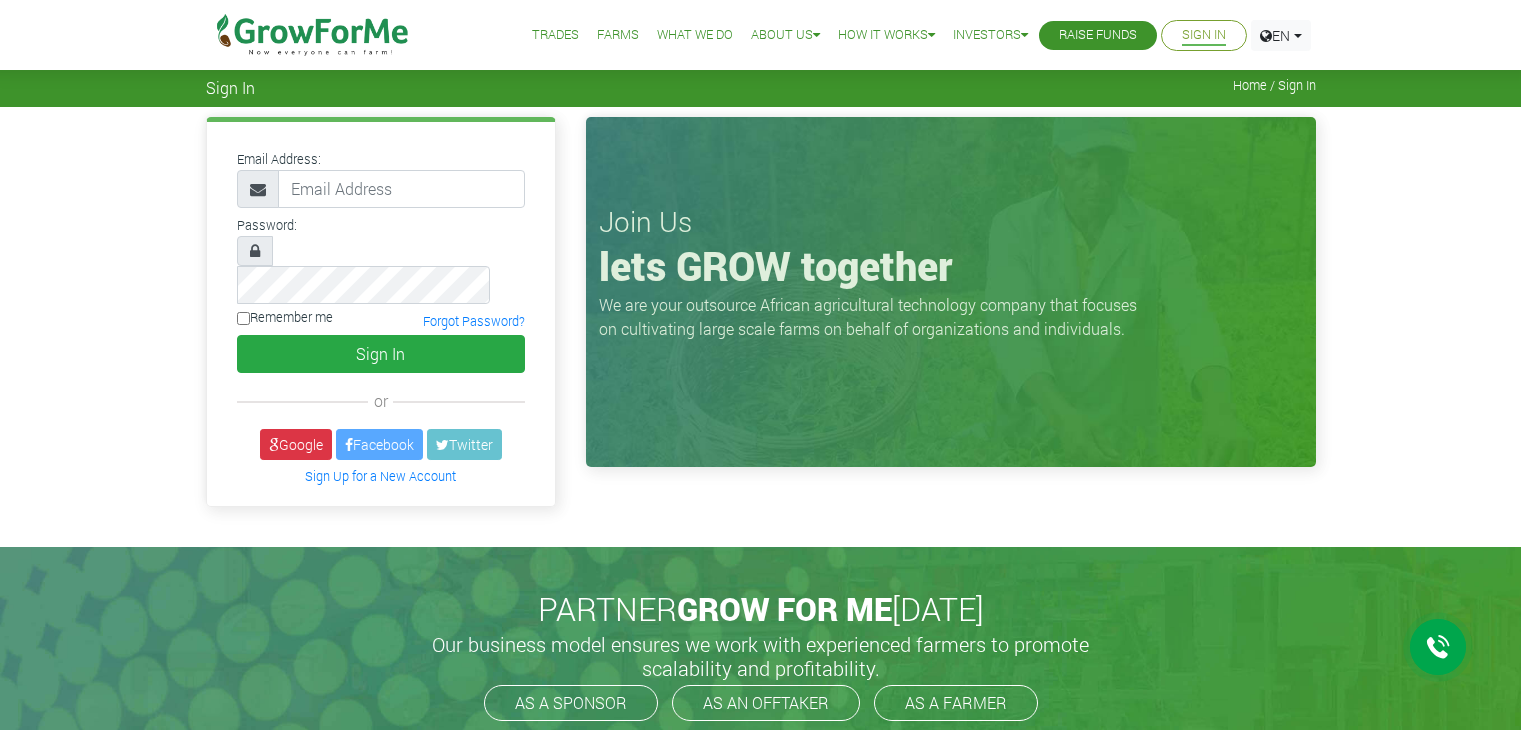 scroll, scrollTop: 0, scrollLeft: 0, axis: both 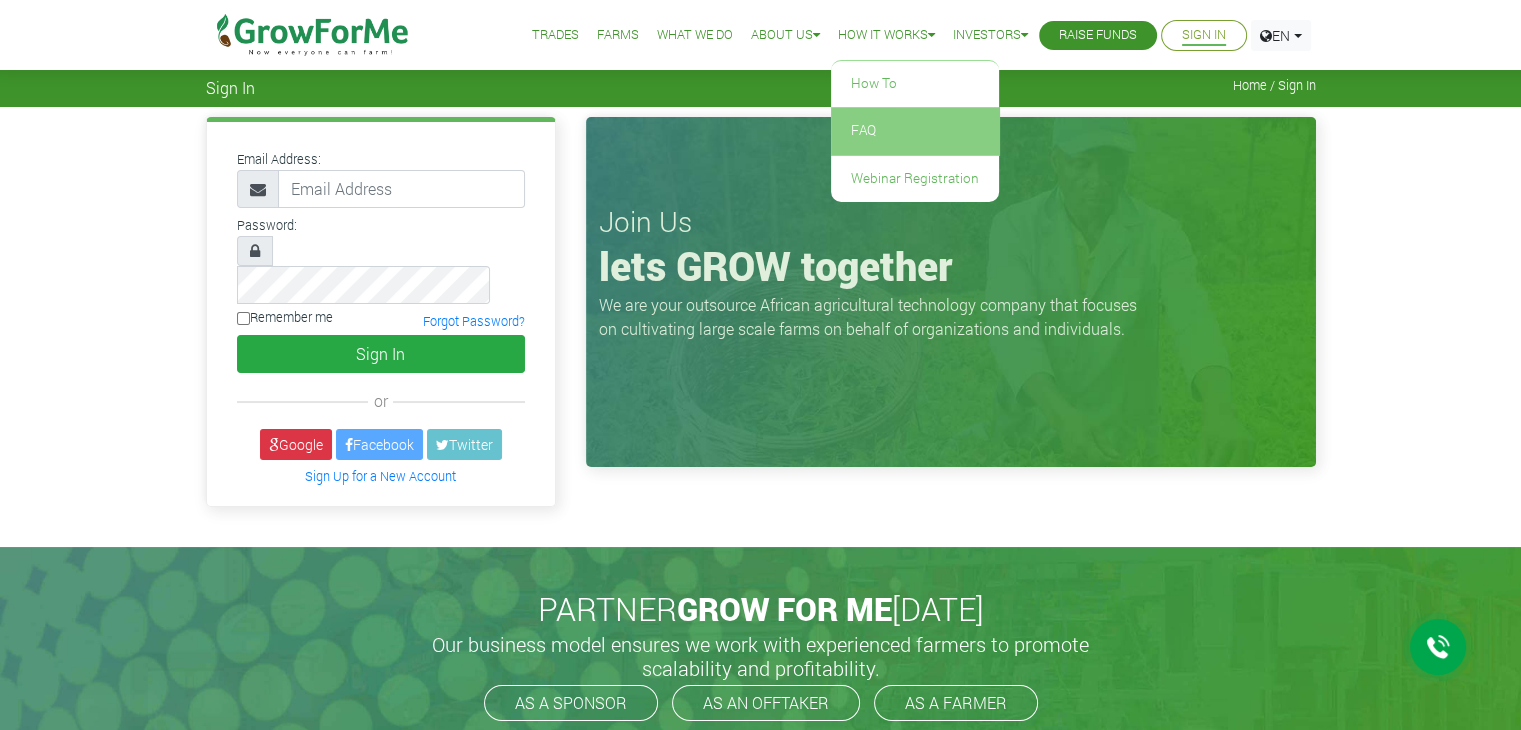 click on "FAQ" at bounding box center (915, 131) 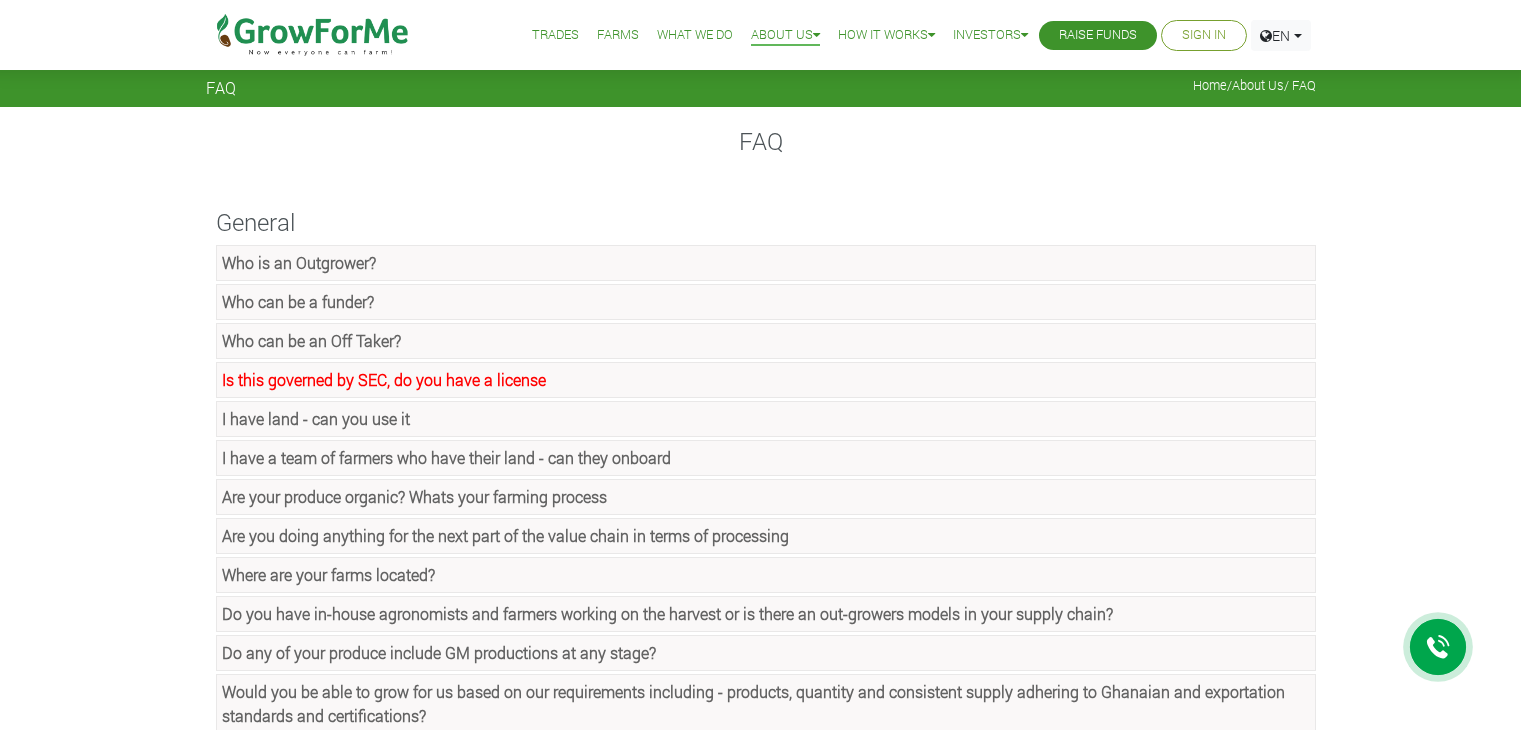 scroll, scrollTop: 0, scrollLeft: 0, axis: both 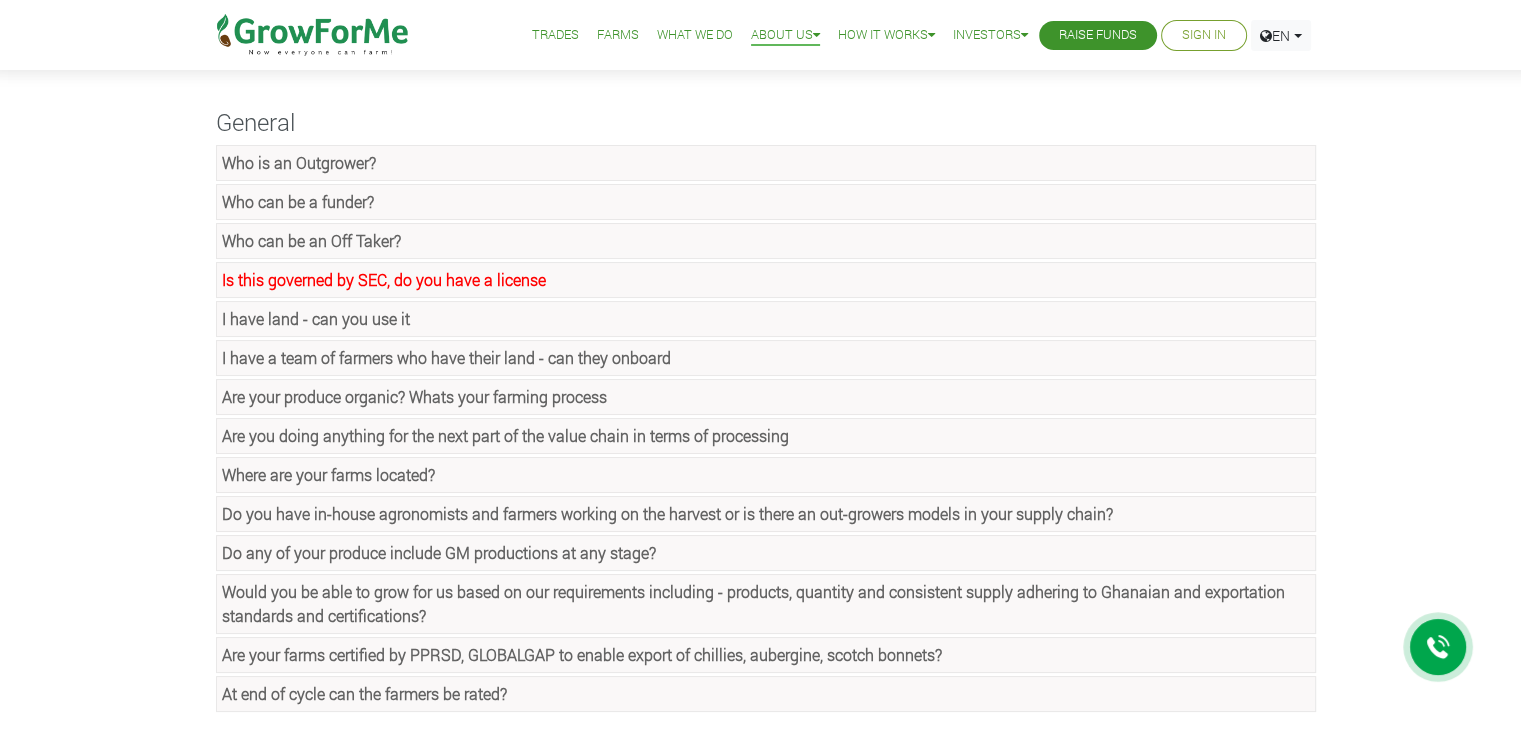 click on "Who is an Outgrower?" at bounding box center [299, 162] 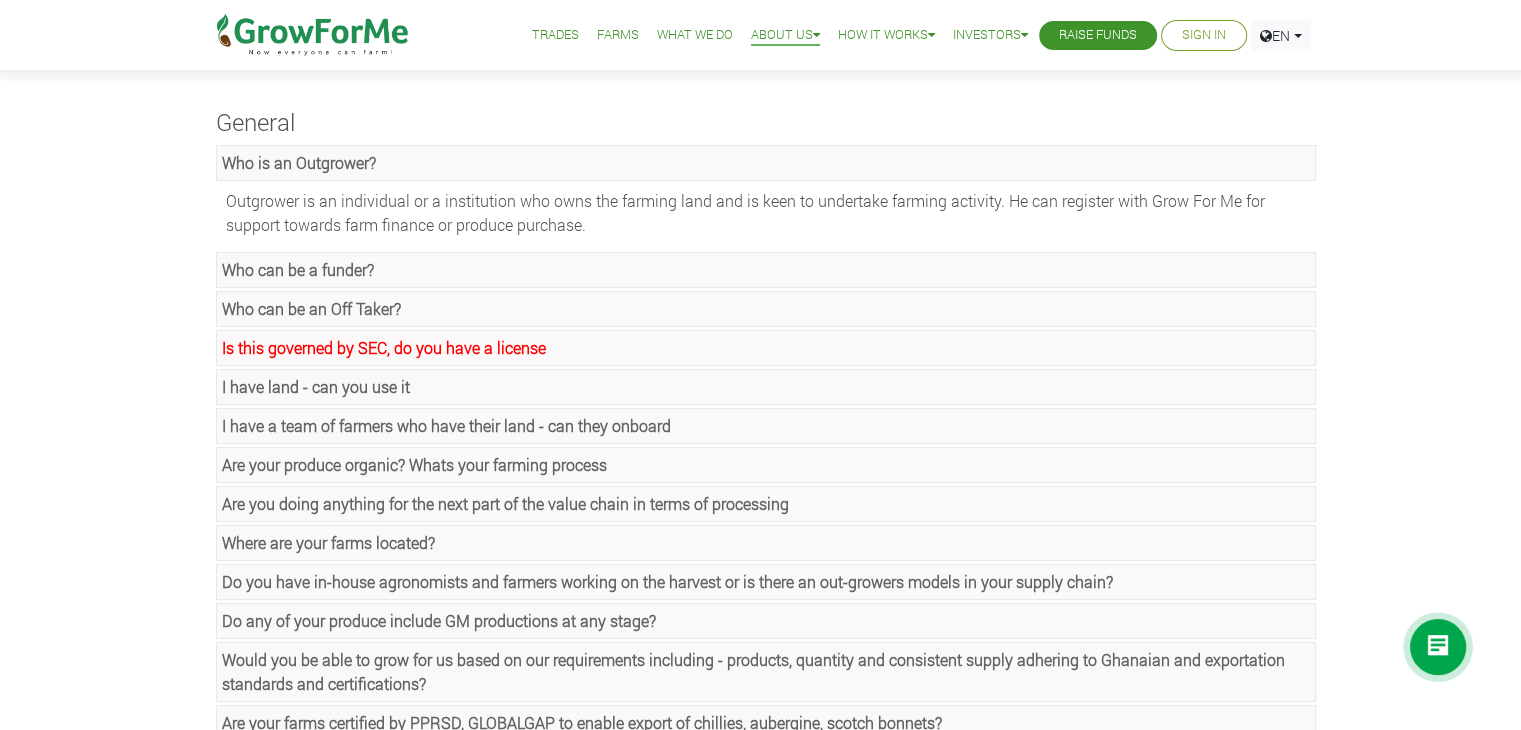 click on "Who is an Outgrower?" at bounding box center (299, 162) 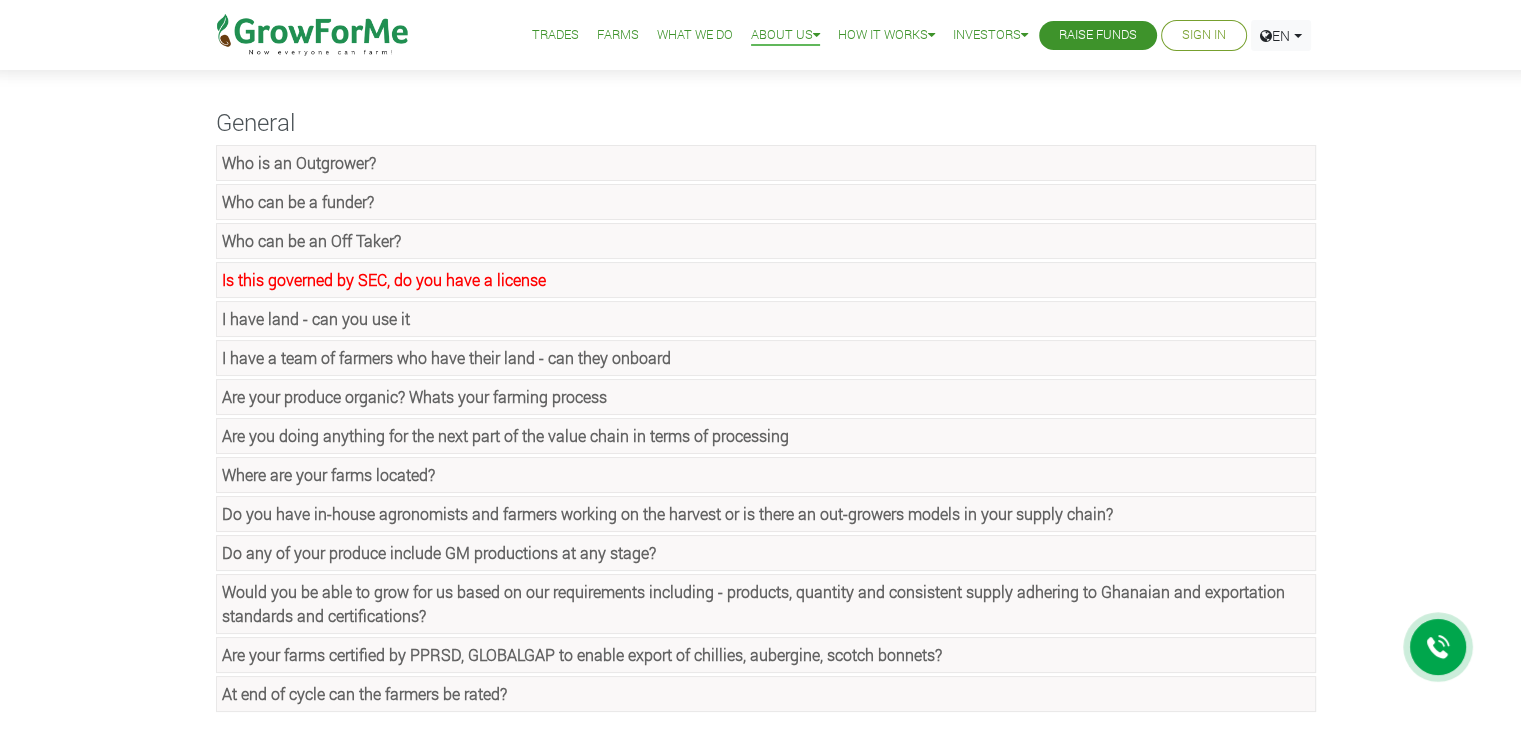 click on "Who can be a funder?" at bounding box center (298, 201) 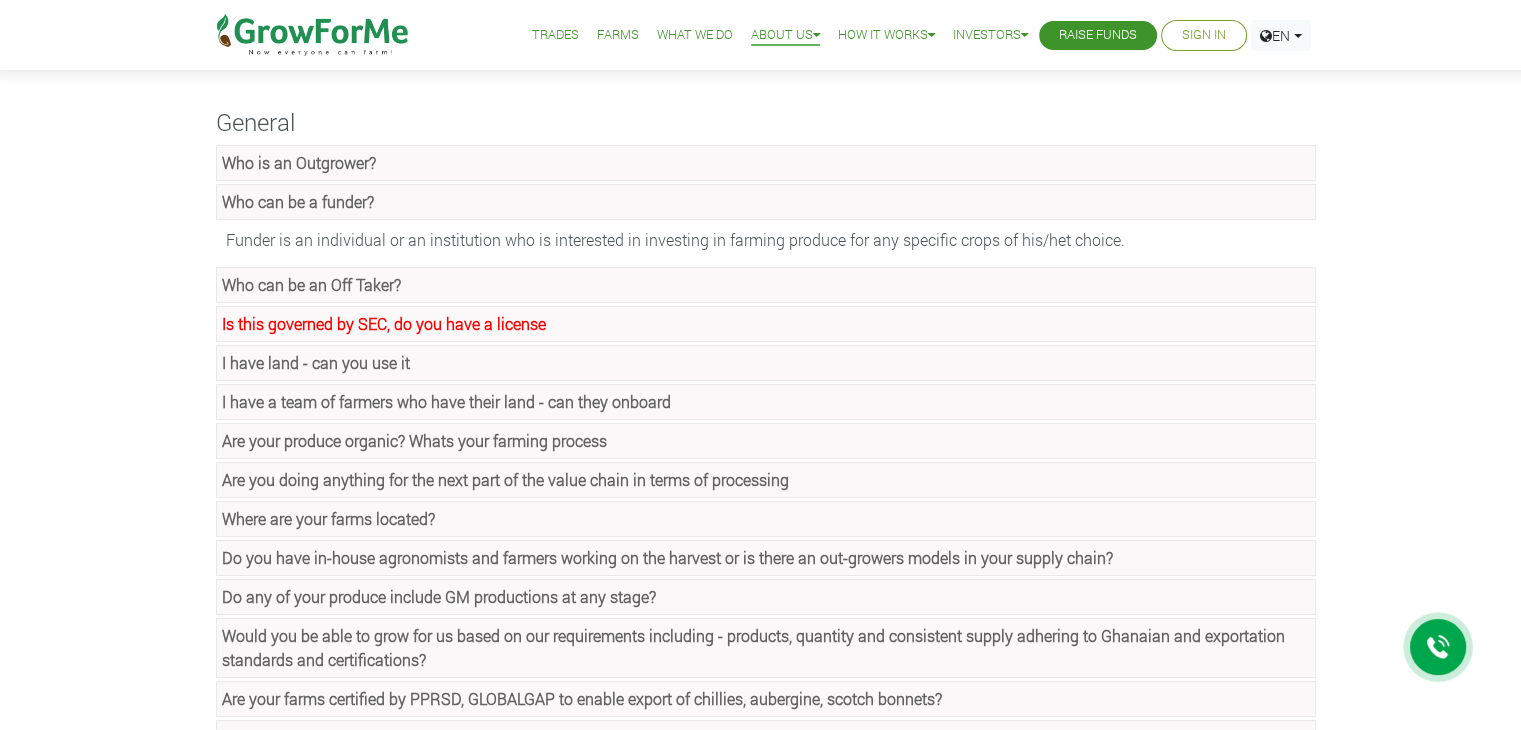 click on "Who can be a funder?" at bounding box center [298, 201] 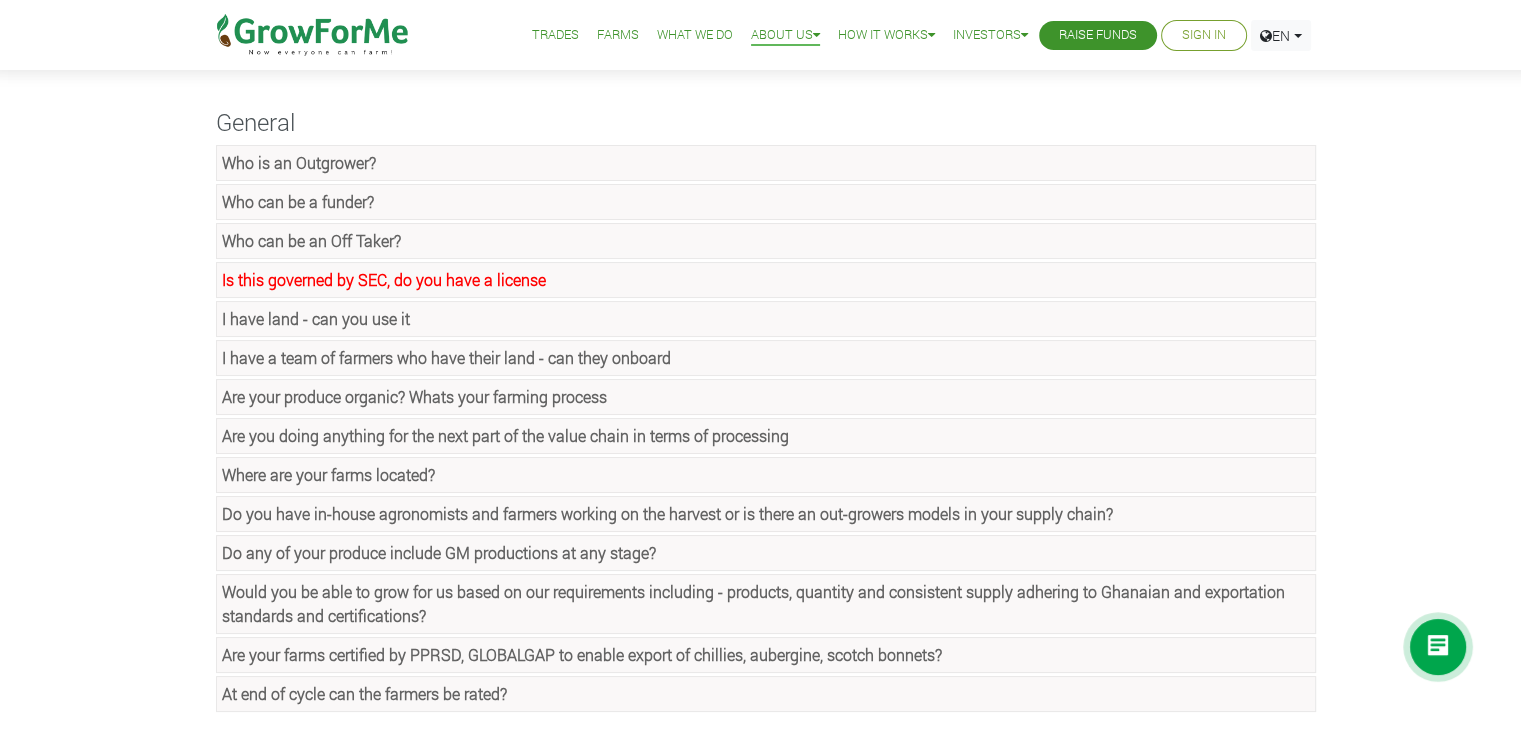 click on "Who can be an Off Taker?" at bounding box center (311, 240) 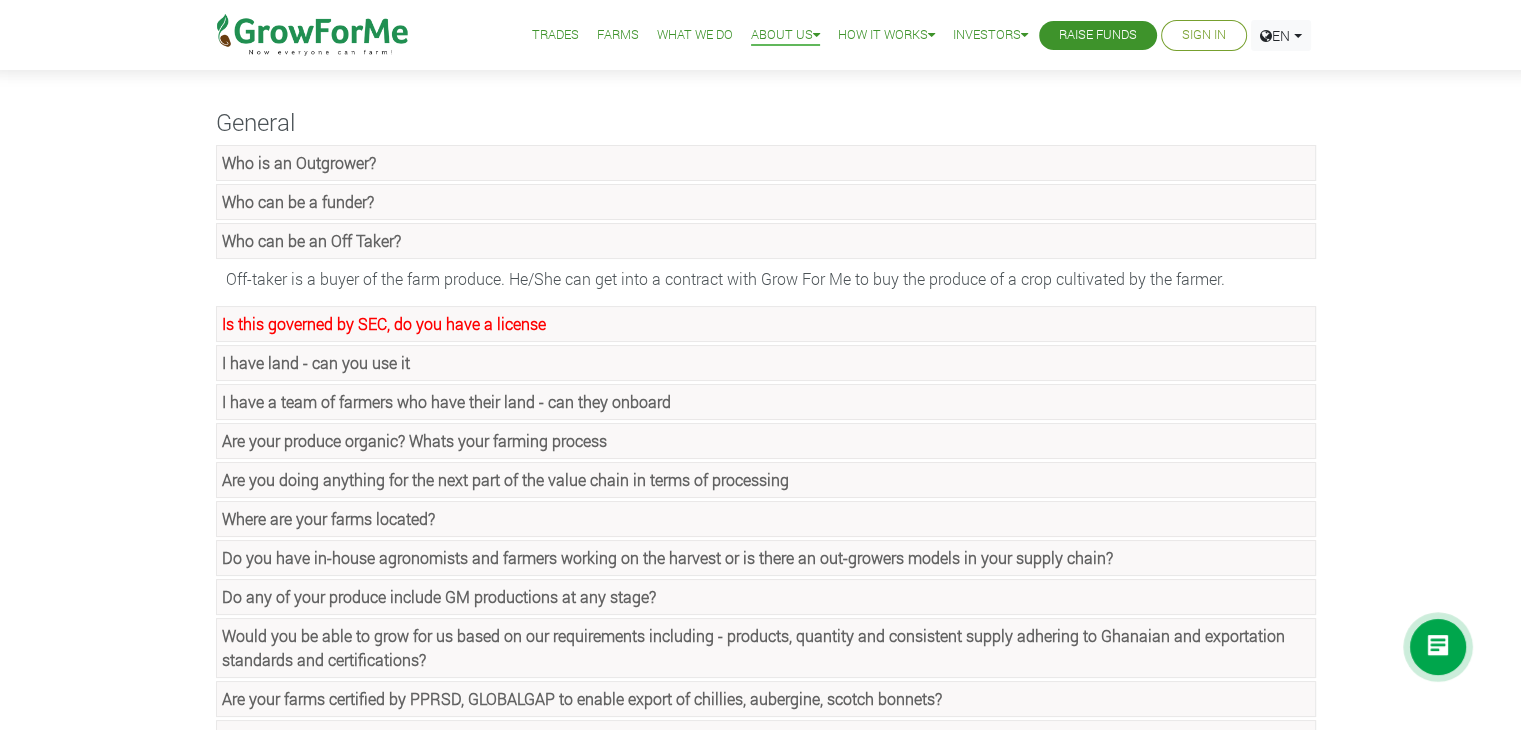 click on "Who can be an Off Taker?" at bounding box center (311, 240) 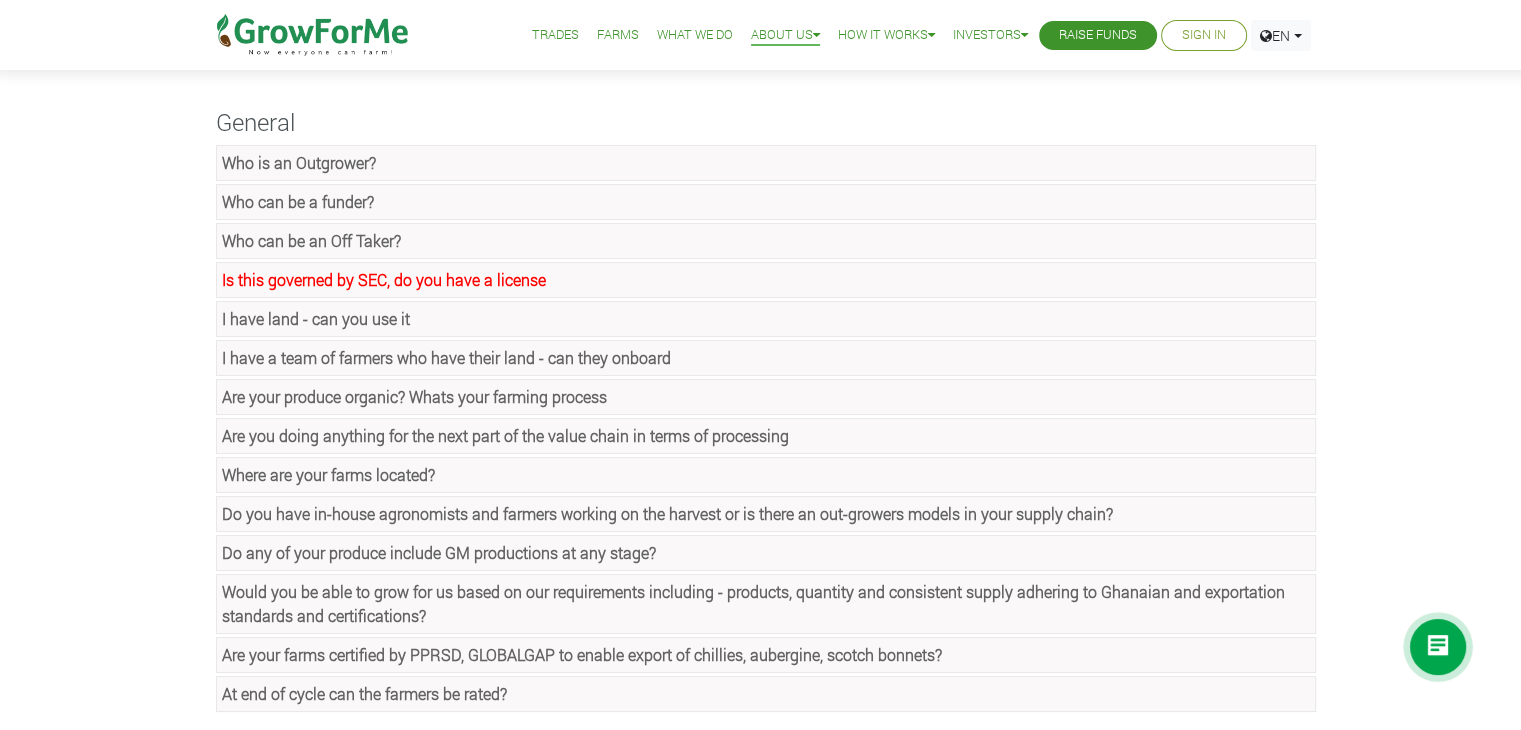 click on "Is this governed by SEC, do you have a license" at bounding box center [384, 279] 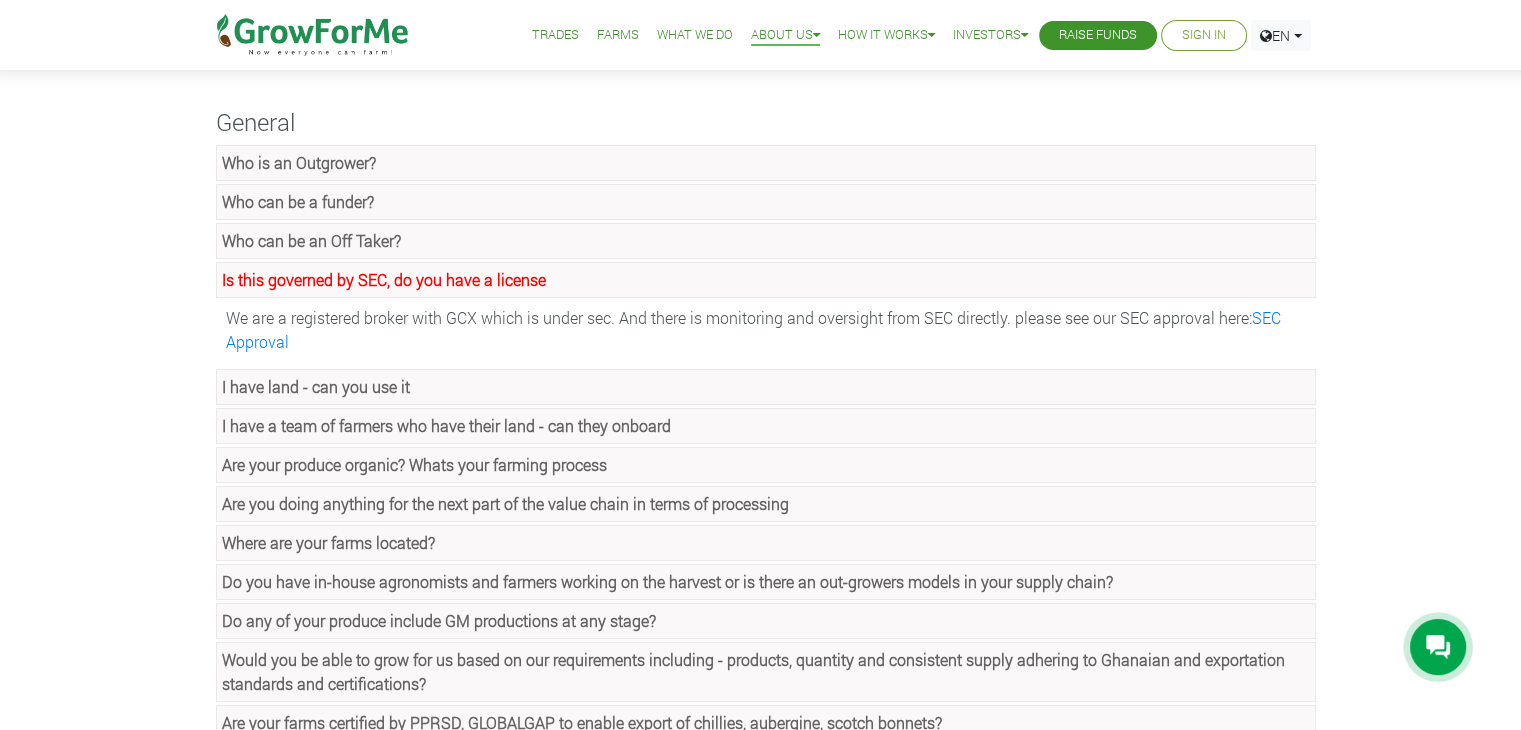 click on "Is this governed by SEC, do you have a license" at bounding box center [384, 279] 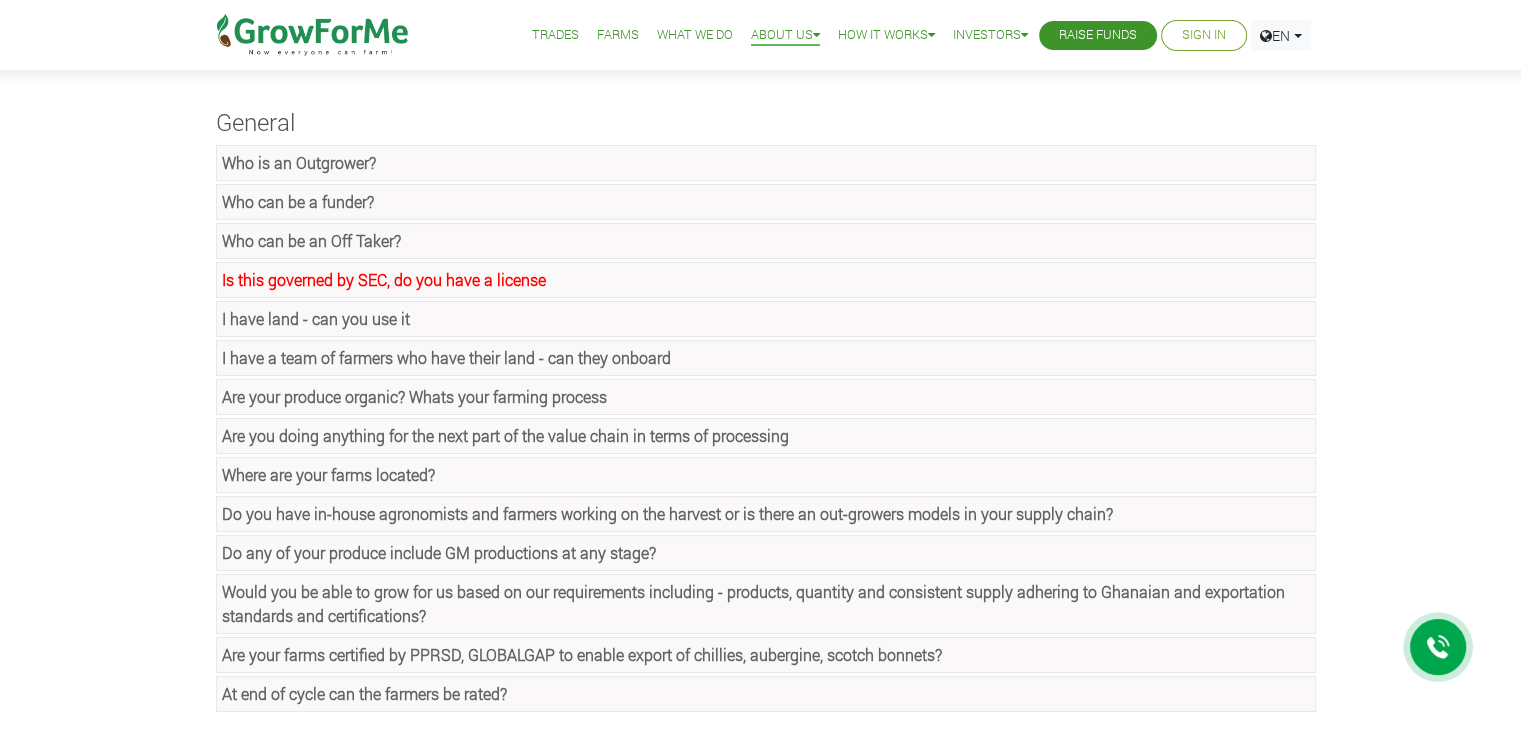 click on "I have land  - can you use it" at bounding box center [316, 318] 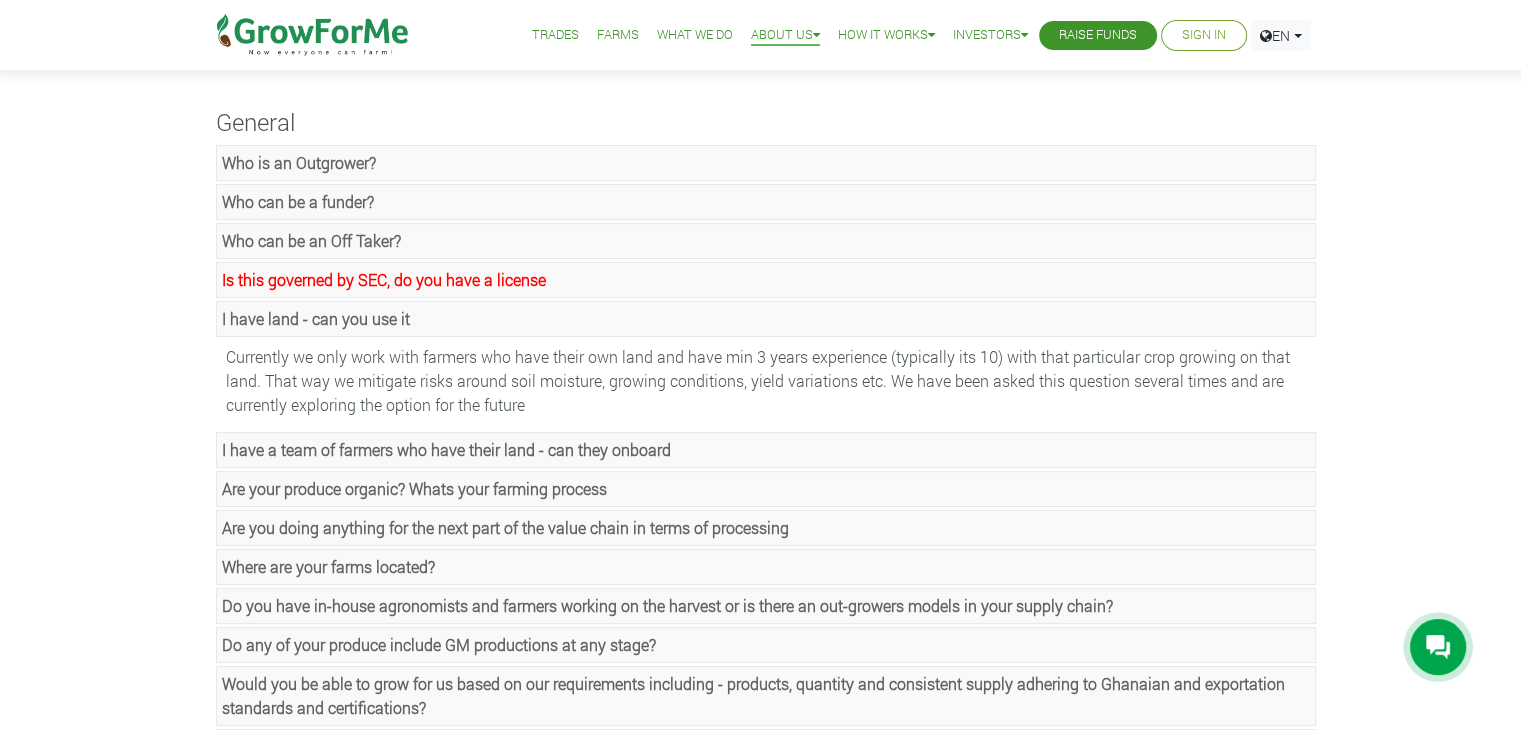 click on "I have land  - can you use it" at bounding box center [316, 318] 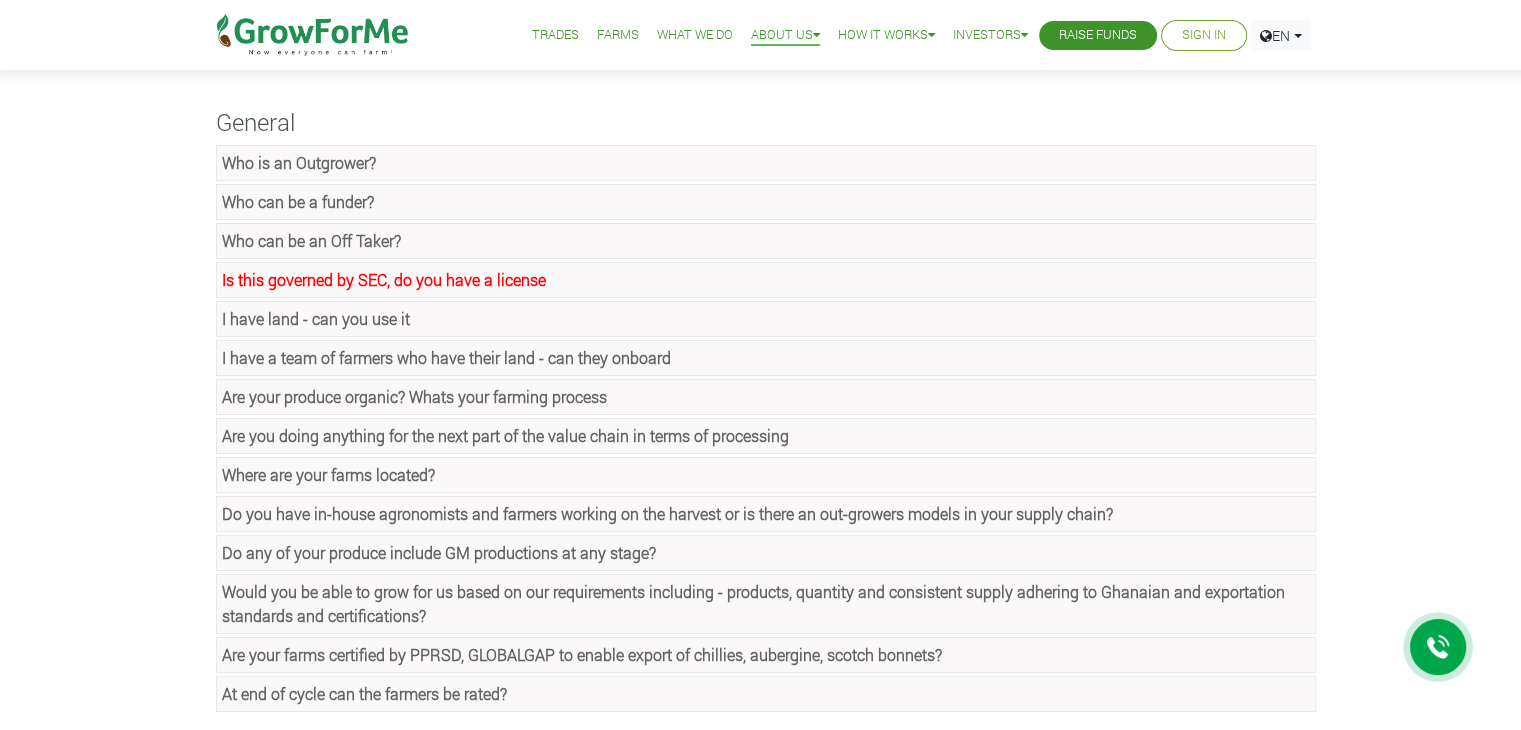 click on "I have a team of farmers who have their land - can they onboard" at bounding box center (446, 357) 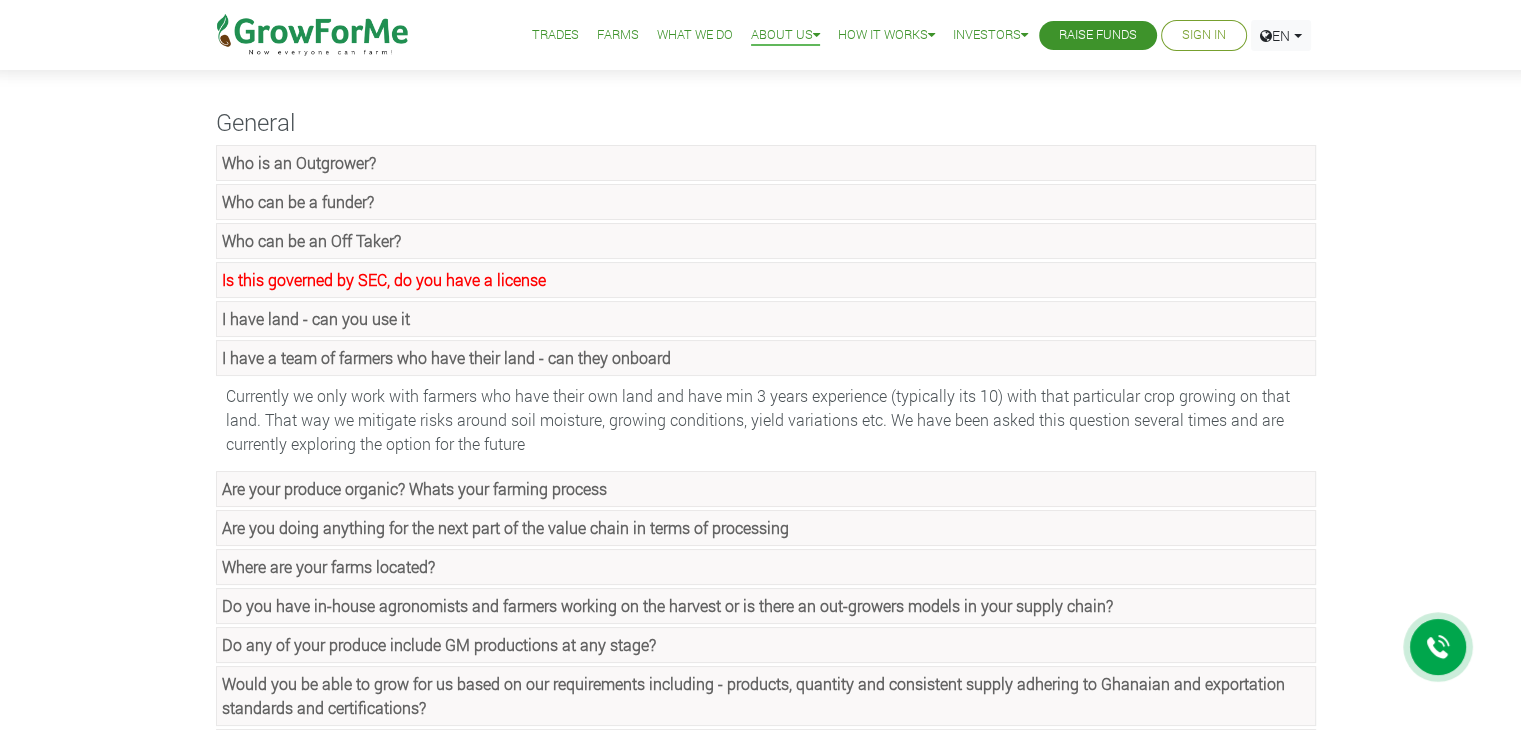 click on "I have a team of farmers who have their land - can they onboard" at bounding box center [446, 357] 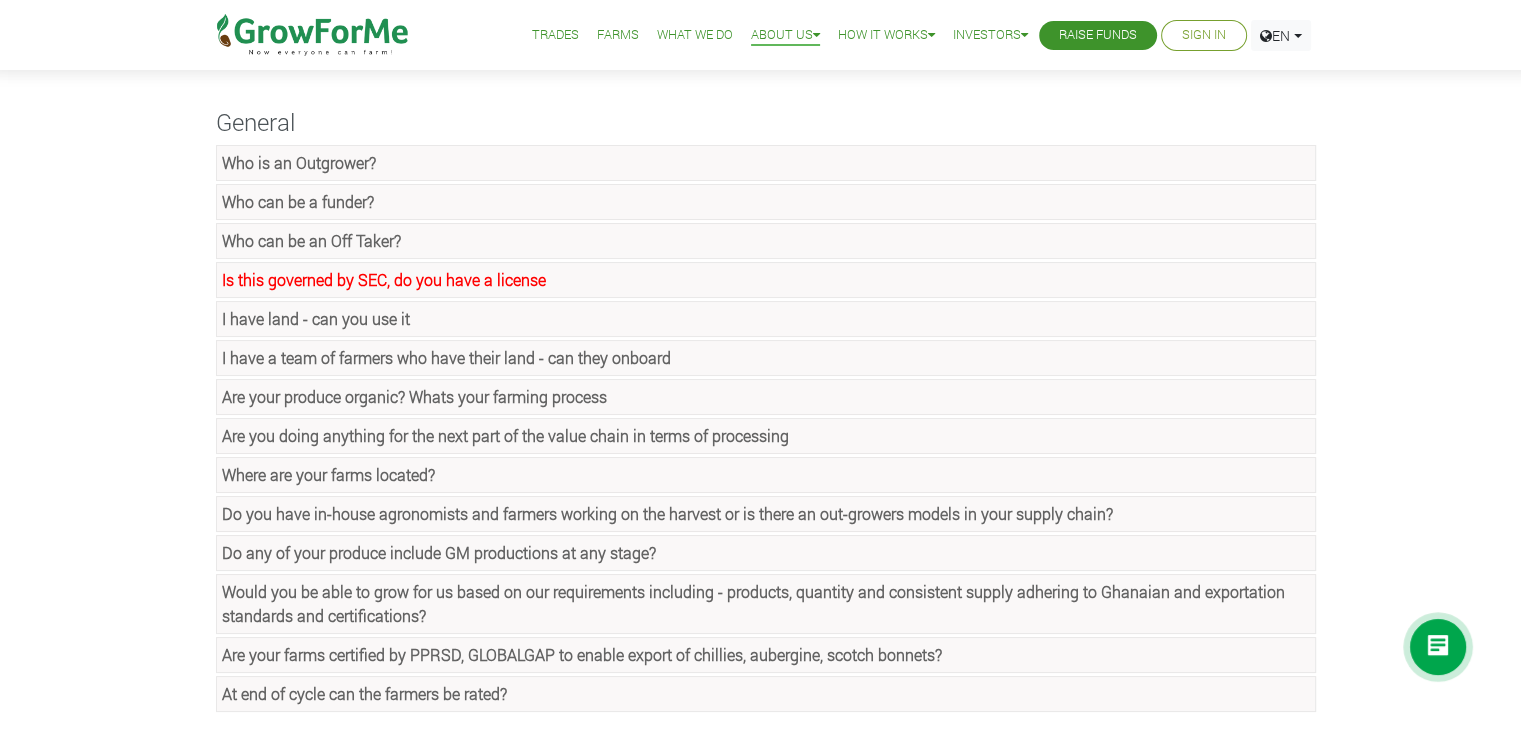 click on "Are your produce organic? Whats your farming process" at bounding box center (414, 396) 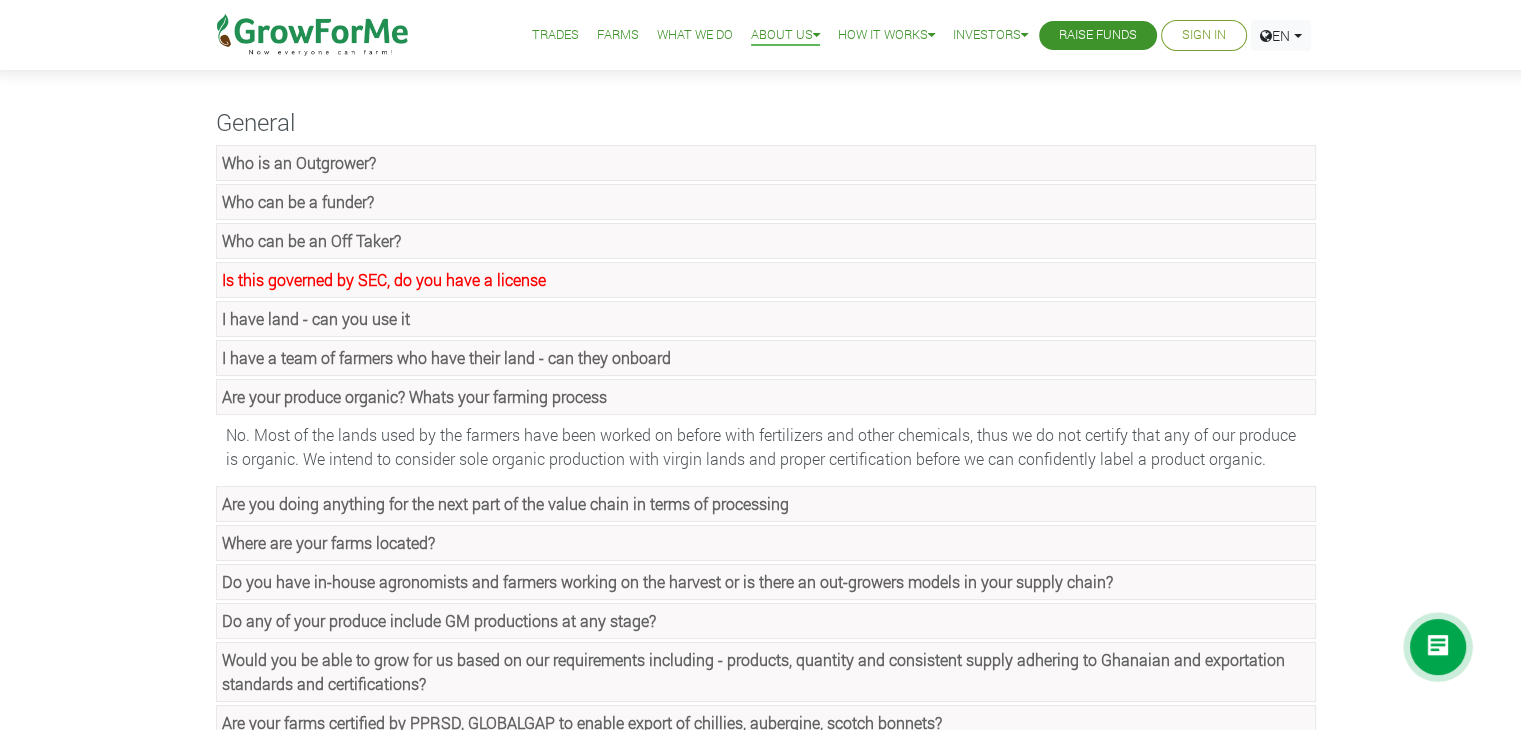 click on "Are your produce organic? Whats your farming process" at bounding box center [414, 396] 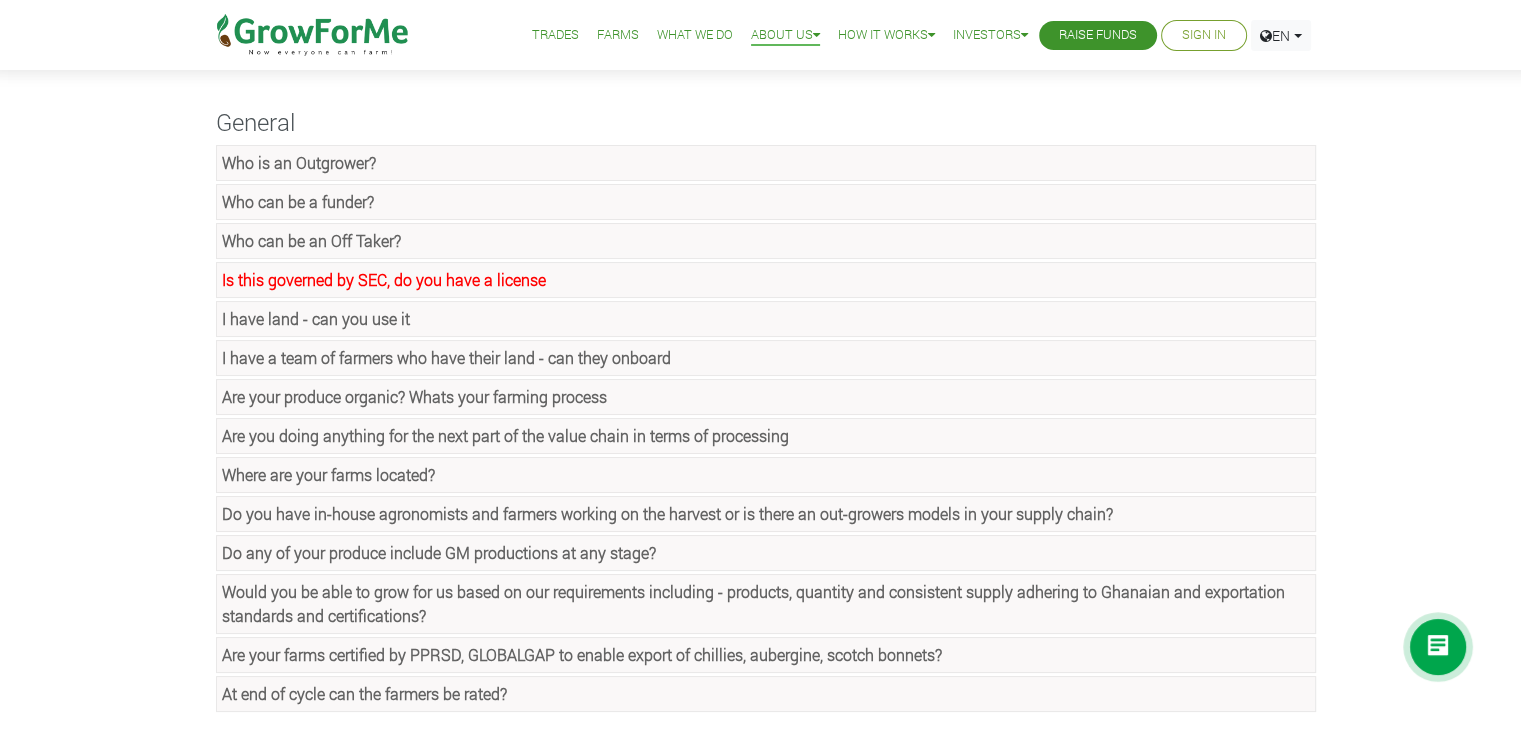 click on "Are you doing anything for the next part of the value chain in terms of processing" at bounding box center (505, 435) 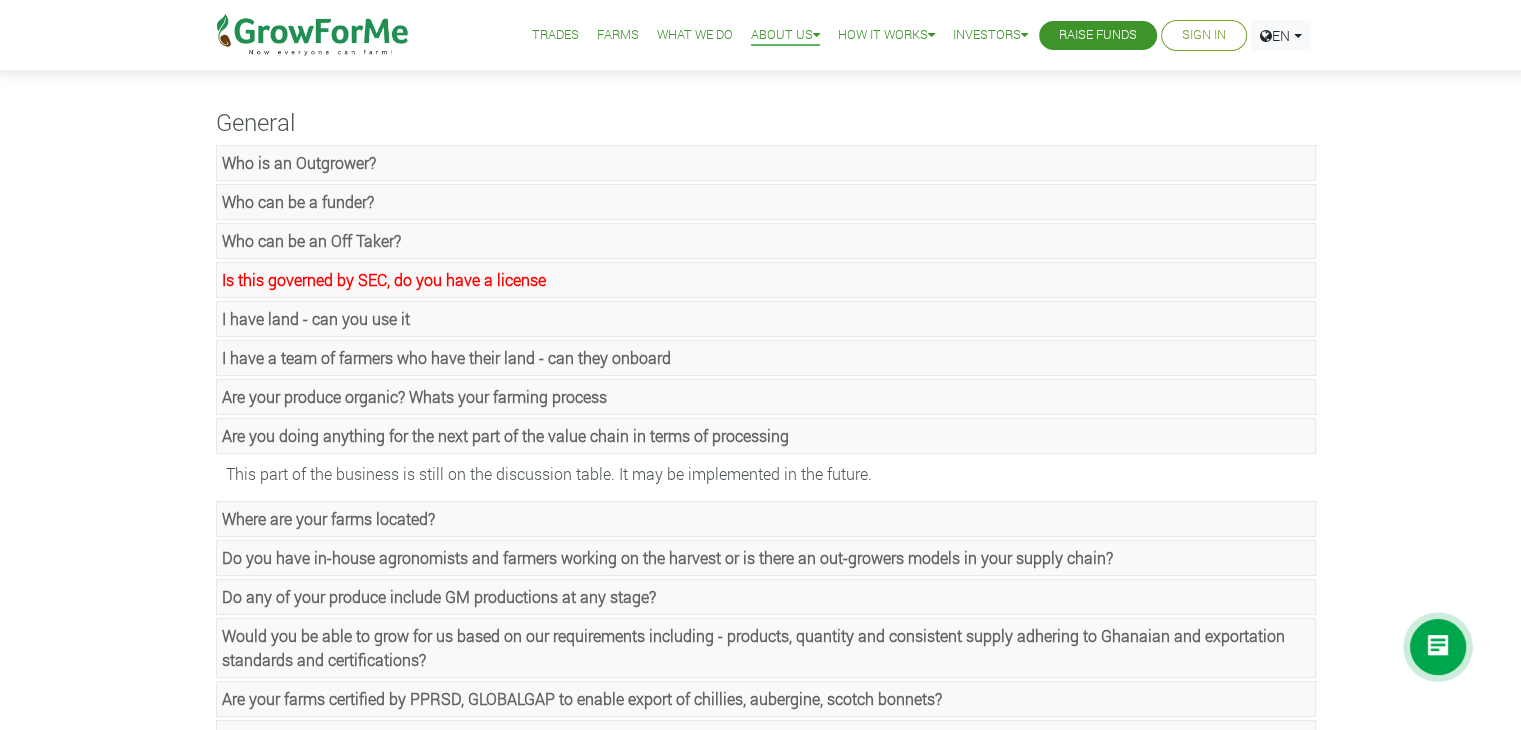 click on "Are you doing anything for the next part of the value chain in terms of processing" at bounding box center [505, 435] 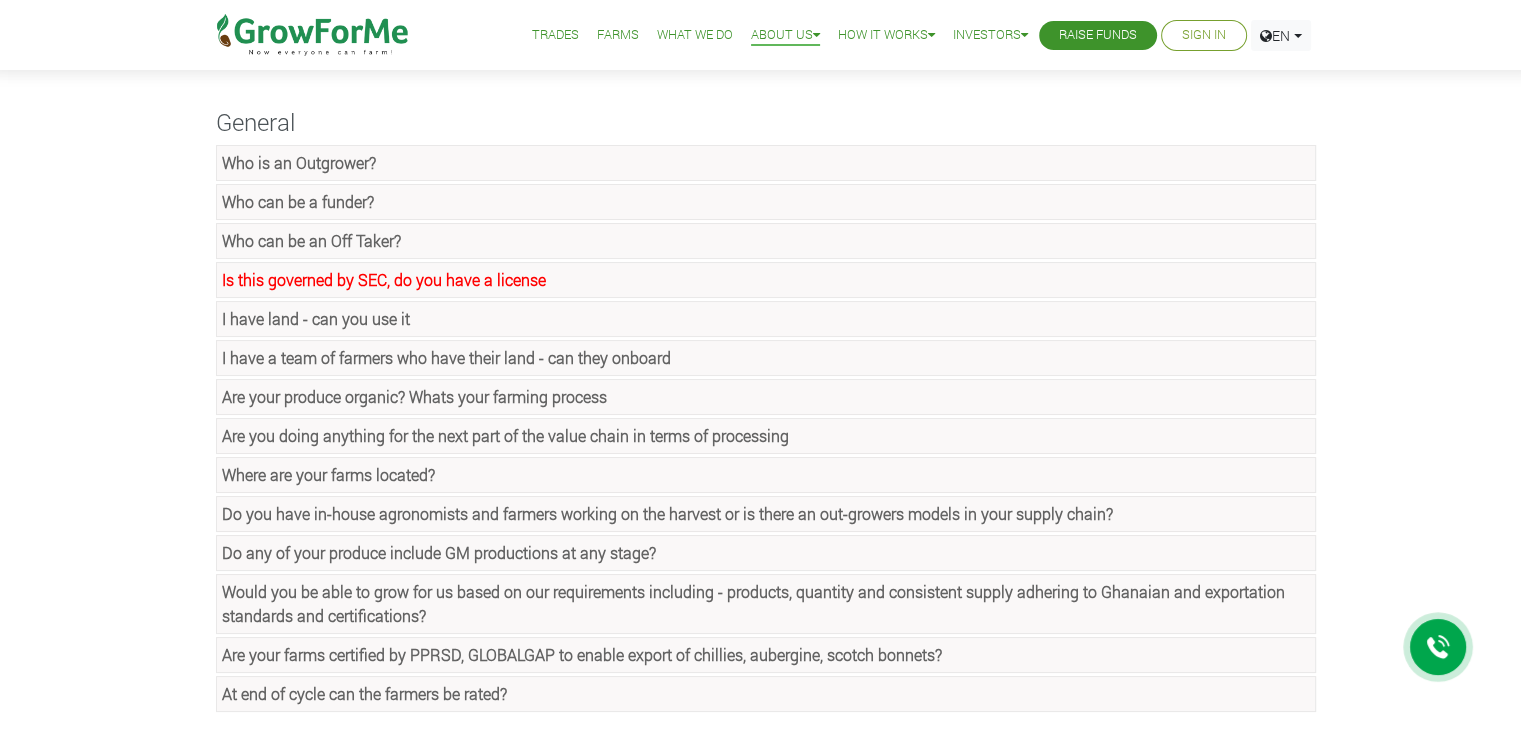 click on "Where are your farms located?" at bounding box center (328, 474) 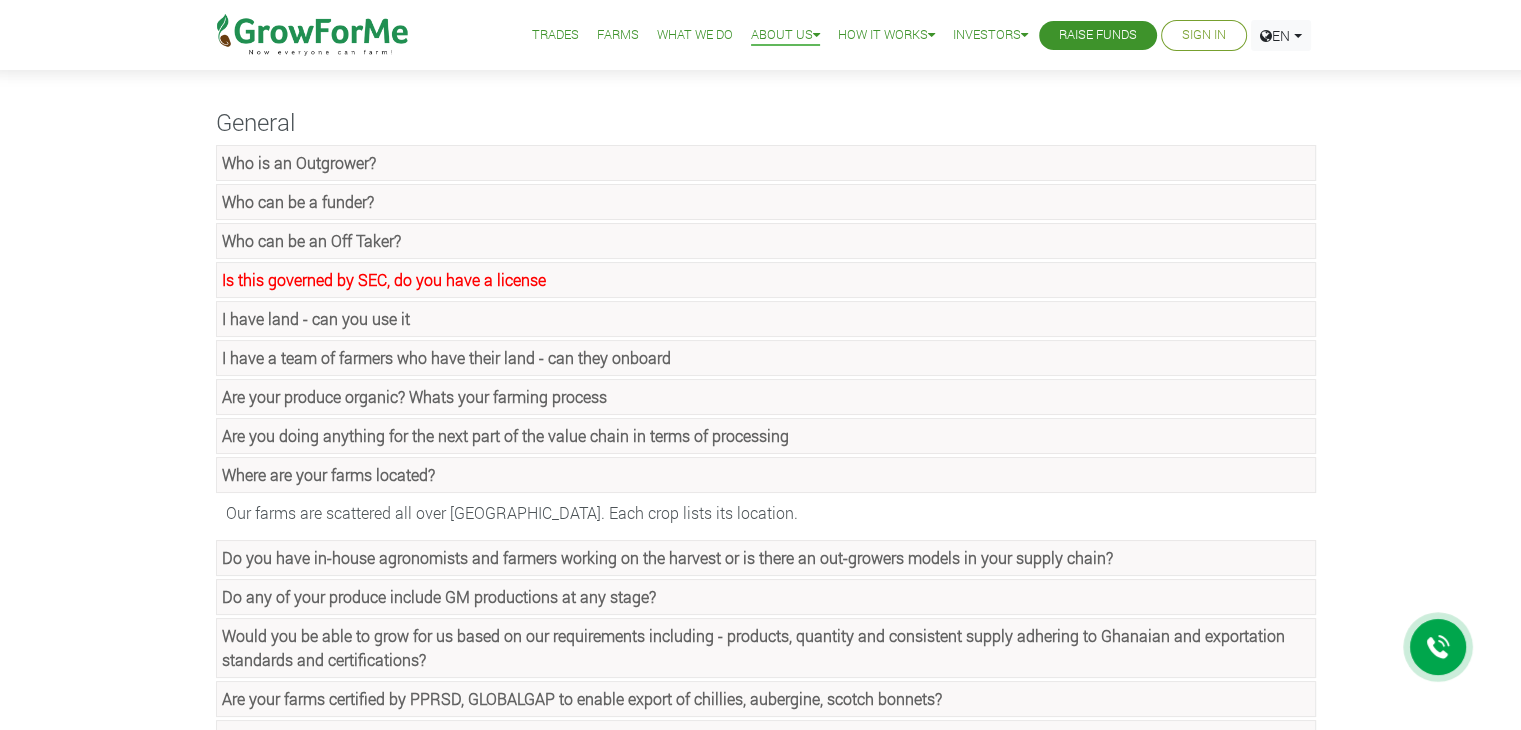click on "Where are your farms located?" at bounding box center [328, 474] 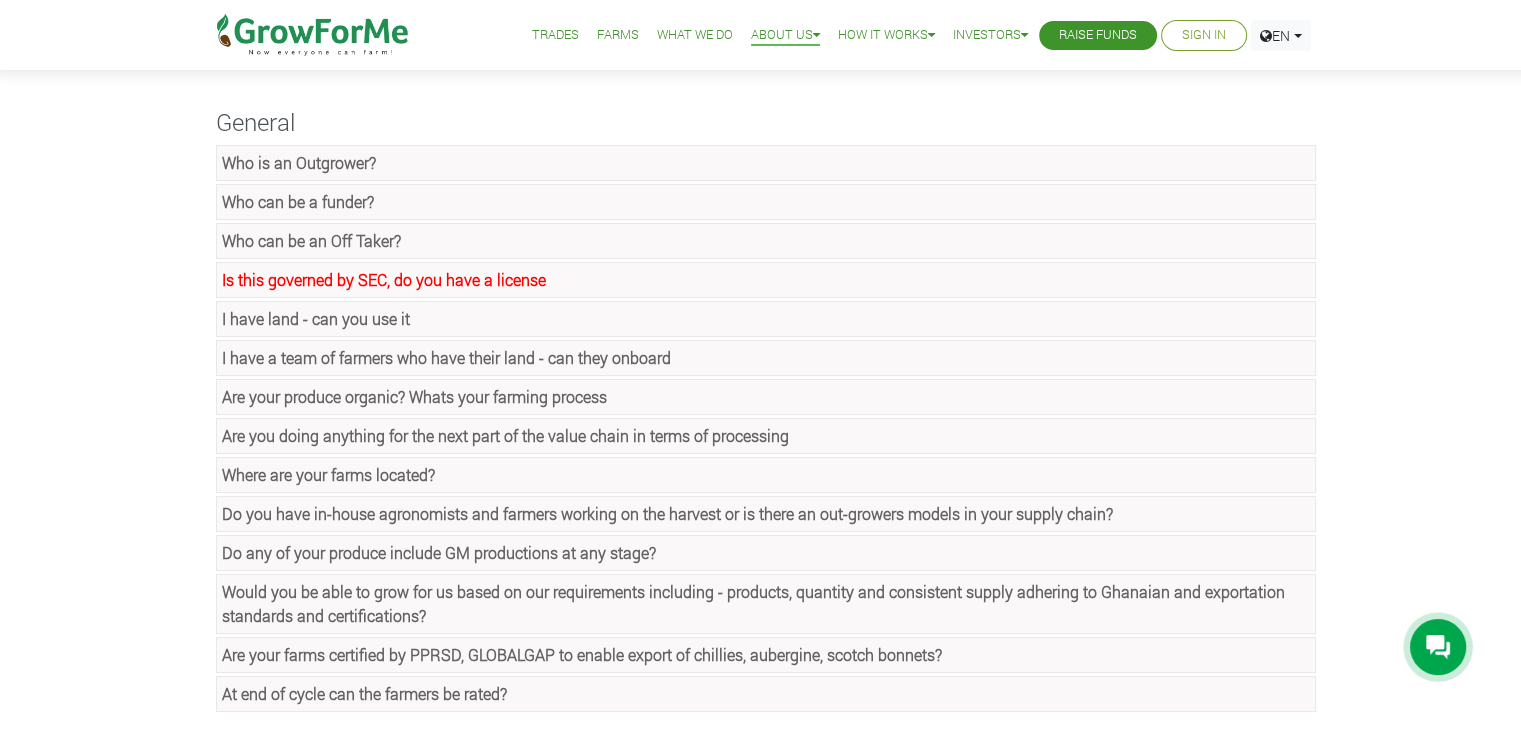 click on "Do you have in-house agronomists and farmers working on the harvest or is there an out-growers models in your supply chain?" at bounding box center (667, 513) 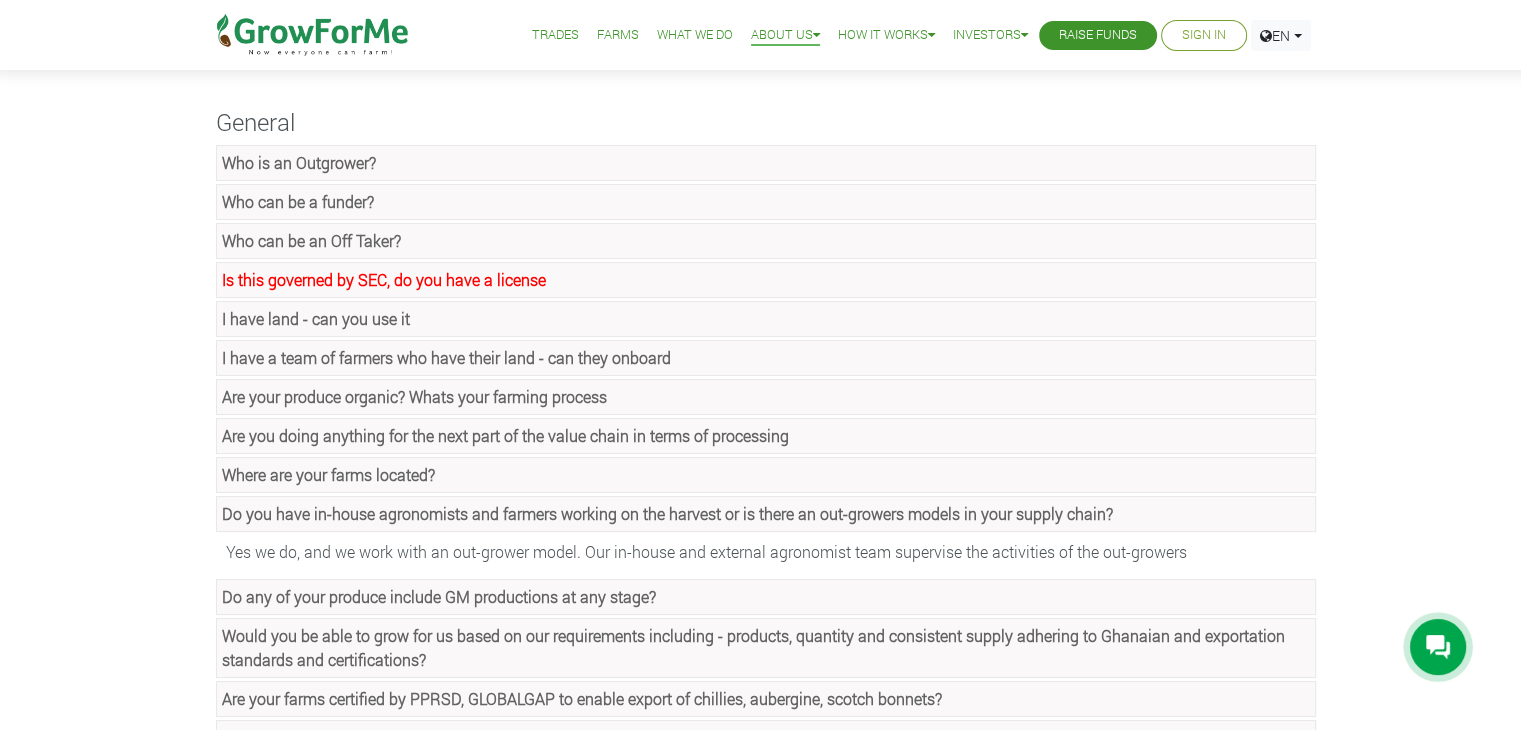 click on "Do you have in-house agronomists and farmers working on the harvest or is there an out-growers models in your supply chain?" at bounding box center (667, 513) 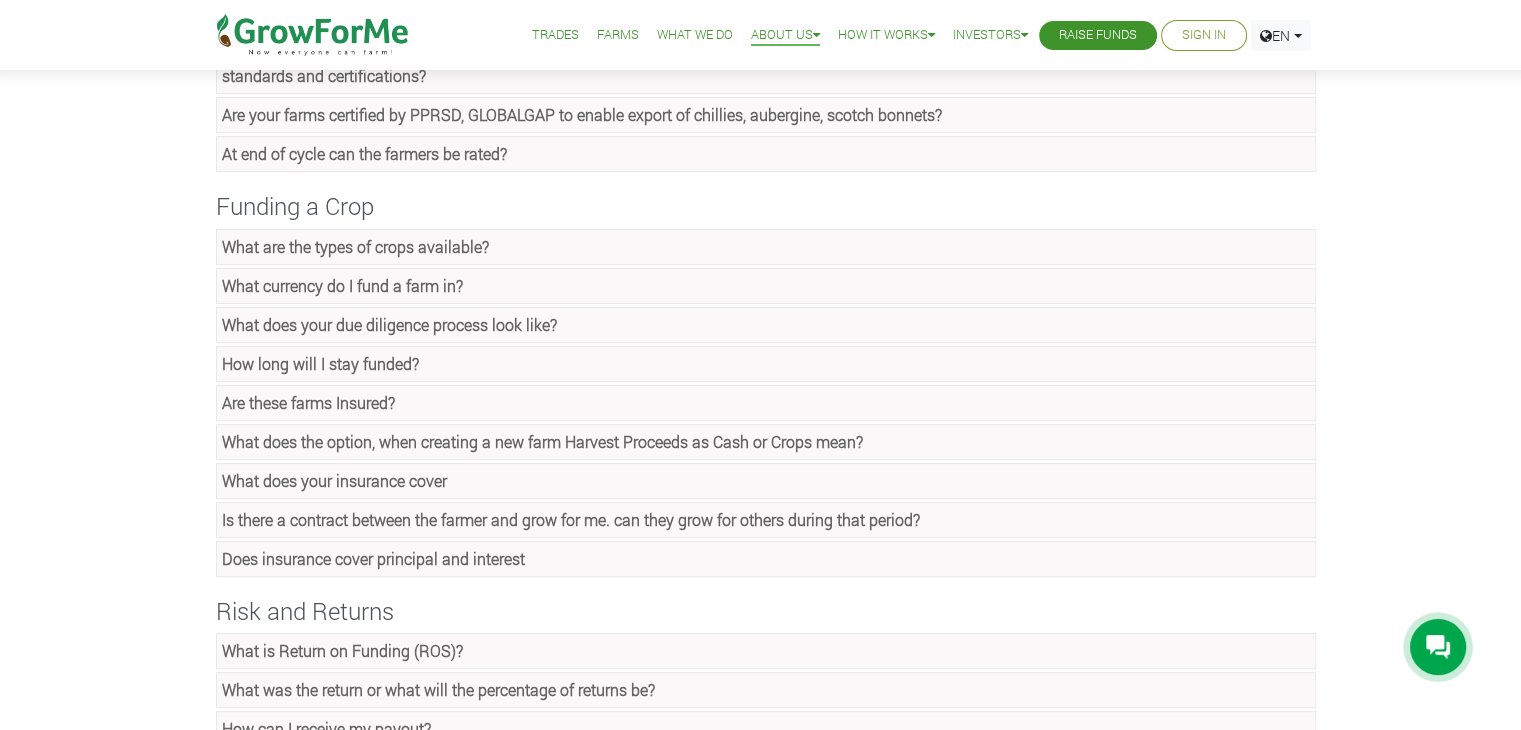 scroll, scrollTop: 643, scrollLeft: 0, axis: vertical 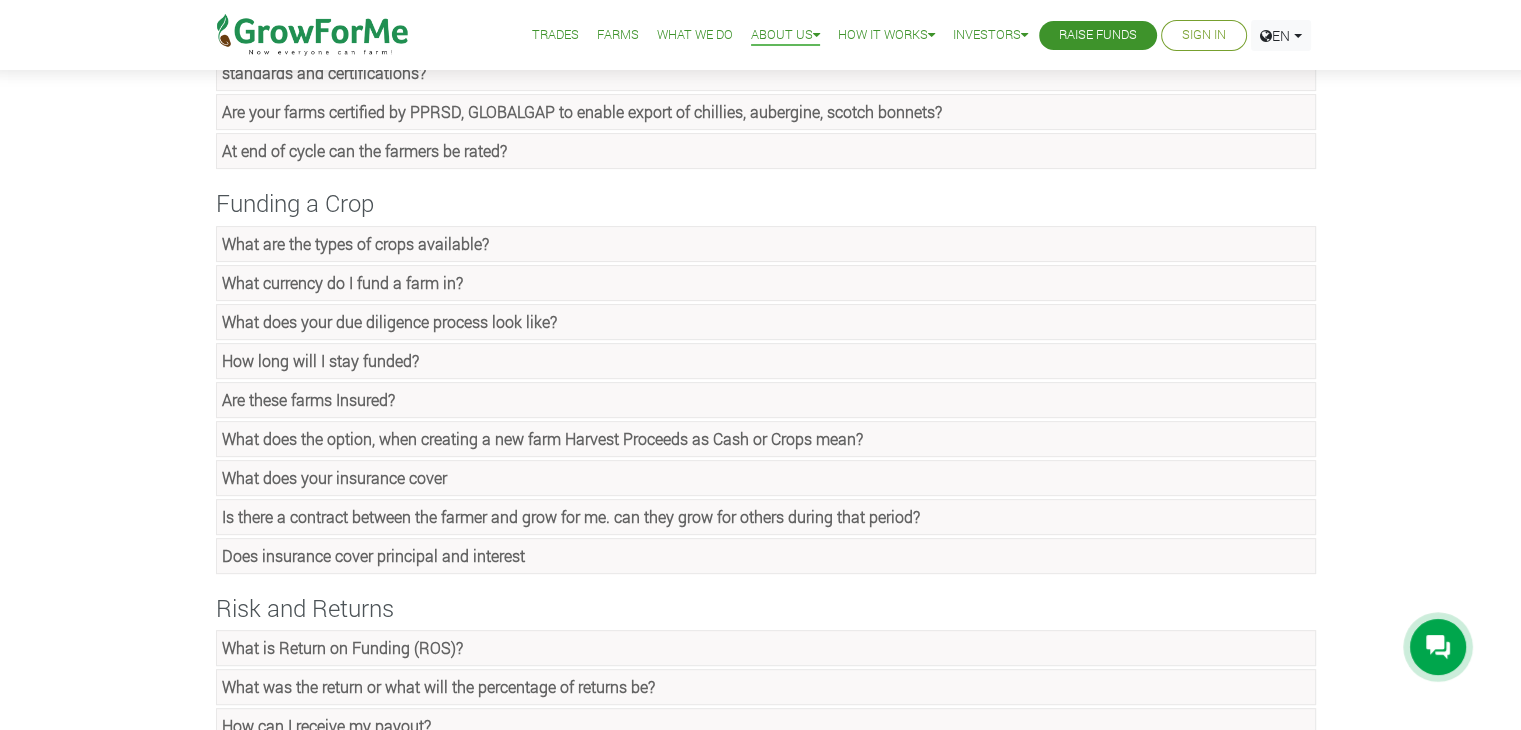 click on "What currency do I fund a farm in?" at bounding box center [298, -342] 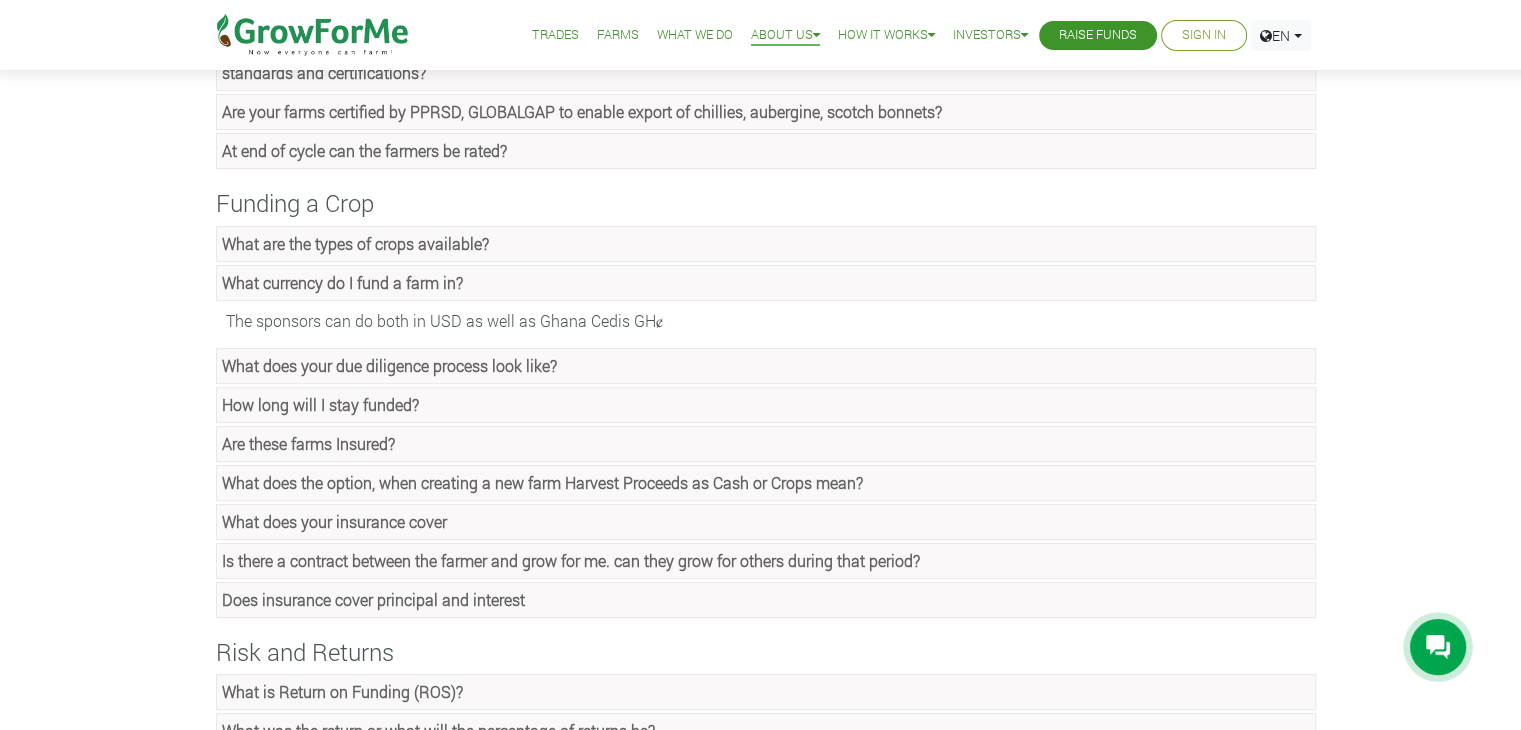 click on "What currency do I fund a farm in?" at bounding box center (298, -342) 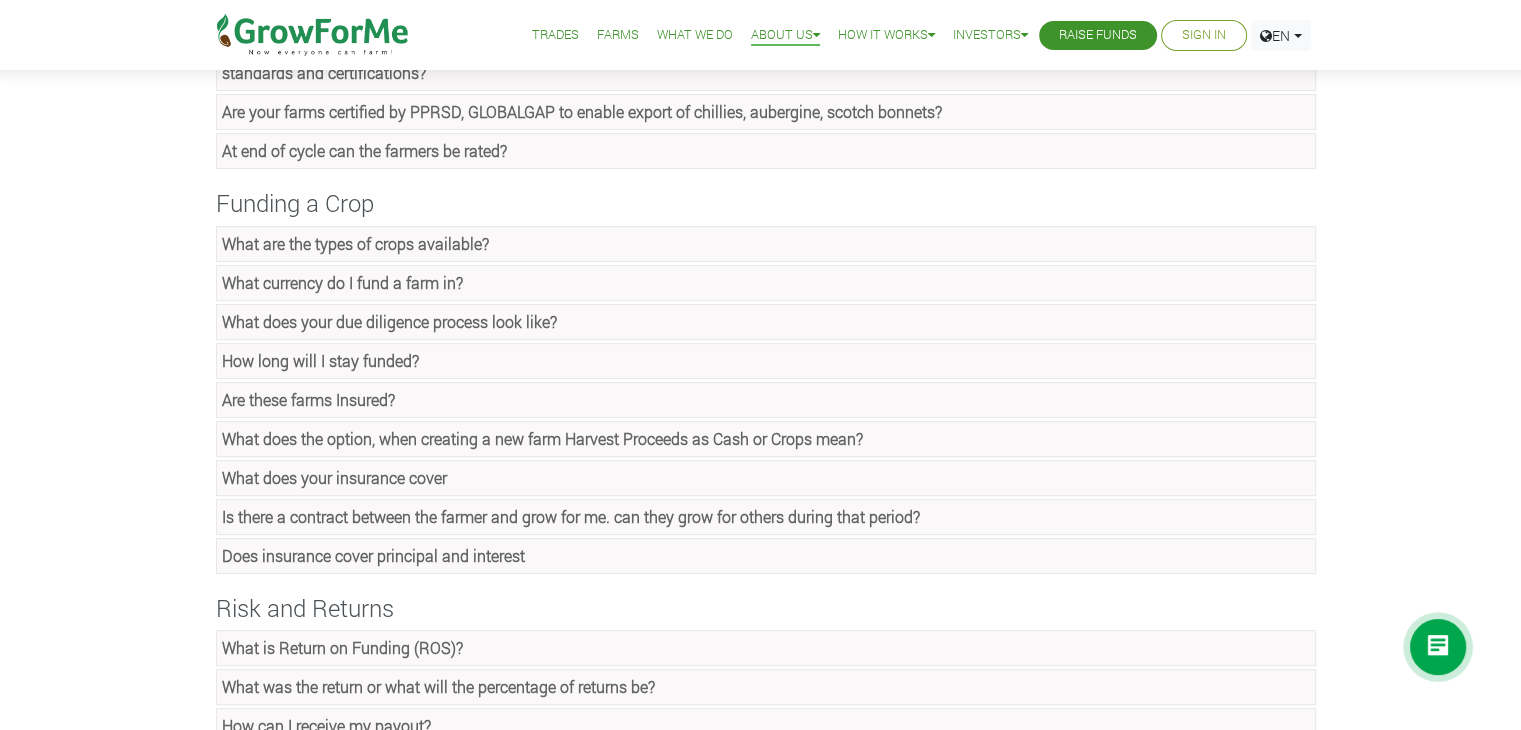 click on "What does your due diligence process look like?" at bounding box center [311, -303] 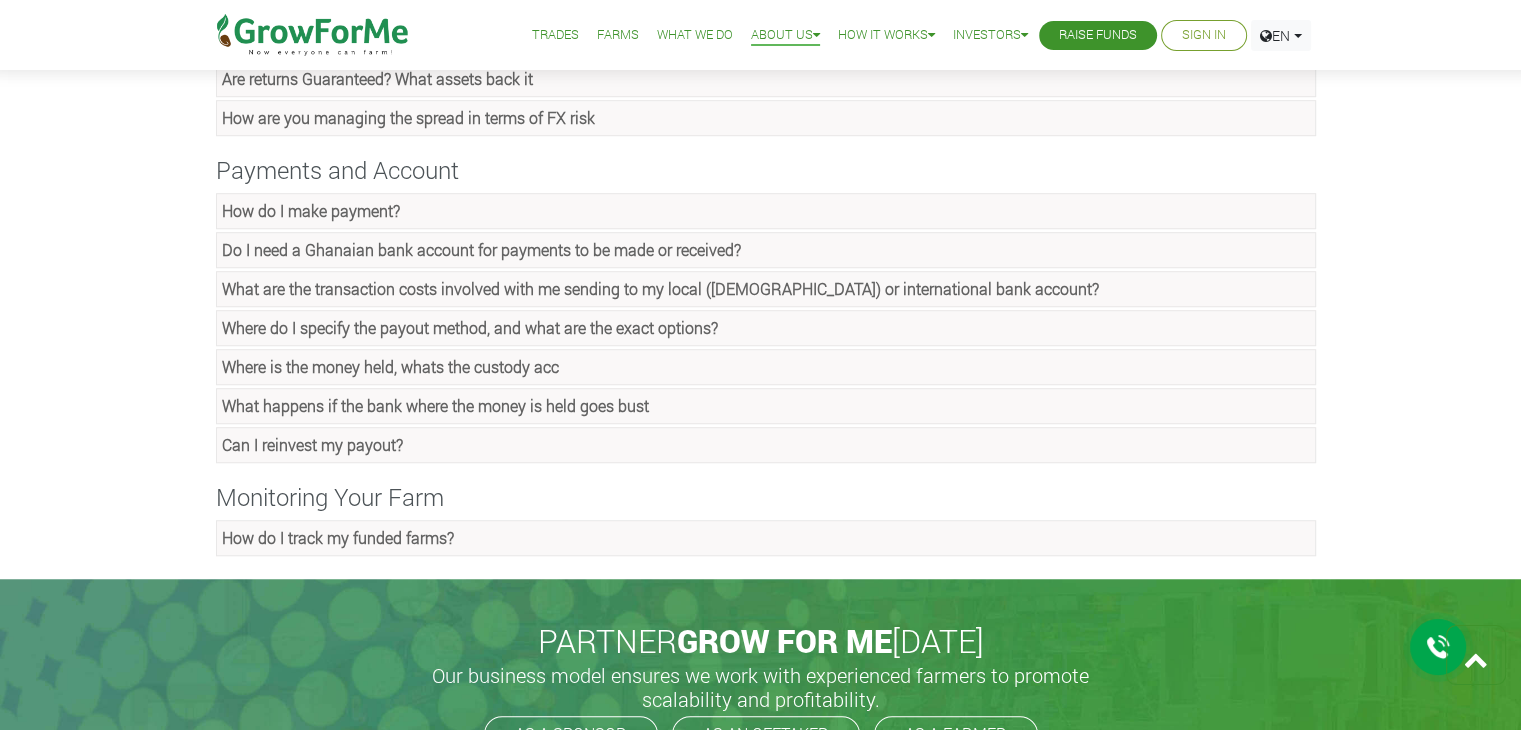 scroll, scrollTop: 1443, scrollLeft: 0, axis: vertical 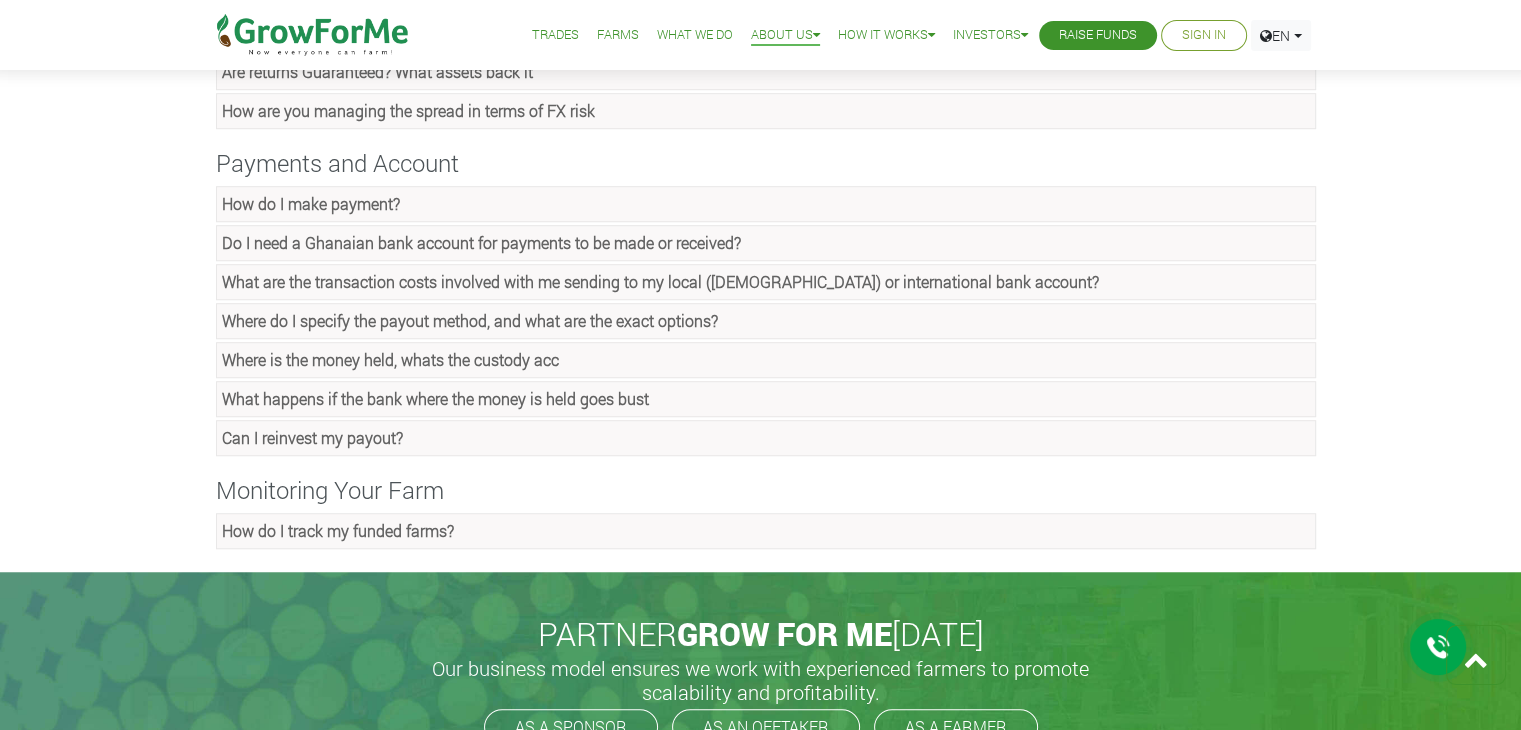 click on "What happens if the bank where the money is held goes bust" at bounding box center [446, -986] 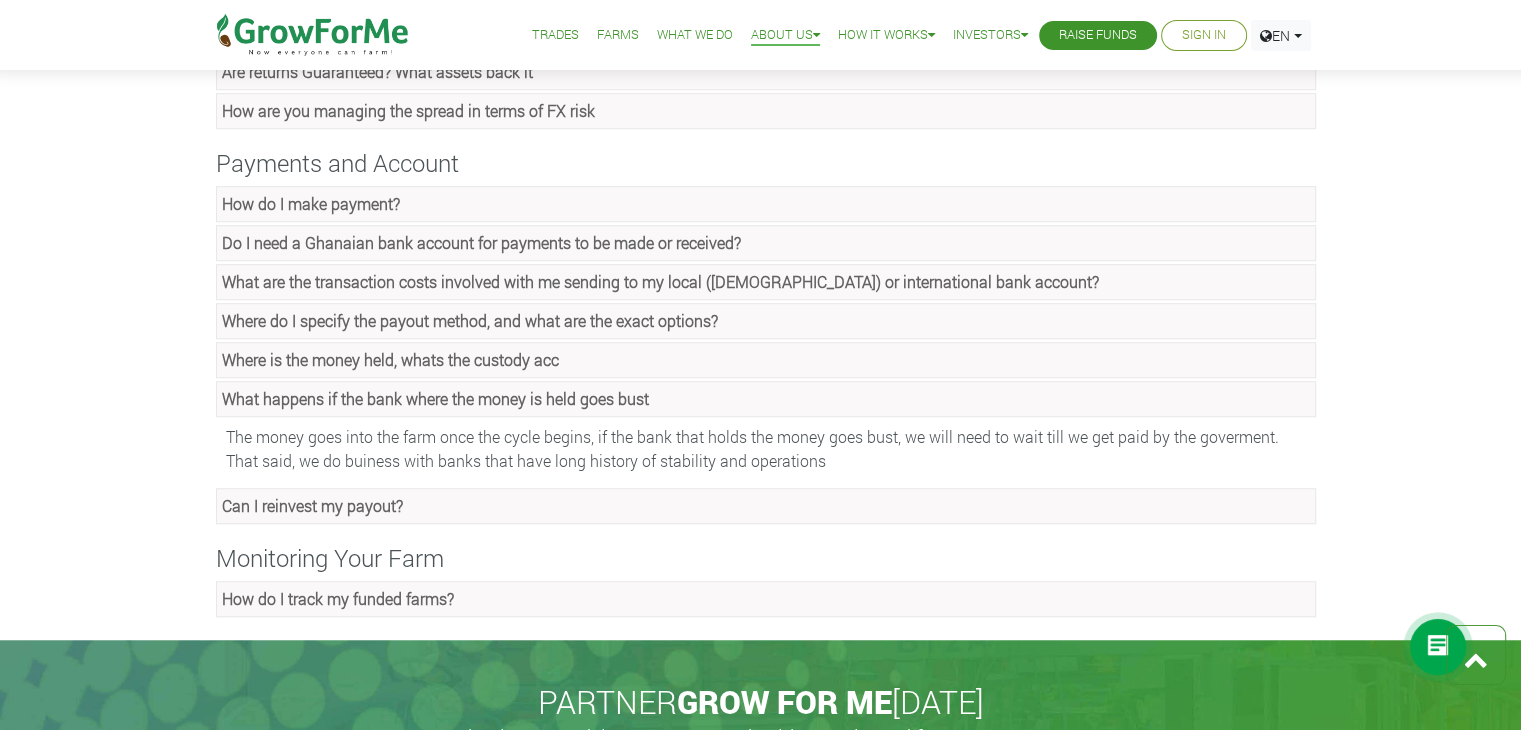 click on "What happens if the bank where the money is held goes bust" at bounding box center [446, -986] 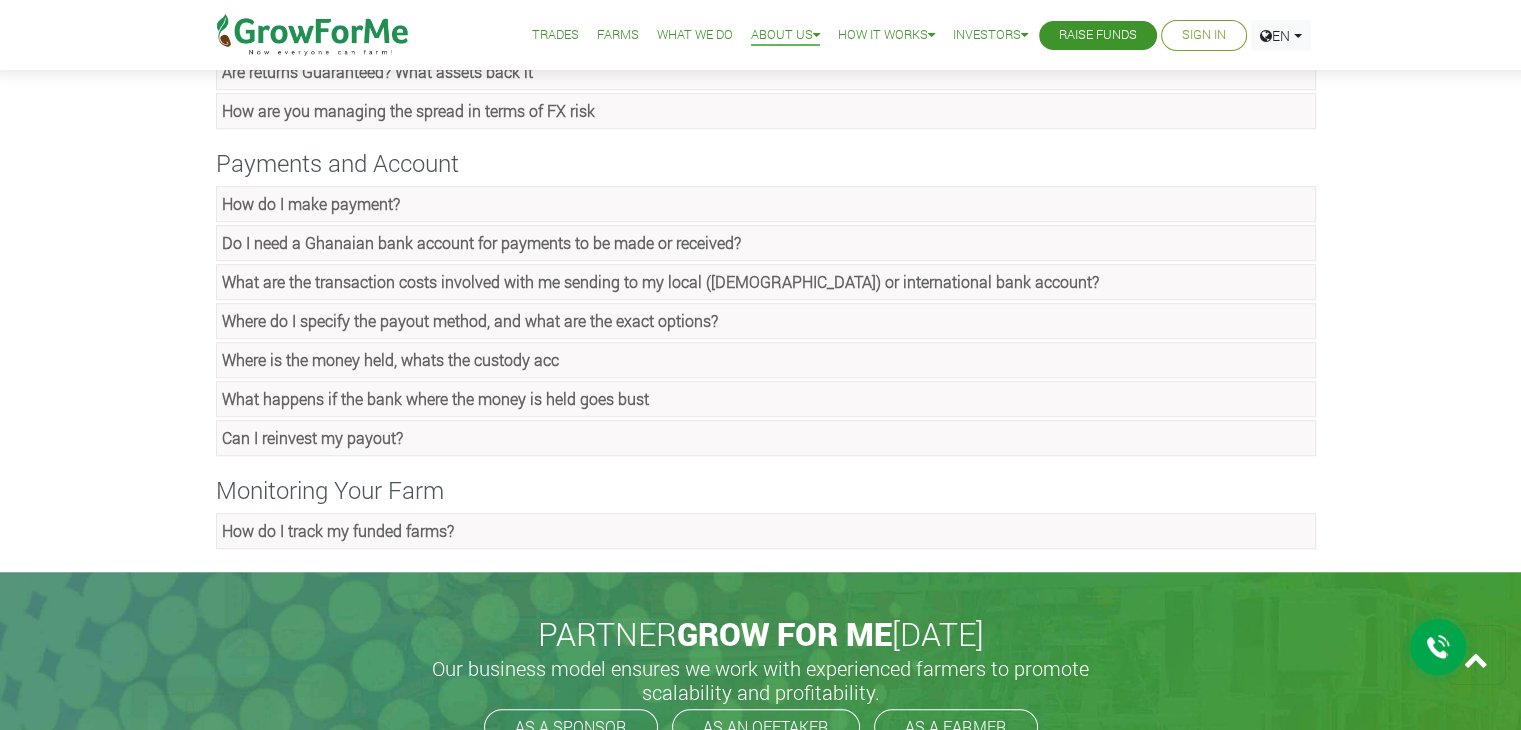 click on "Where is the money held, whats the custody acc" at bounding box center [316, -1025] 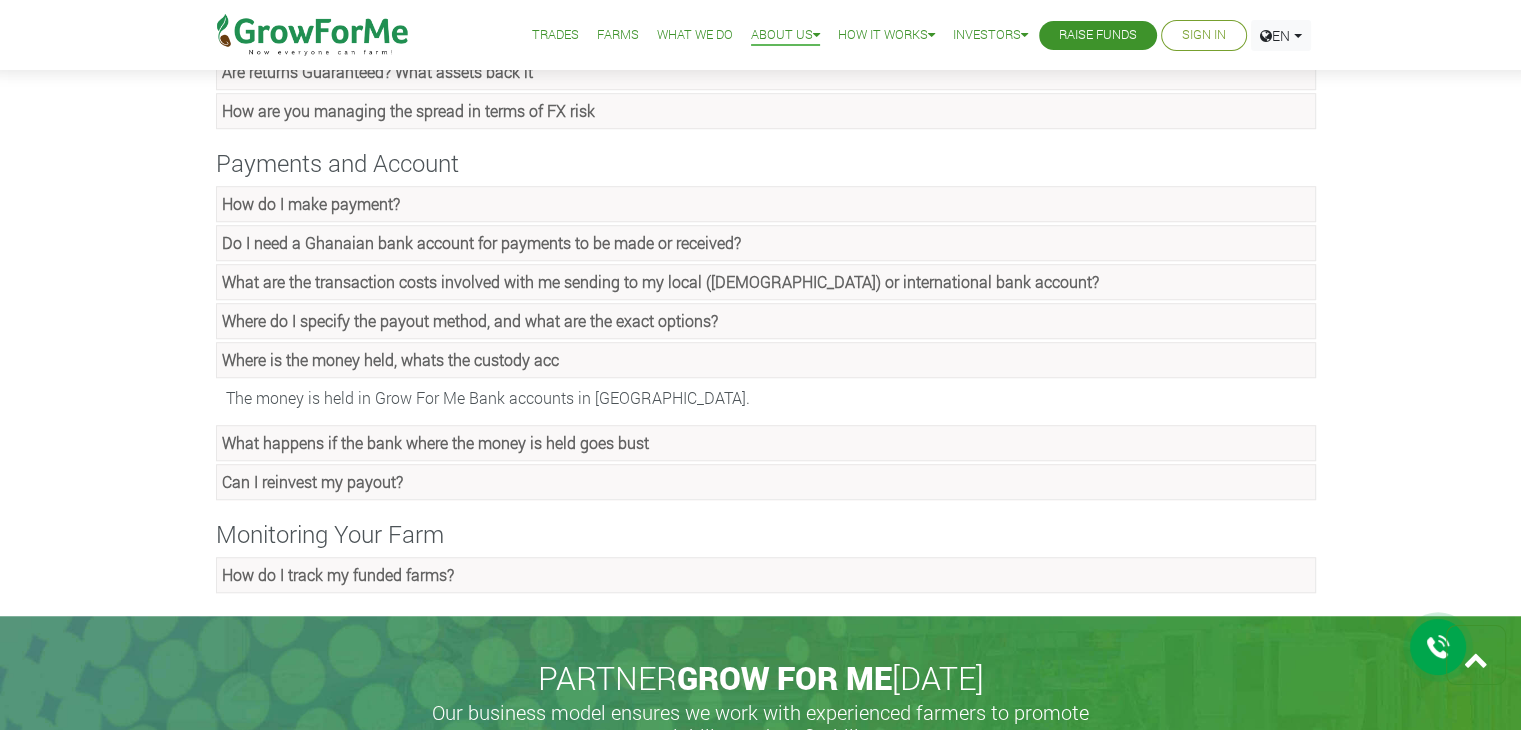 click on "Where is the money held, whats the custody acc" at bounding box center (316, -1025) 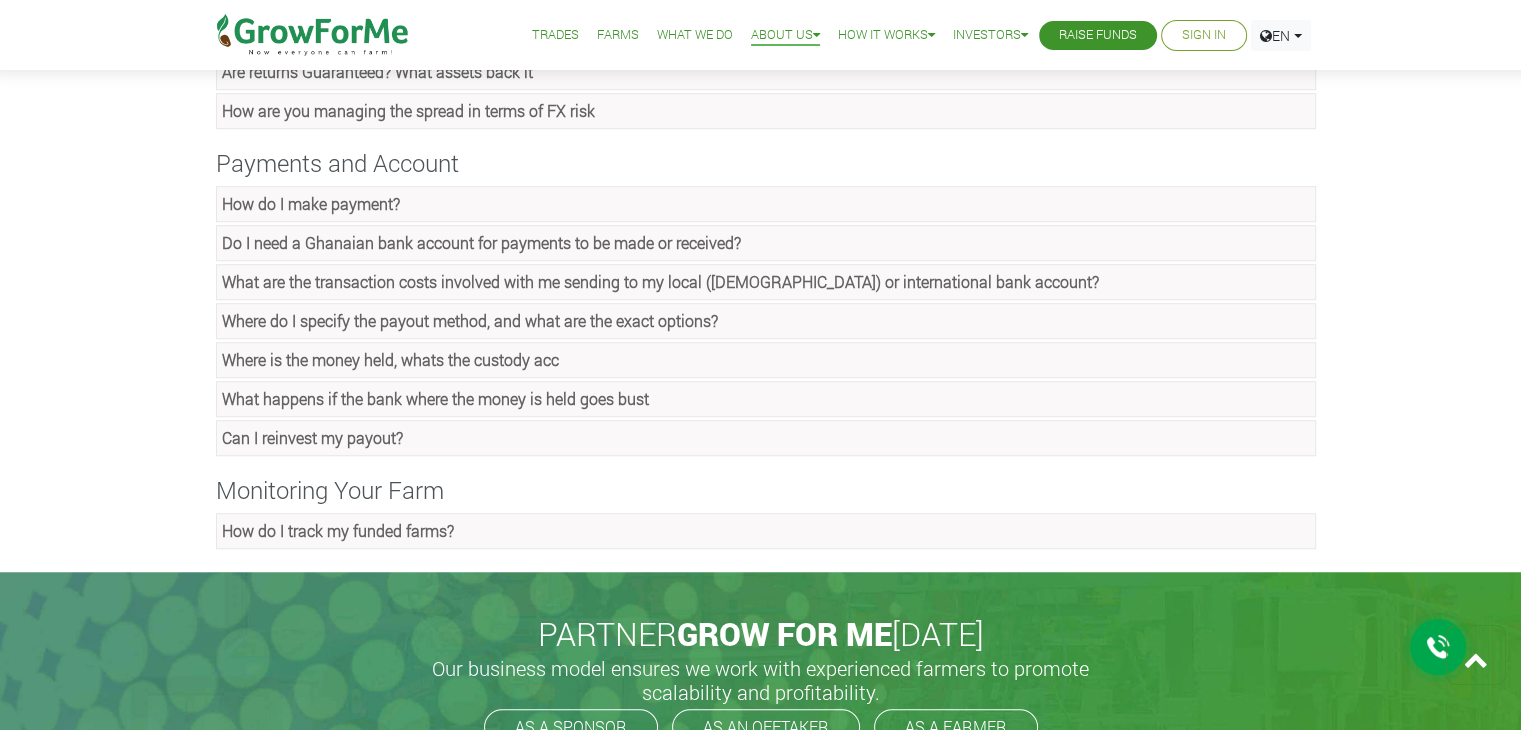 click on "Where do I specify the payout method, and what are the exact options?" at bounding box center [384, -1064] 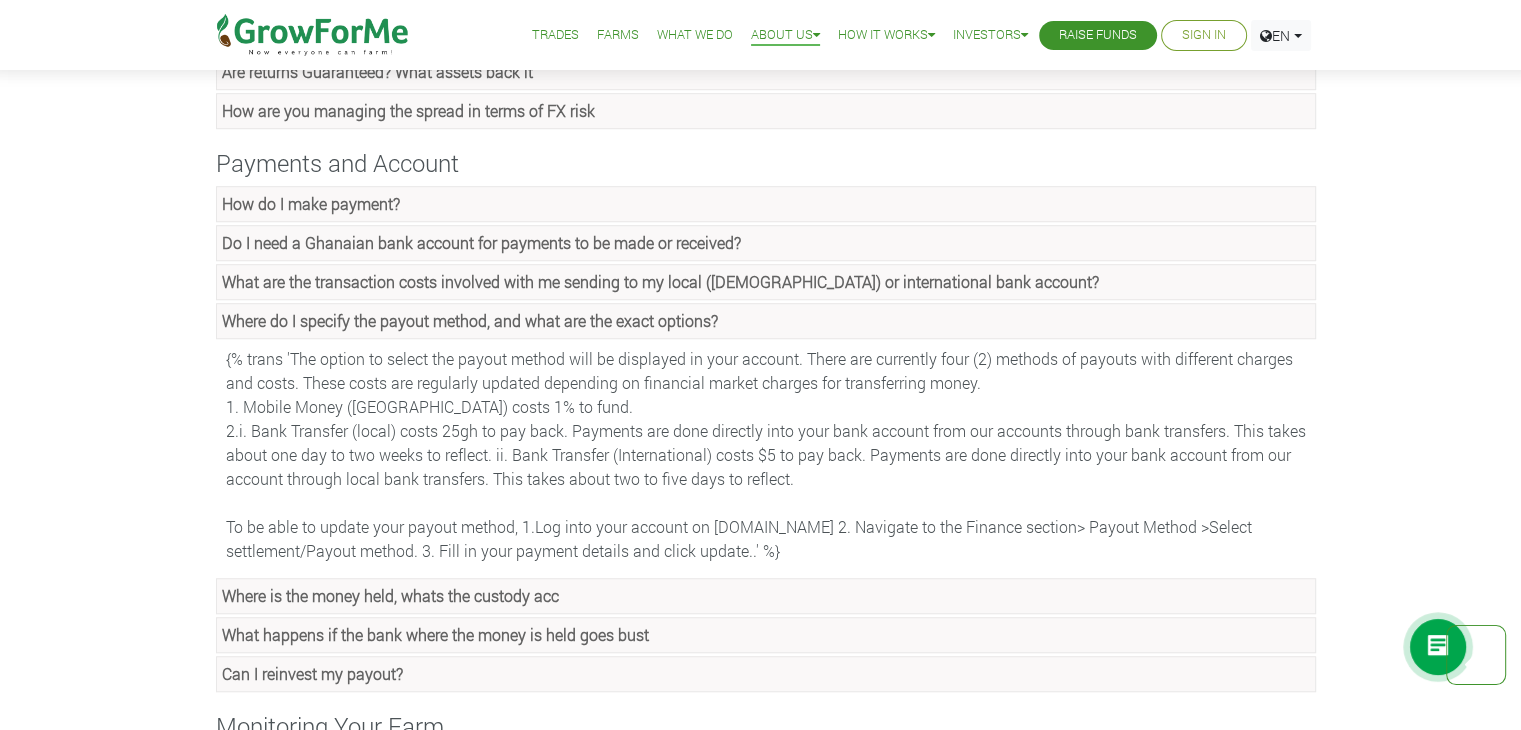 click on "Where do I specify the payout method, and what are the exact options?" at bounding box center [384, -1064] 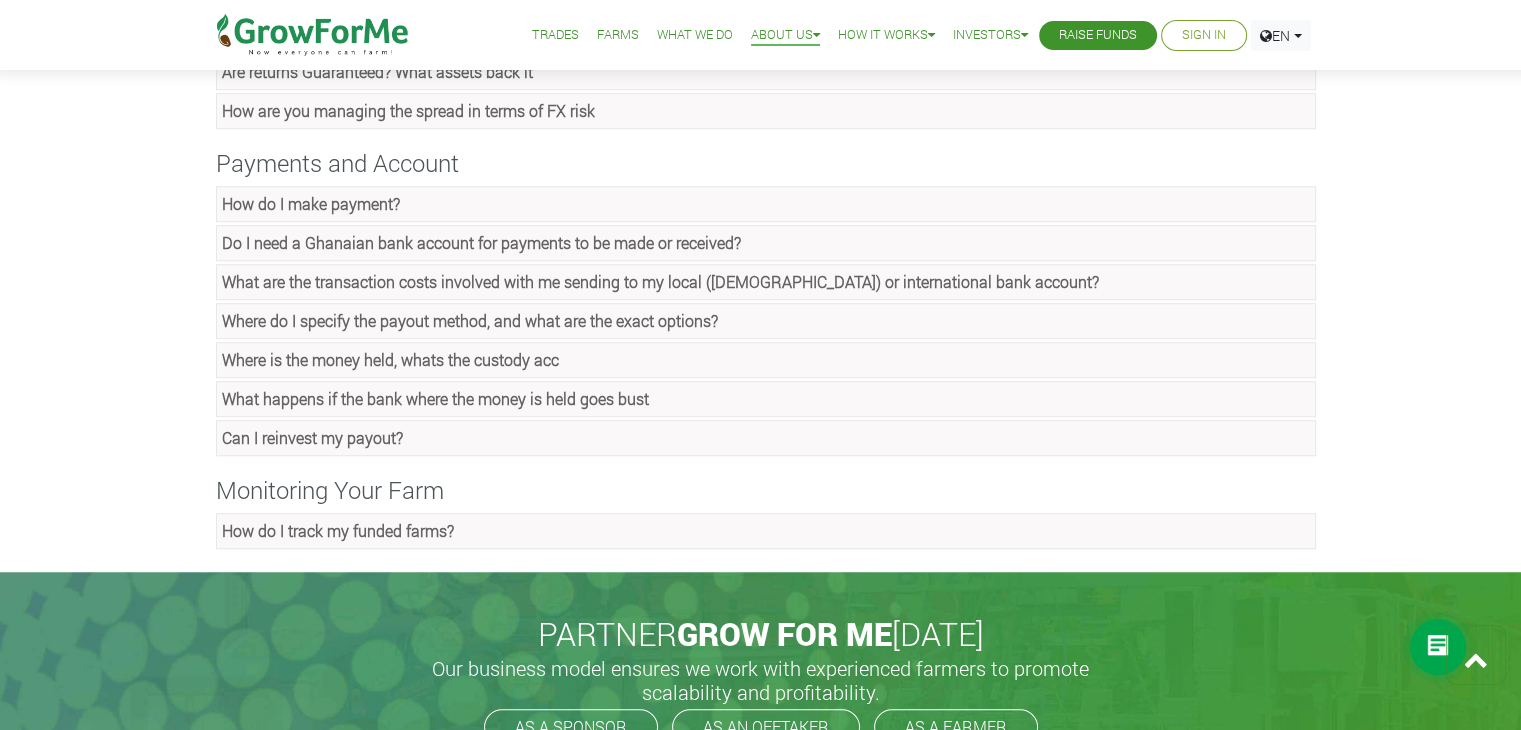 click on "What are the transaction costs involved with me sending to my local (Ghanaian) or international bank account?" at bounding box center (311, -1103) 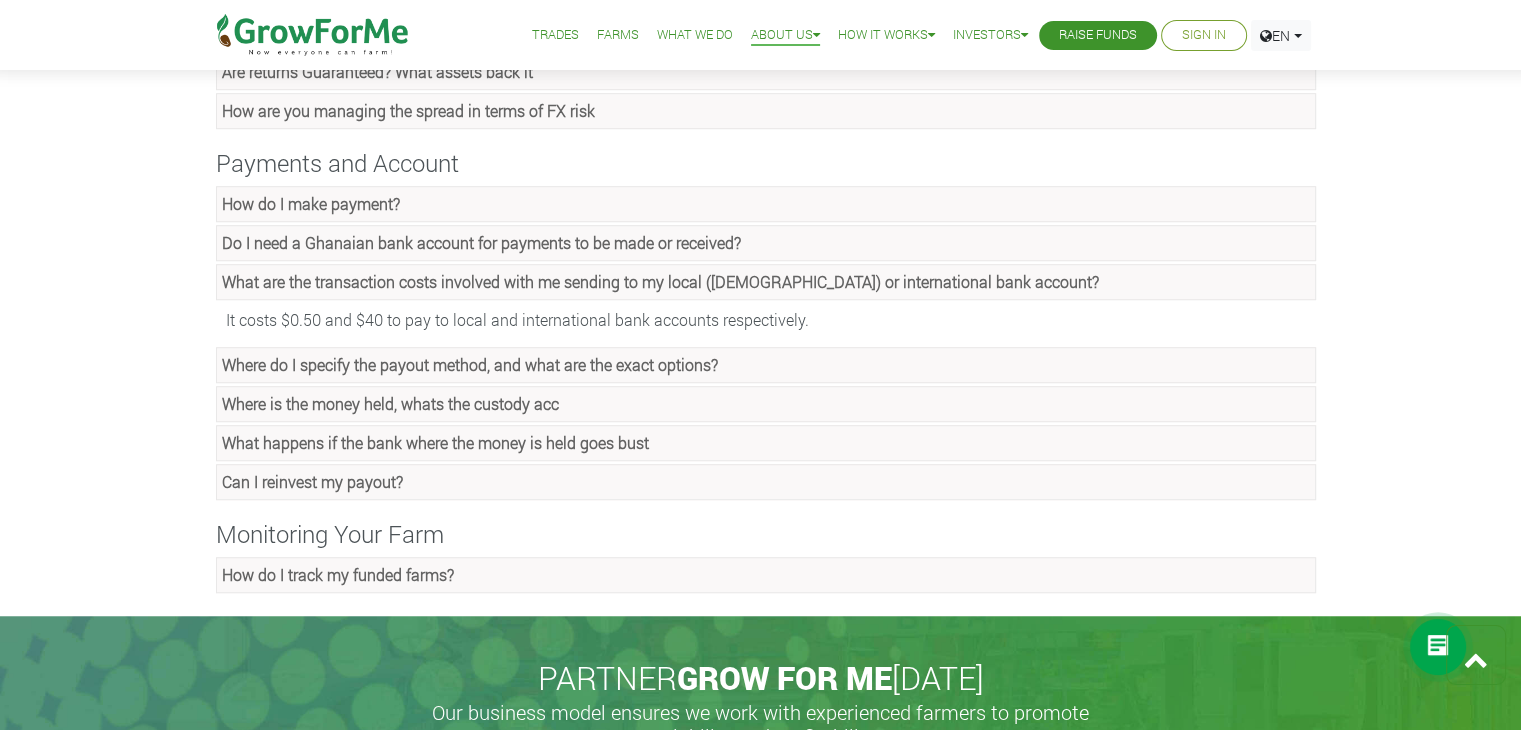 click on "What are the transaction costs involved with me sending to my local (Ghanaian) or international bank account?" at bounding box center [311, -1103] 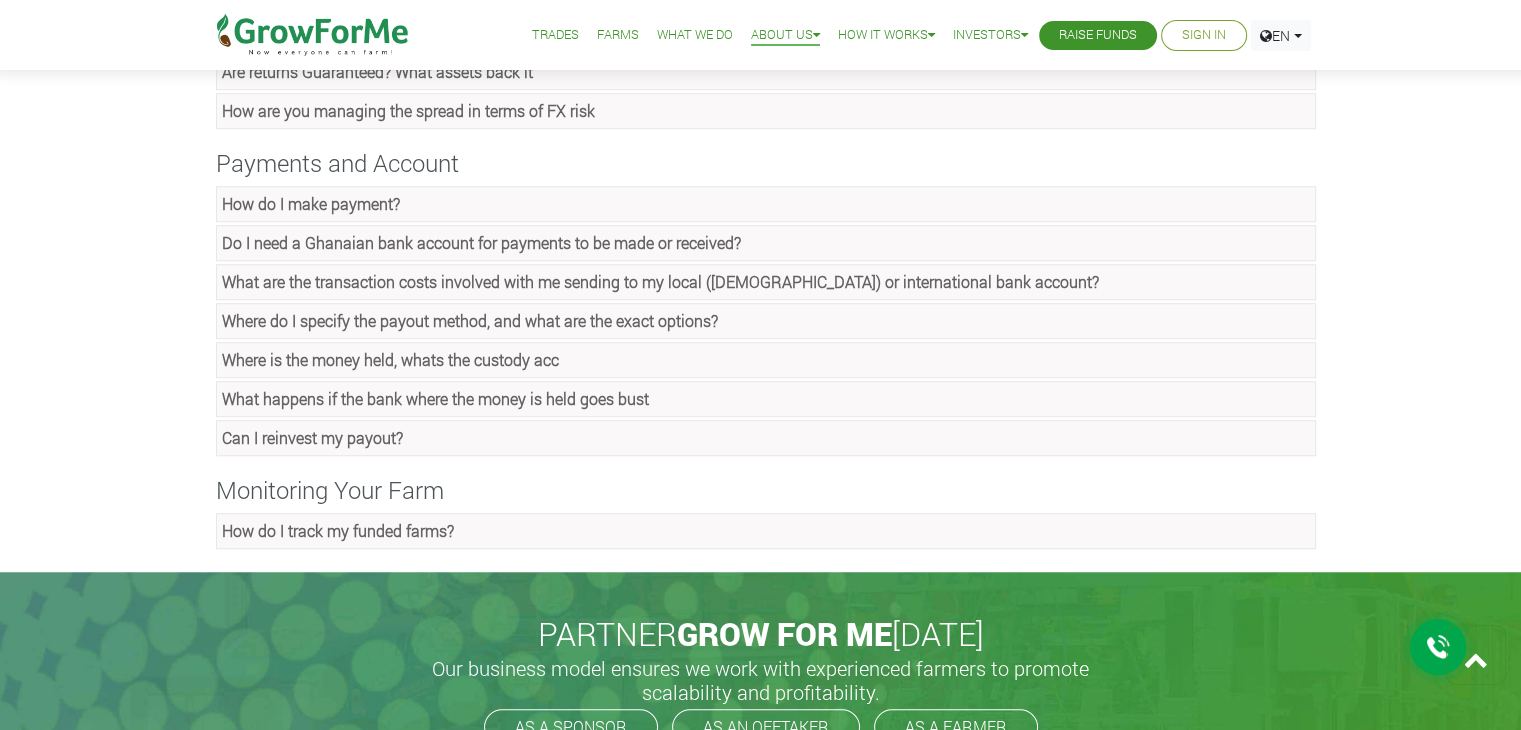click on "Do I need a Ghanaian bank account for payments to be made or received?" at bounding box center (298, -1142) 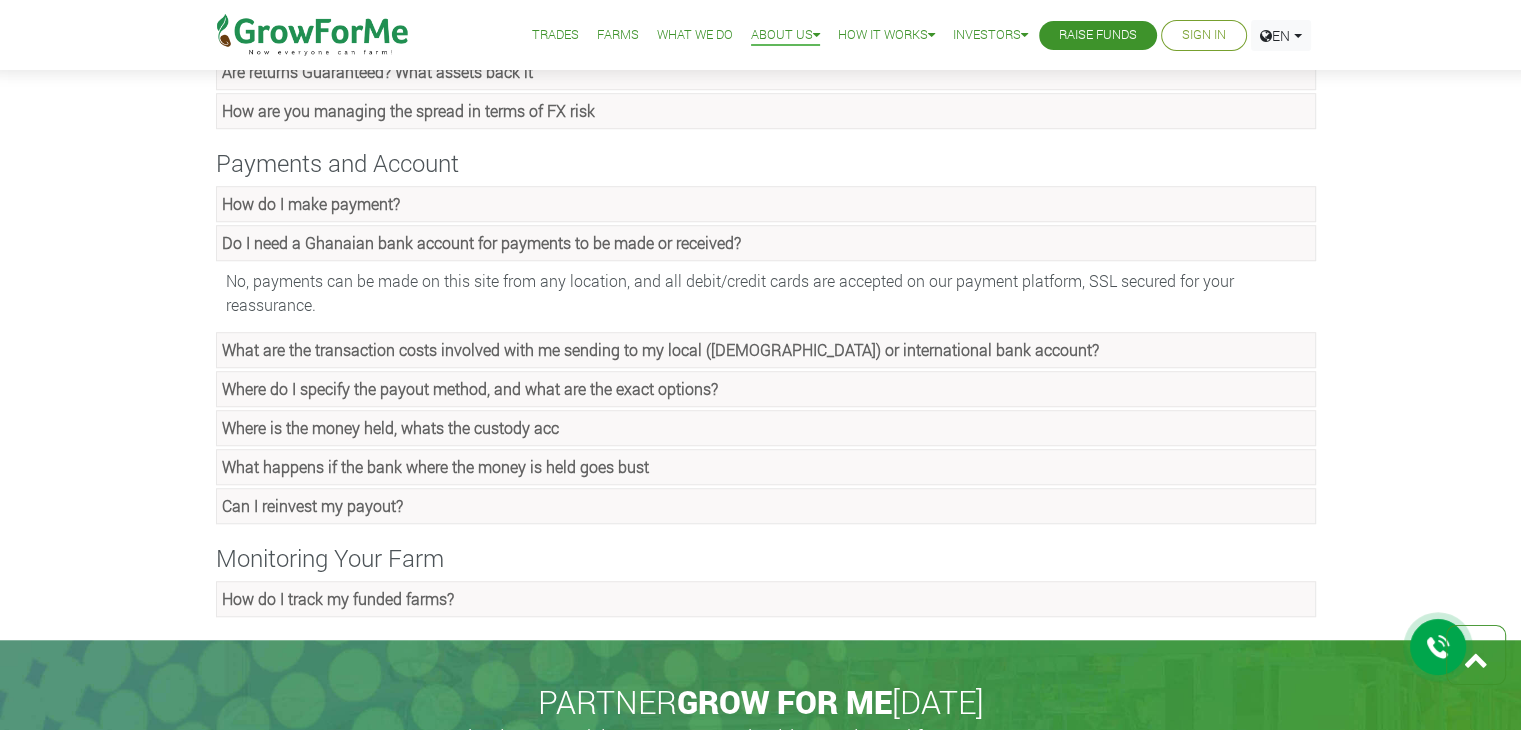 click on "Do I need a Ghanaian bank account for payments to be made or received?" at bounding box center (298, -1142) 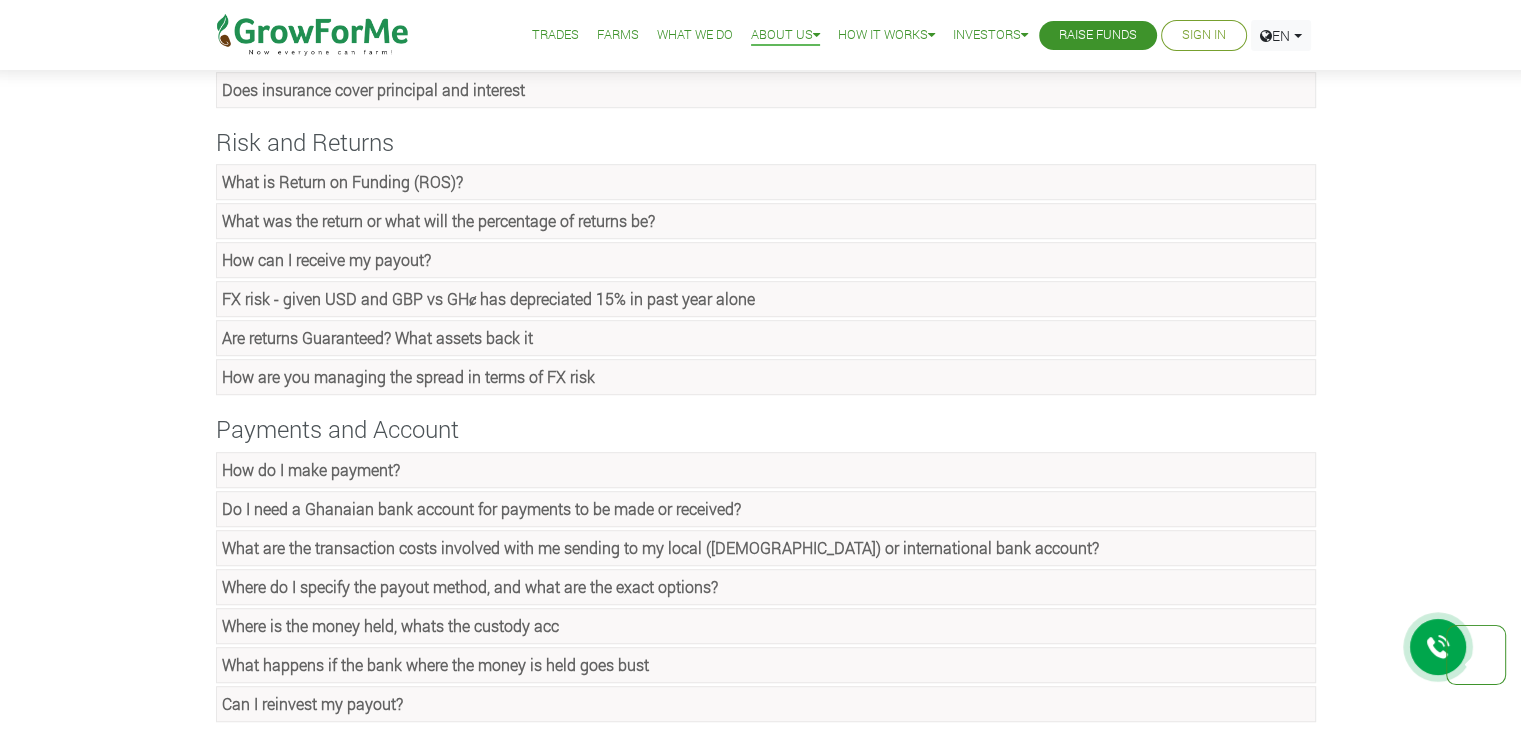 scroll, scrollTop: 1143, scrollLeft: 0, axis: vertical 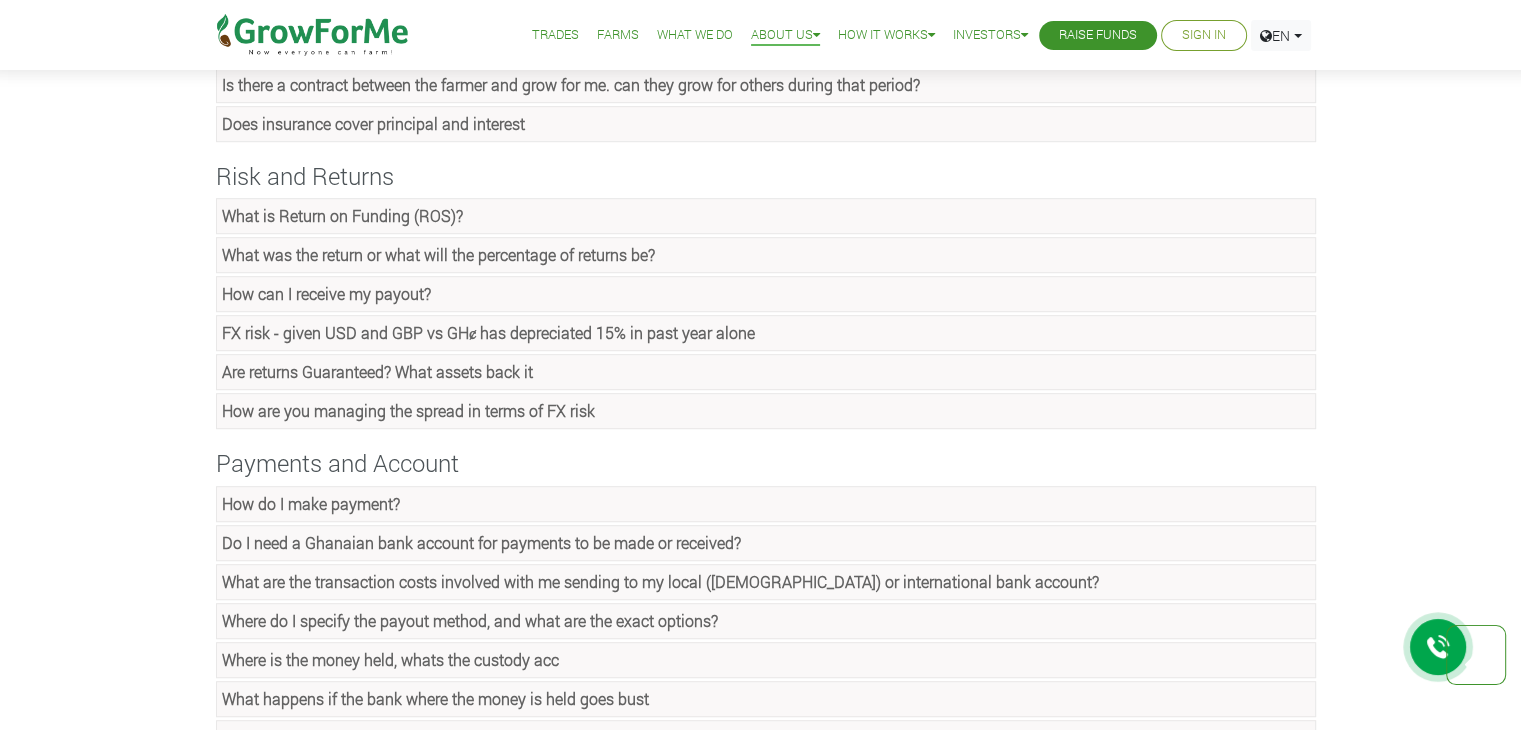click on "How can I receive my payout?" at bounding box center (311, -803) 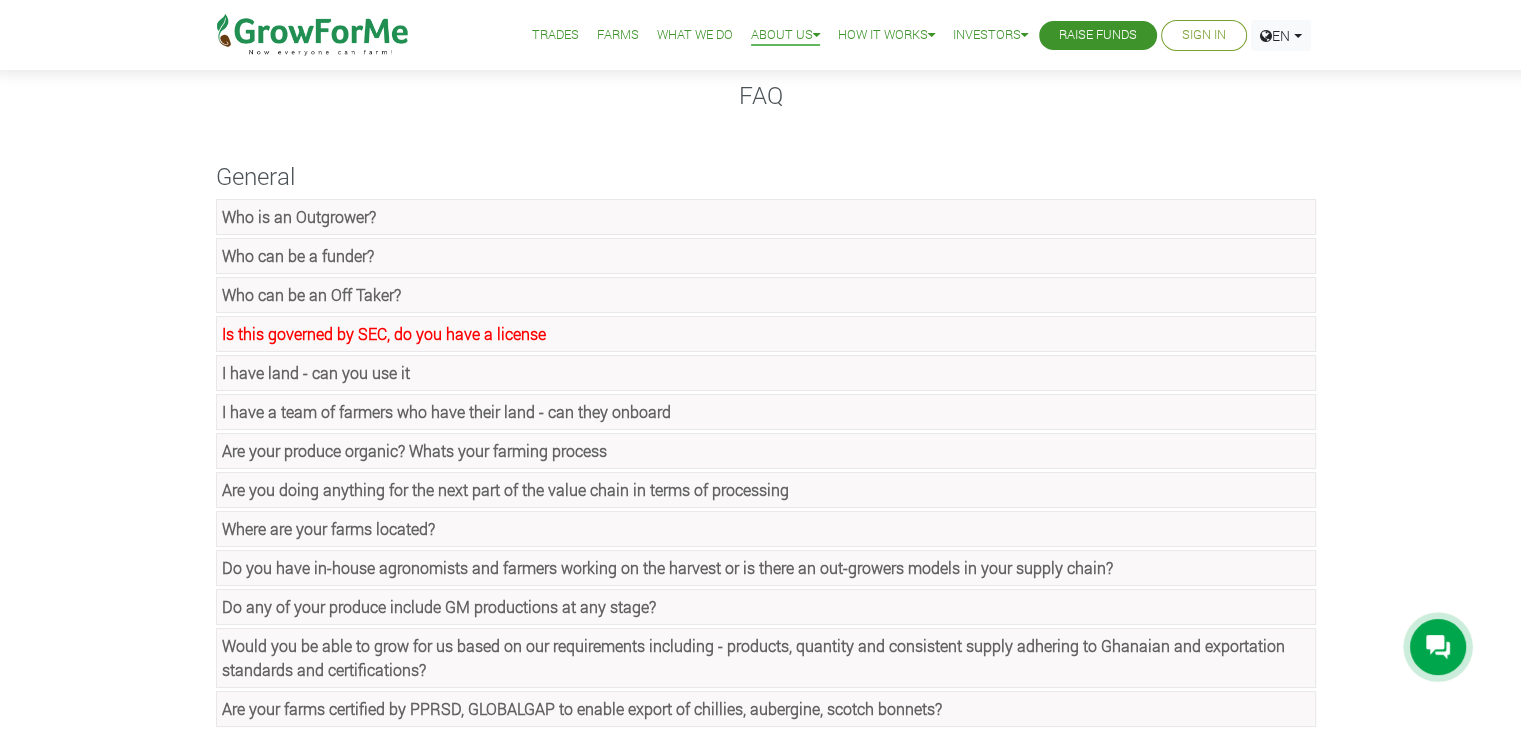 scroll, scrollTop: 0, scrollLeft: 0, axis: both 